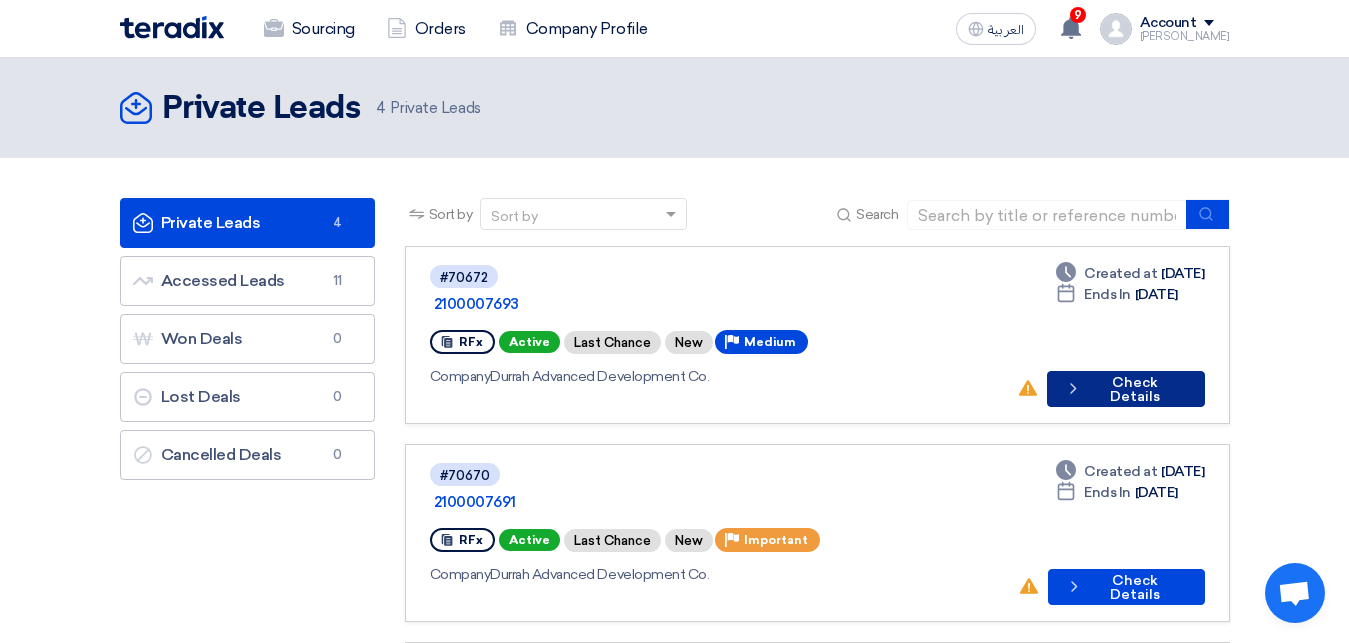 scroll, scrollTop: 0, scrollLeft: 0, axis: both 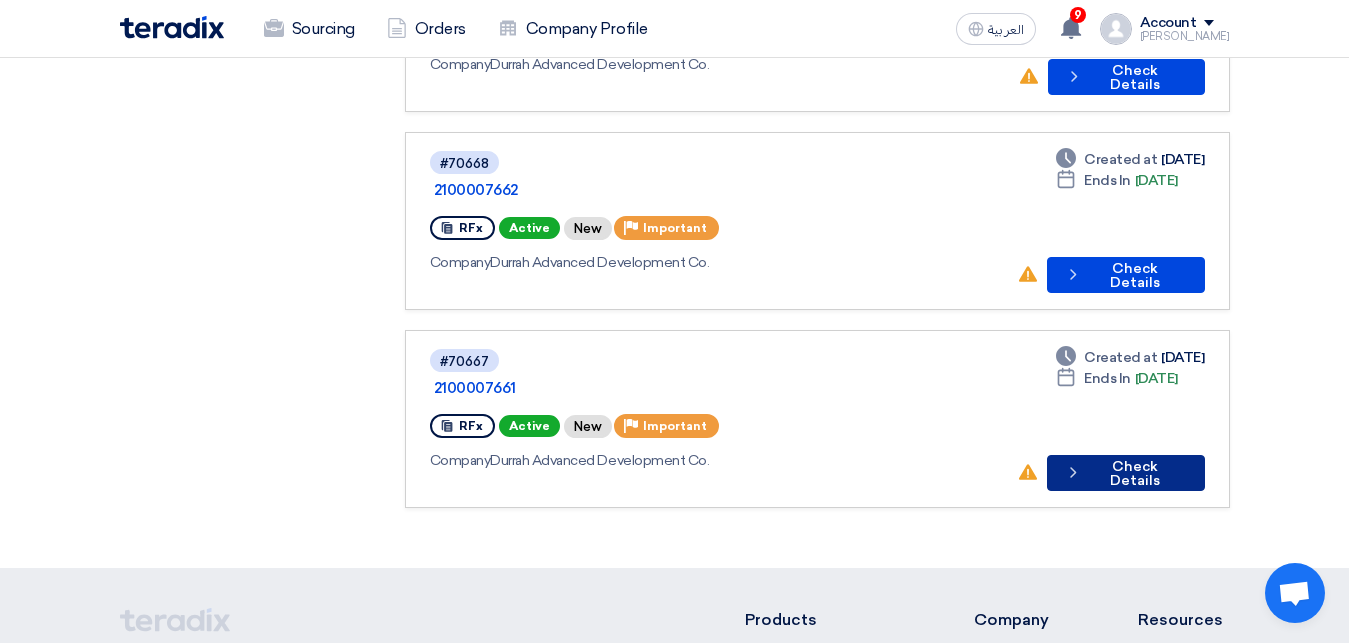 click on "Check details
Check Details" 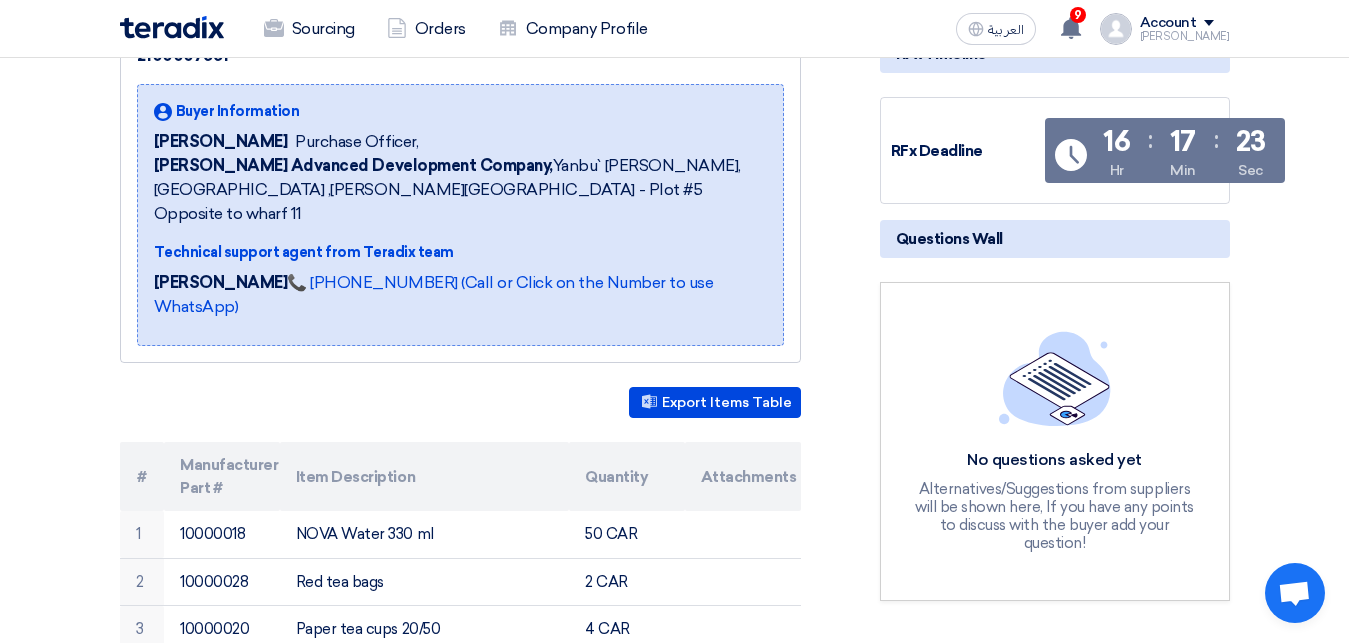 scroll, scrollTop: 0, scrollLeft: 0, axis: both 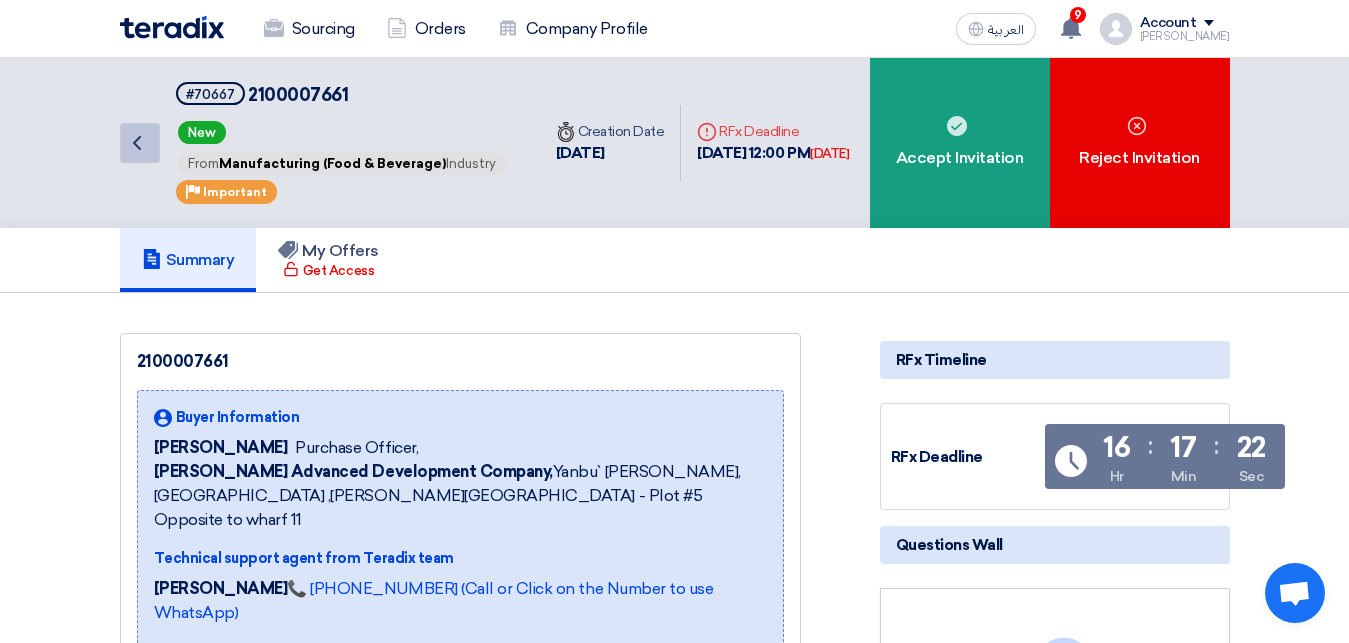 click on "Back" 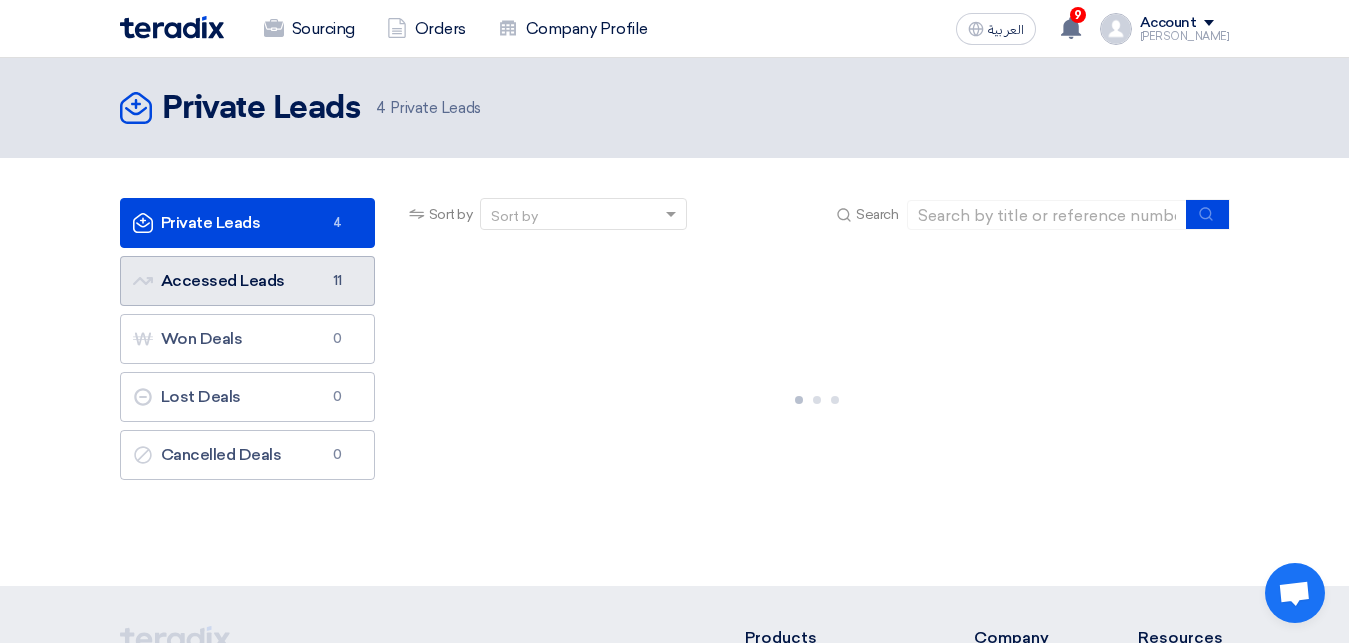 click on "Accessed Leads
Accessed Leads
11" 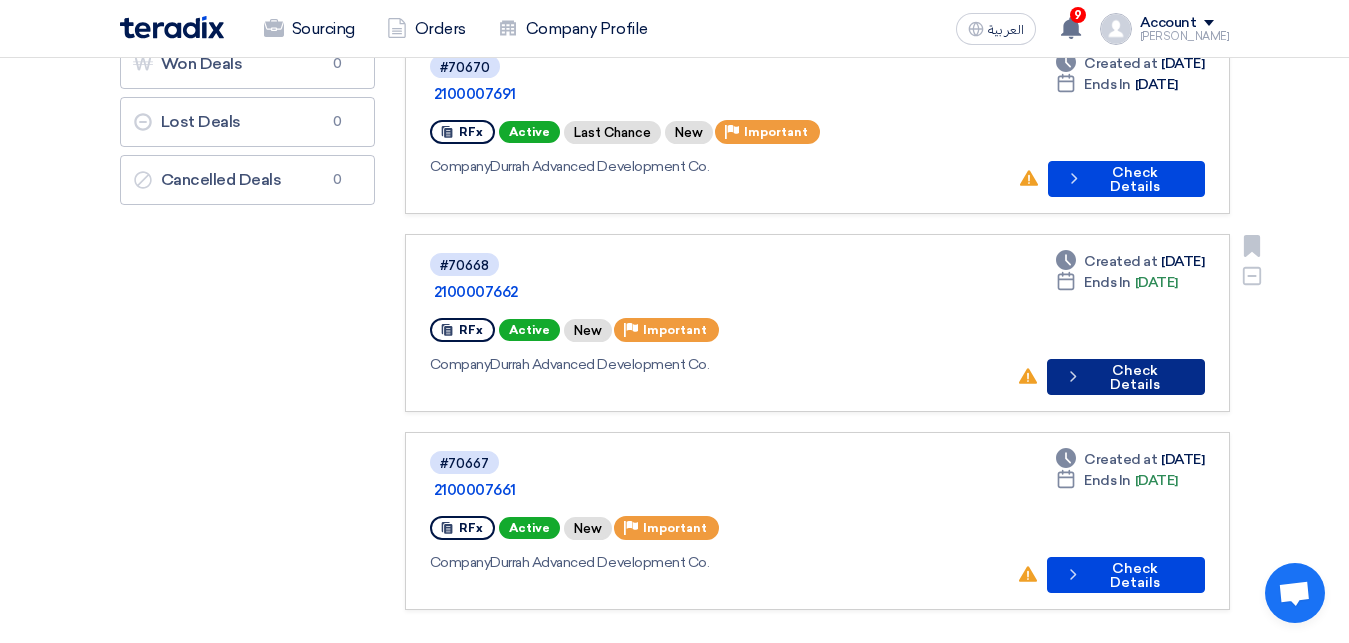 click on "Check details
Check Details" 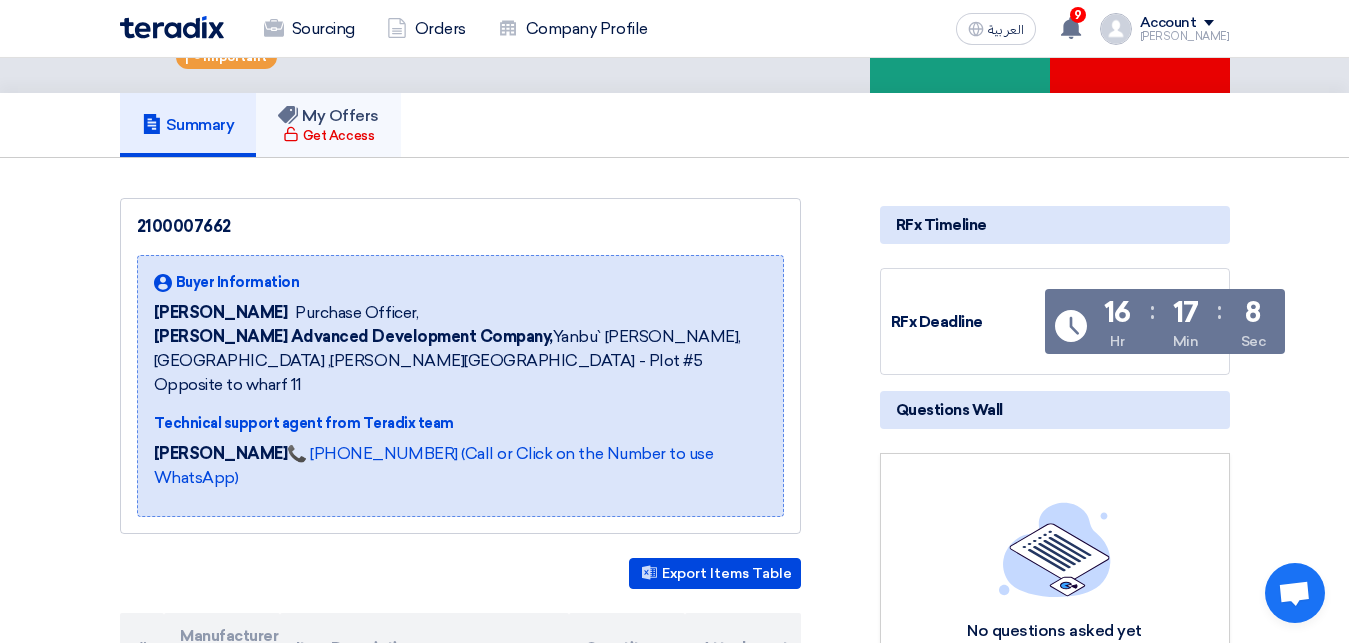 scroll, scrollTop: 0, scrollLeft: 0, axis: both 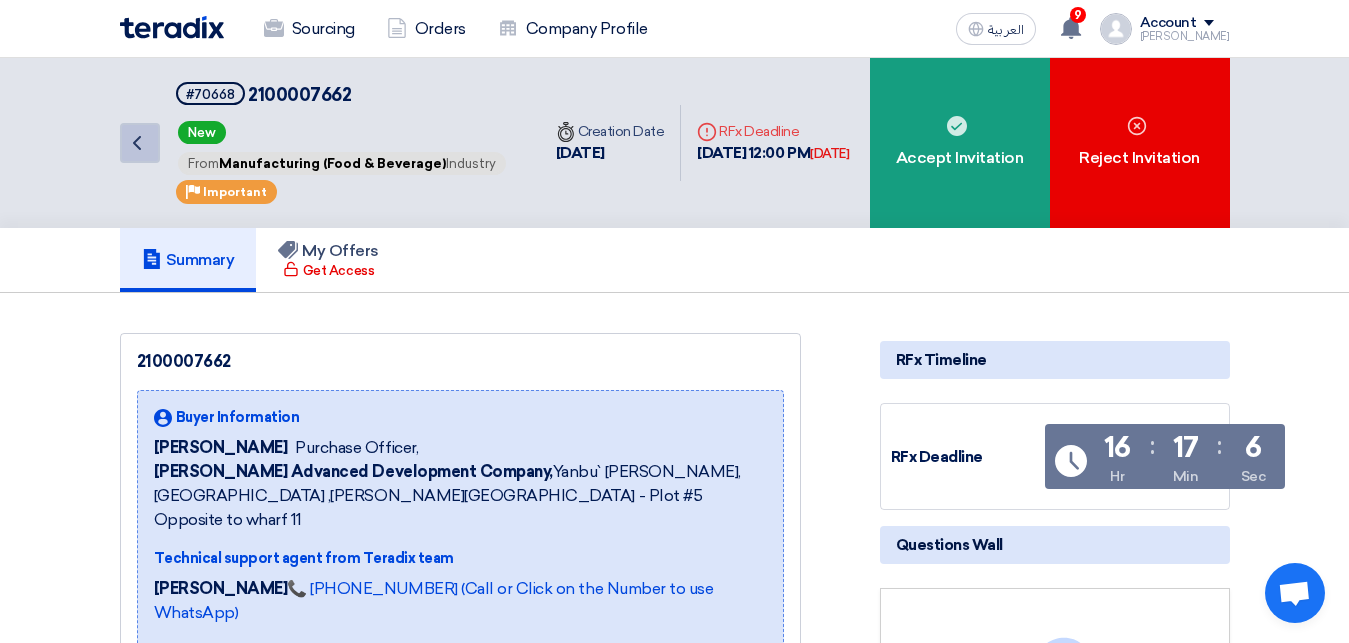 click on "Back" 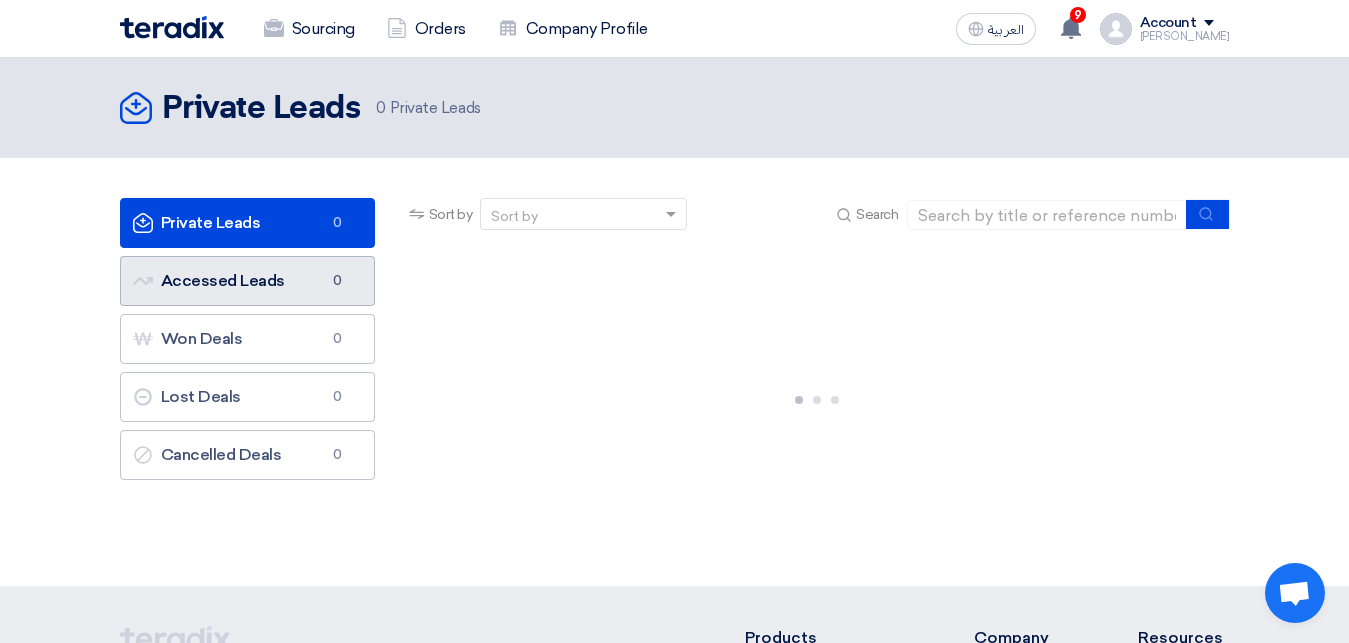 click on "Accessed Leads
Accessed Leads
0" 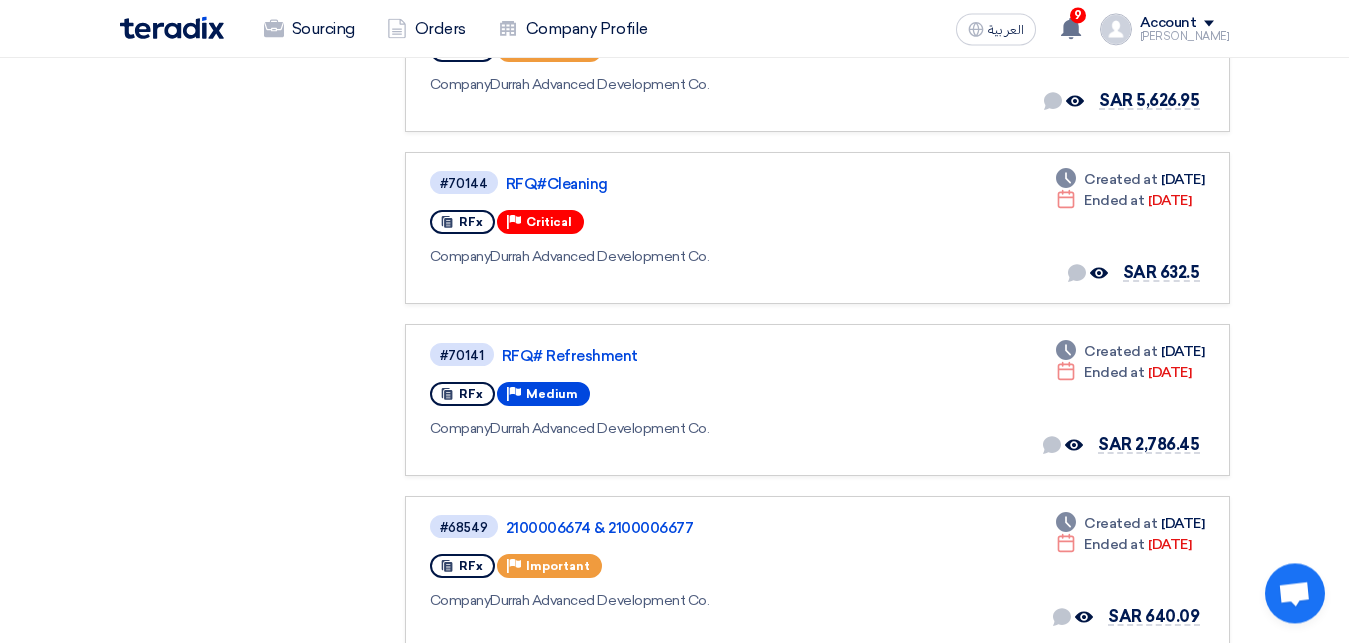 scroll, scrollTop: 0, scrollLeft: 0, axis: both 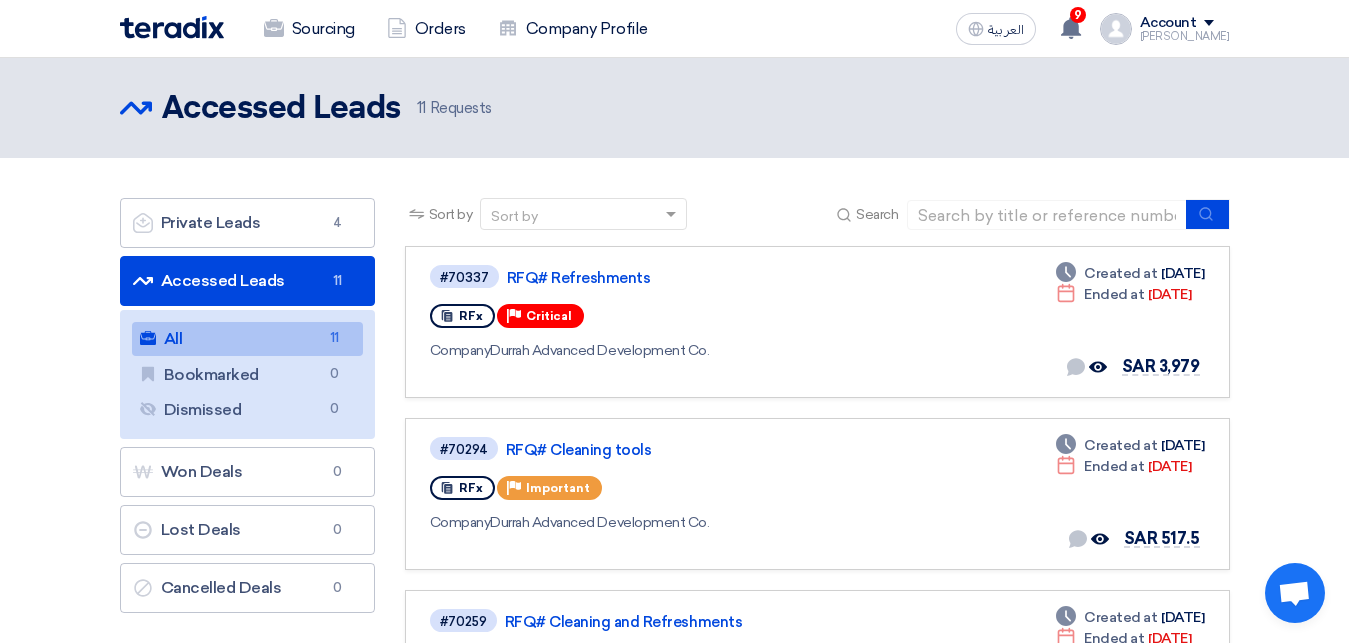 click on "All
All
11" 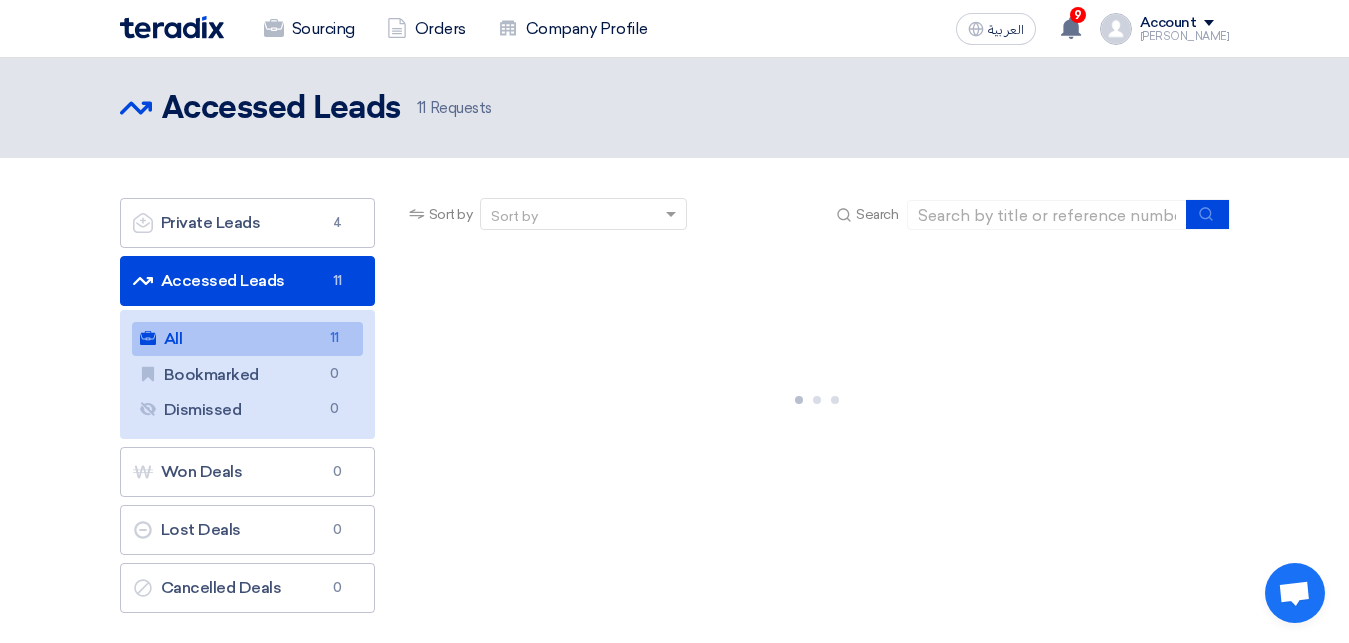 click on "Accessed Leads
Accessed Leads
11" 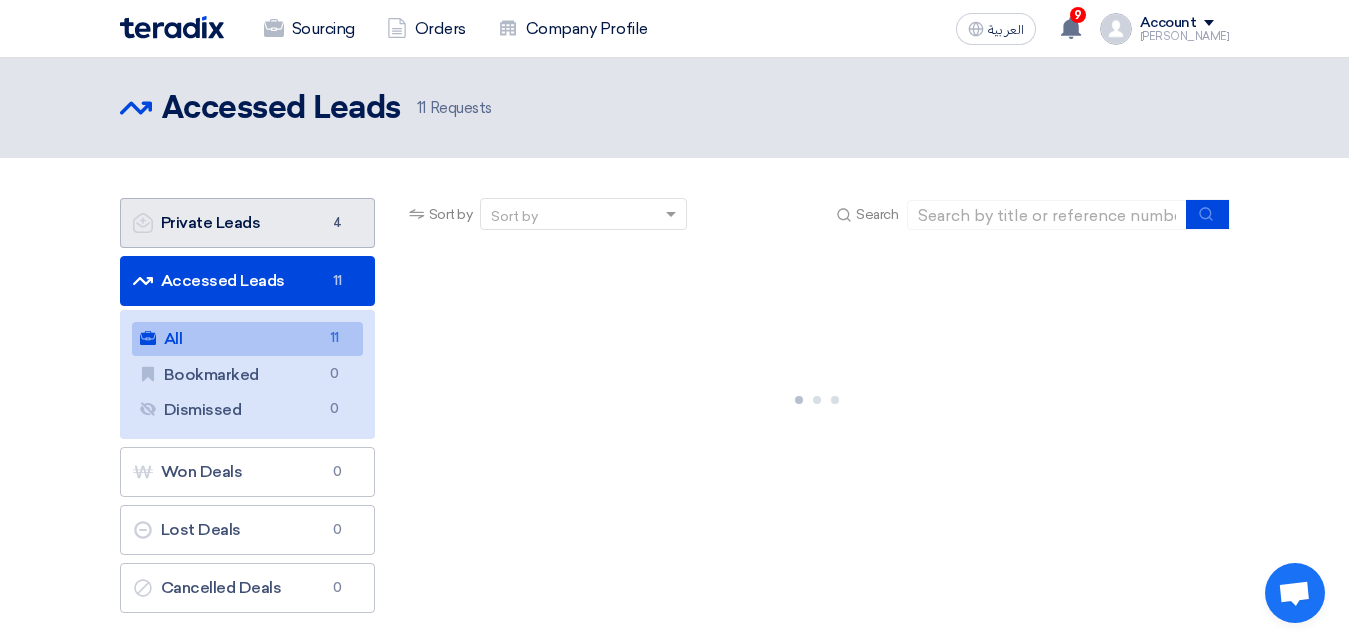 click on "Private Leads
Private Leads
4" 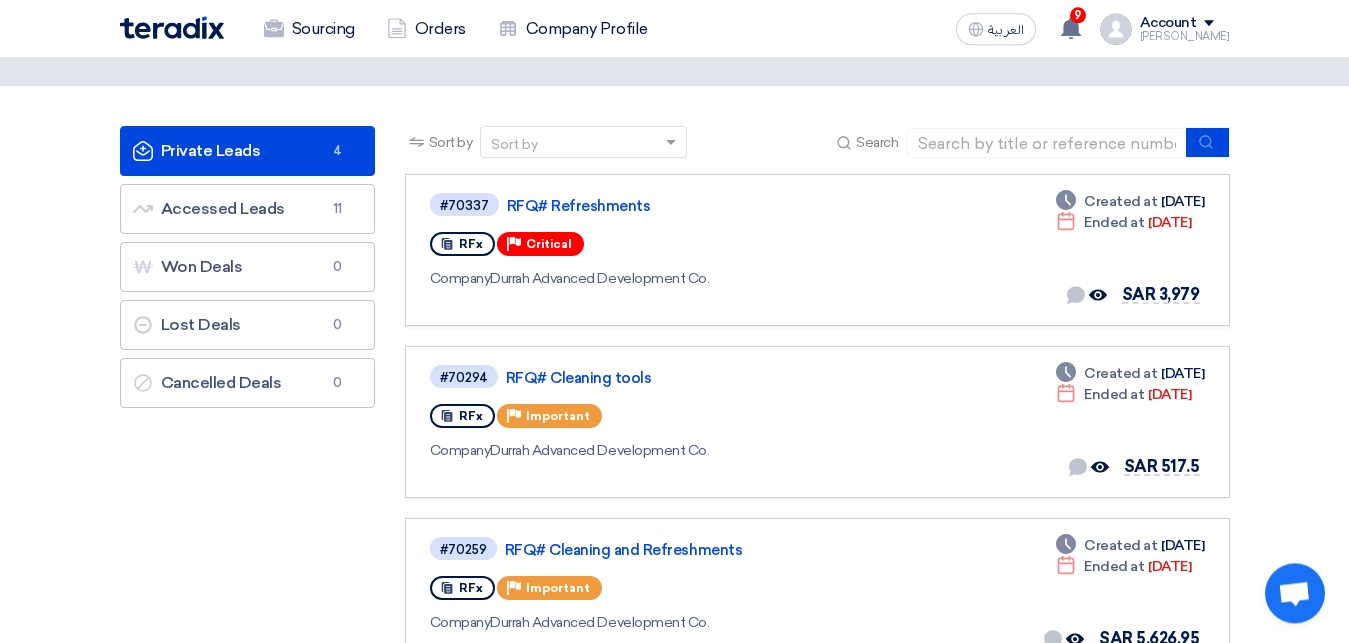 scroll, scrollTop: 102, scrollLeft: 0, axis: vertical 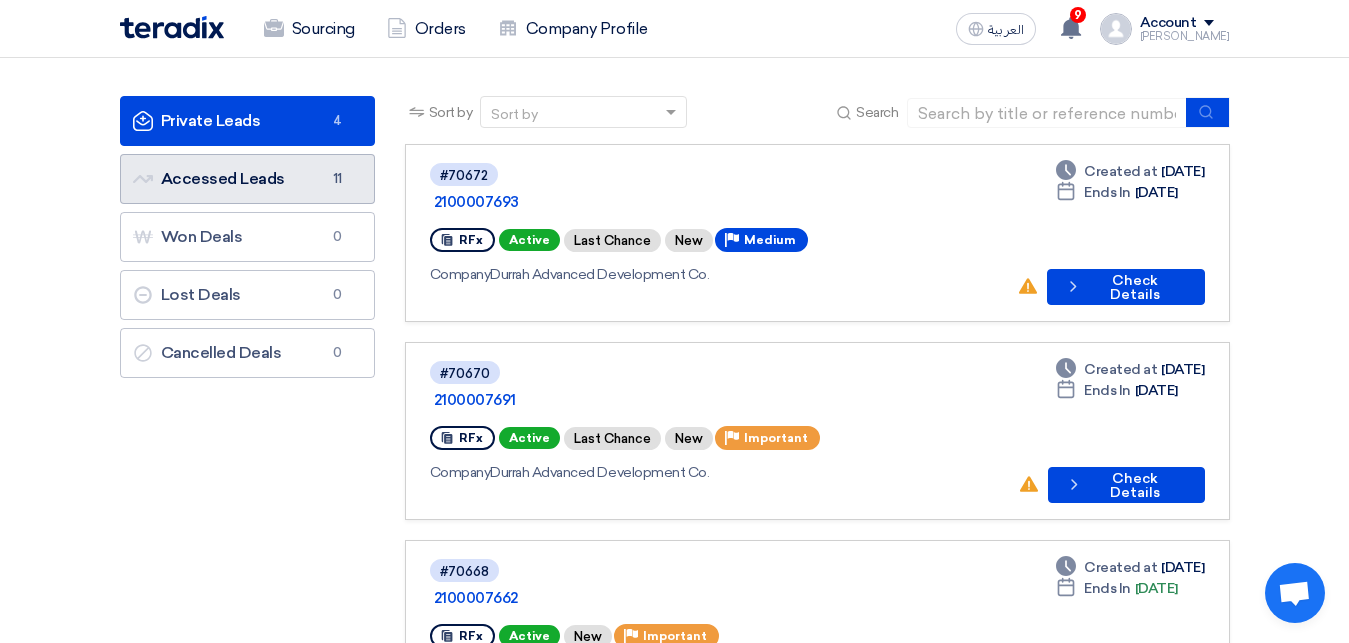 drag, startPoint x: 254, startPoint y: 182, endPoint x: 271, endPoint y: 184, distance: 17.117243 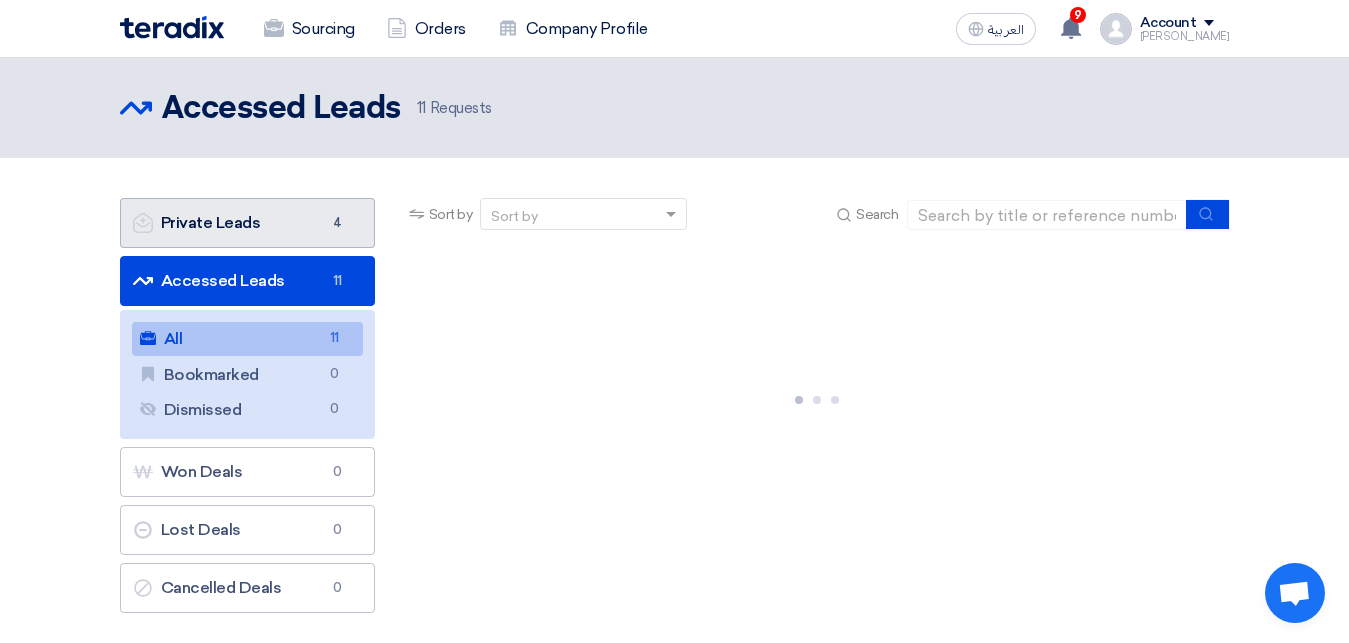 click on "Private Leads
Private Leads
4" 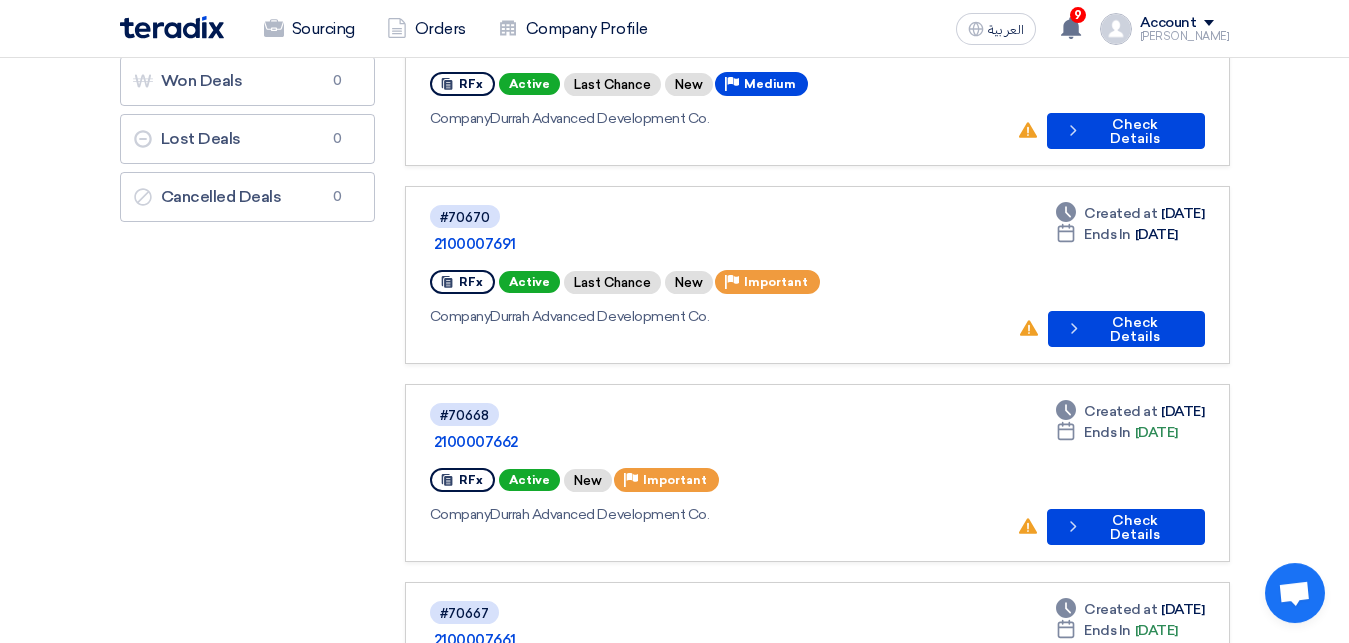 scroll, scrollTop: 204, scrollLeft: 0, axis: vertical 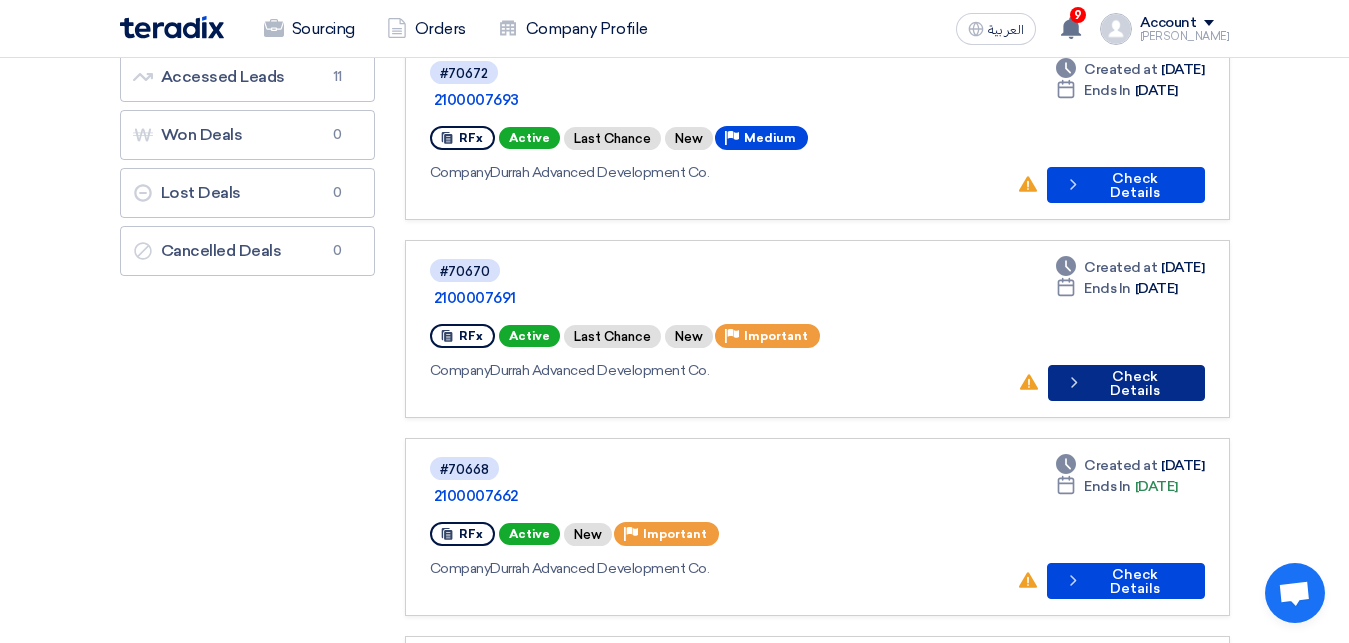 click on "Check details
Check Details" 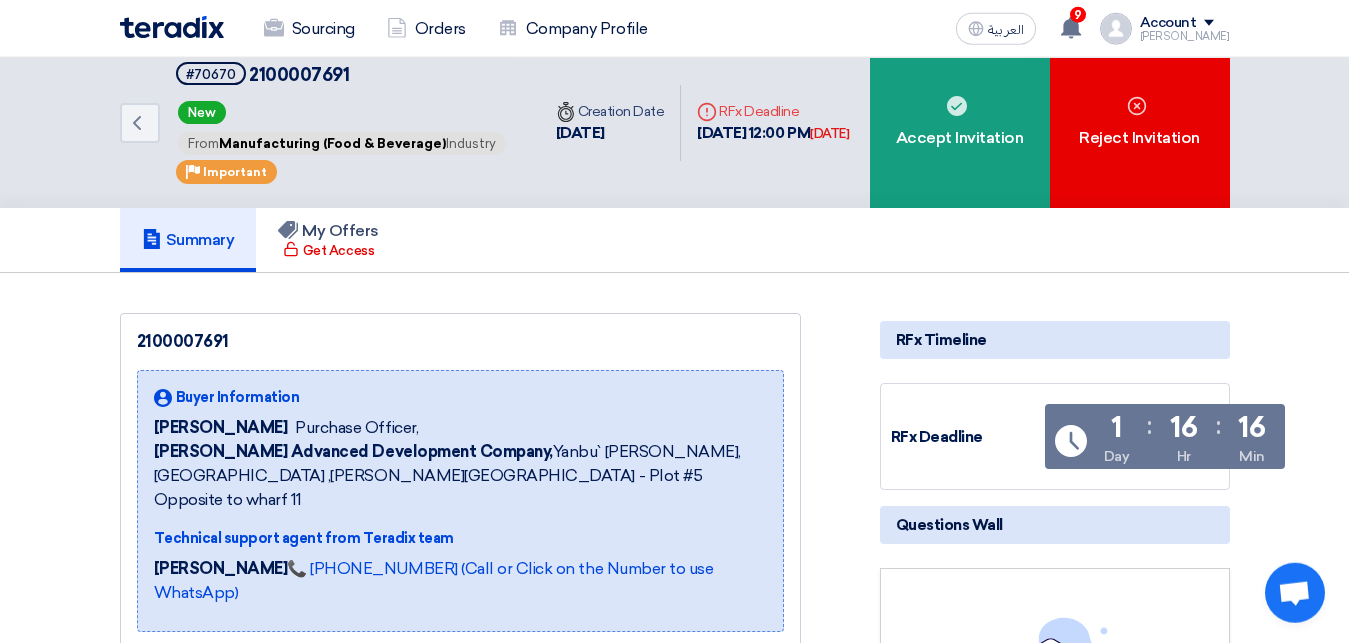scroll, scrollTop: 0, scrollLeft: 0, axis: both 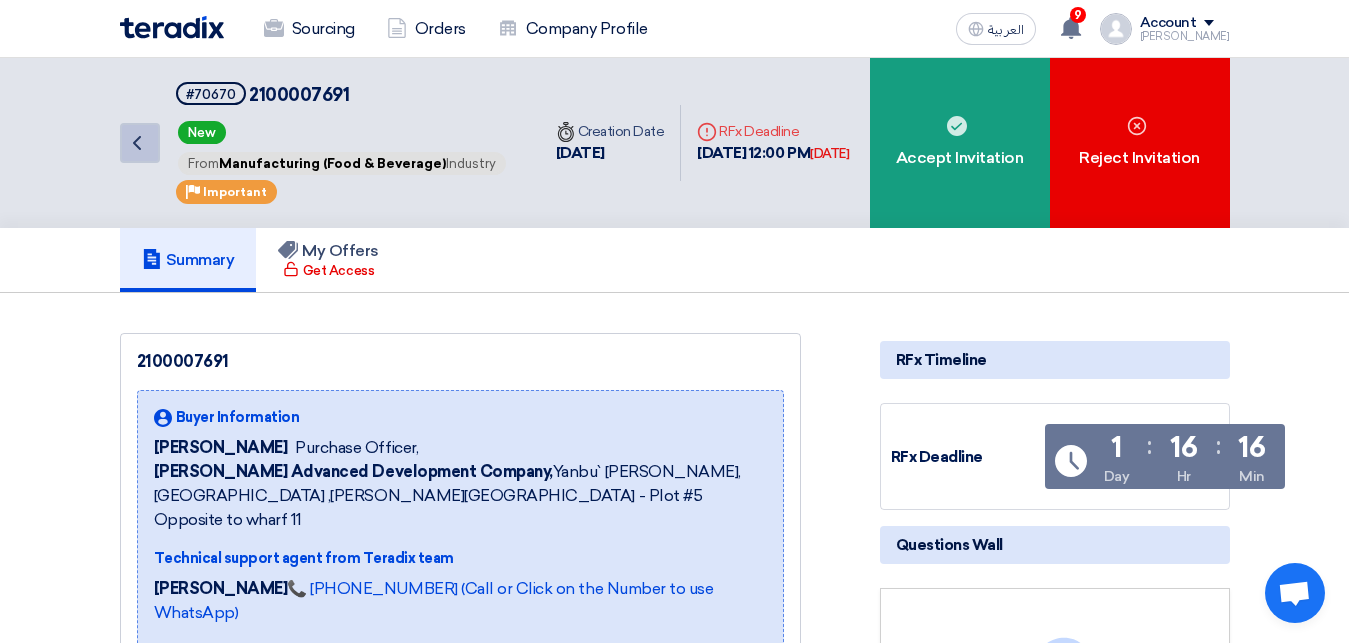 click on "Back" 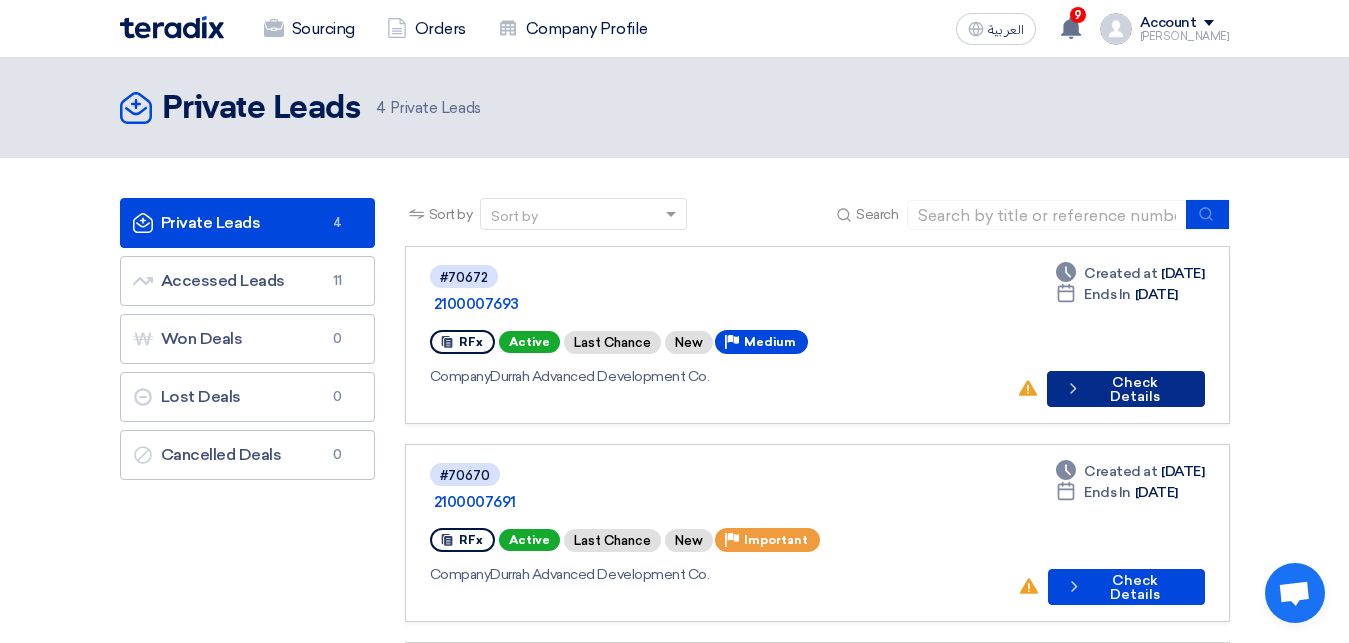 click on "Check details
Check Details" 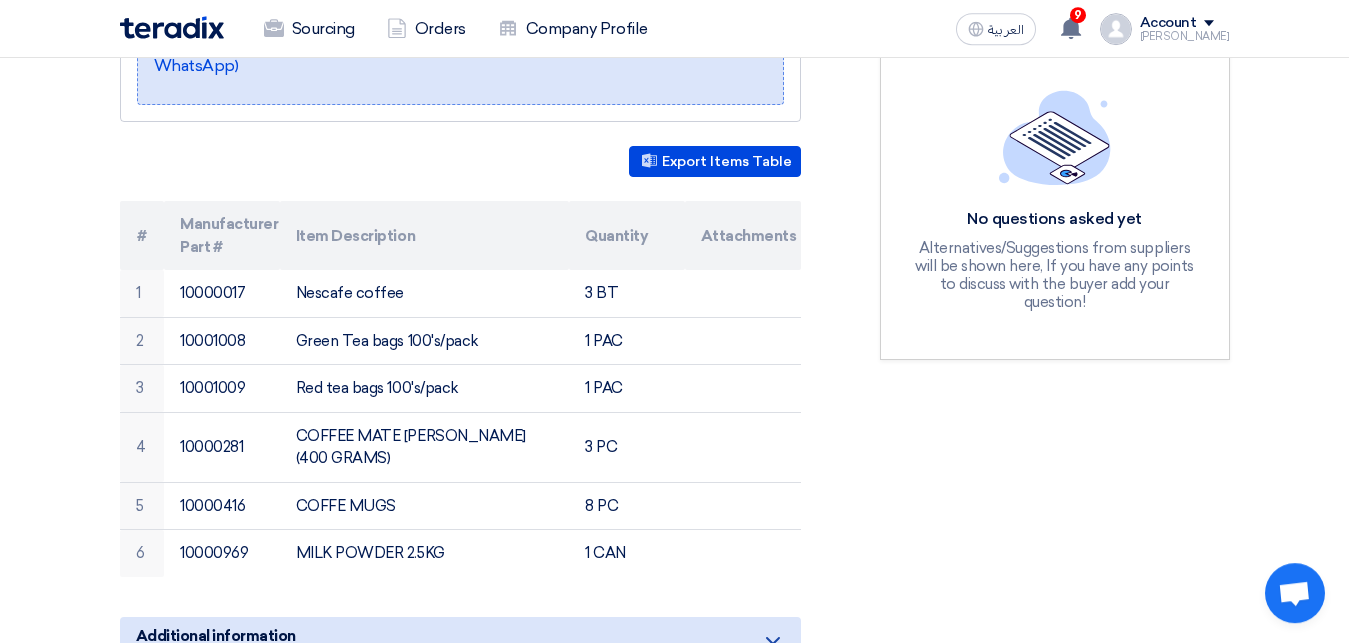 scroll, scrollTop: 612, scrollLeft: 0, axis: vertical 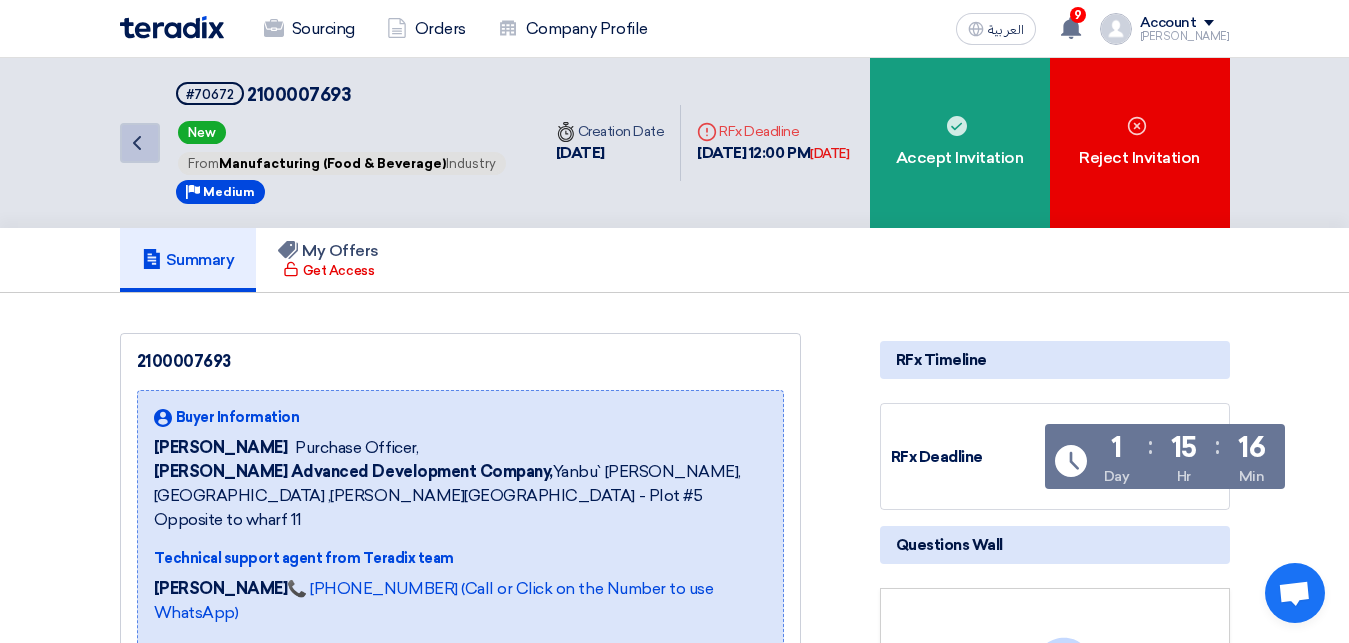 click on "Back" 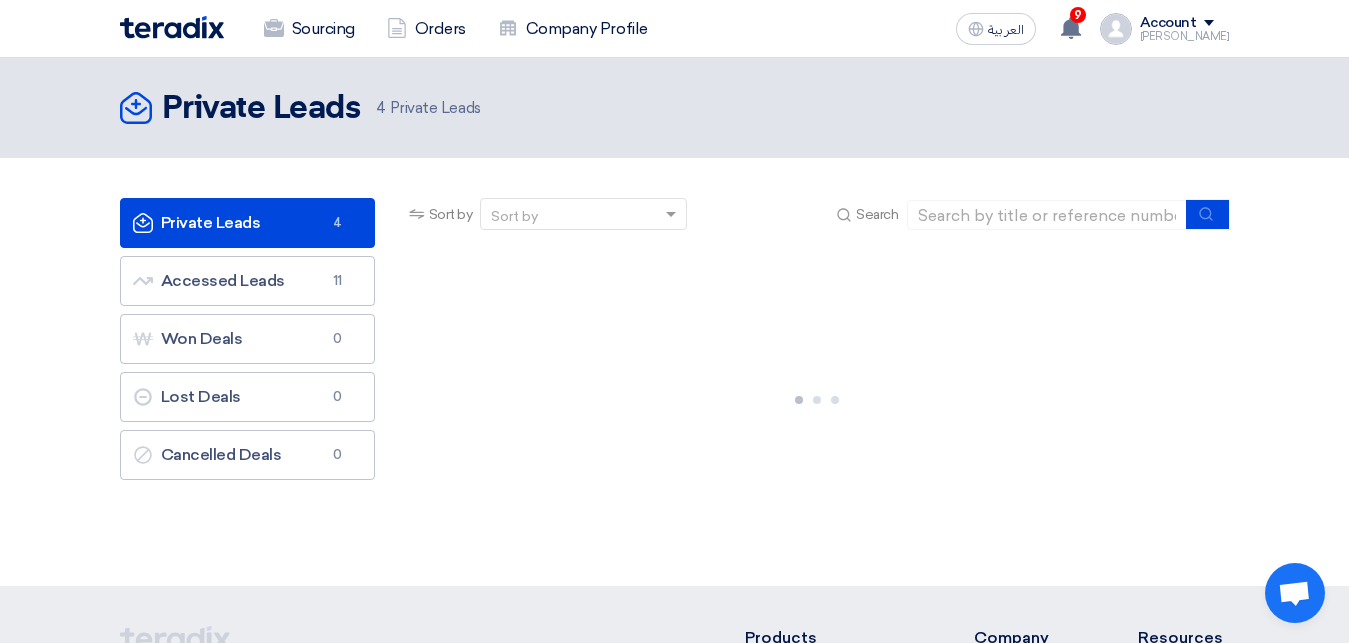 click on "Private Leads
Private Leads
4" 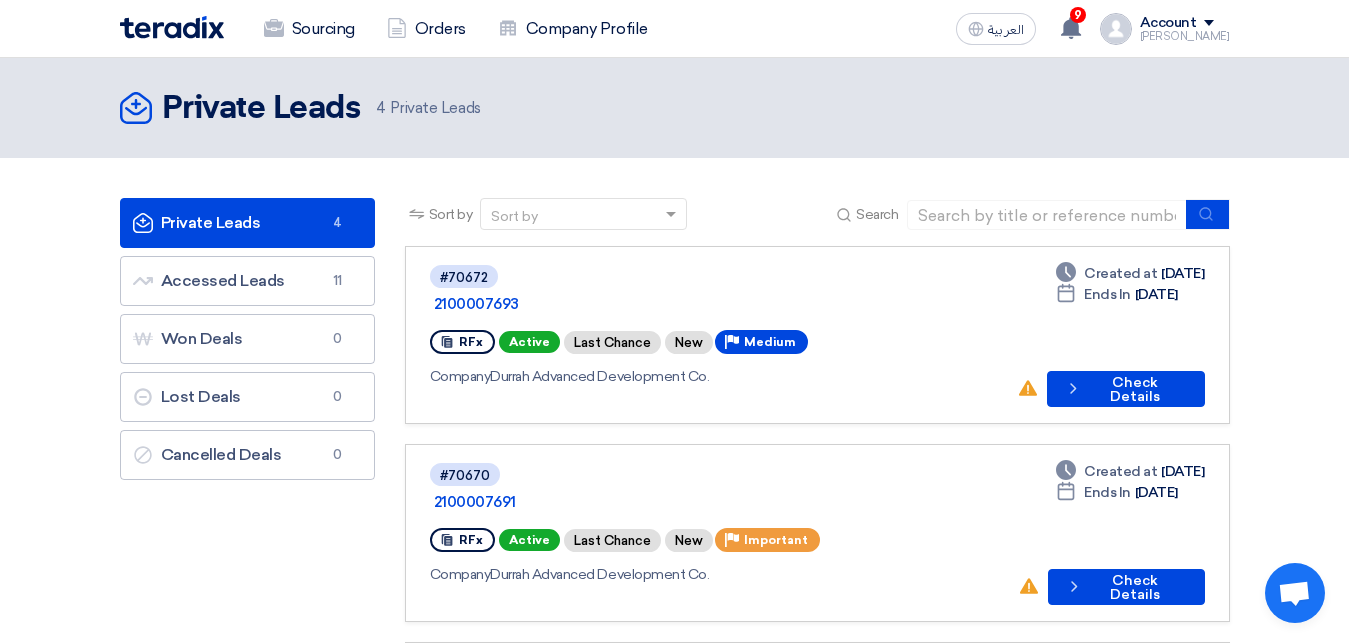 scroll, scrollTop: 612, scrollLeft: 0, axis: vertical 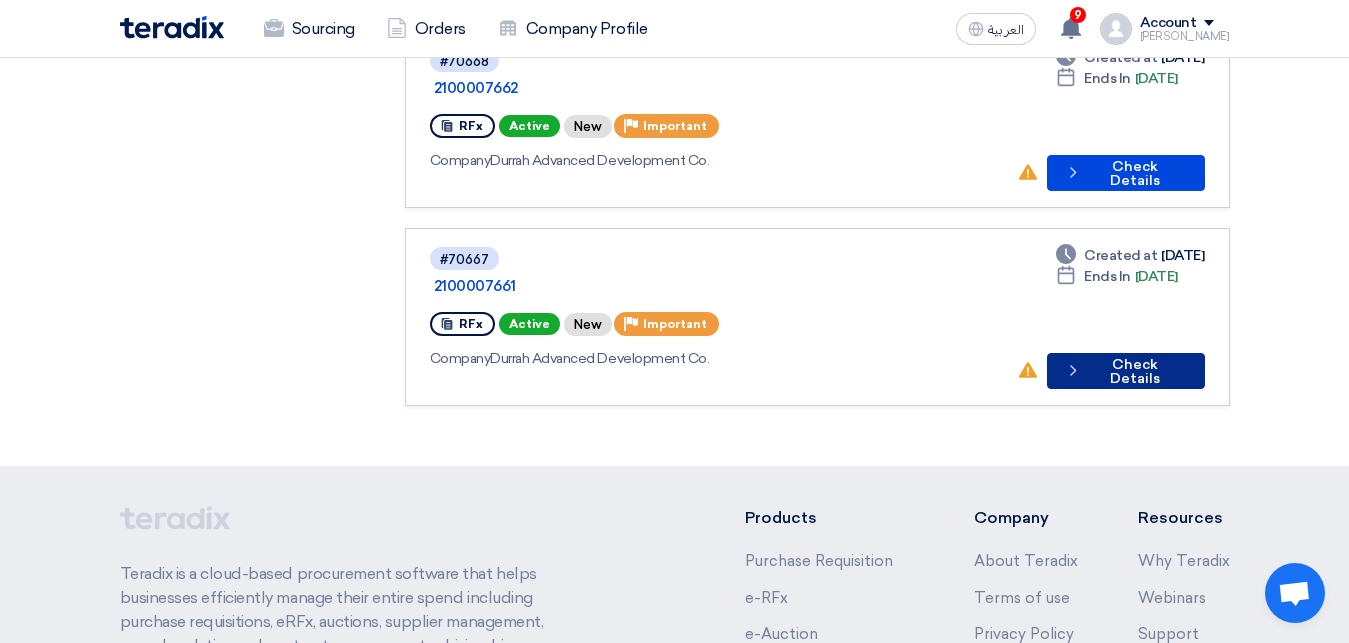 click on "Check details
Check Details" 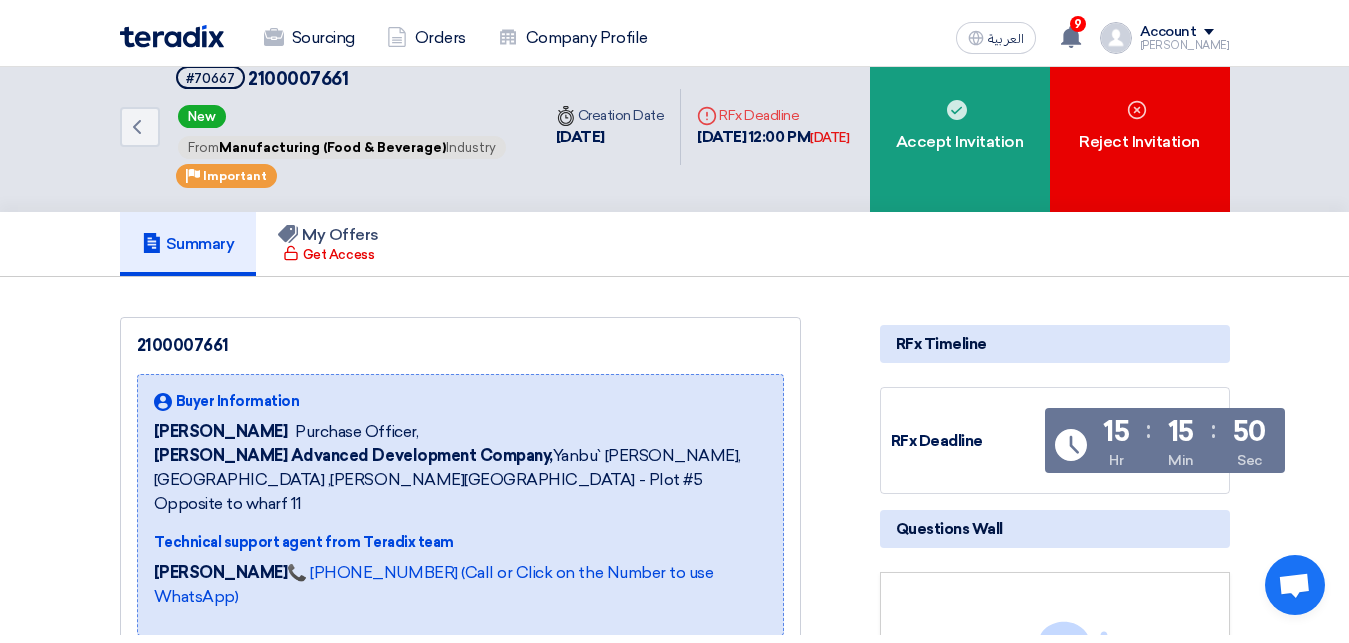 scroll, scrollTop: 0, scrollLeft: 0, axis: both 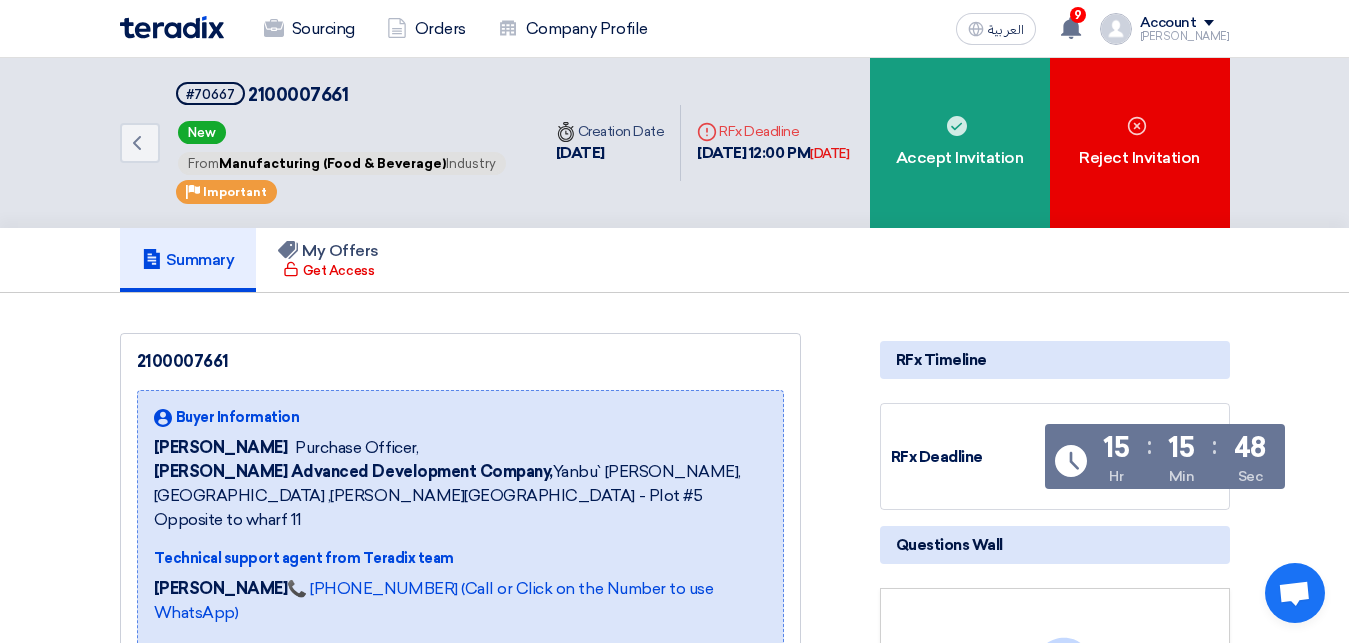 drag, startPoint x: 920, startPoint y: 197, endPoint x: 260, endPoint y: 249, distance: 662.0453 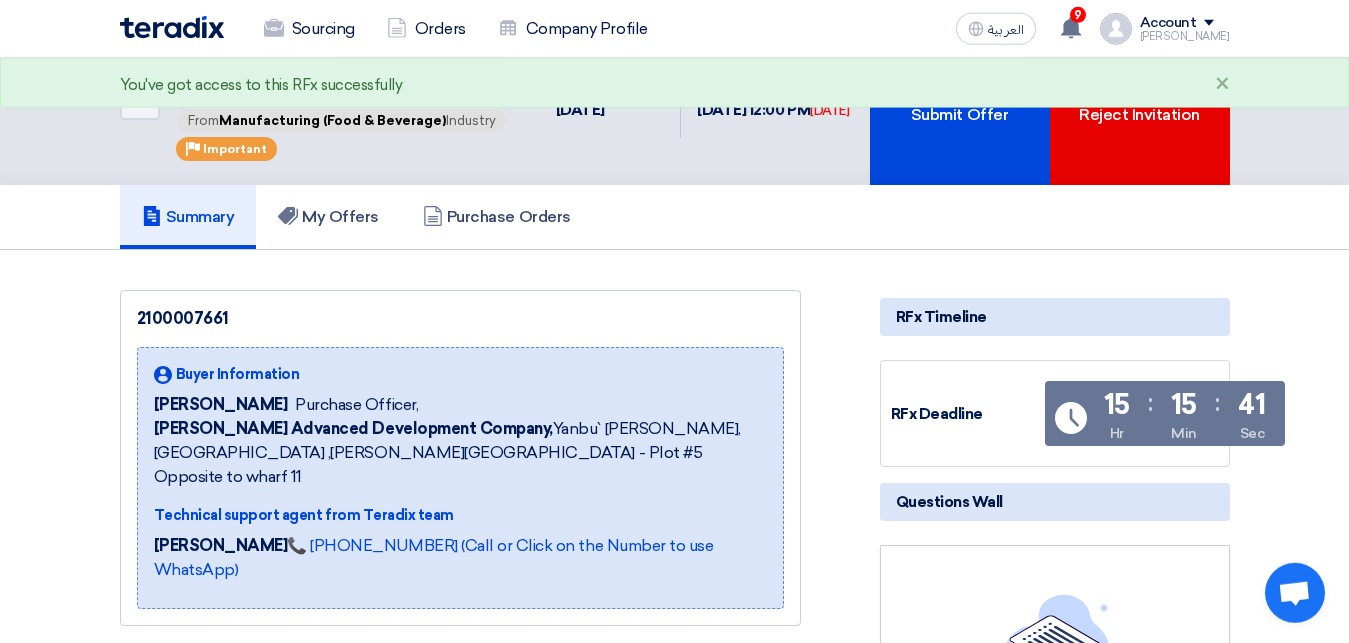 scroll, scrollTop: 0, scrollLeft: 0, axis: both 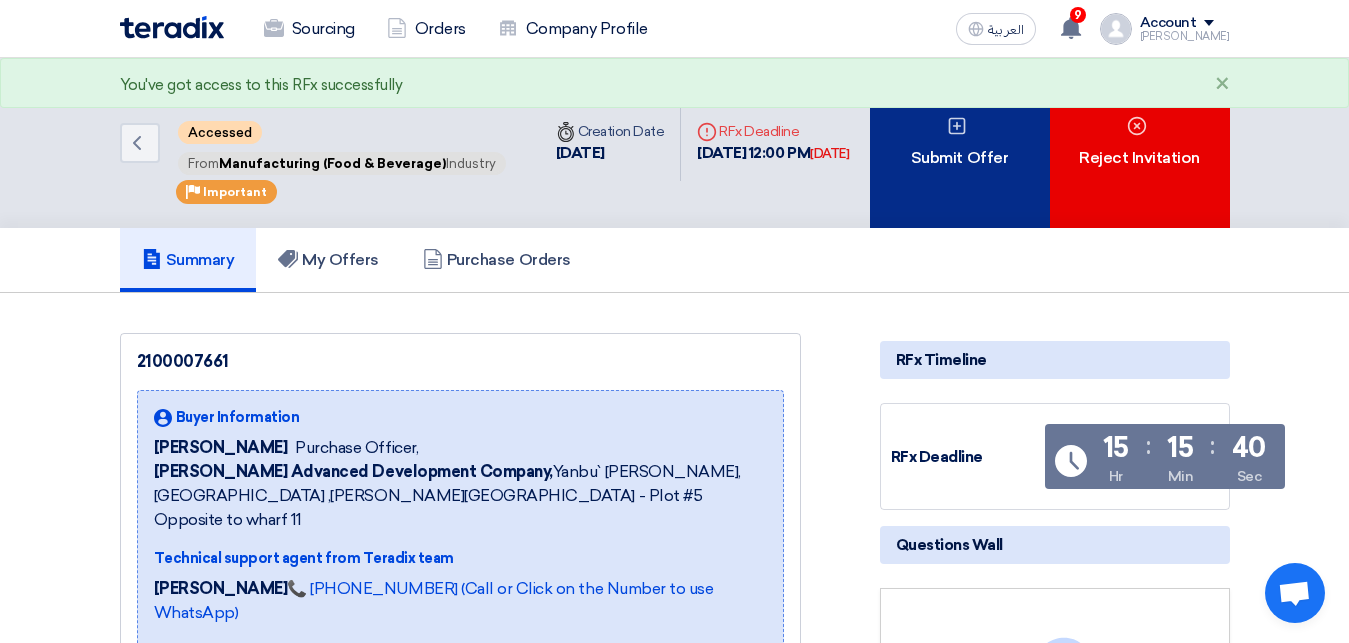 click on "Submit Offer" 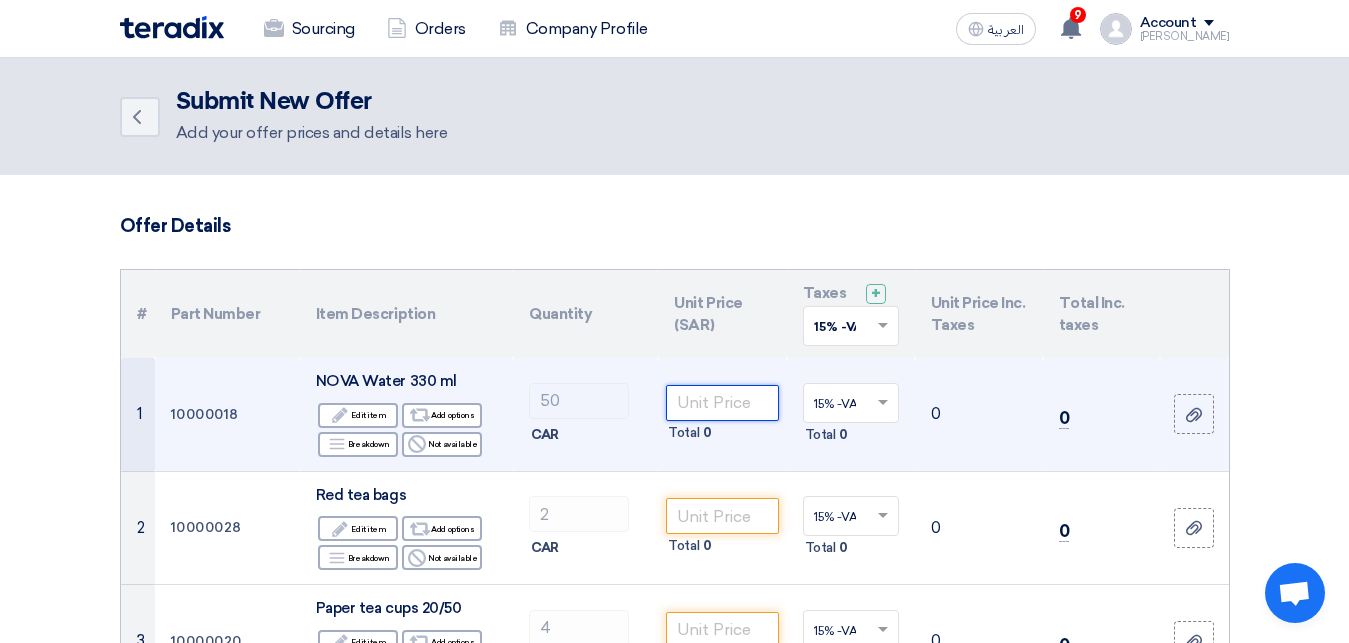 click 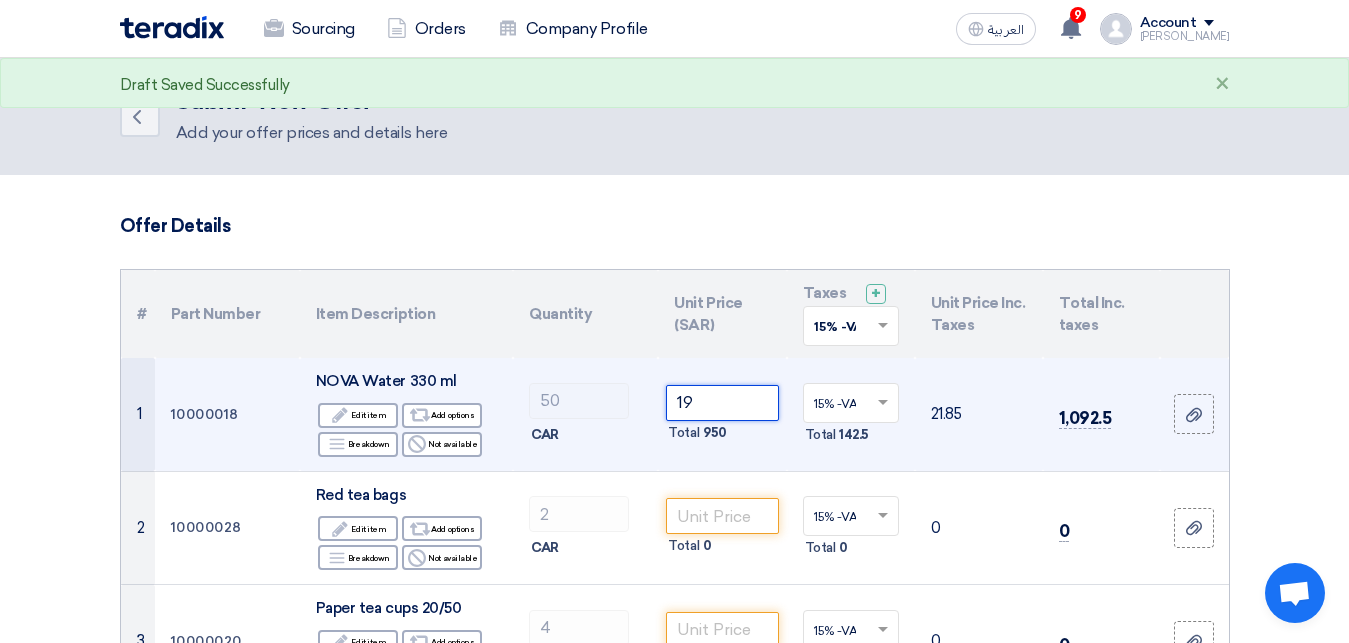 type on "19" 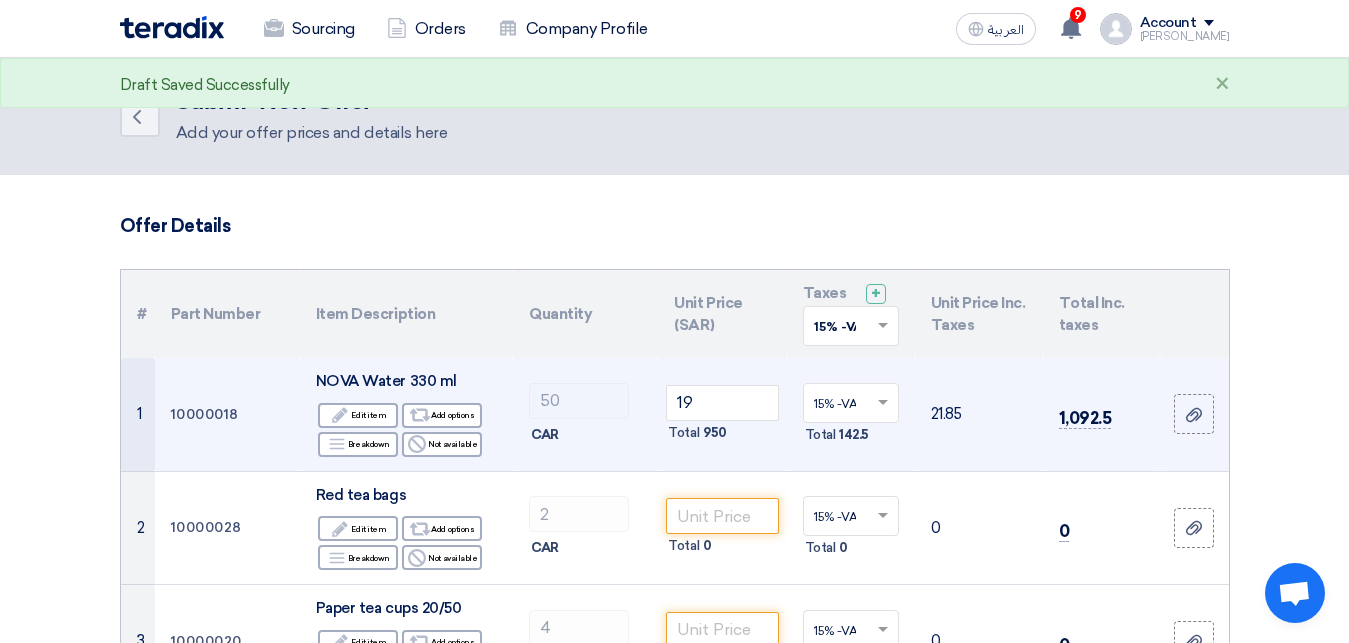 click on "50
CAR" 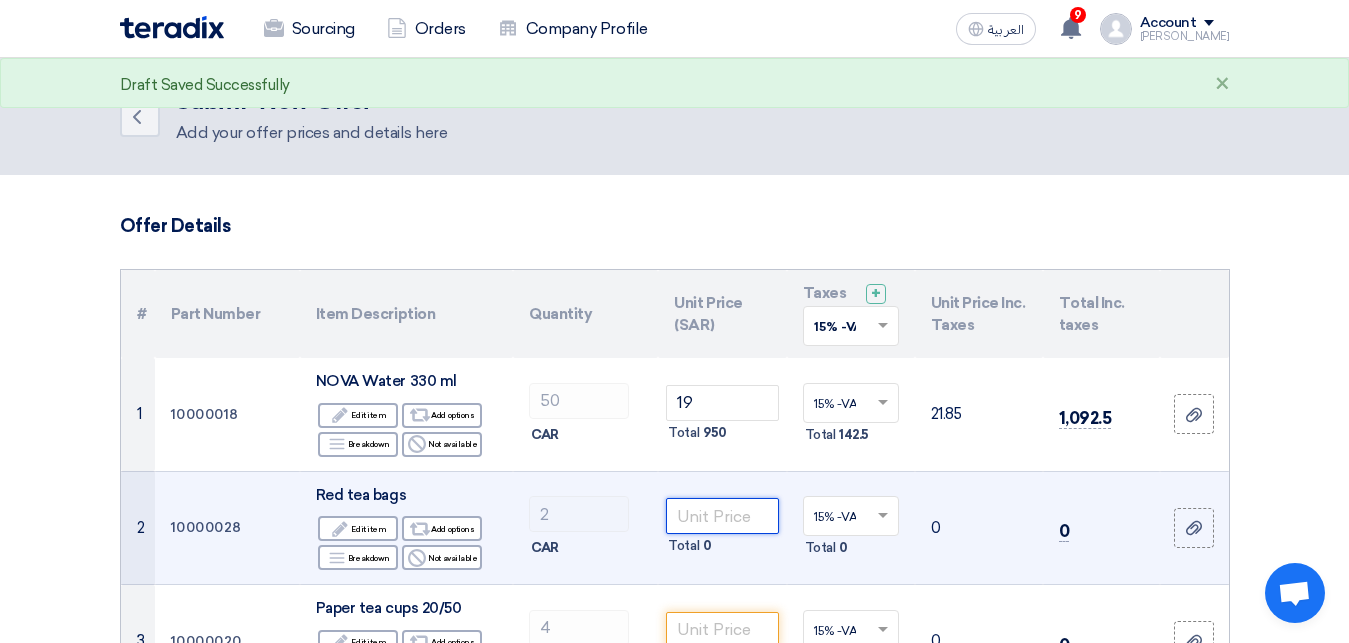 click 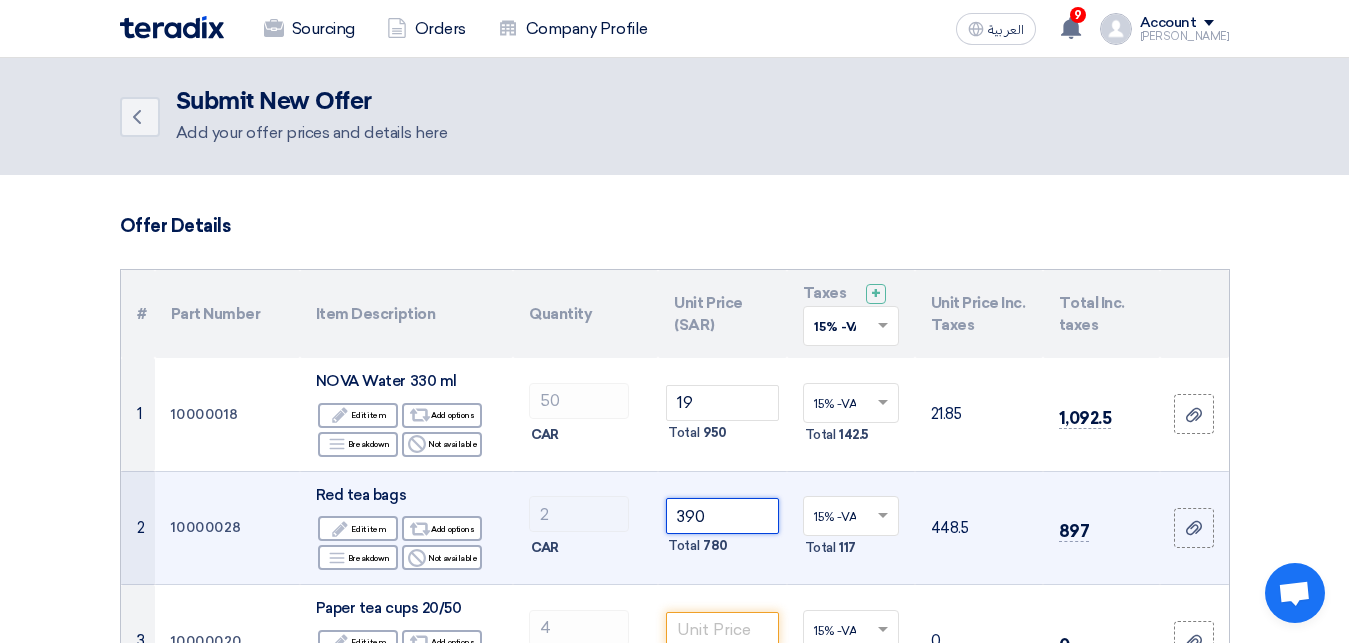 scroll, scrollTop: 102, scrollLeft: 0, axis: vertical 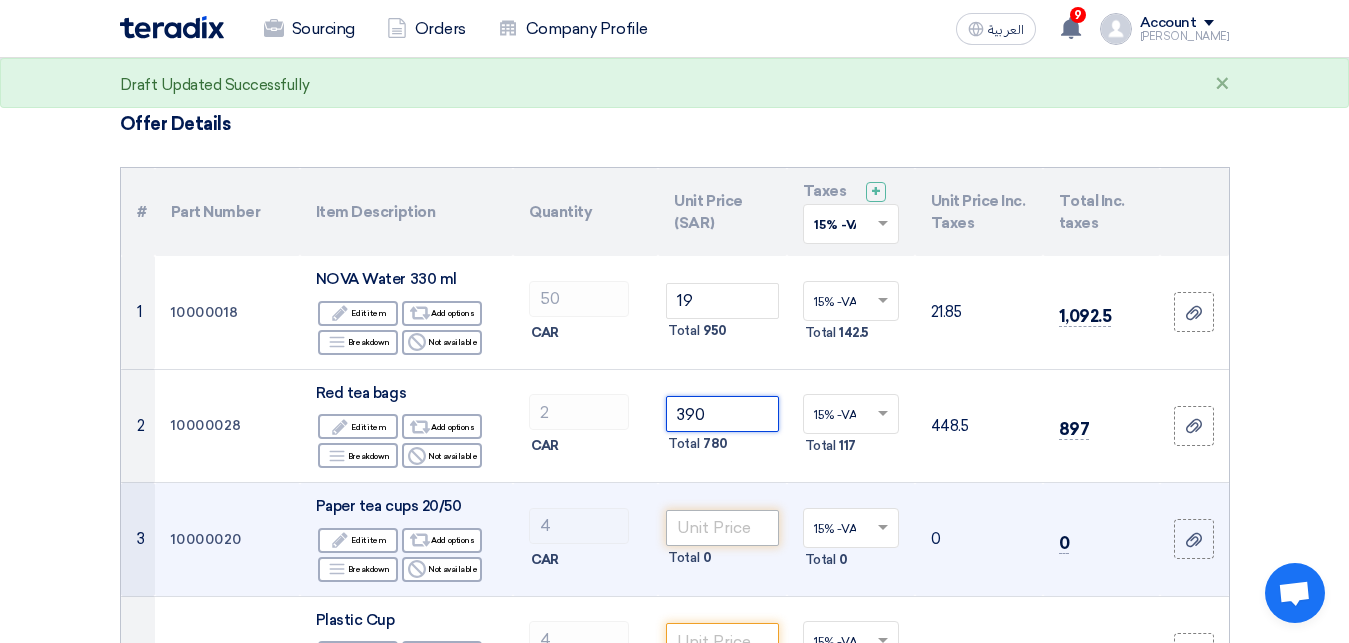 type on "390" 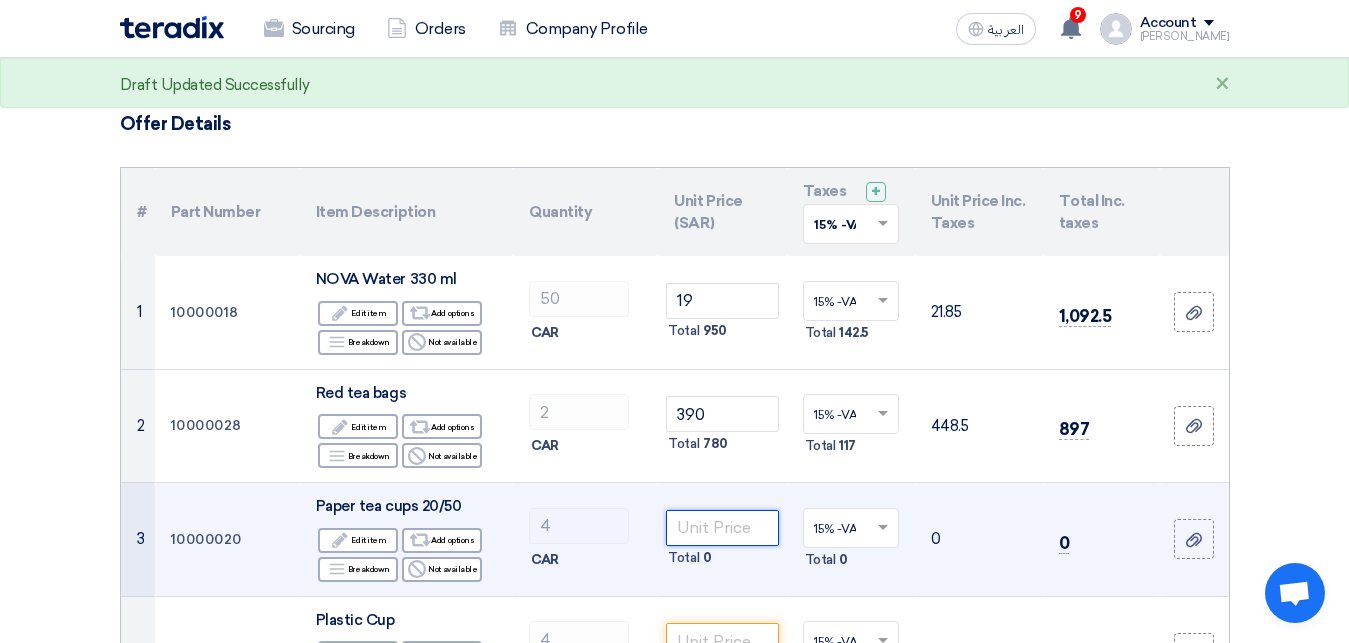 drag, startPoint x: 722, startPoint y: 538, endPoint x: 724, endPoint y: 519, distance: 19.104973 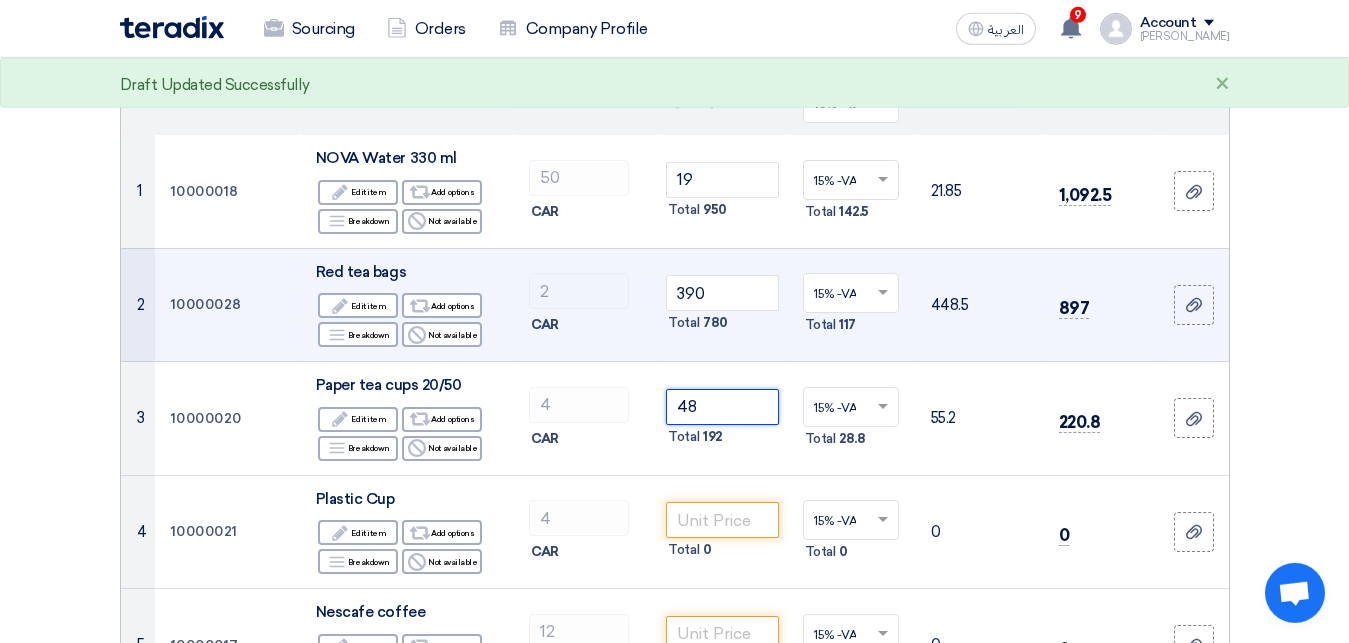 scroll, scrollTop: 306, scrollLeft: 0, axis: vertical 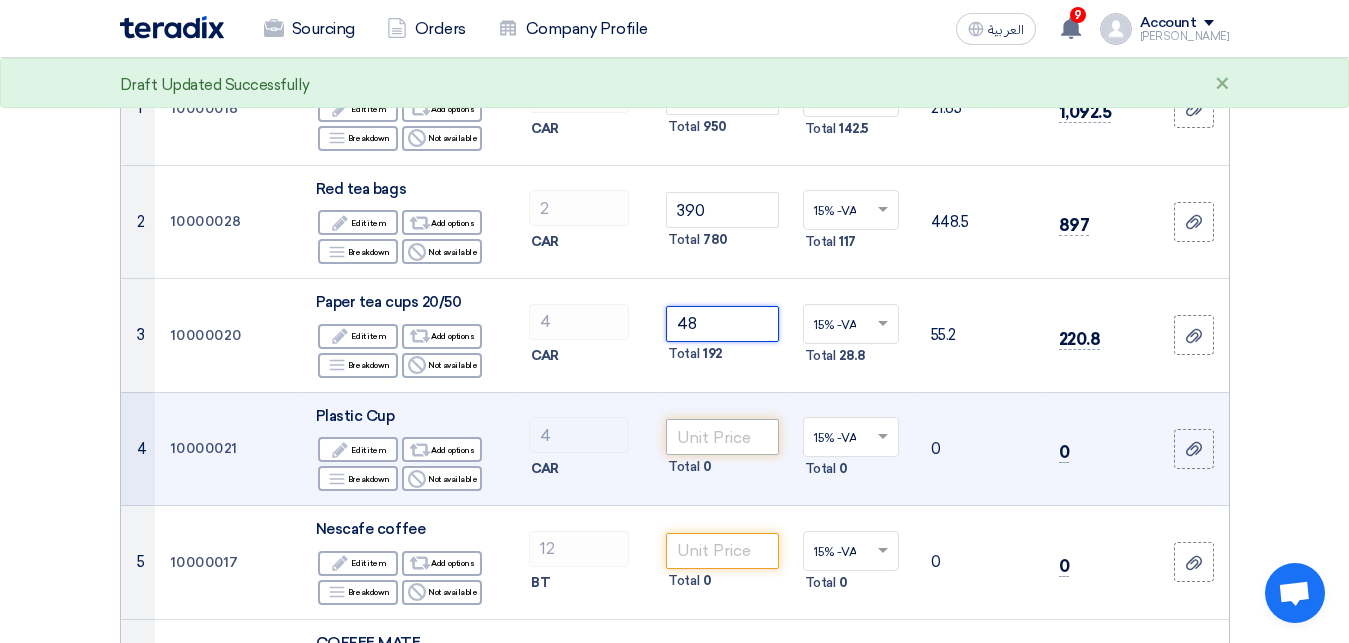 type on "48" 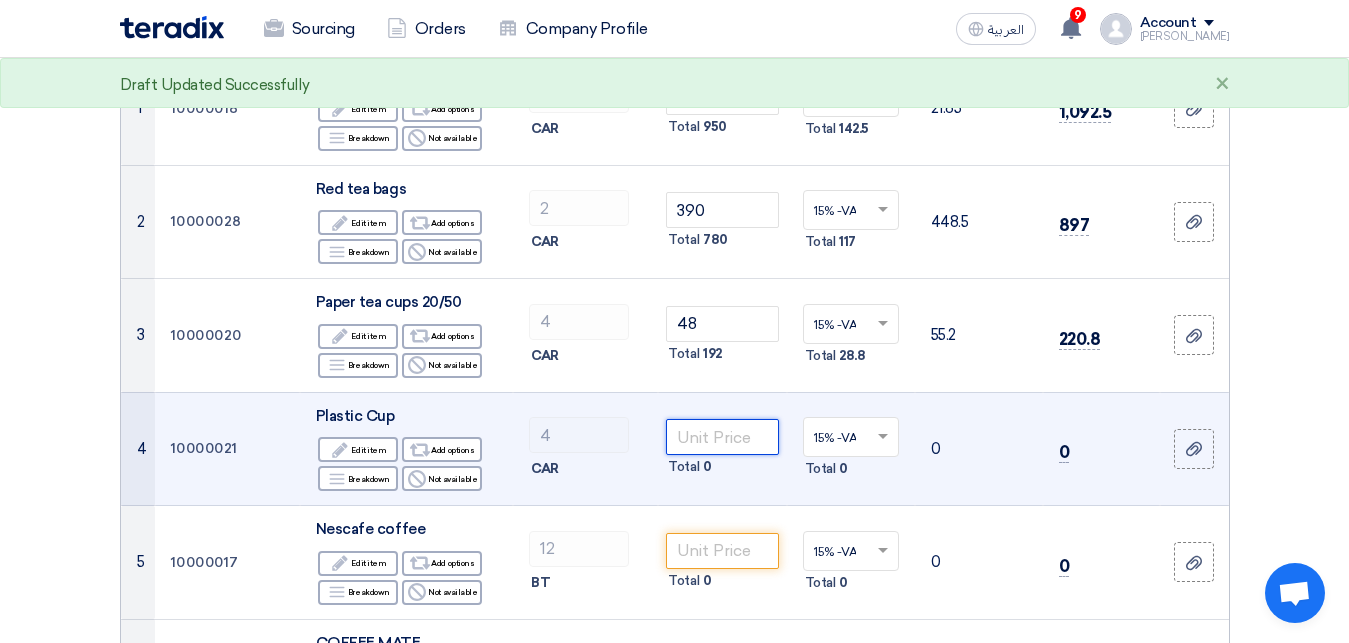 click 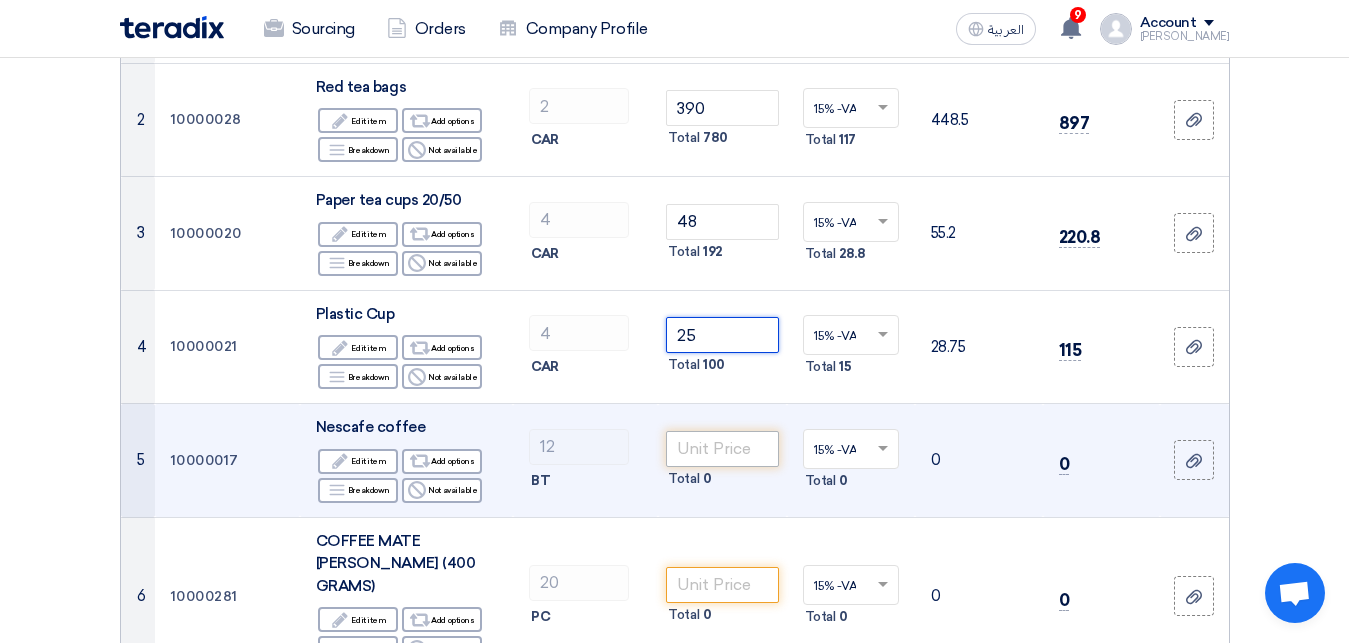 type on "25" 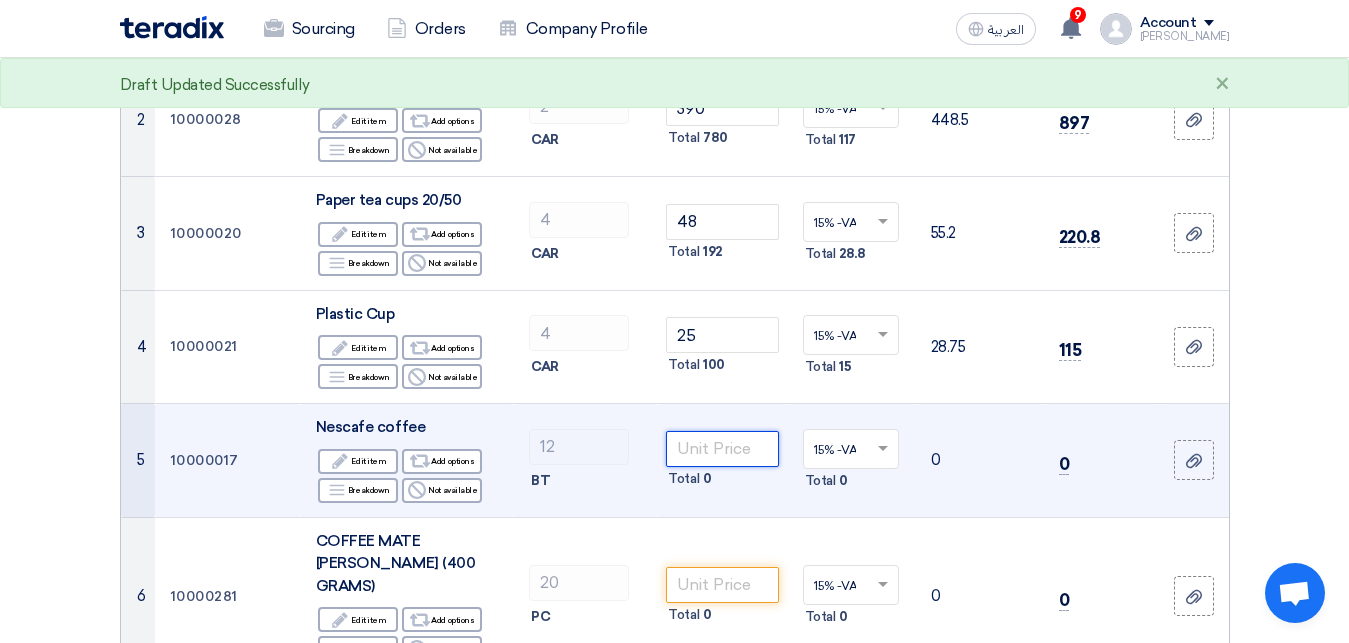 click 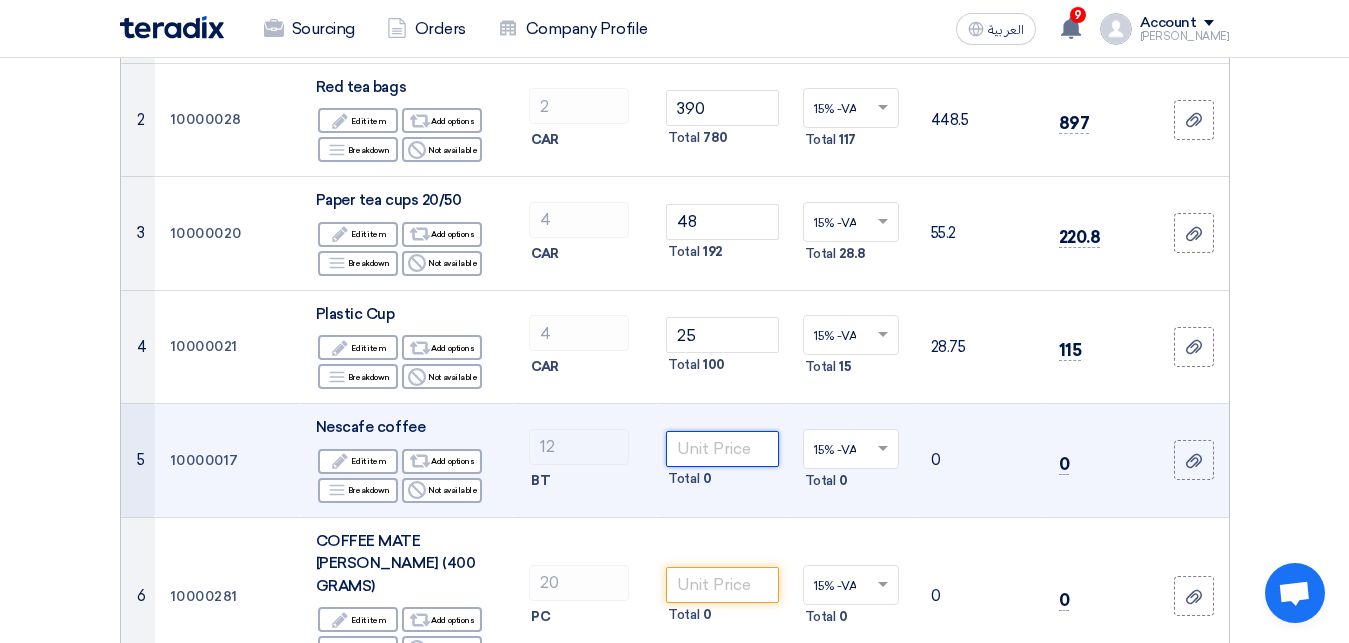 scroll, scrollTop: 510, scrollLeft: 0, axis: vertical 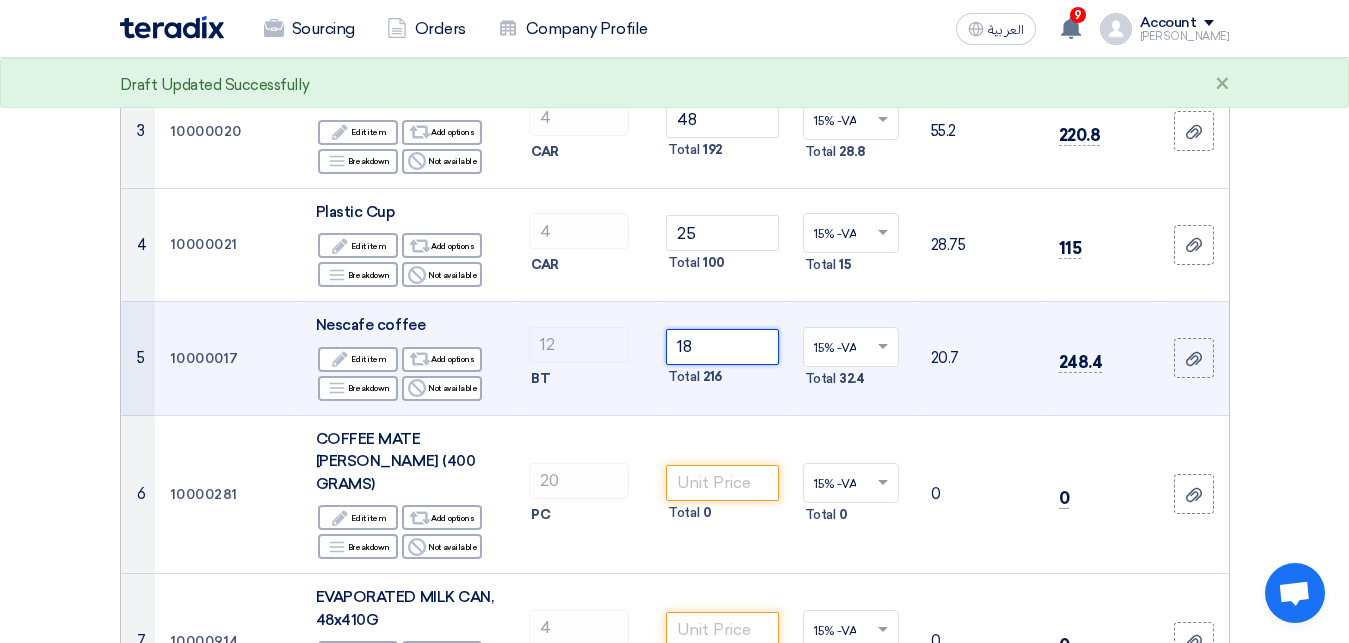 type on "18" 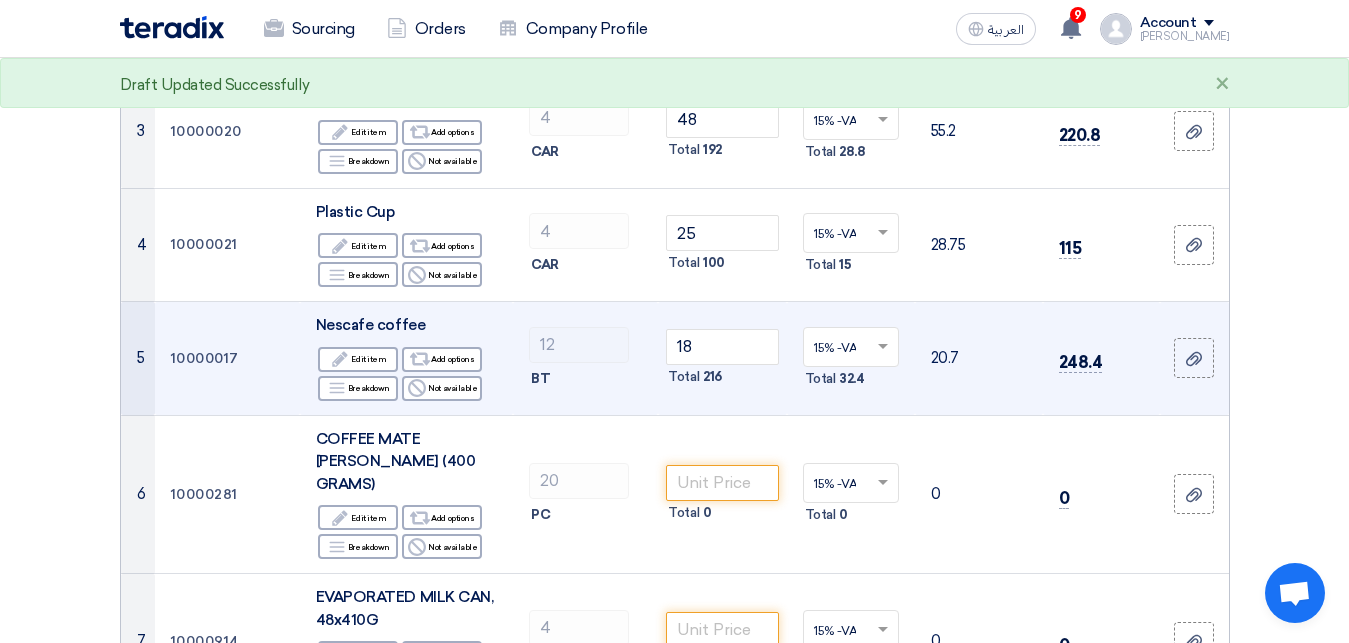 click on "12
BT" 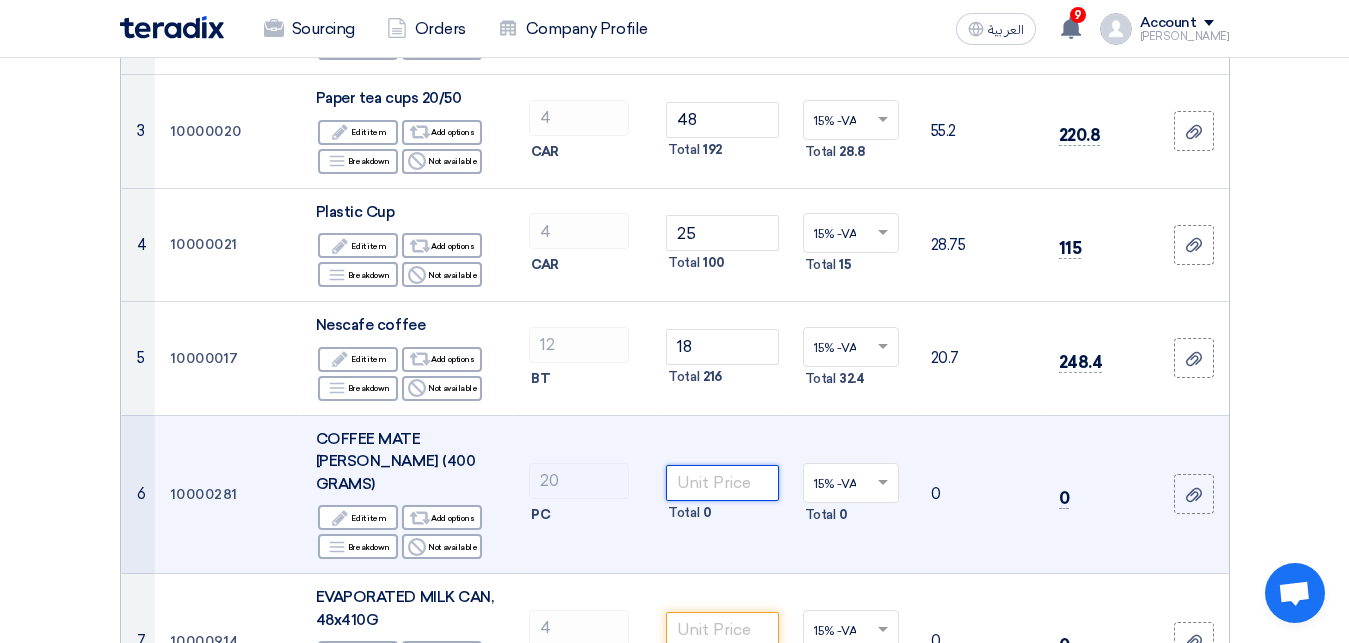 click 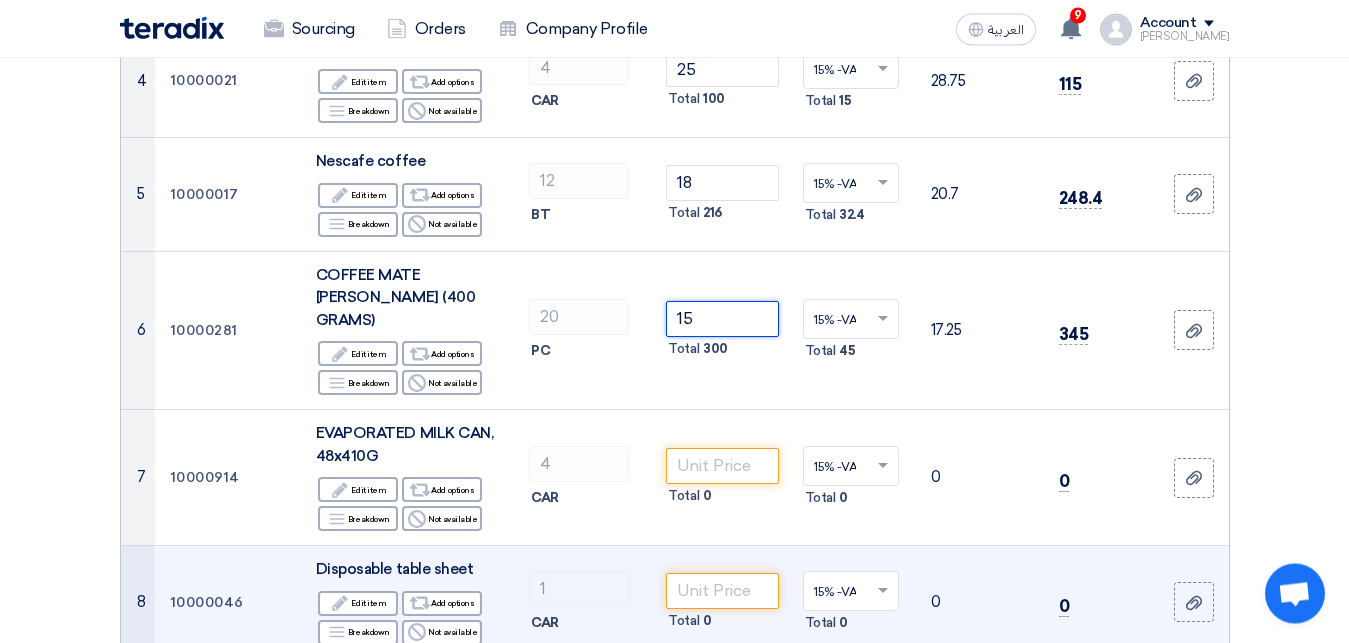 scroll, scrollTop: 714, scrollLeft: 0, axis: vertical 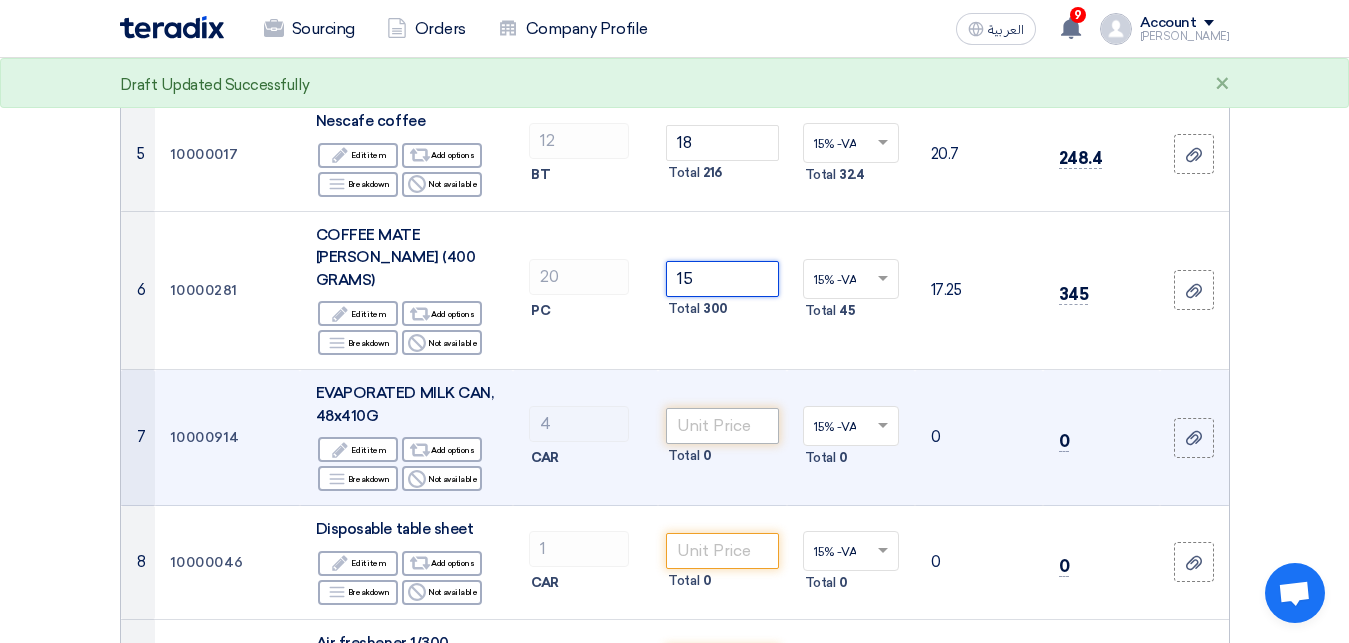 type on "15" 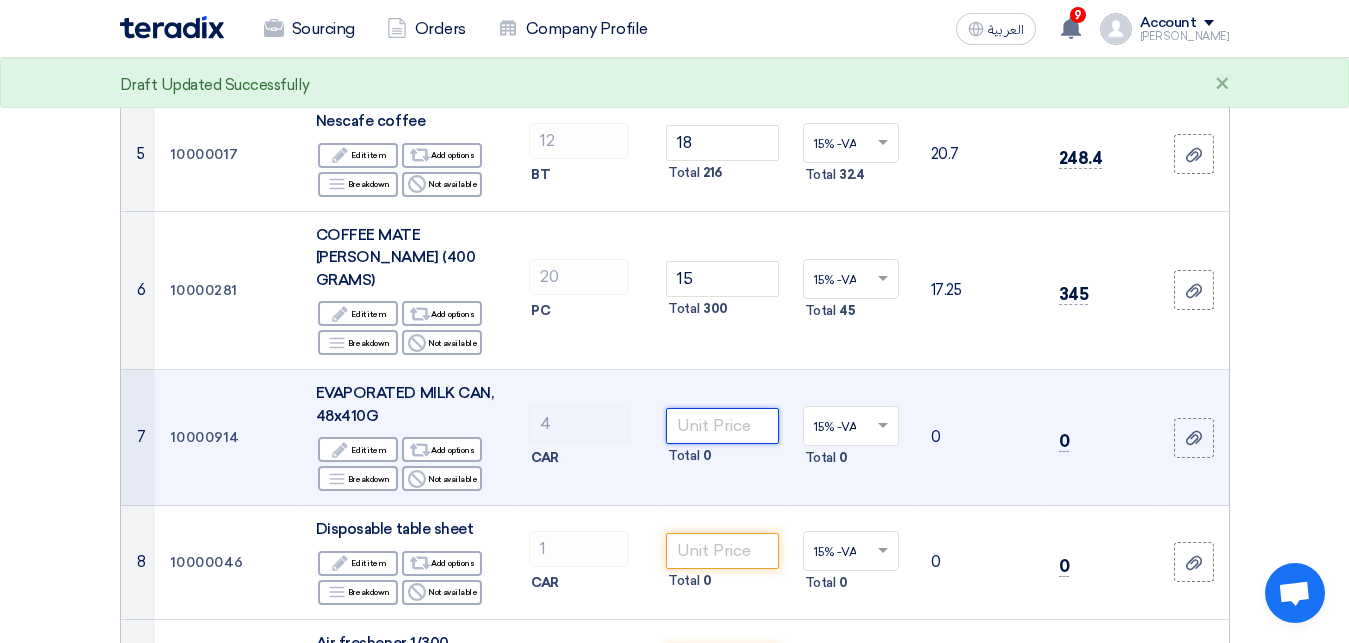 click 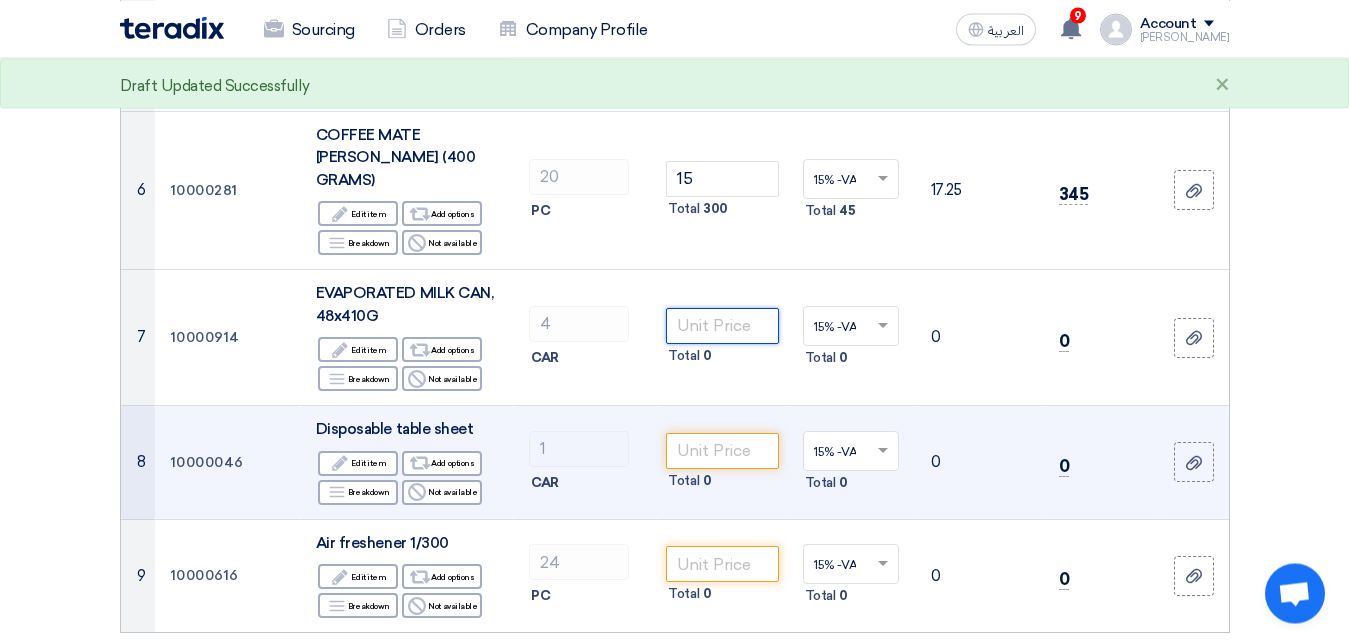 scroll, scrollTop: 816, scrollLeft: 0, axis: vertical 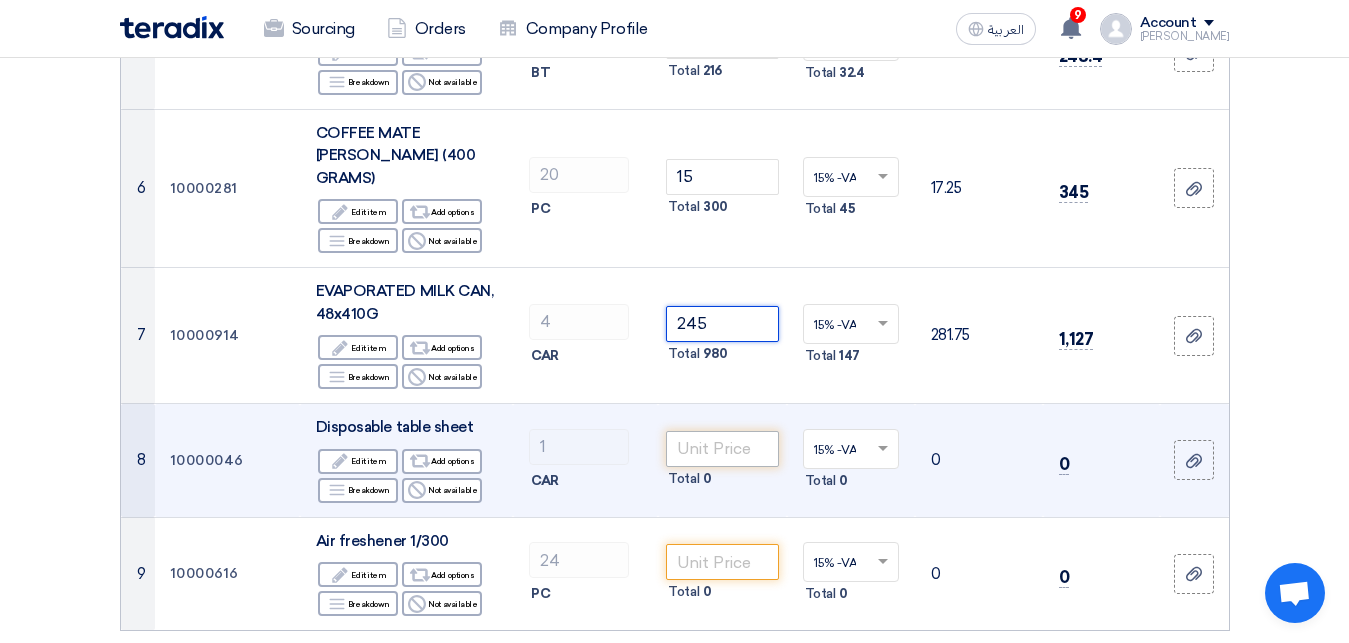 type on "245" 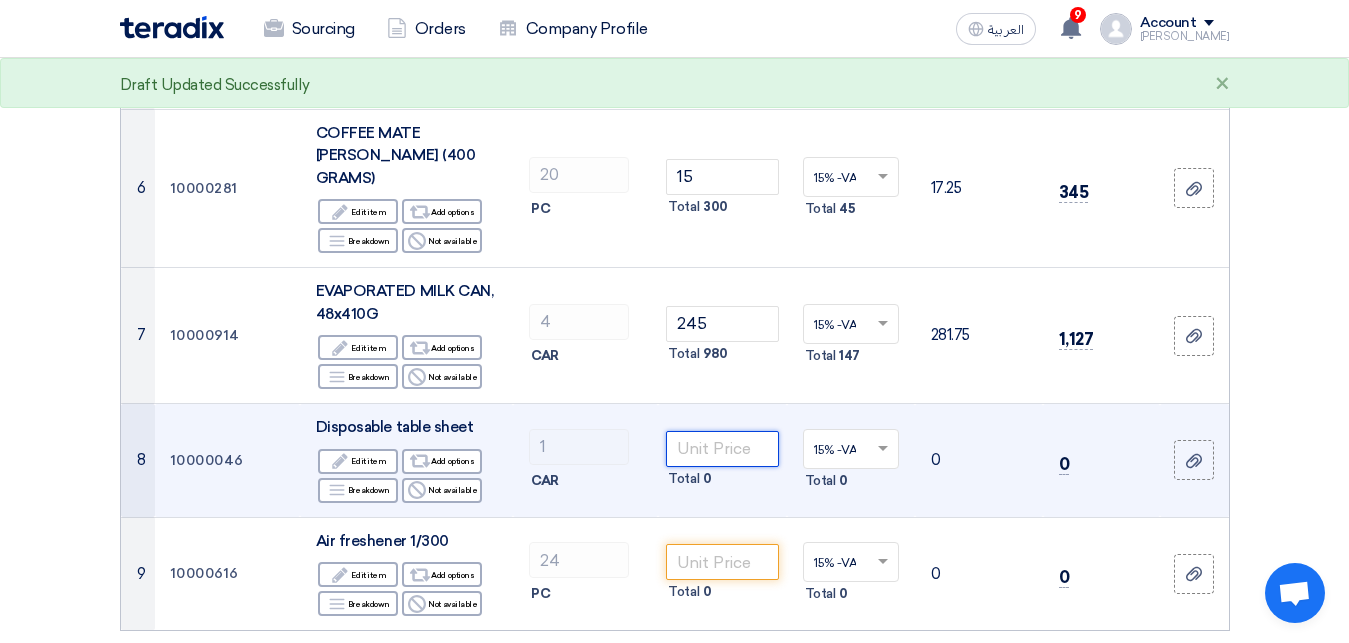 click 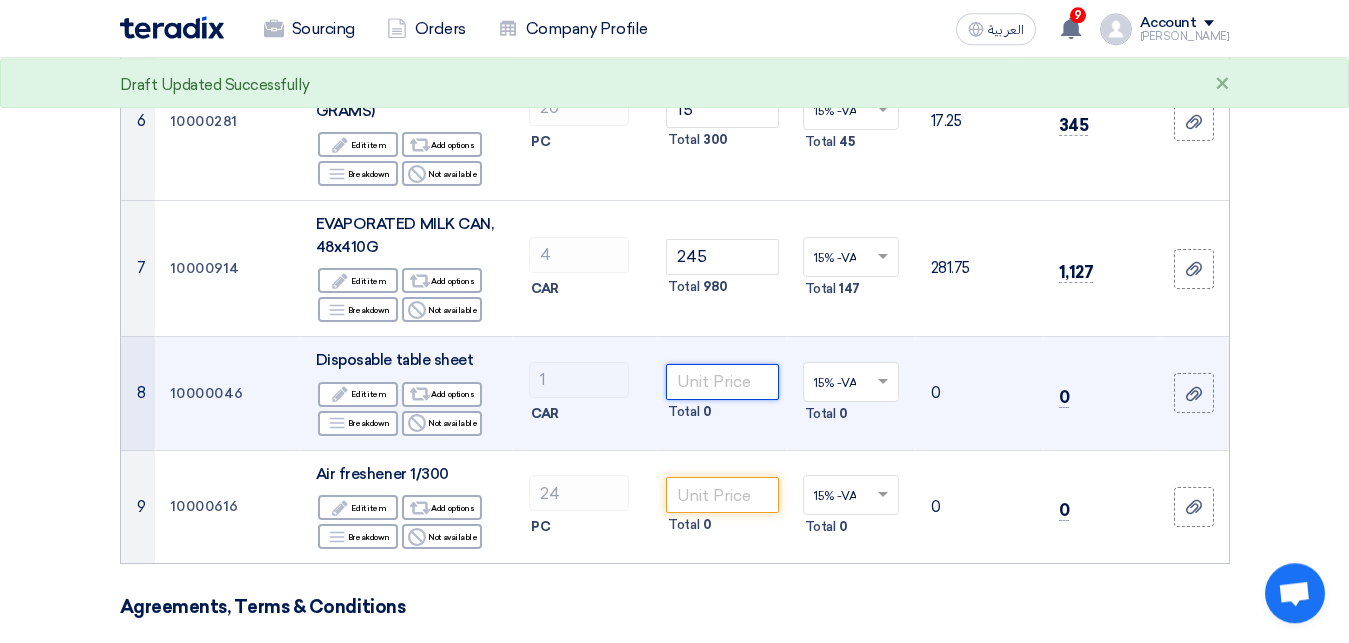 scroll, scrollTop: 918, scrollLeft: 0, axis: vertical 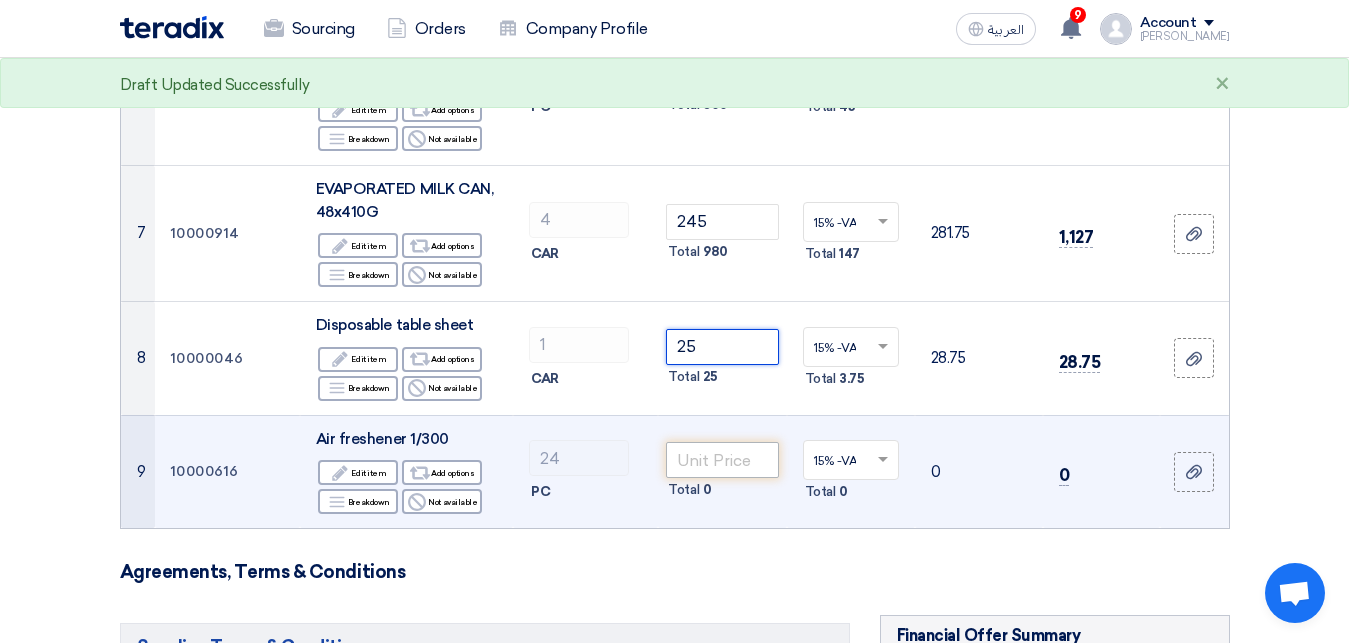 type on "25" 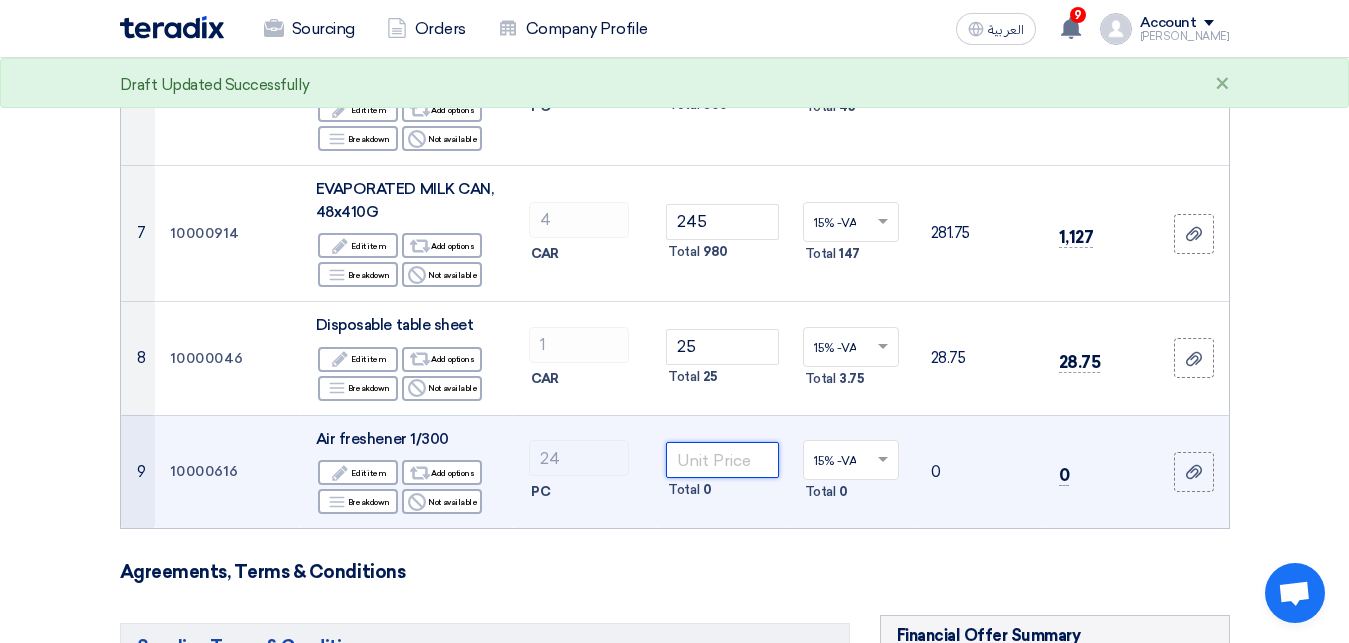 click 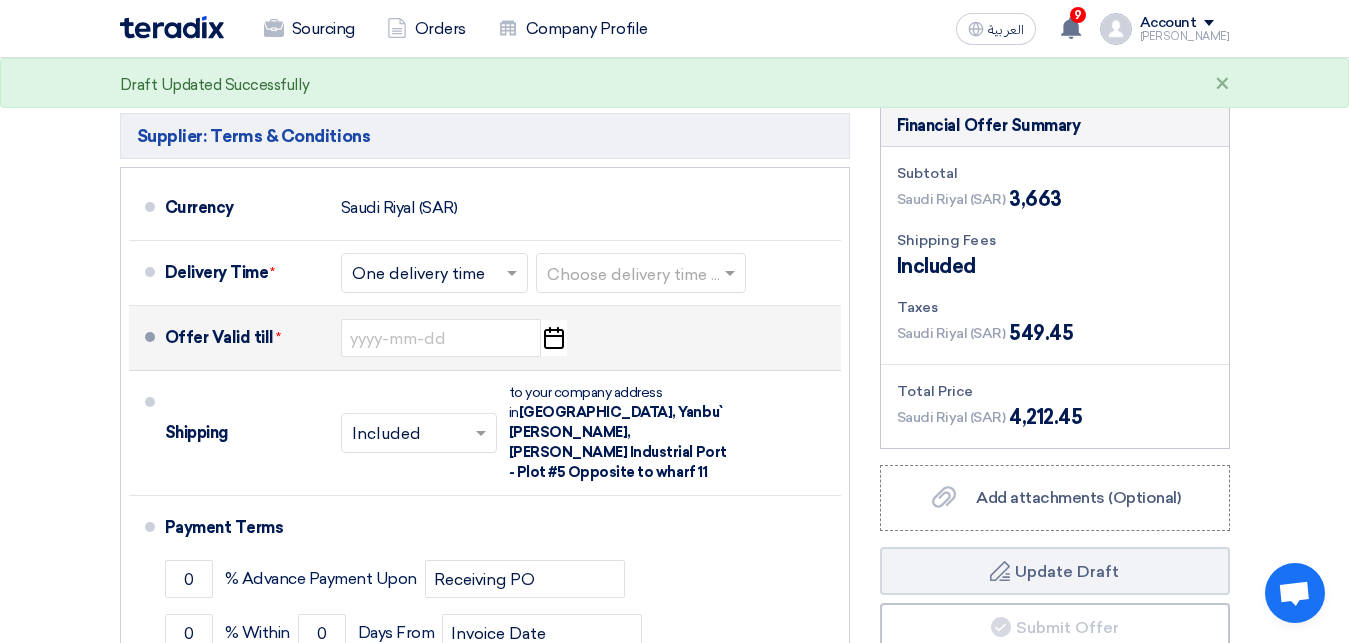scroll, scrollTop: 1530, scrollLeft: 0, axis: vertical 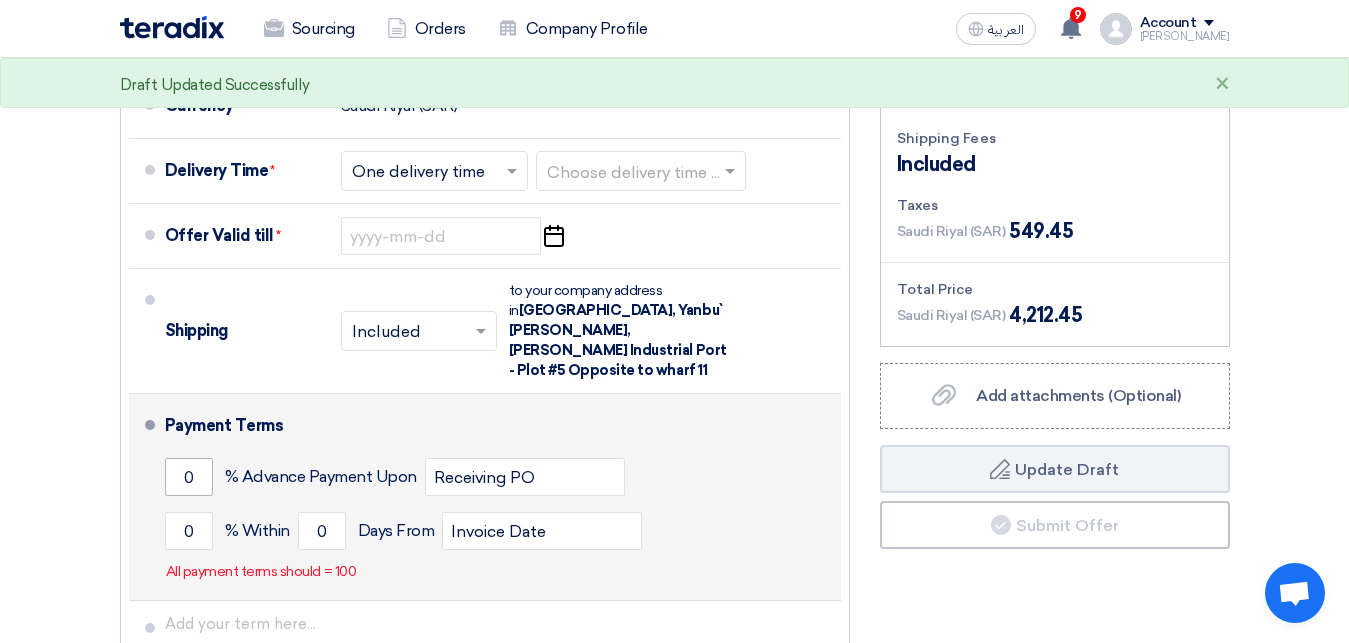 type on "5" 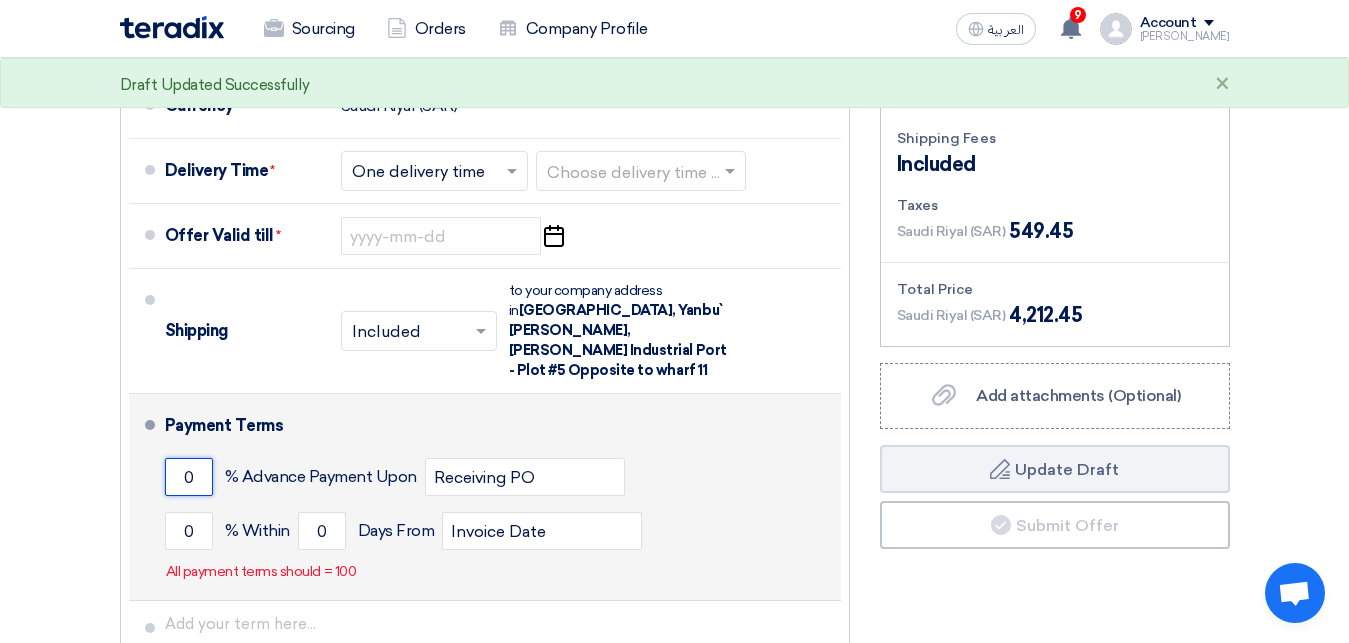 click on "0" 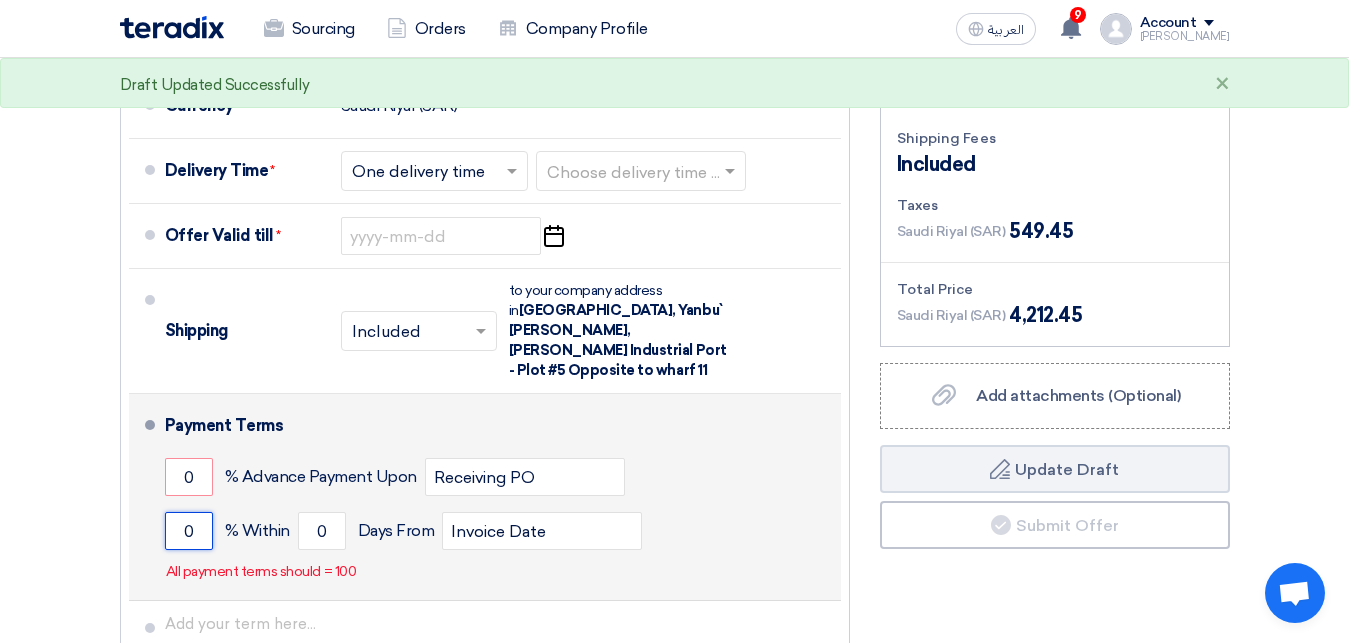 click on "0" 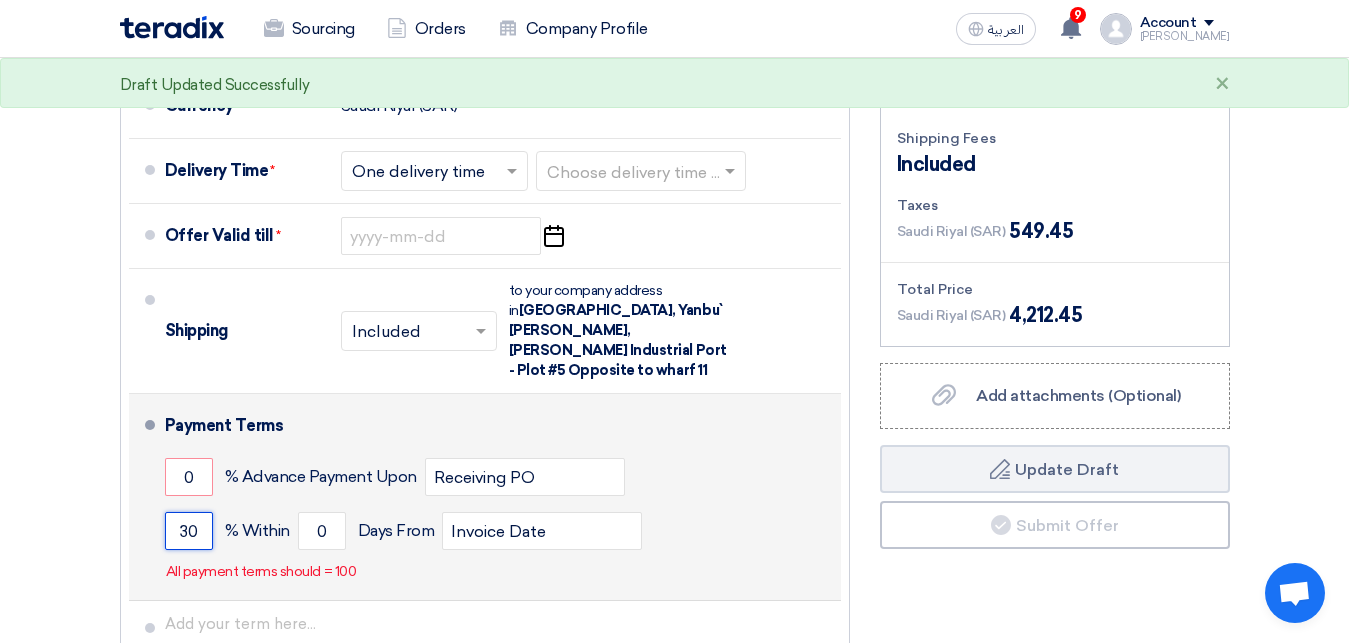 click on "30" 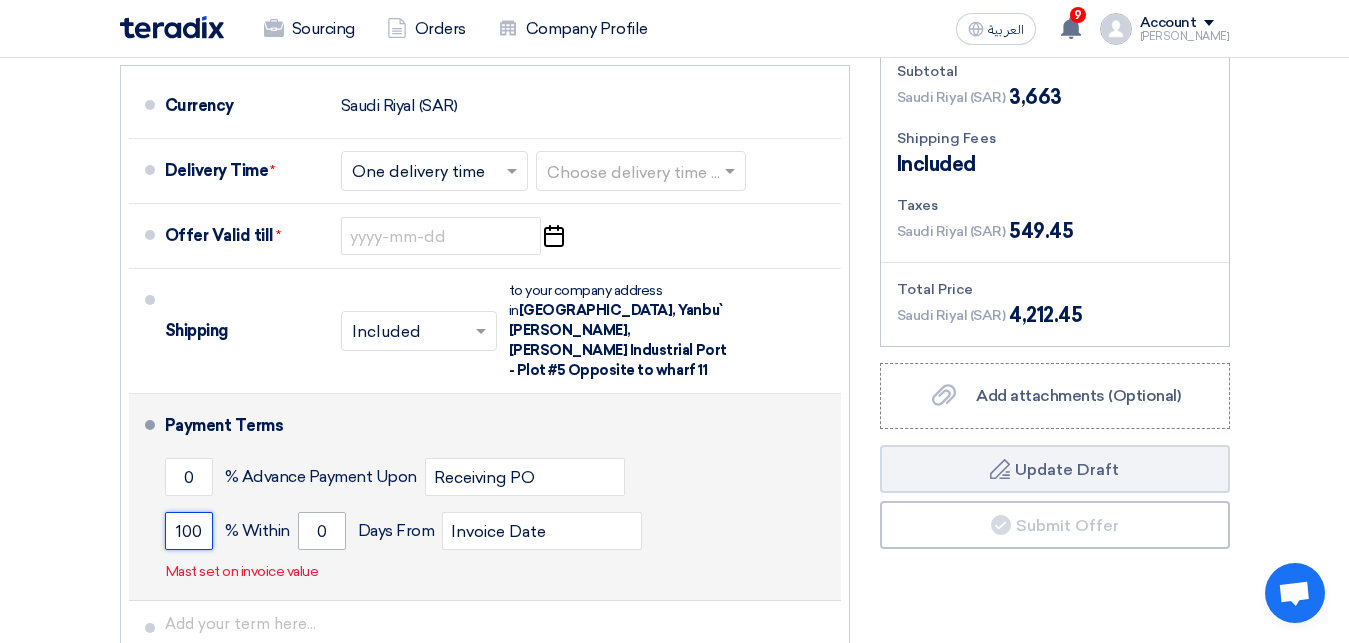 type on "100" 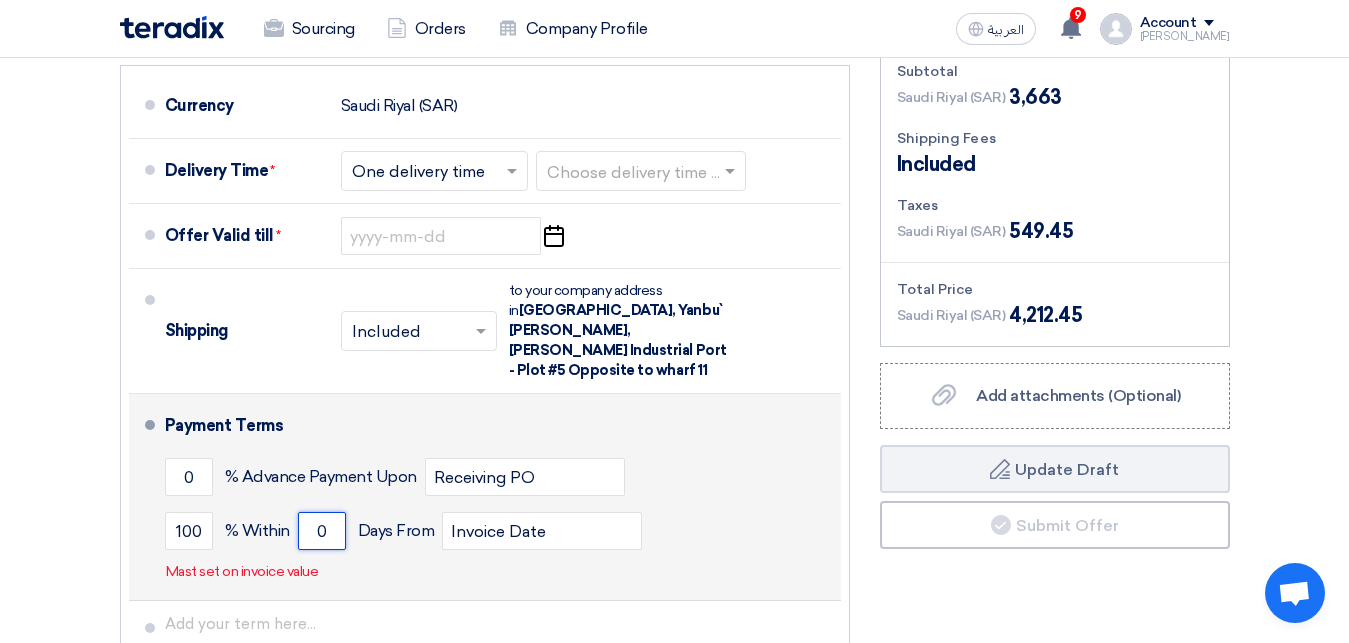 click on "0" 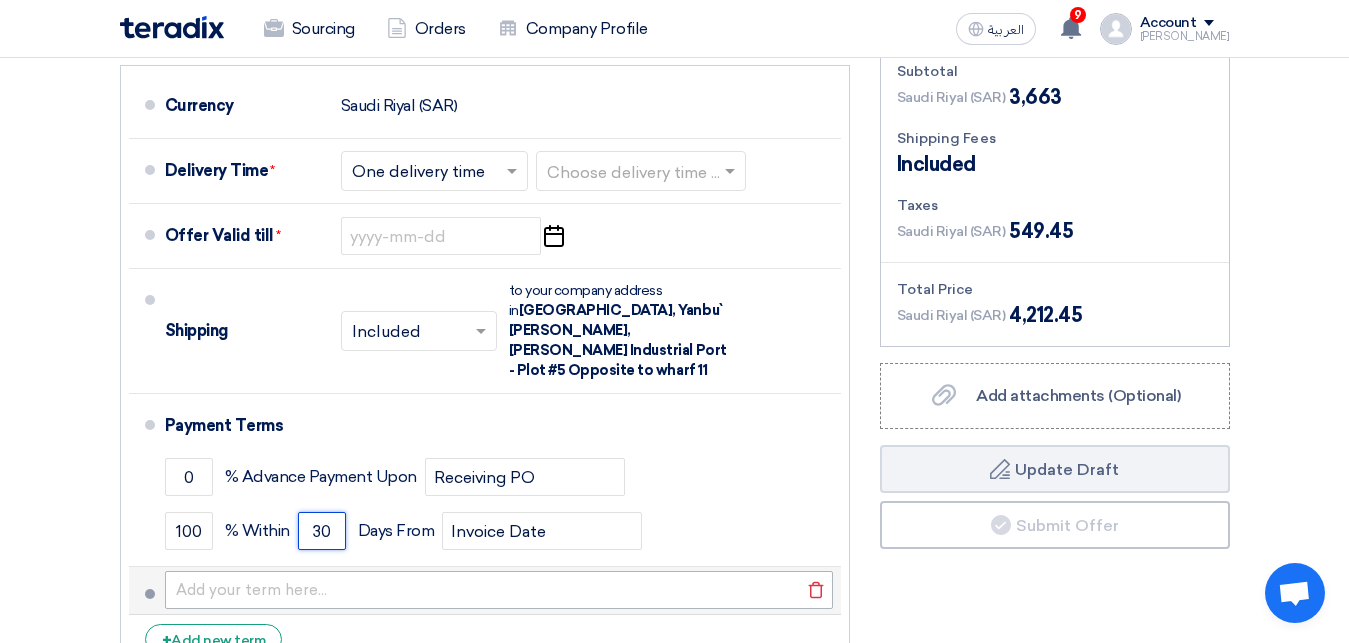 type on "30" 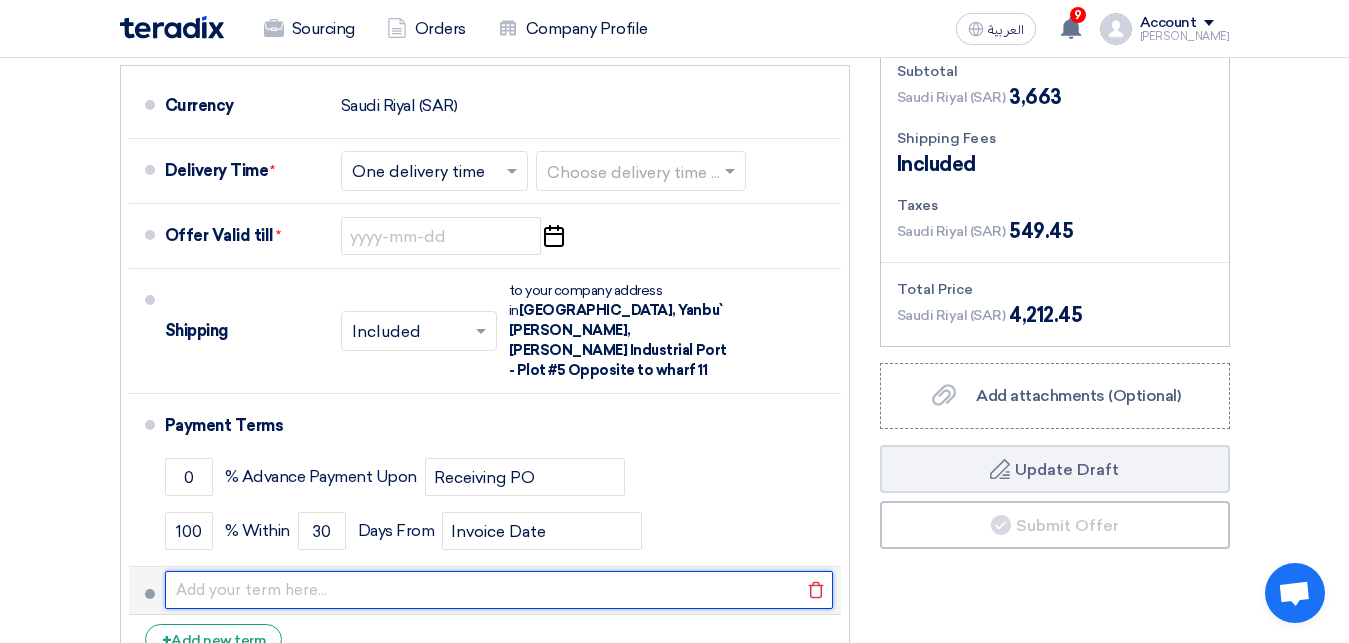 click 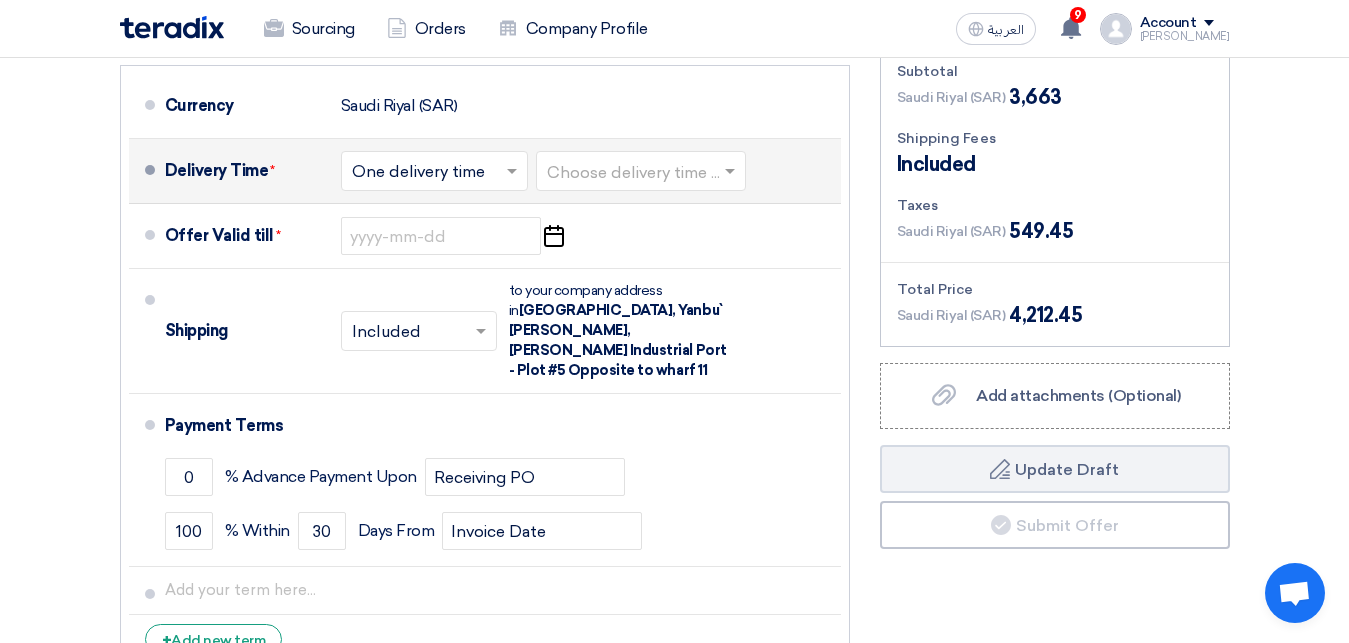 click 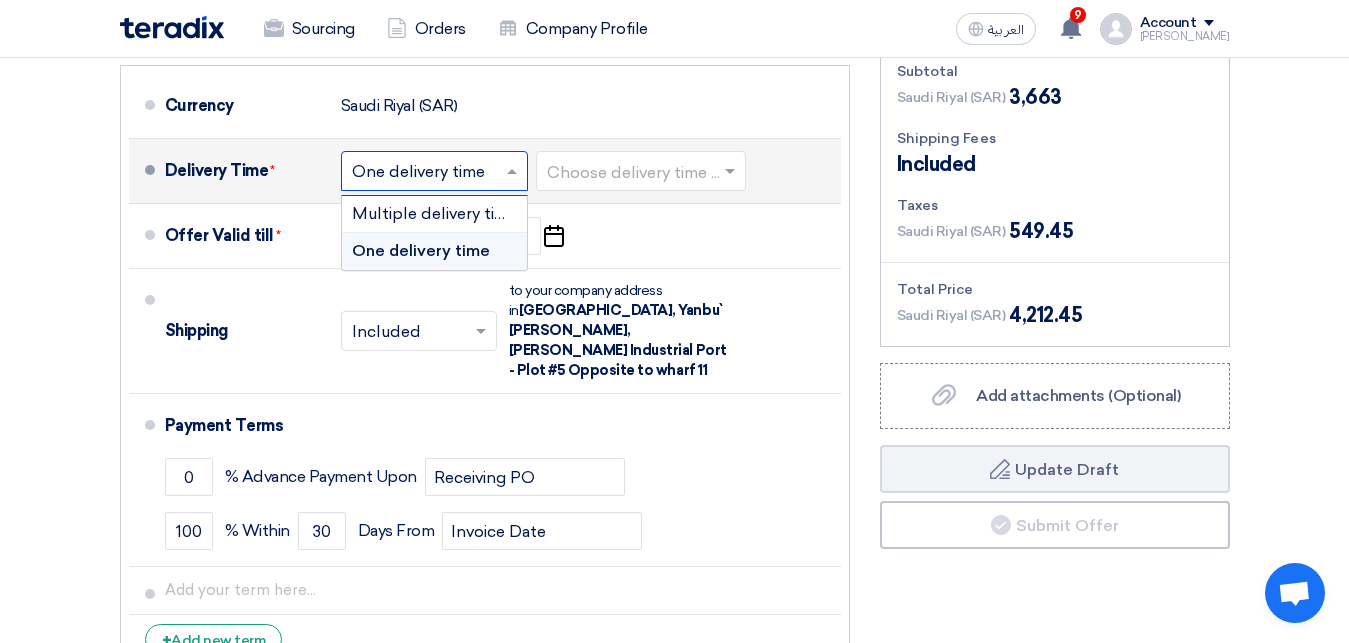 click on "One delivery time" at bounding box center [421, 250] 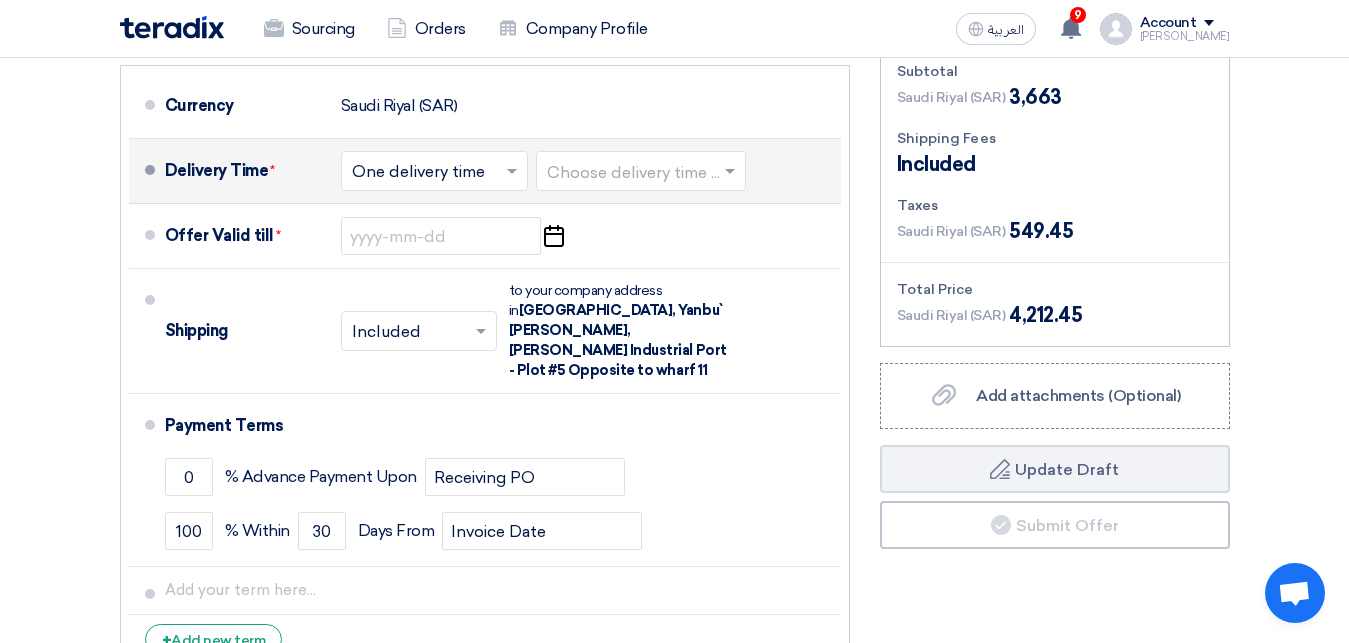 click 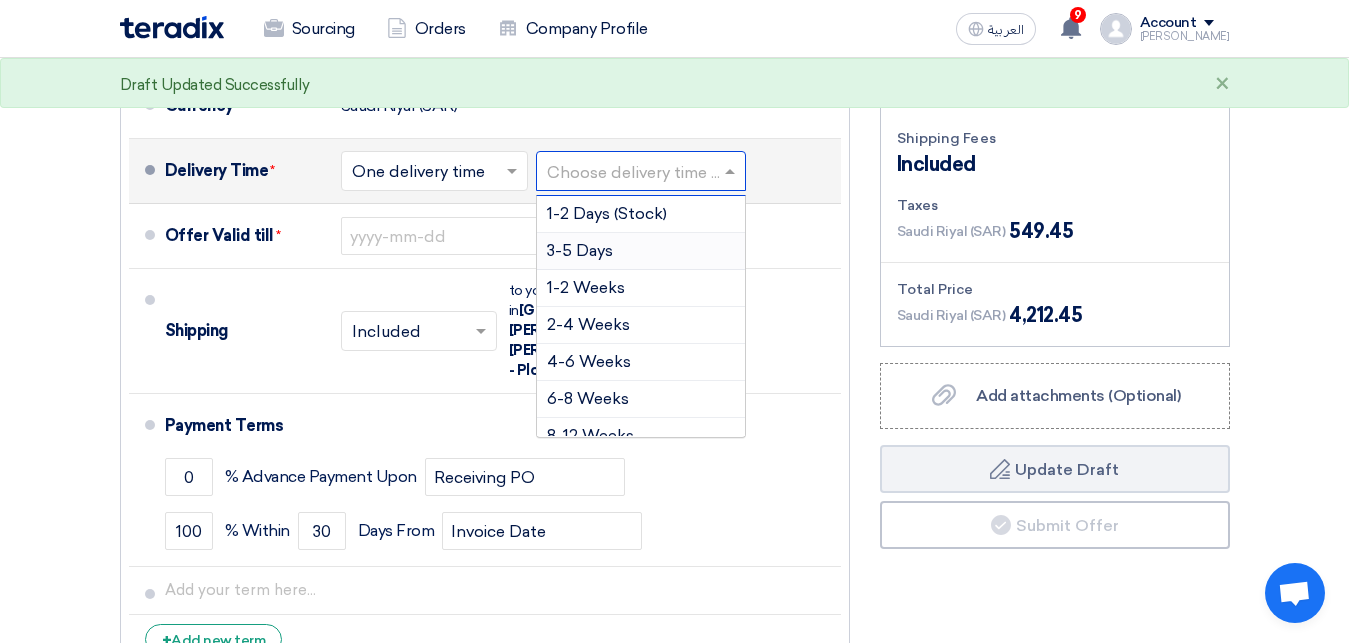 click on "3-5 Days" at bounding box center (580, 250) 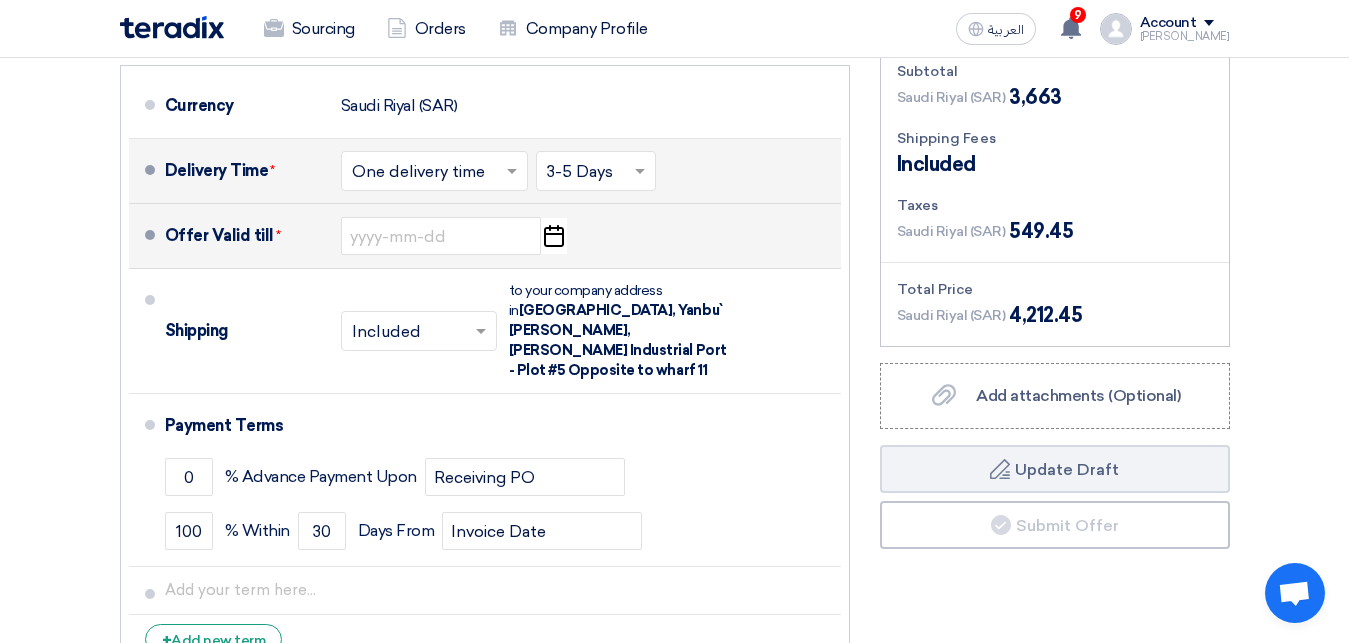 click on "Pick a date" 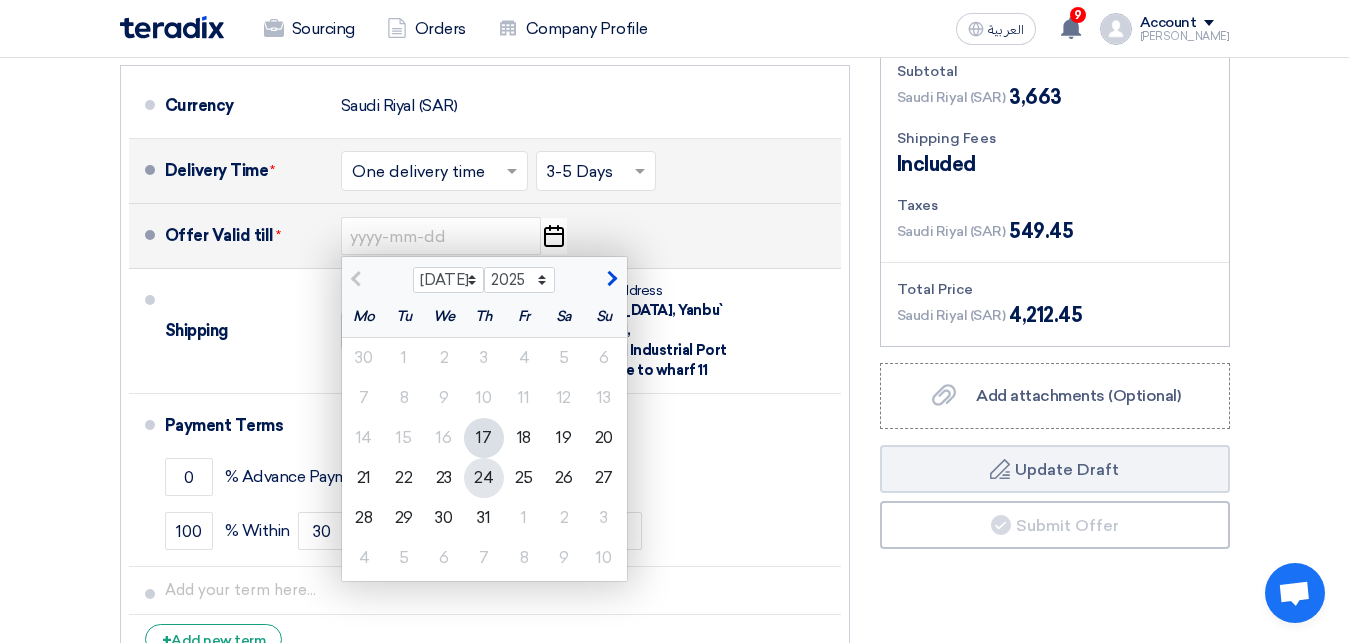 click on "24" 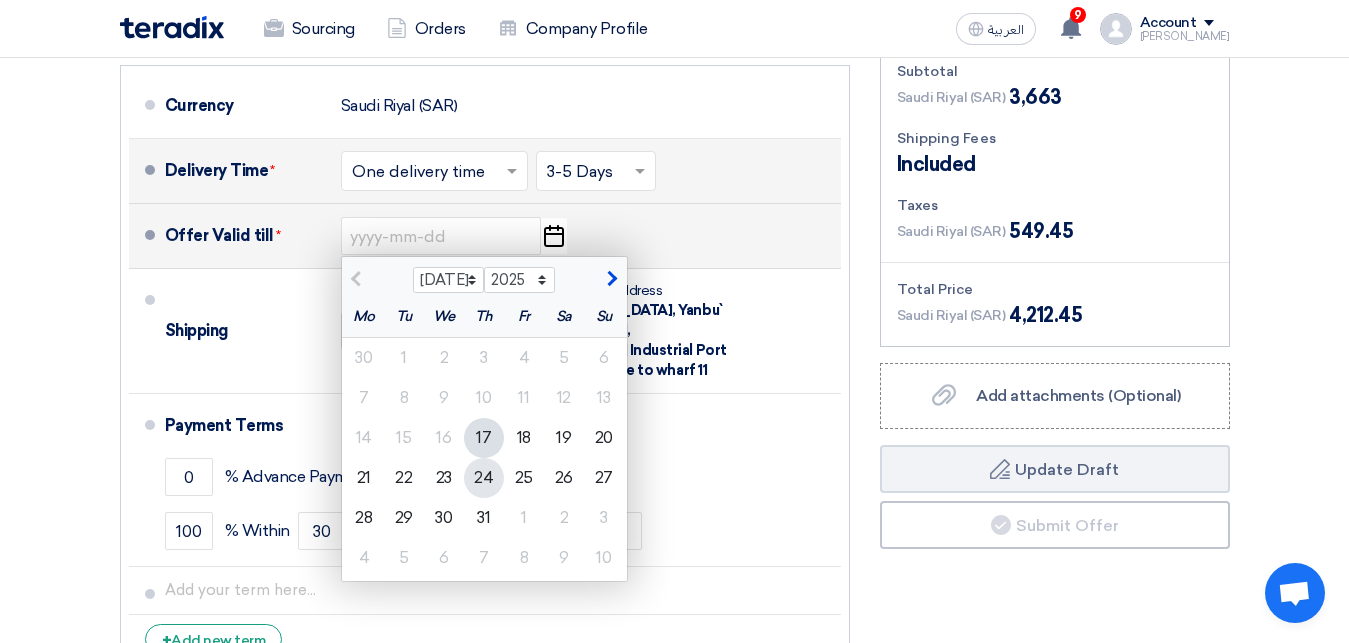 type on "[DATE]" 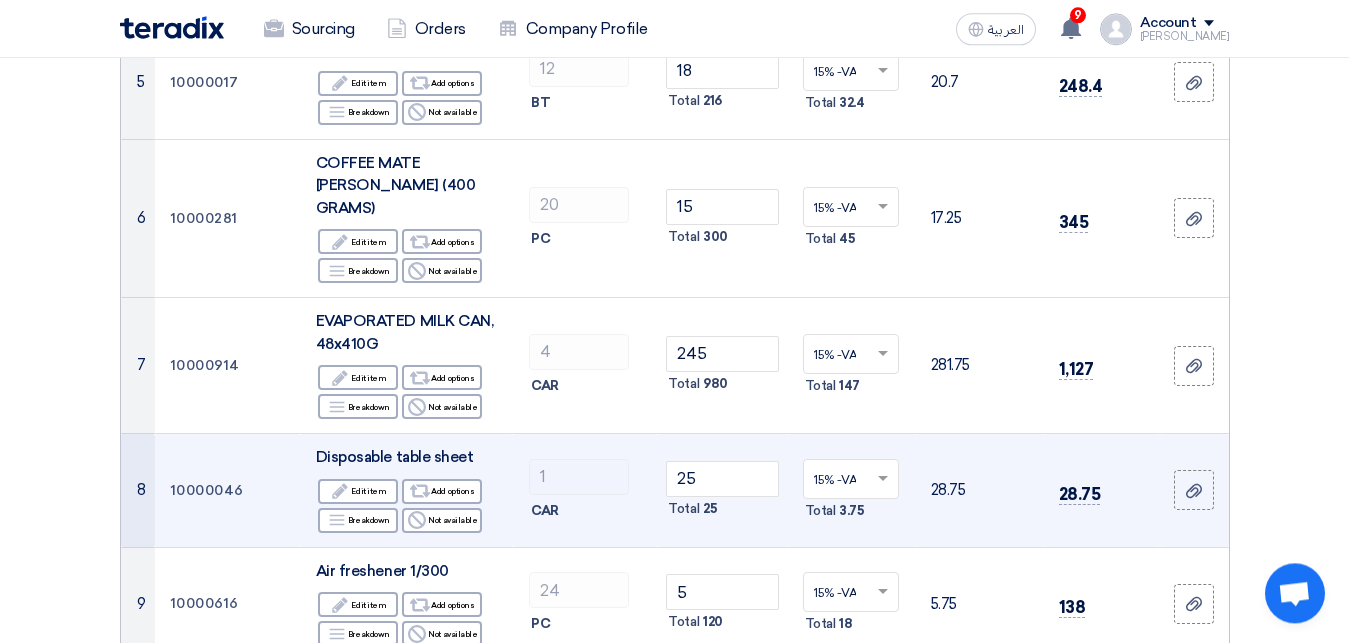 scroll, scrollTop: 816, scrollLeft: 0, axis: vertical 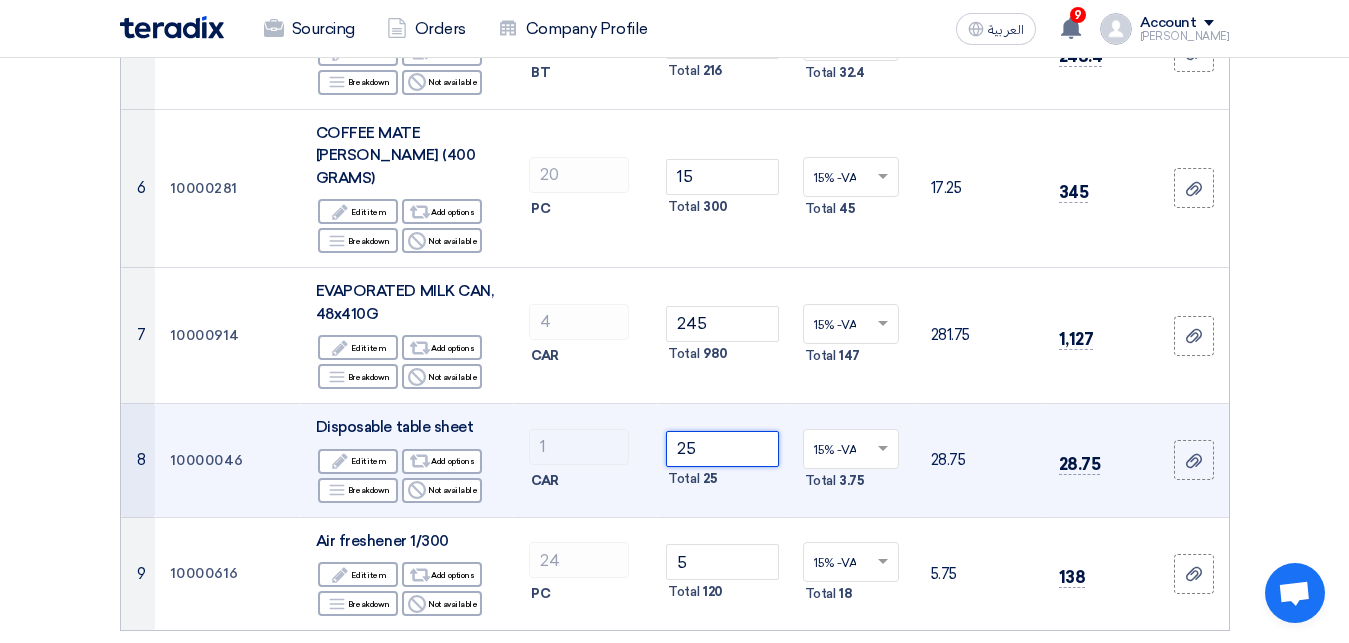 click on "25" 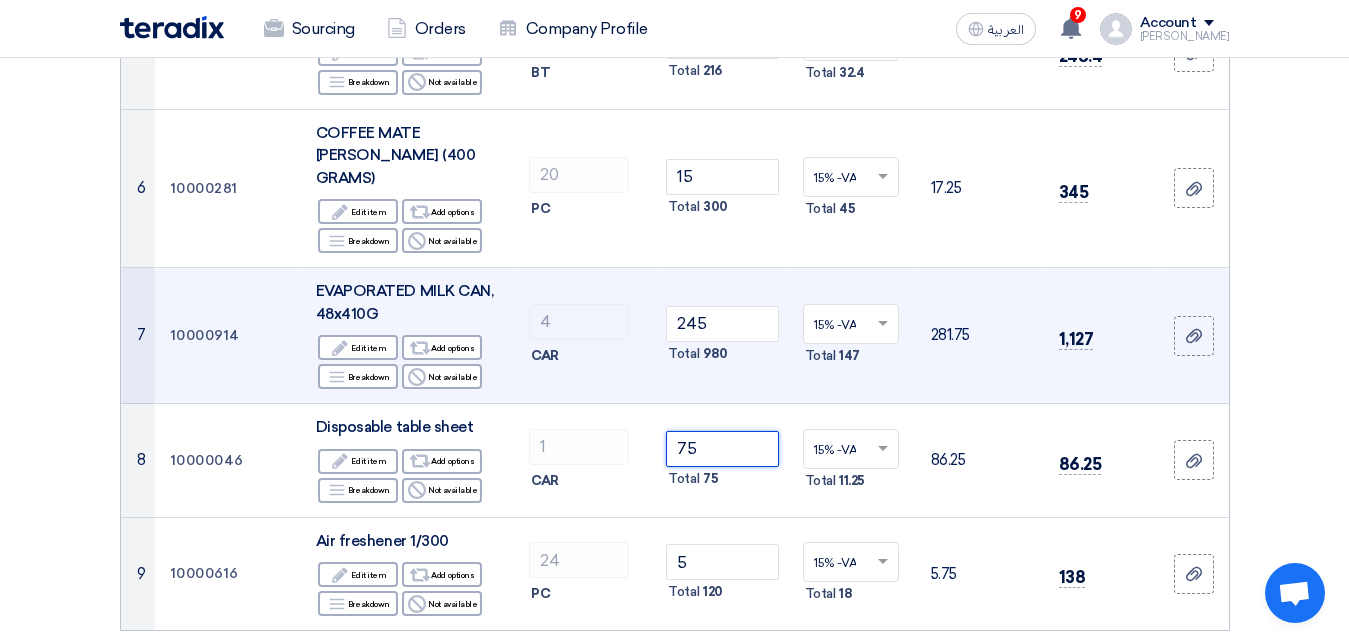 scroll, scrollTop: 918, scrollLeft: 0, axis: vertical 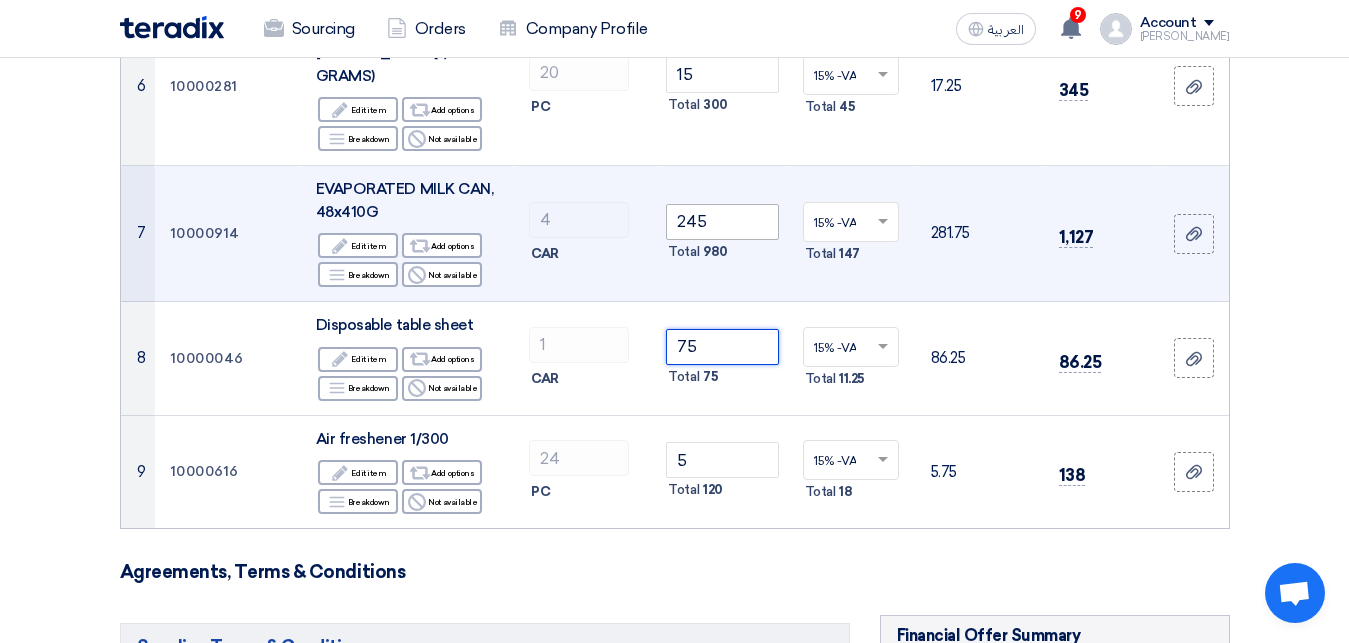 type on "75" 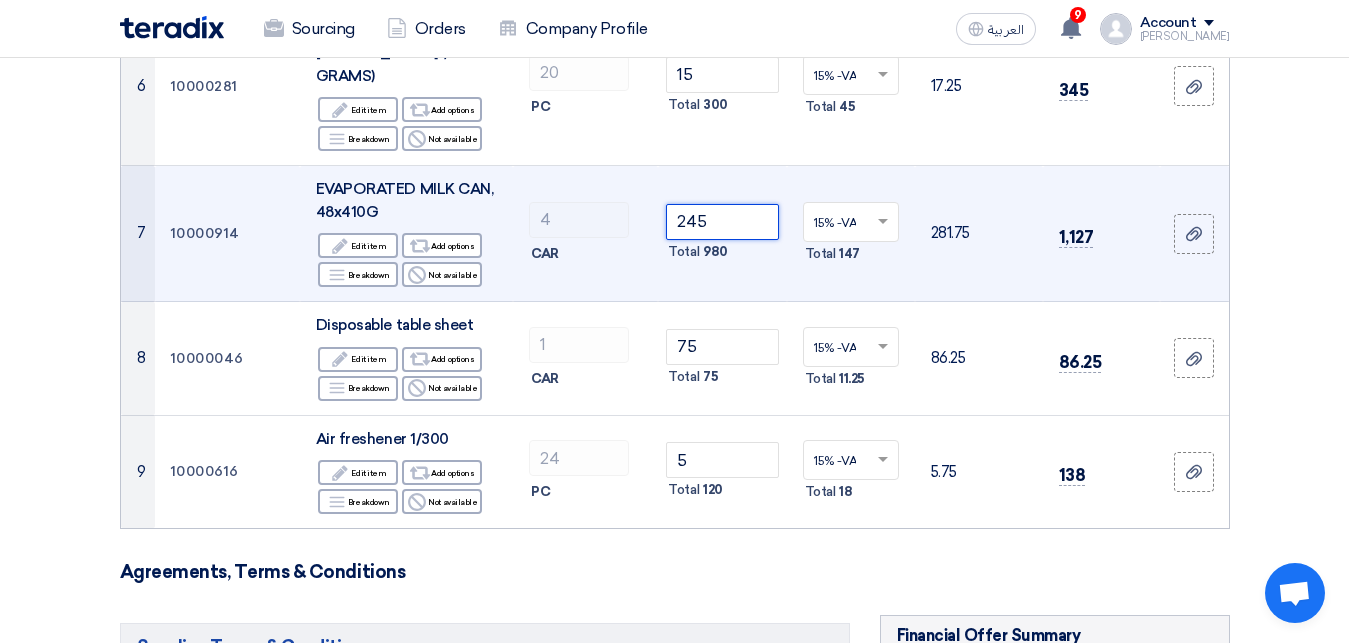 click on "245" 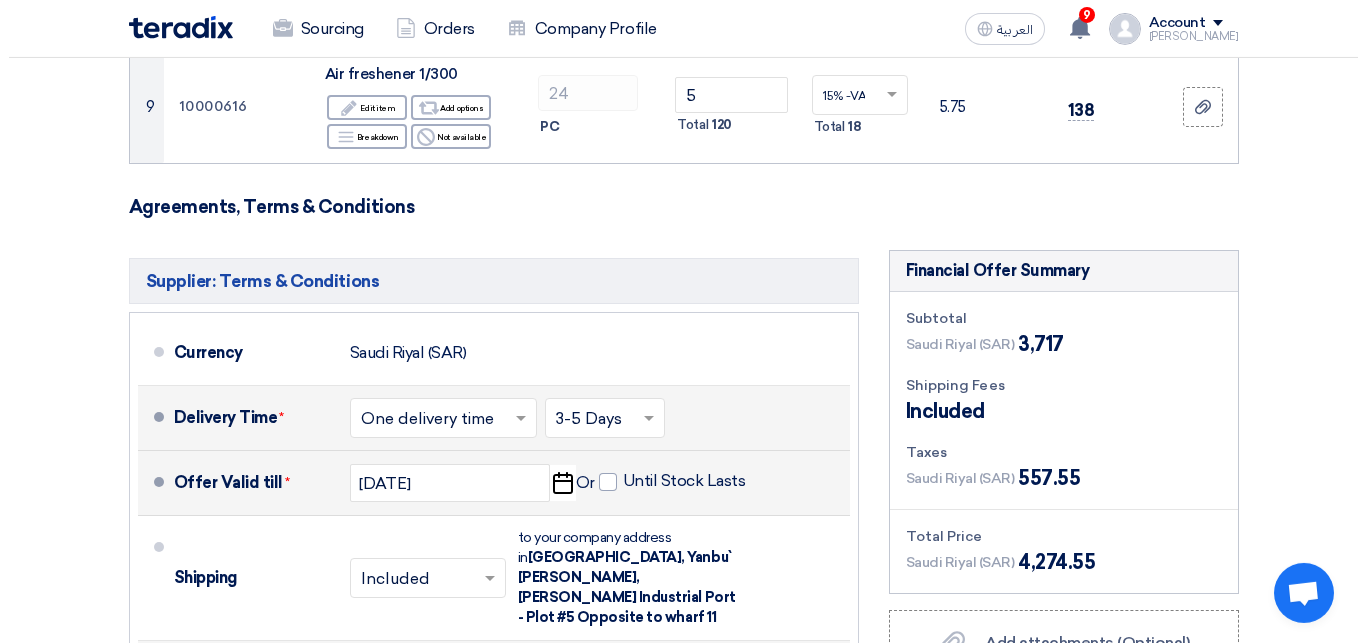 scroll, scrollTop: 1632, scrollLeft: 0, axis: vertical 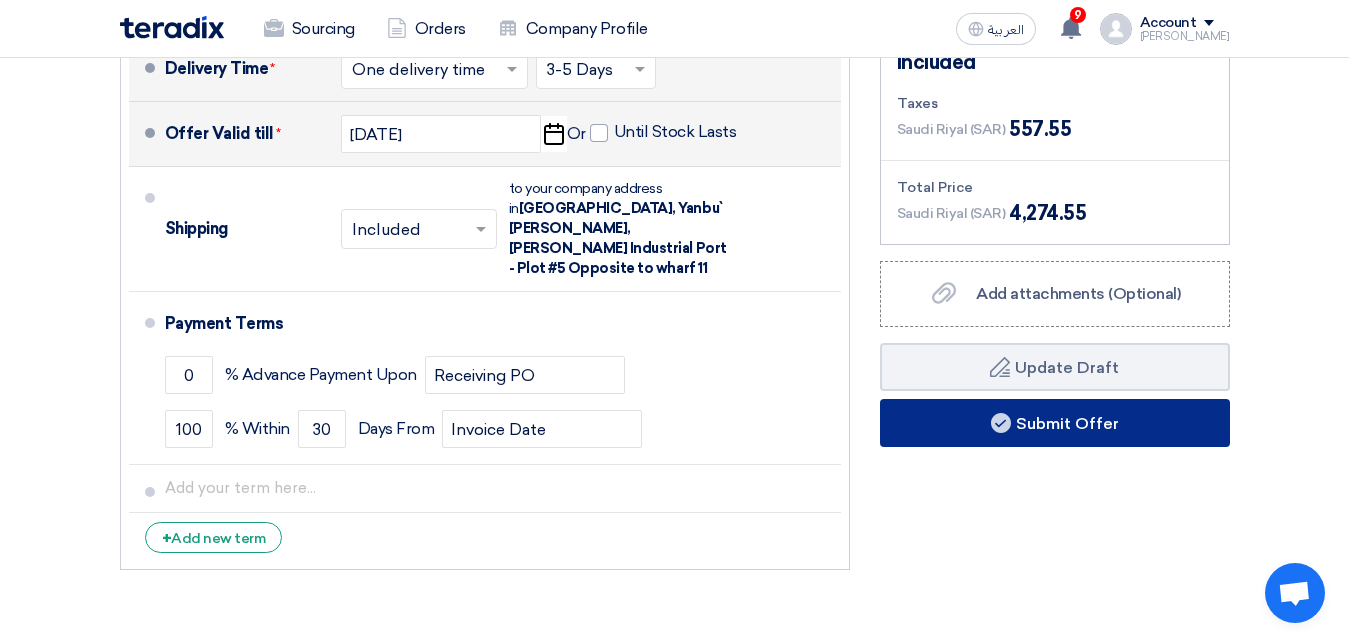 type on "246" 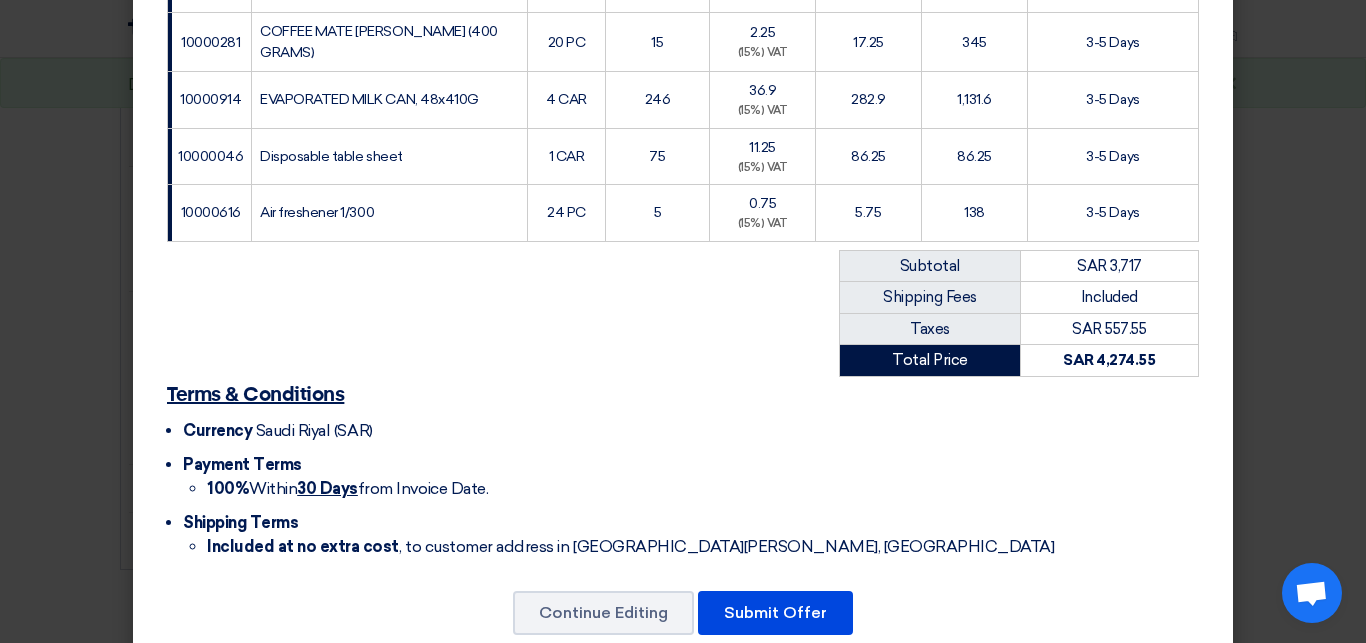 scroll, scrollTop: 709, scrollLeft: 0, axis: vertical 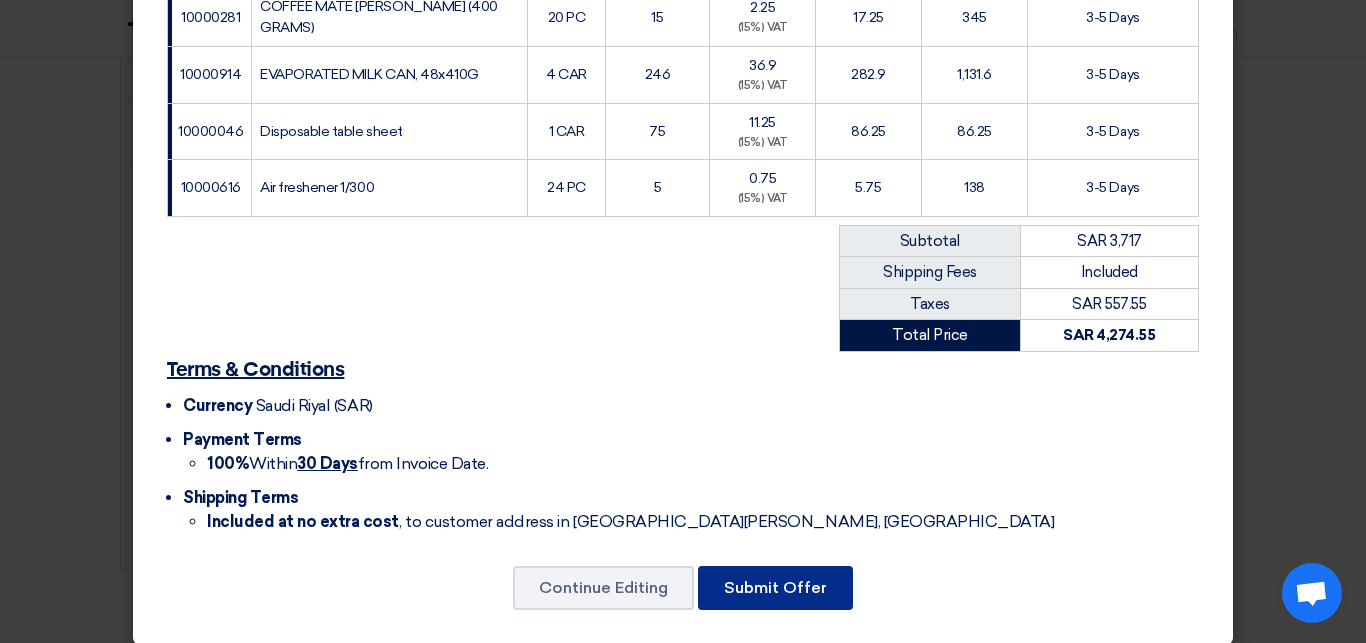click on "Submit Offer" 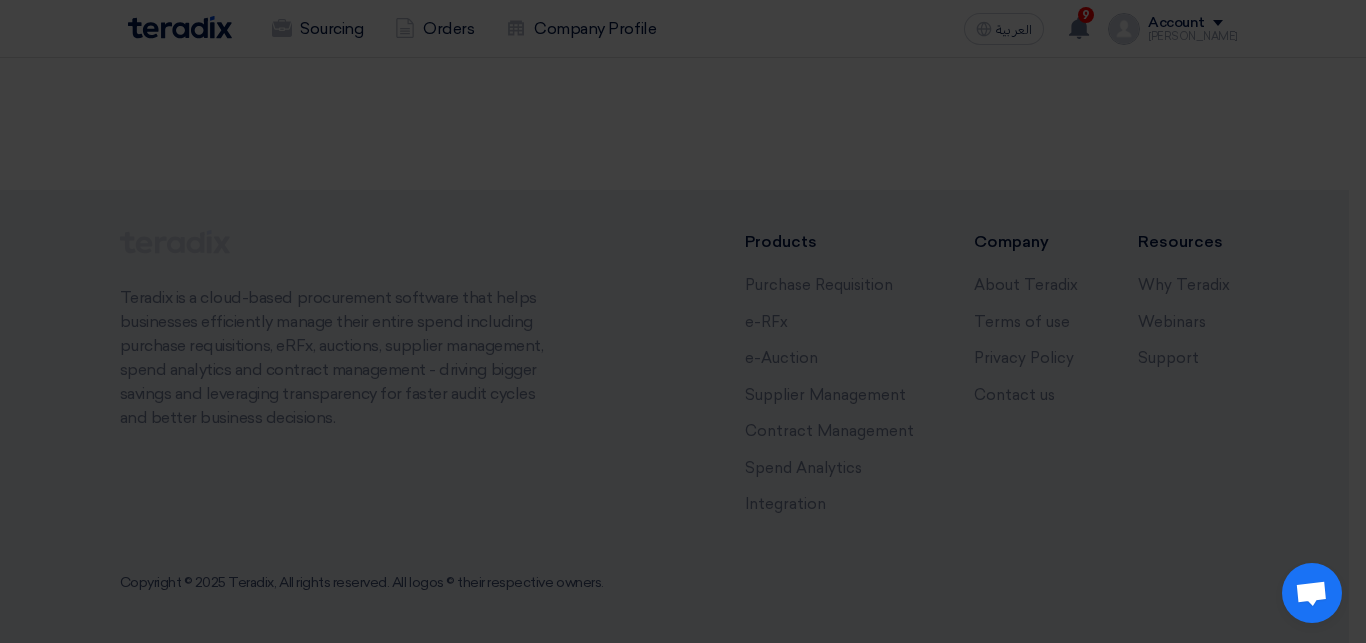 scroll, scrollTop: 168, scrollLeft: 0, axis: vertical 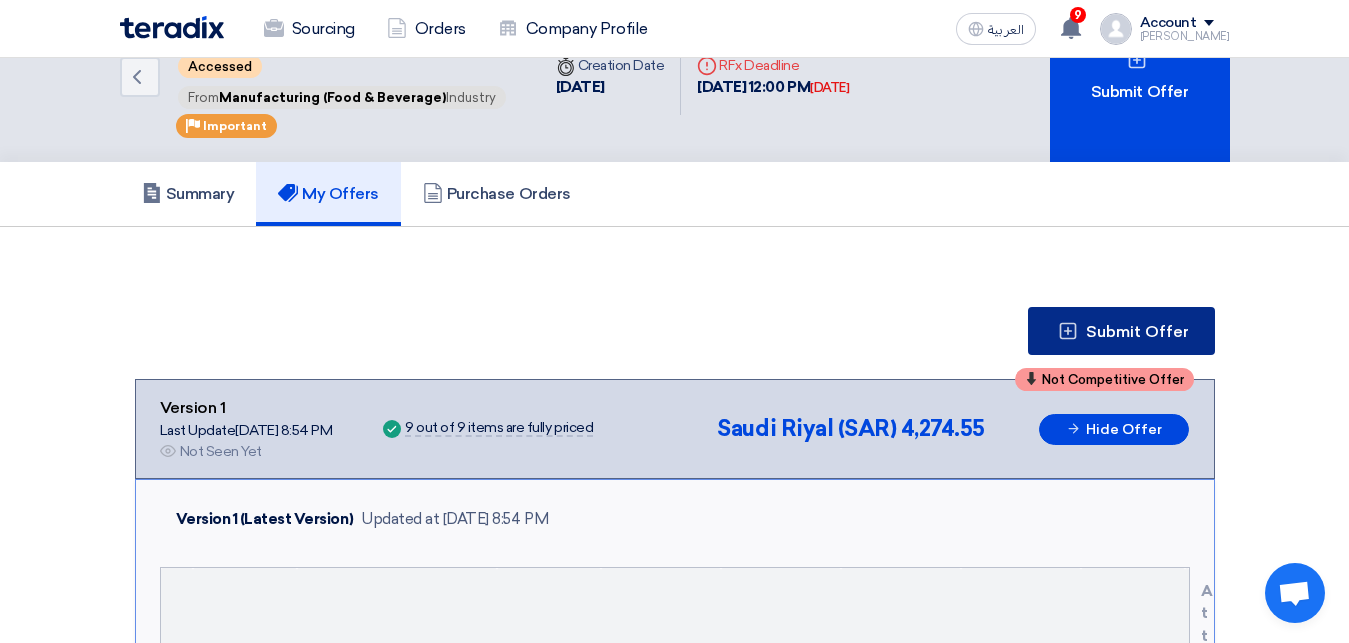 click 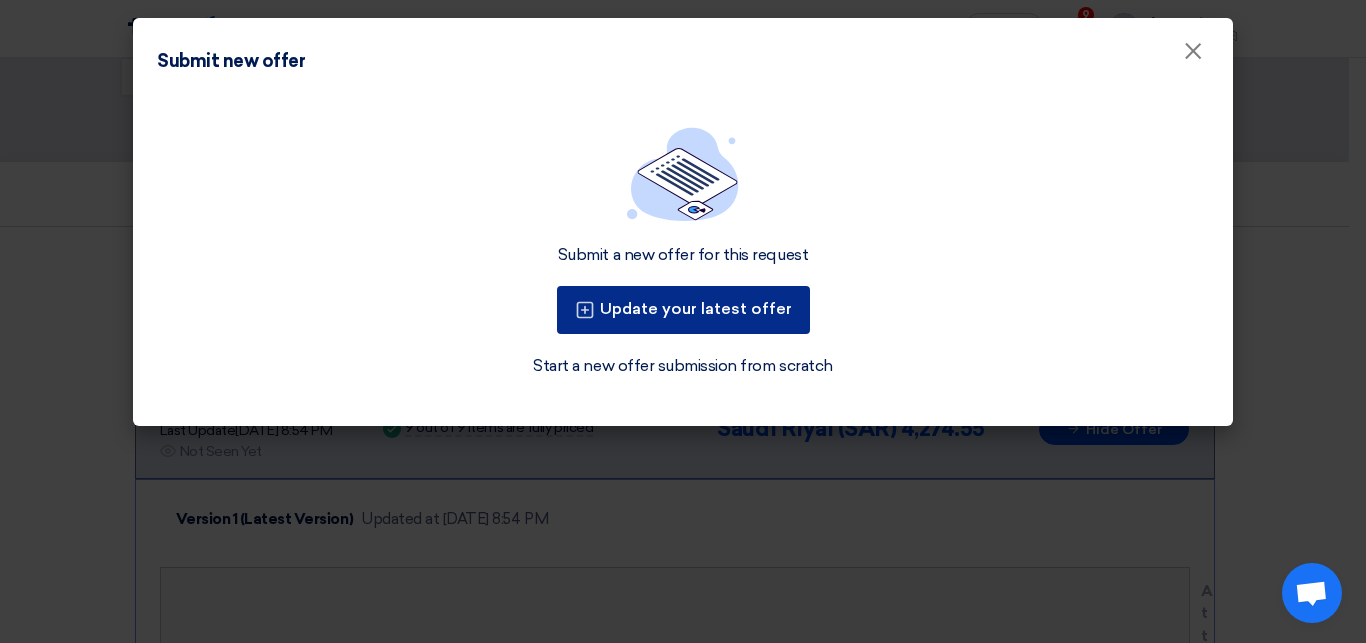 click on "Update your latest offer" 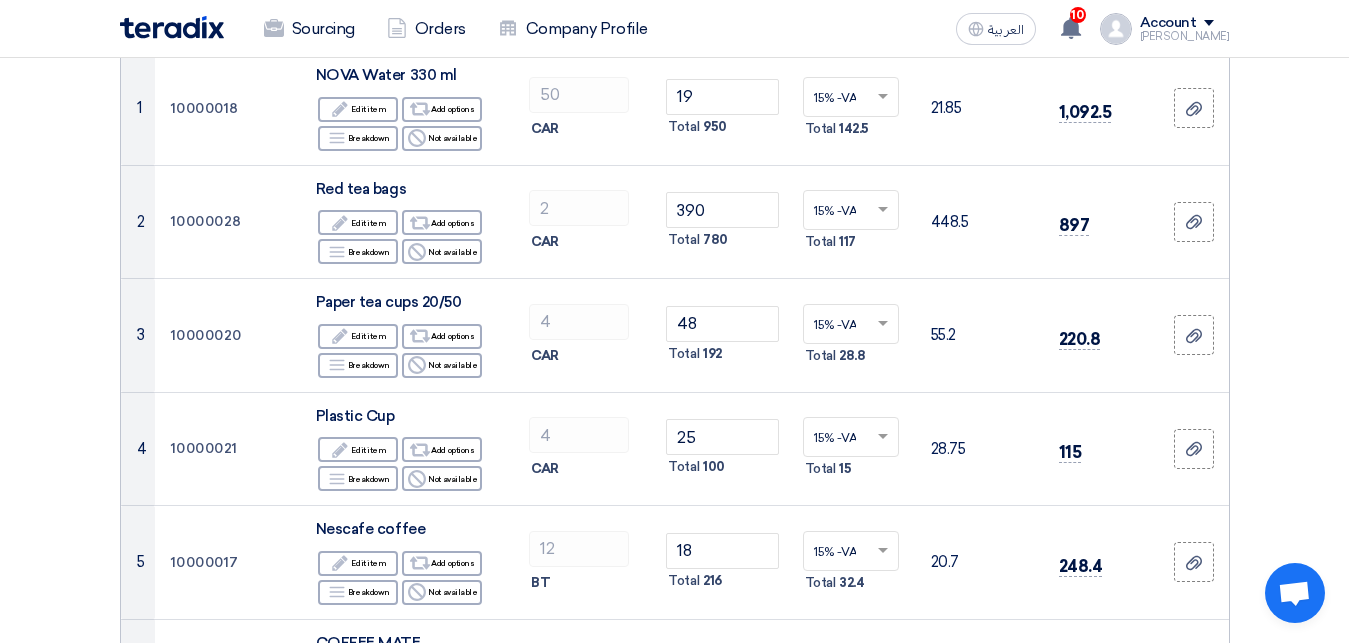 scroll, scrollTop: 1020, scrollLeft: 0, axis: vertical 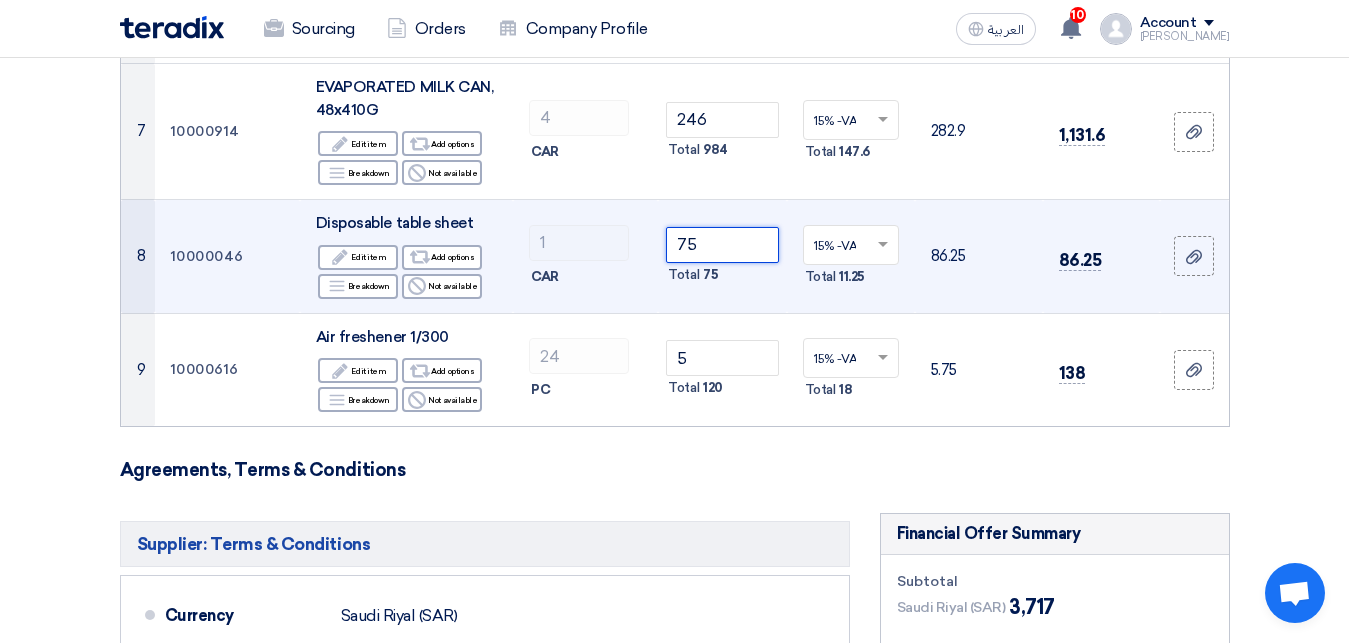 click on "75" 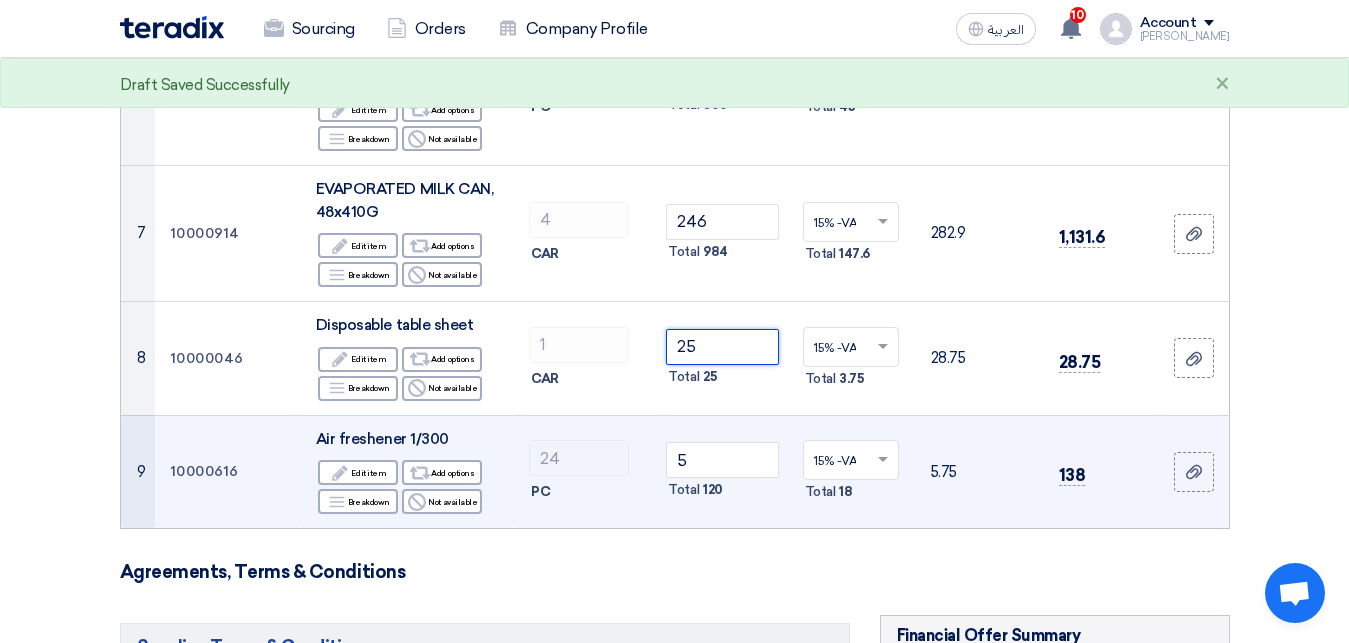 scroll, scrollTop: 816, scrollLeft: 0, axis: vertical 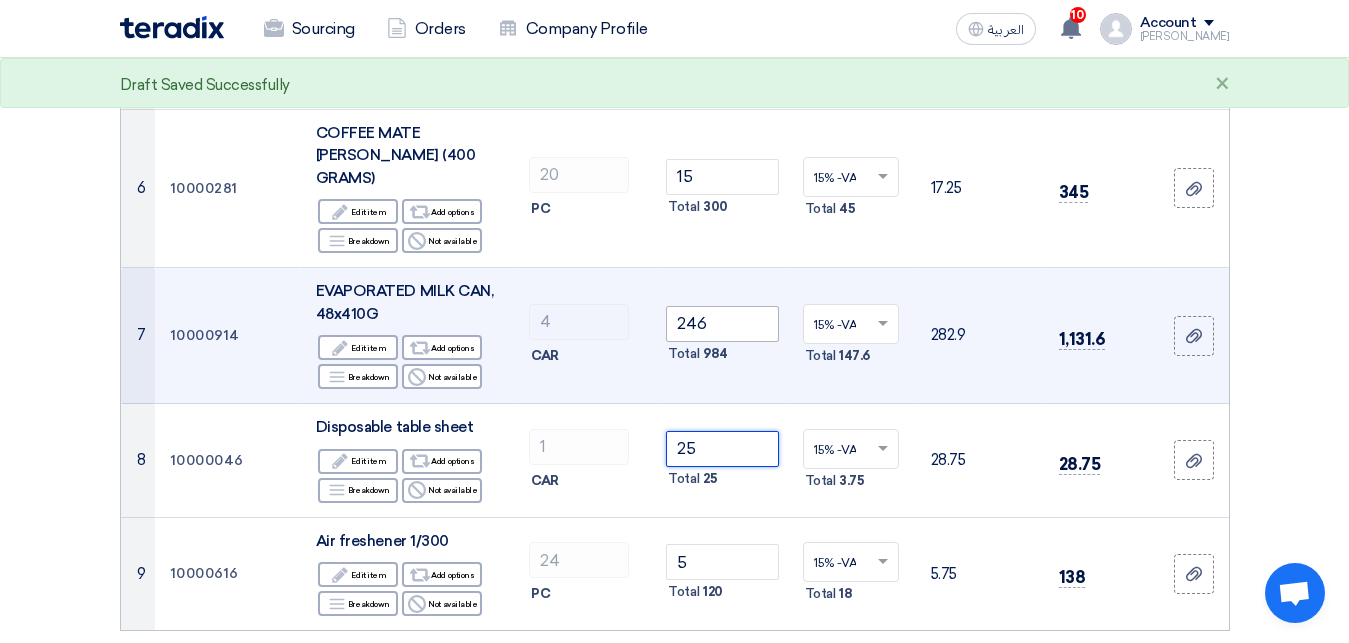 type on "25" 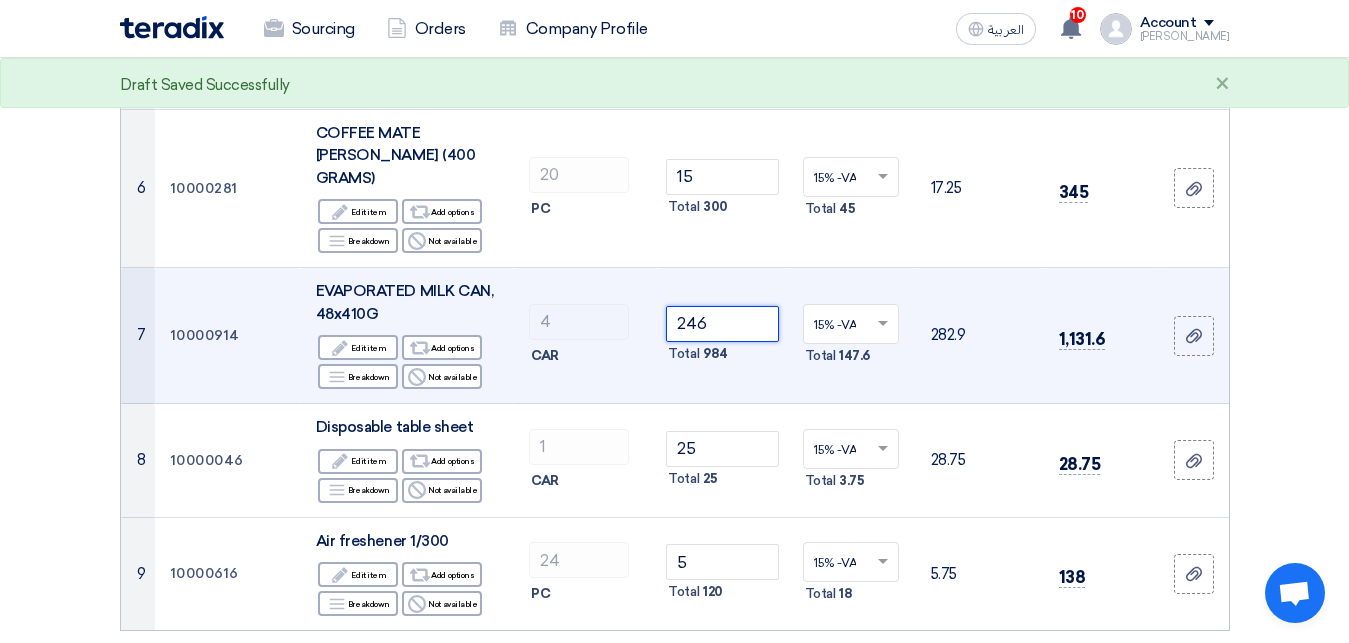 click on "246" 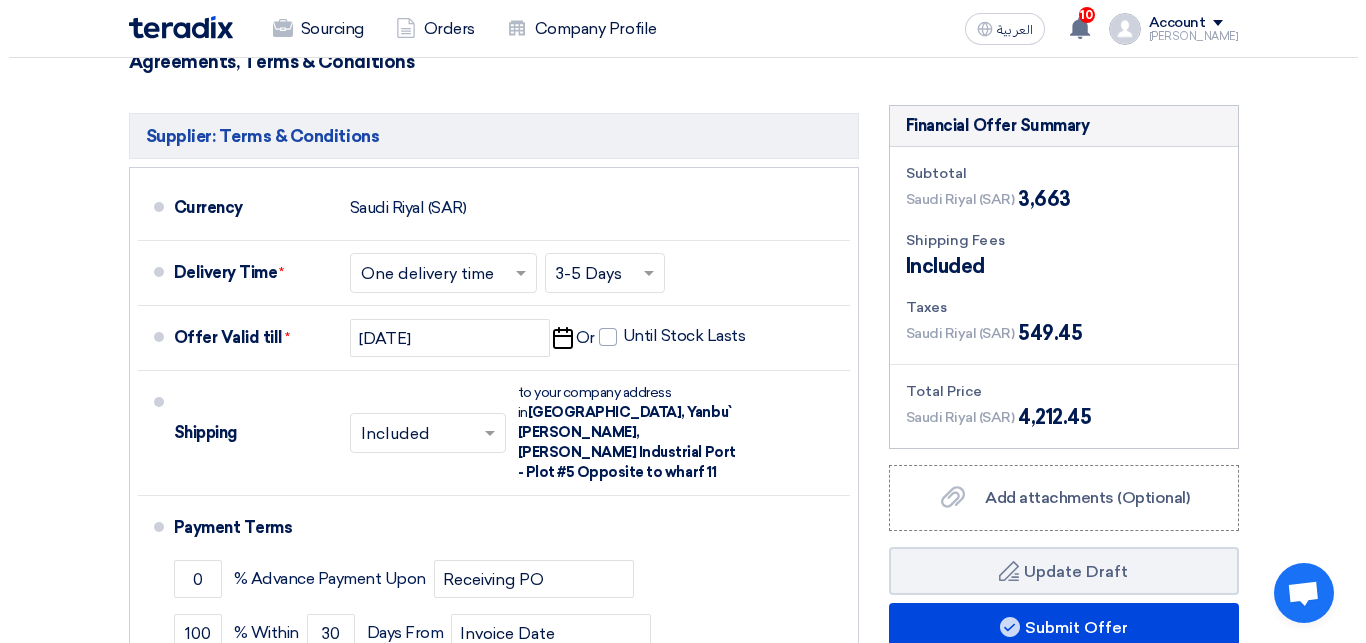scroll, scrollTop: 1938, scrollLeft: 0, axis: vertical 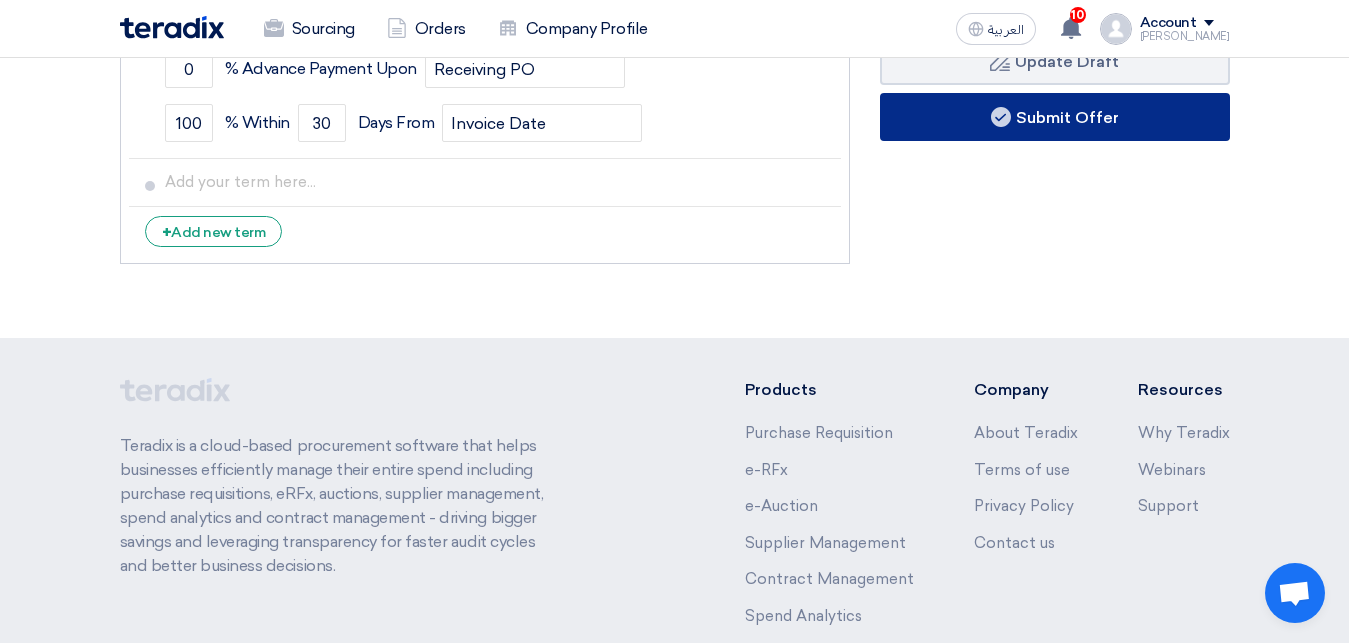 type on "245" 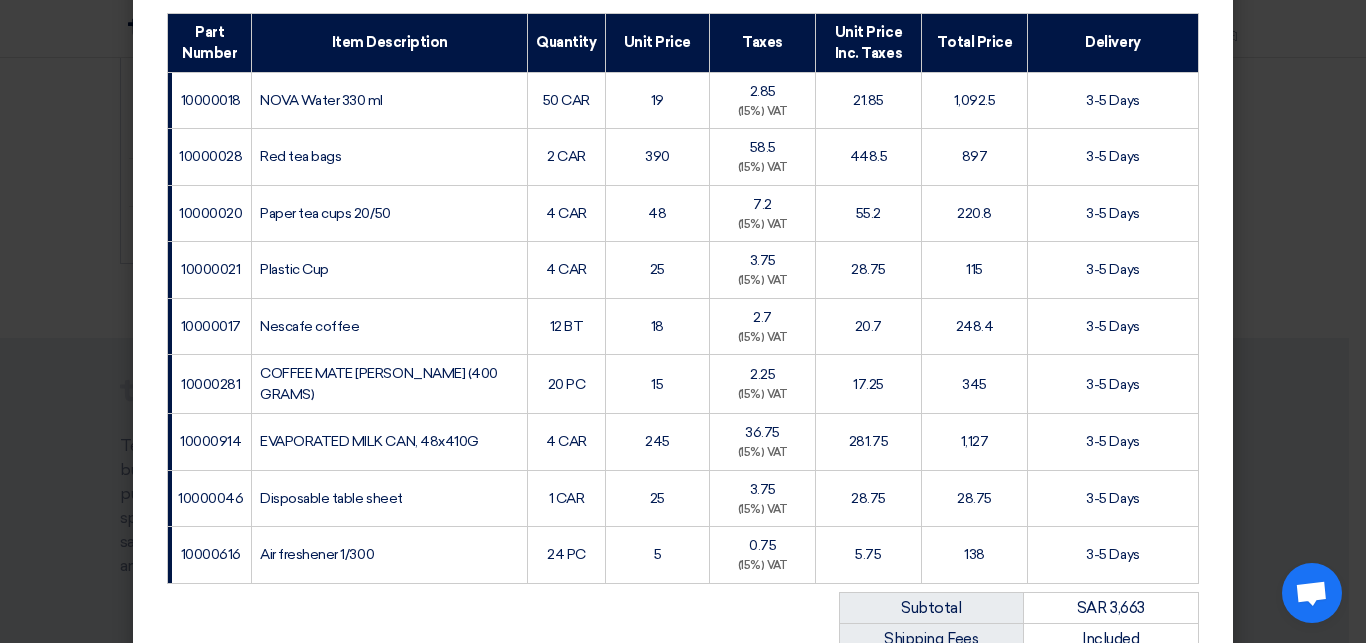 scroll, scrollTop: 709, scrollLeft: 0, axis: vertical 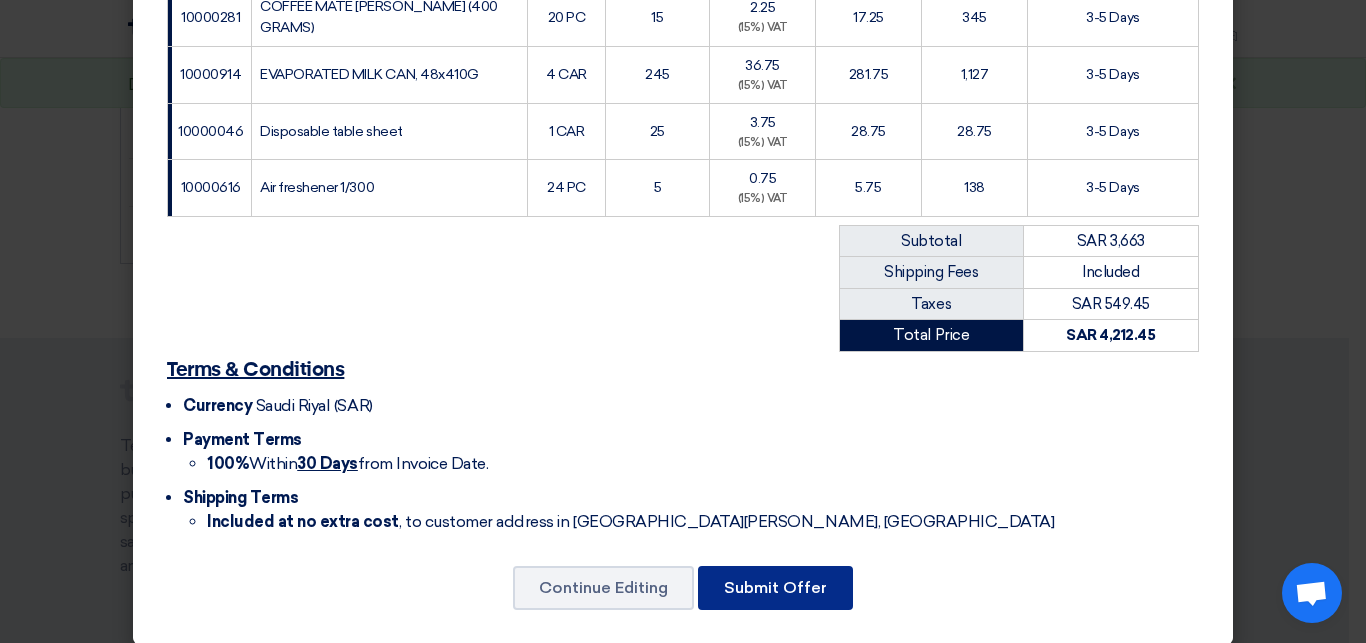 click on "Submit Offer" 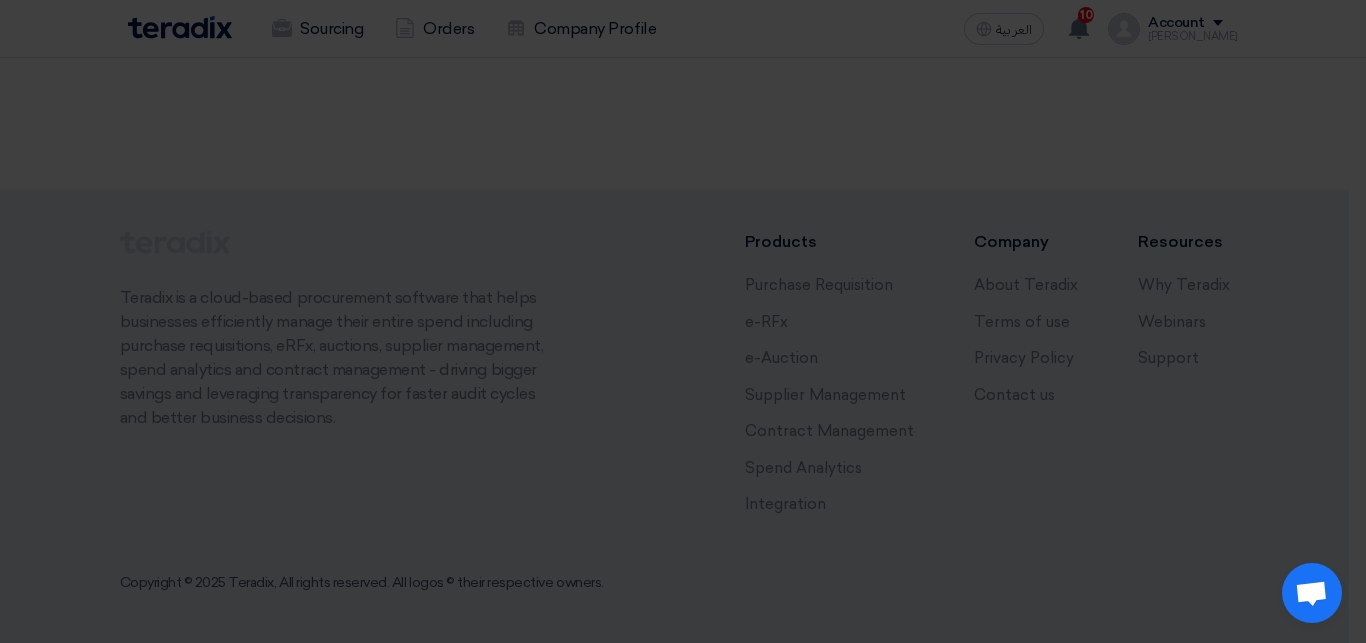 scroll, scrollTop: 168, scrollLeft: 0, axis: vertical 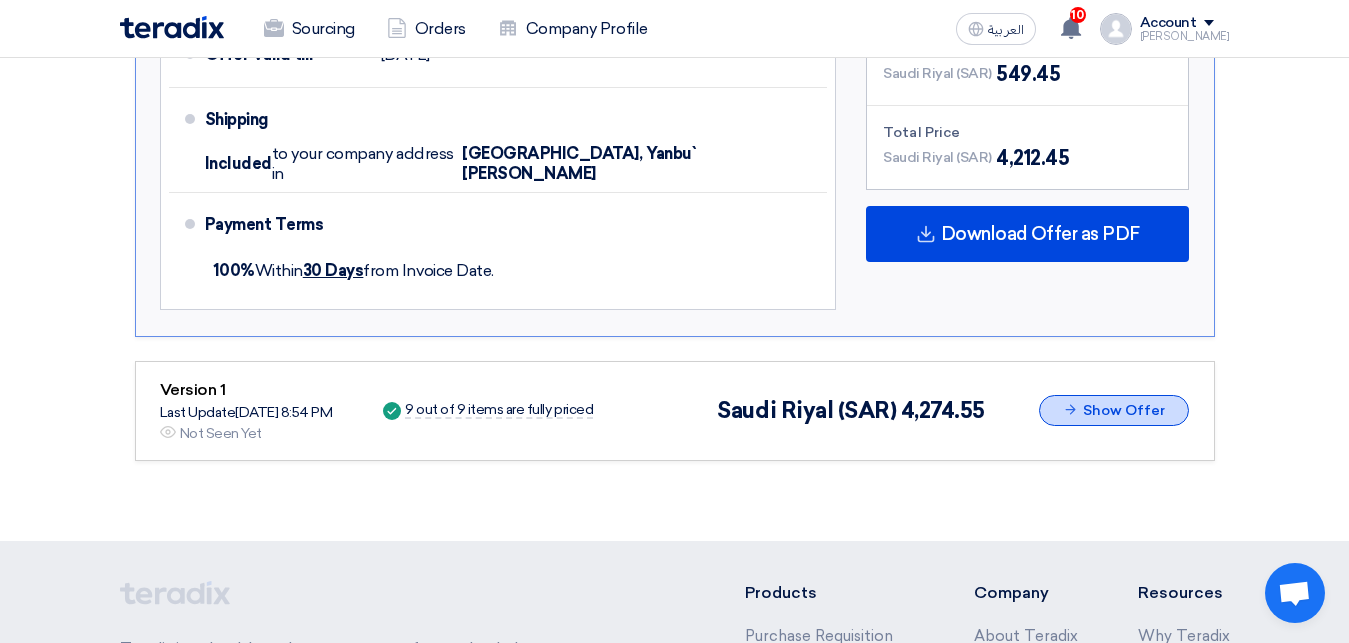 click on "Show Offer" at bounding box center (1114, 410) 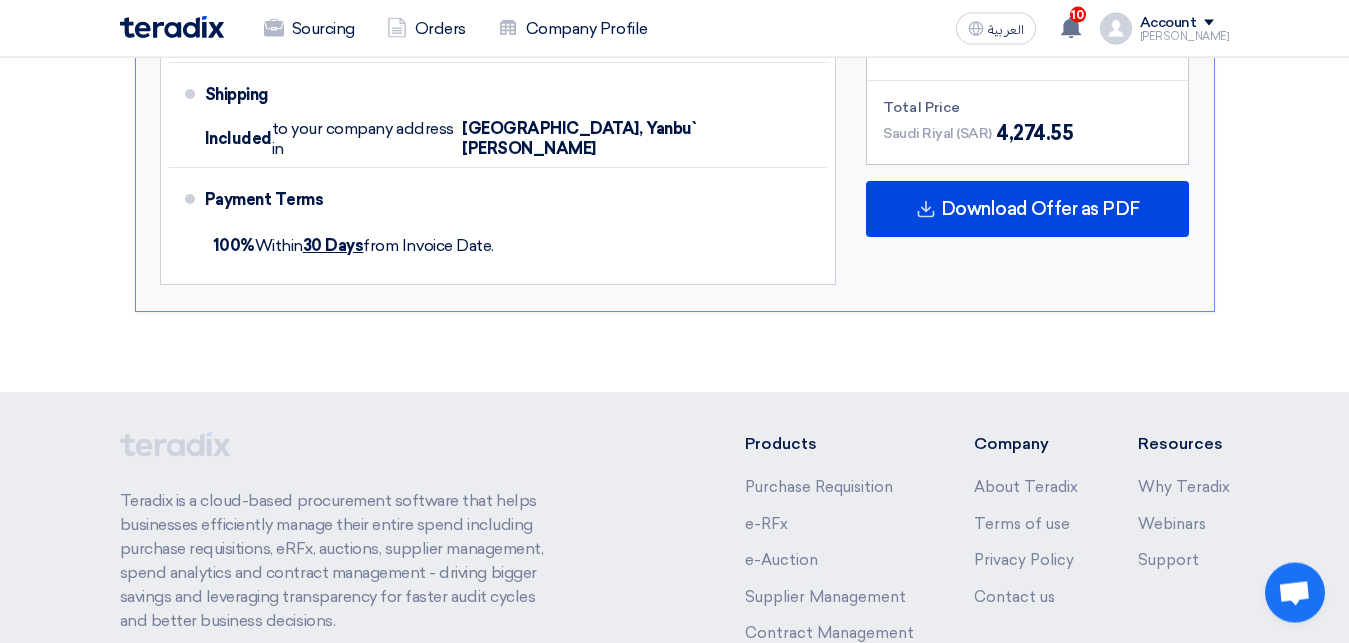 scroll, scrollTop: 3191, scrollLeft: 0, axis: vertical 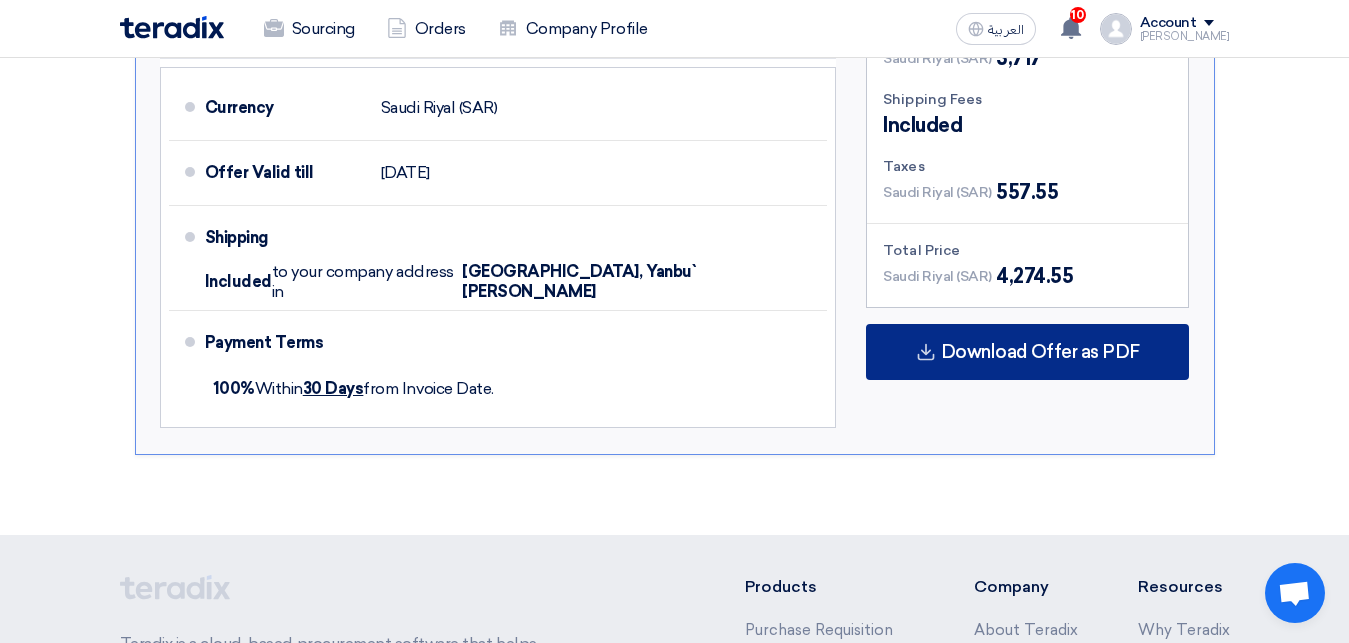 drag, startPoint x: 972, startPoint y: 328, endPoint x: 964, endPoint y: 348, distance: 21.540659 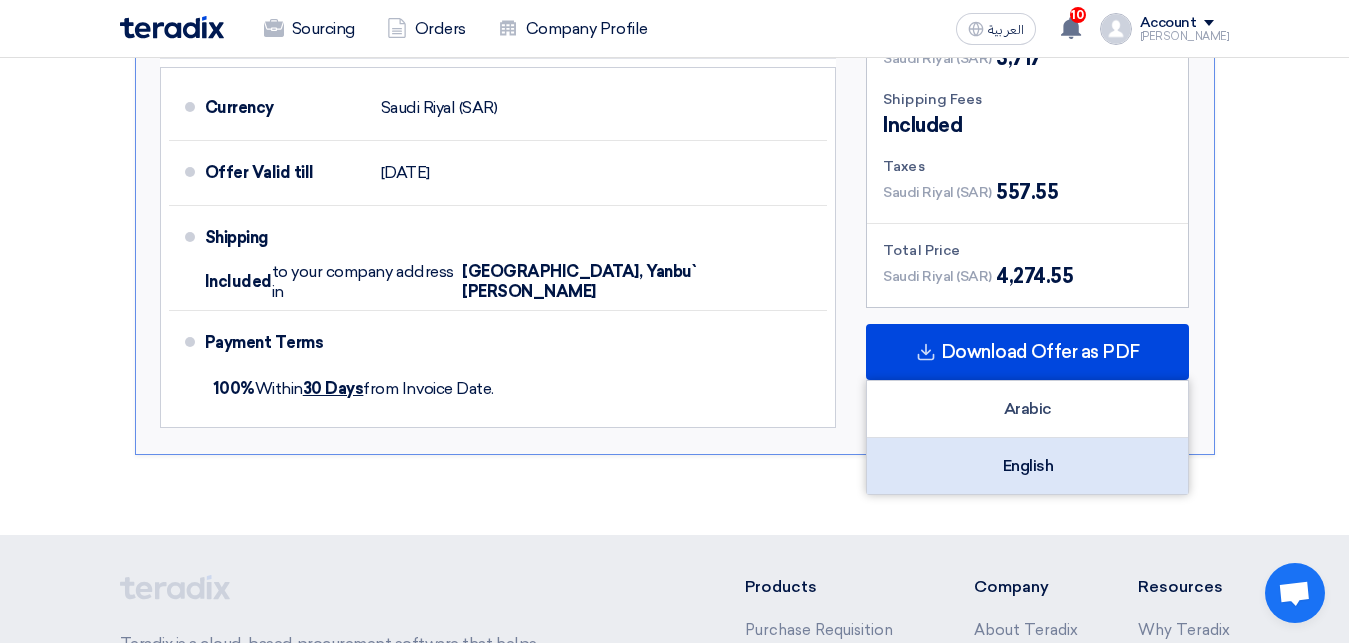 click on "English" at bounding box center (1027, 466) 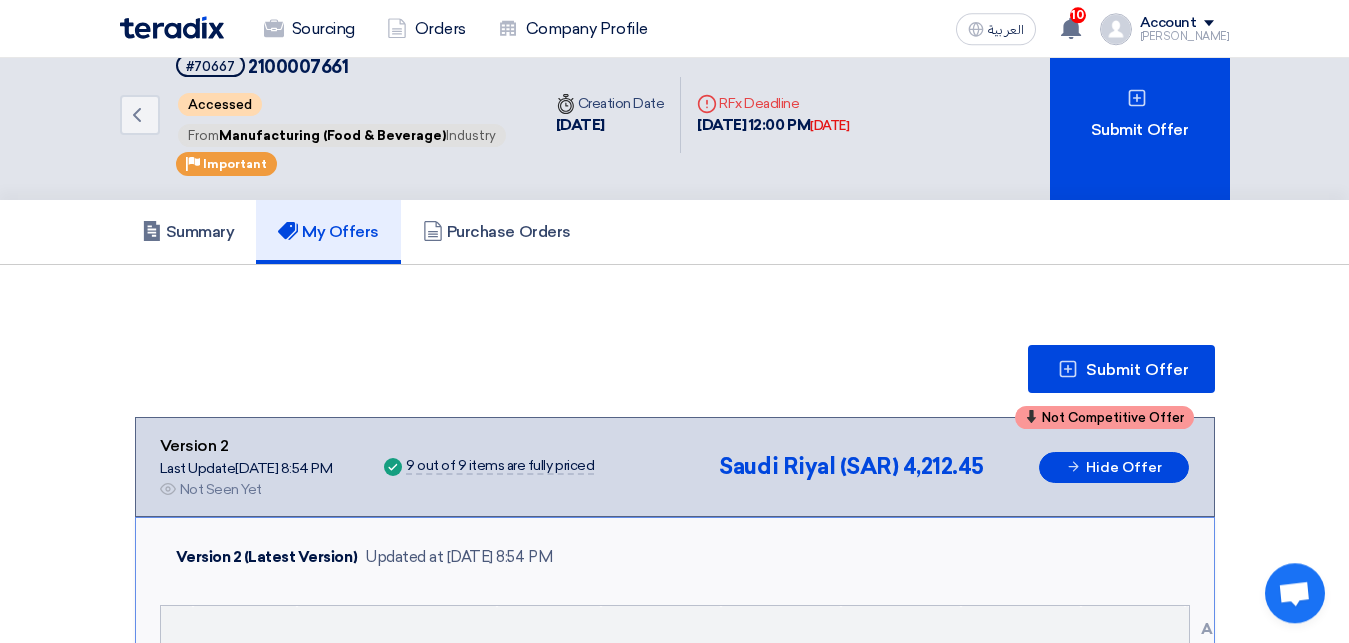 scroll, scrollTop: 0, scrollLeft: 0, axis: both 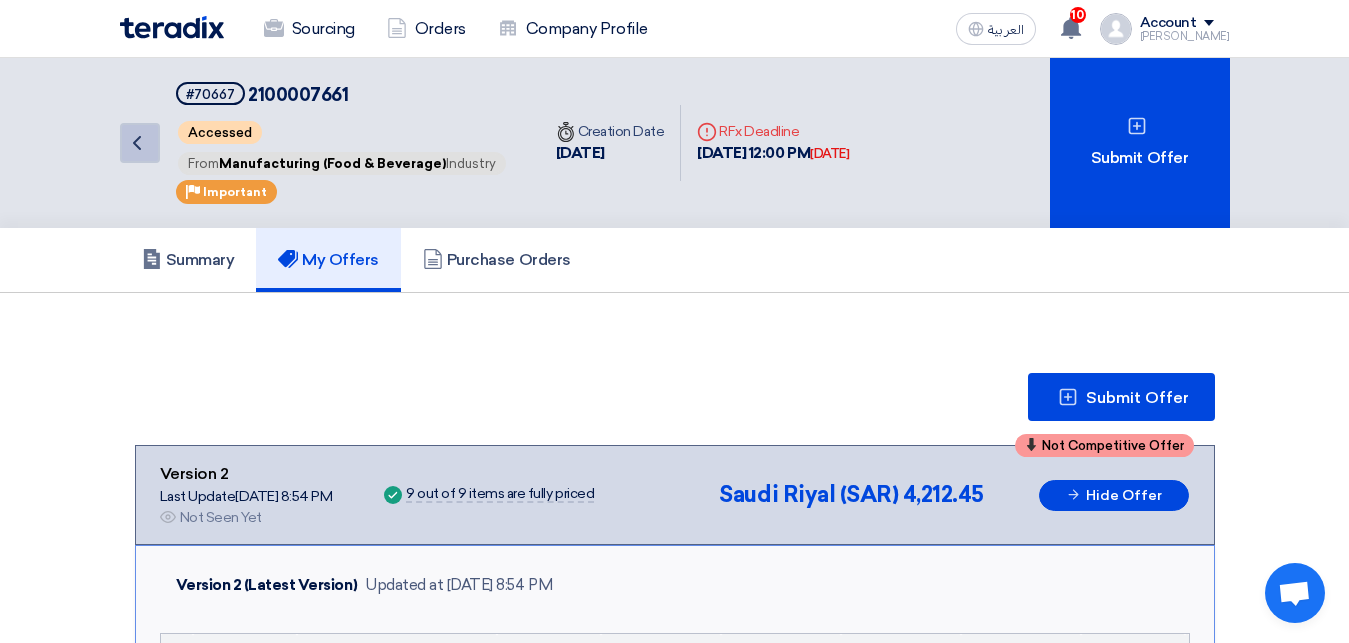click on "Back" 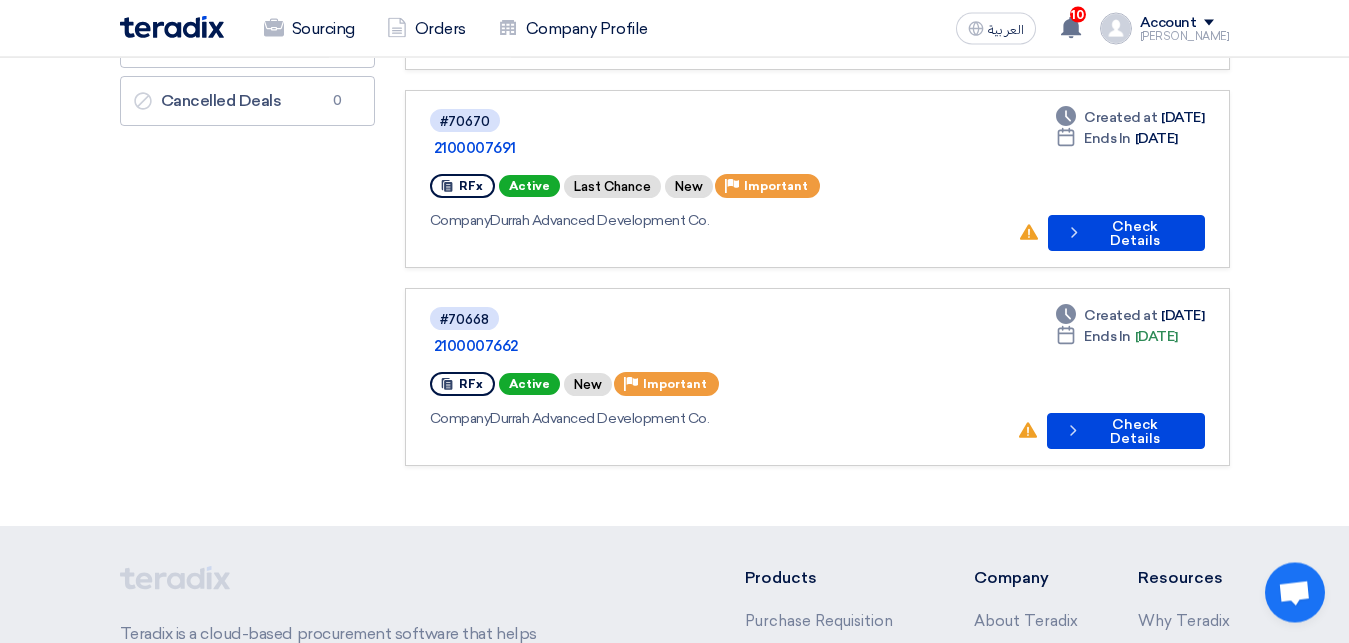 scroll, scrollTop: 306, scrollLeft: 0, axis: vertical 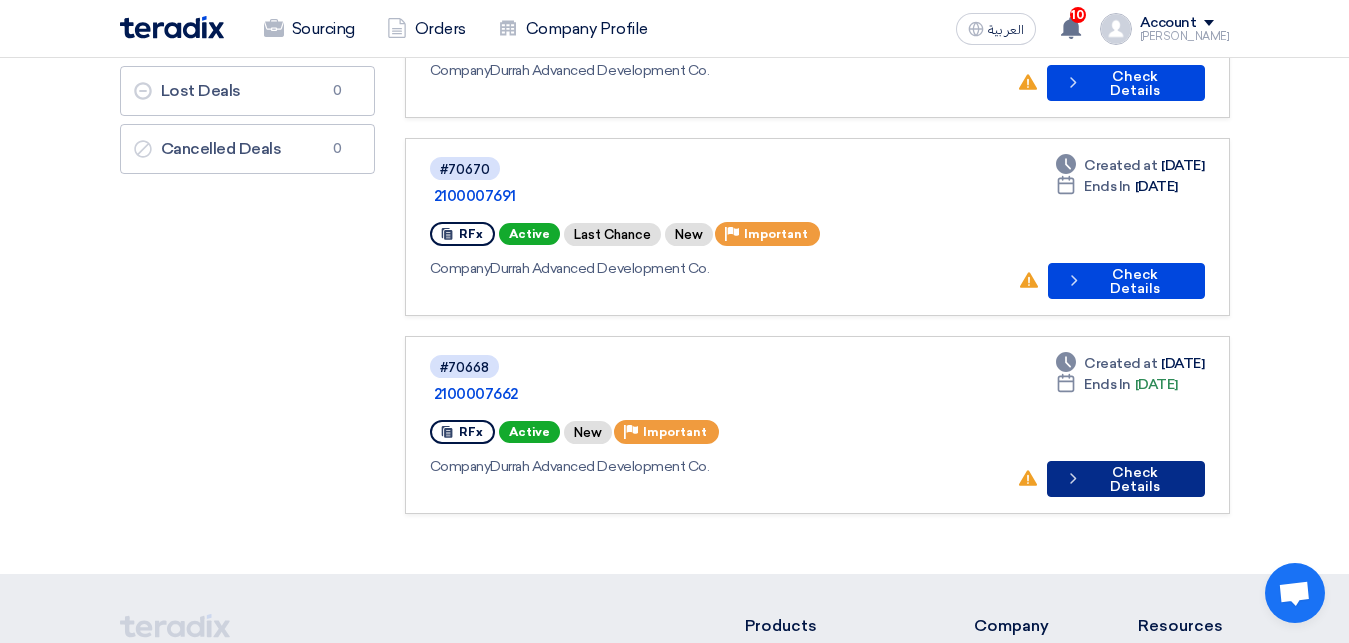 click on "Check details
Check Details" 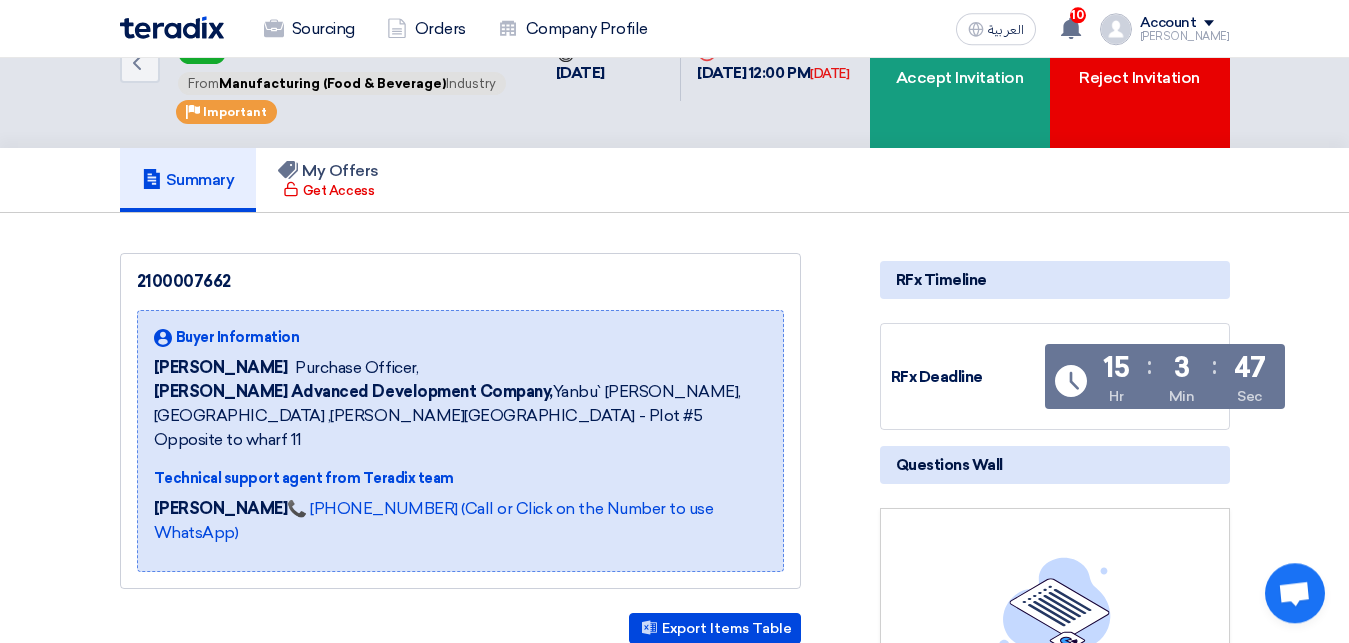 scroll, scrollTop: 0, scrollLeft: 0, axis: both 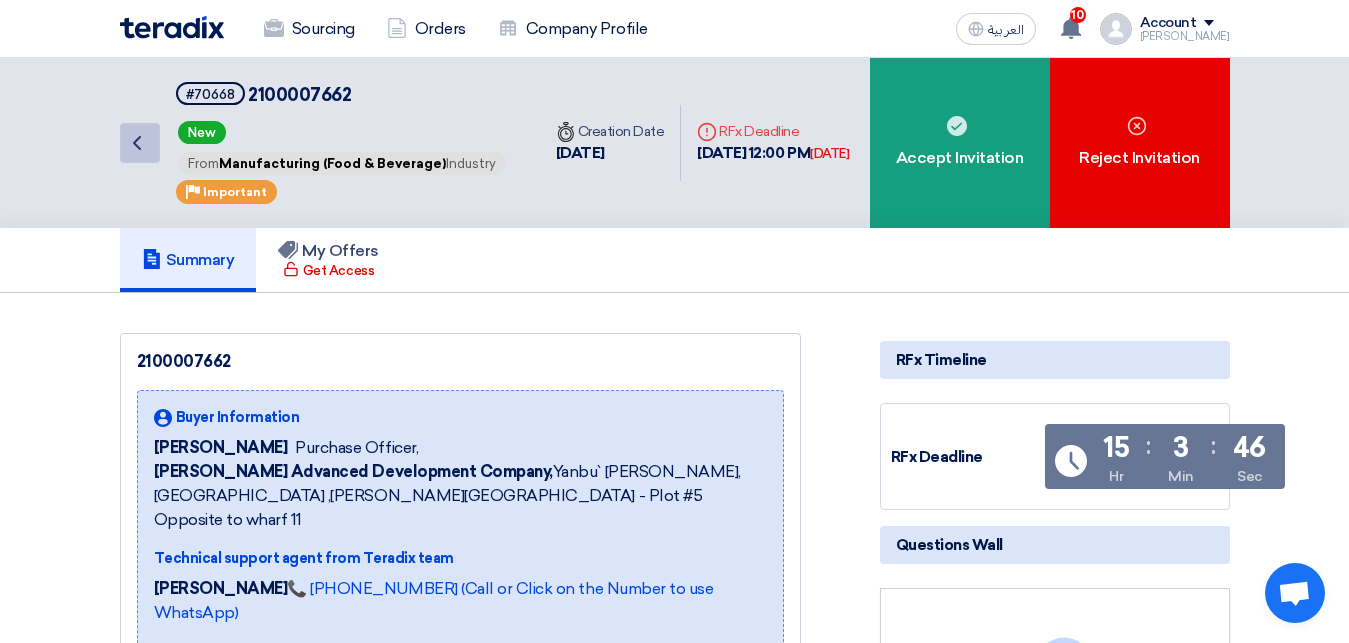 click on "Back" 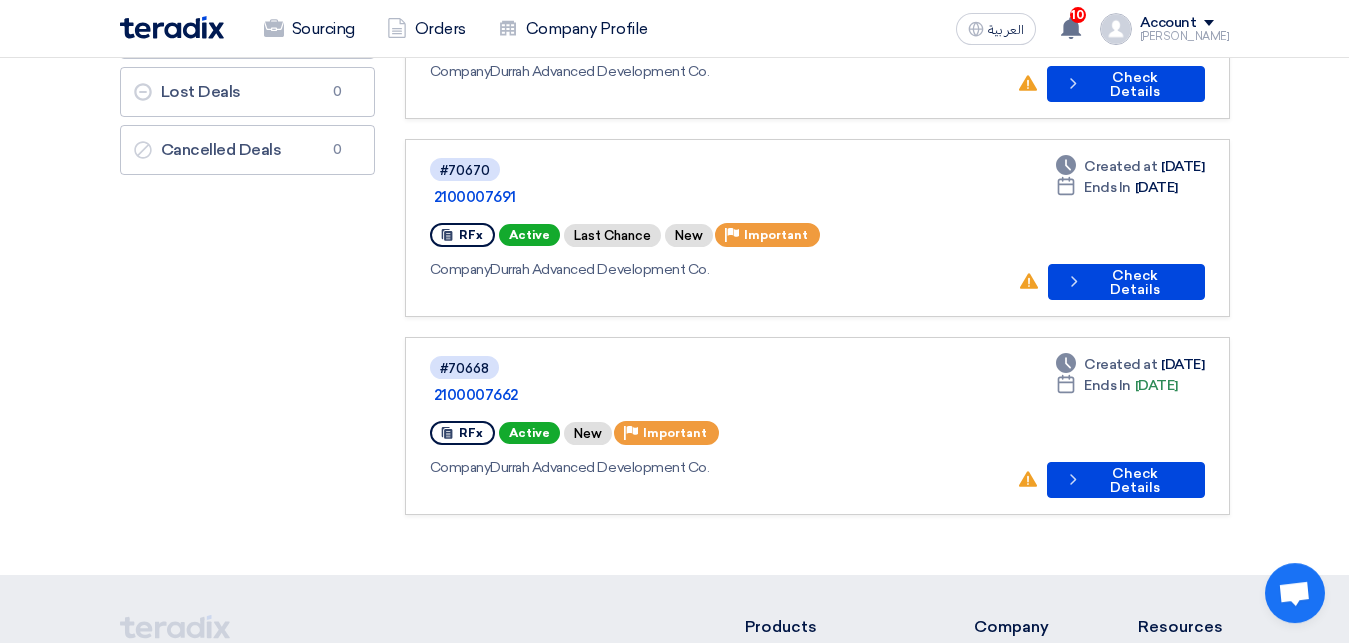 scroll, scrollTop: 306, scrollLeft: 0, axis: vertical 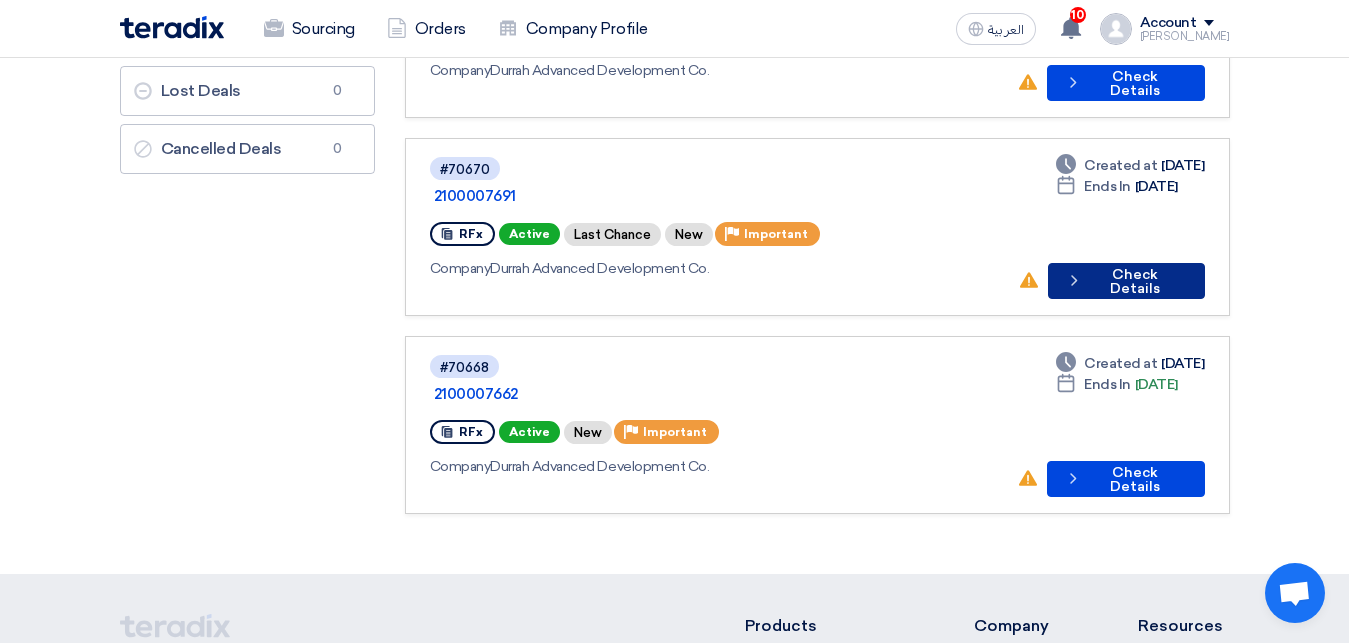 click on "Check details
Check Details" 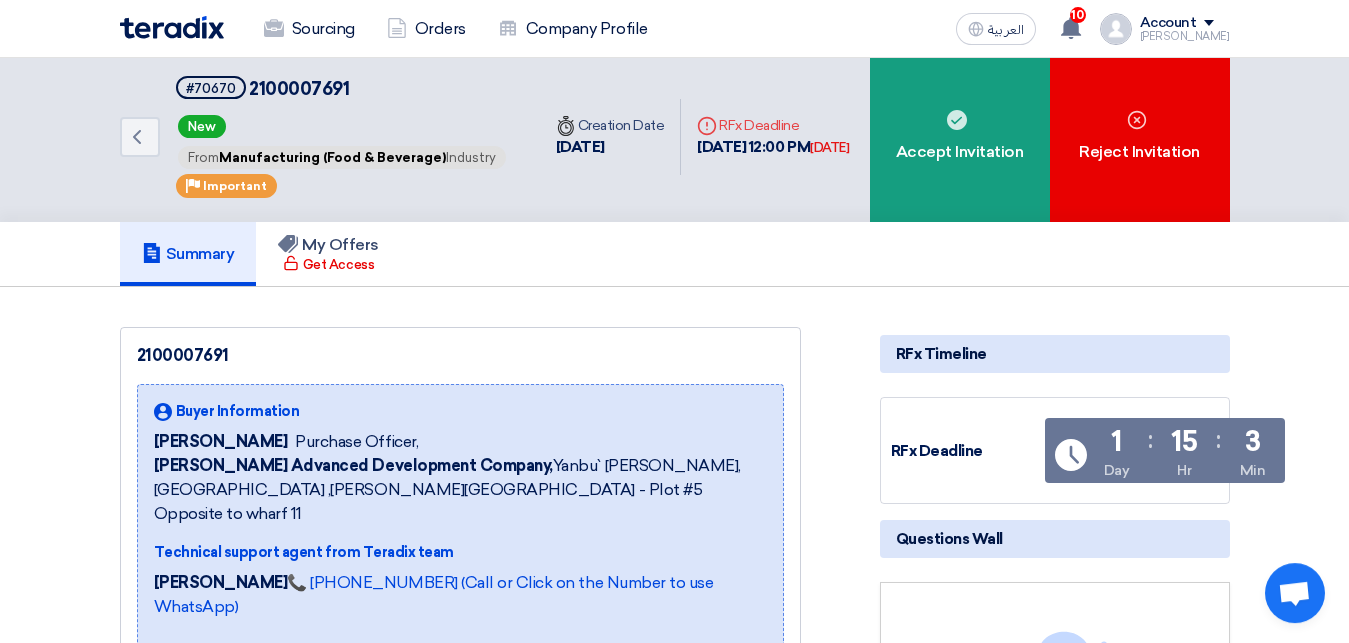 scroll, scrollTop: 0, scrollLeft: 0, axis: both 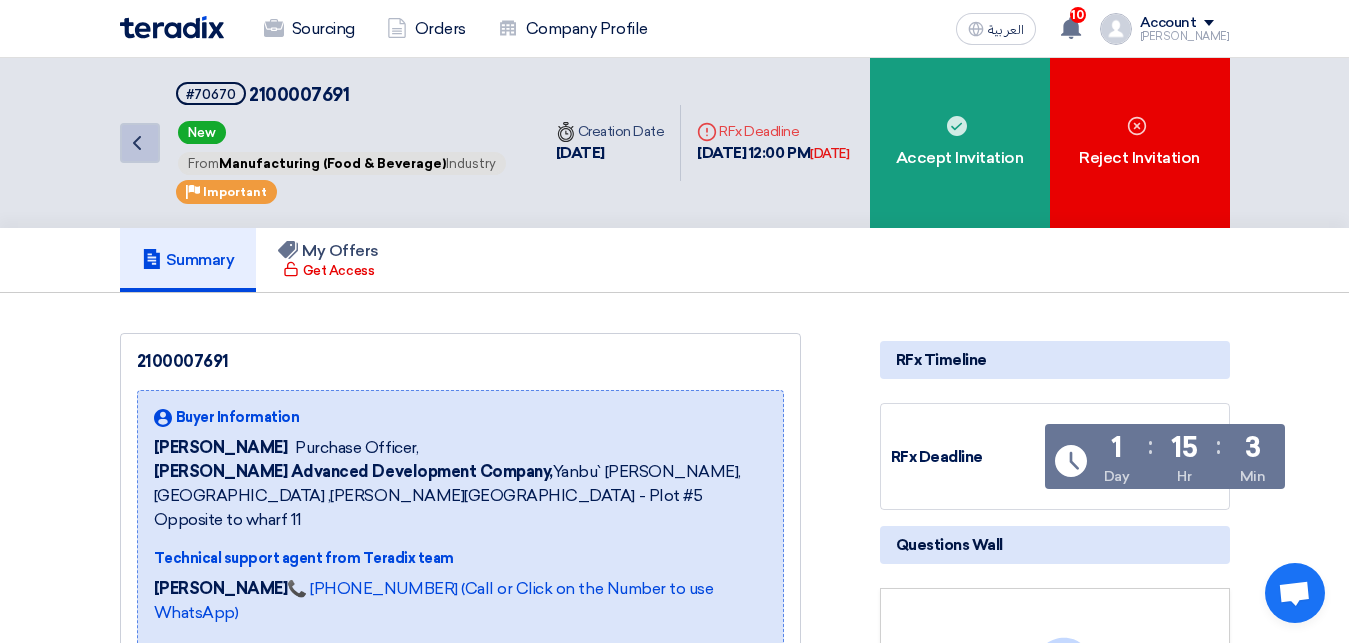 click on "Back" 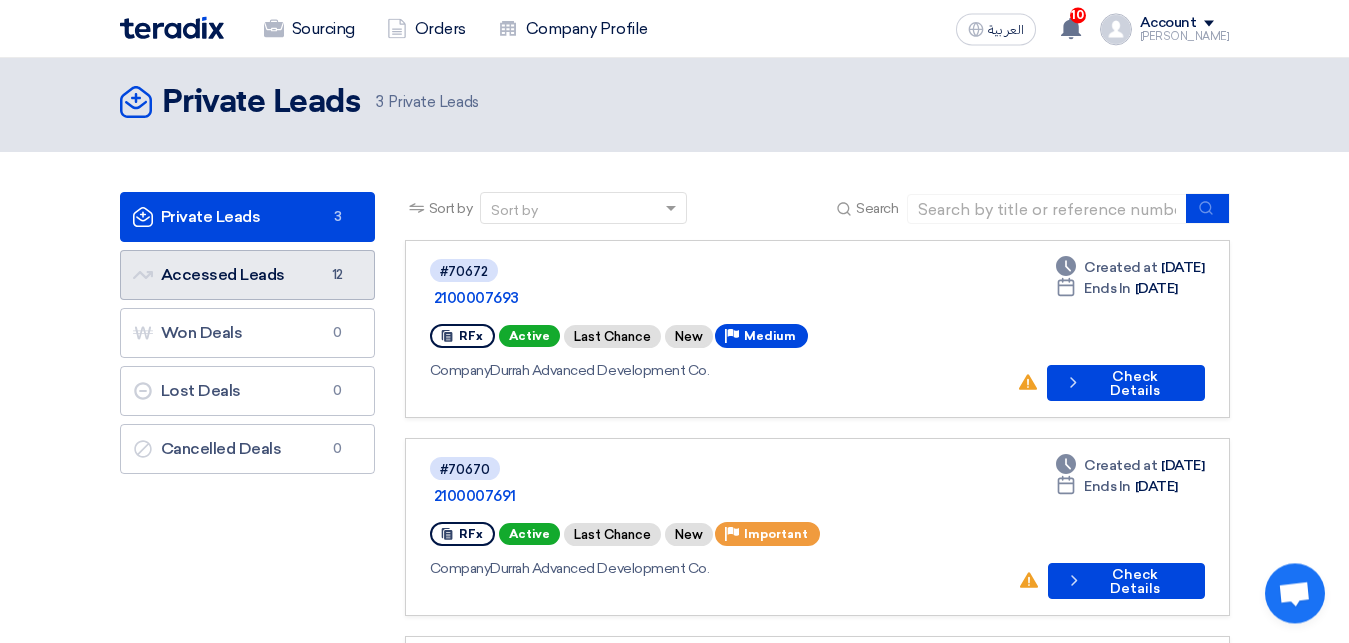 scroll, scrollTop: 0, scrollLeft: 0, axis: both 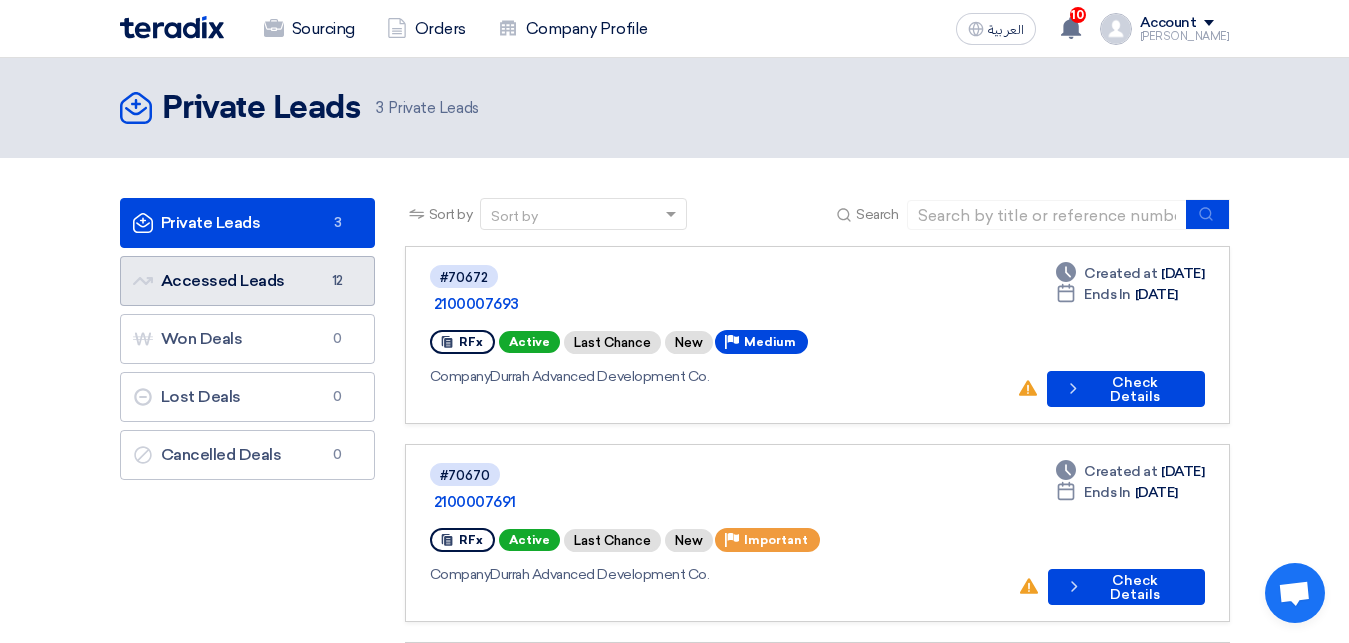 click on "Accessed Leads
Accessed Leads
12" 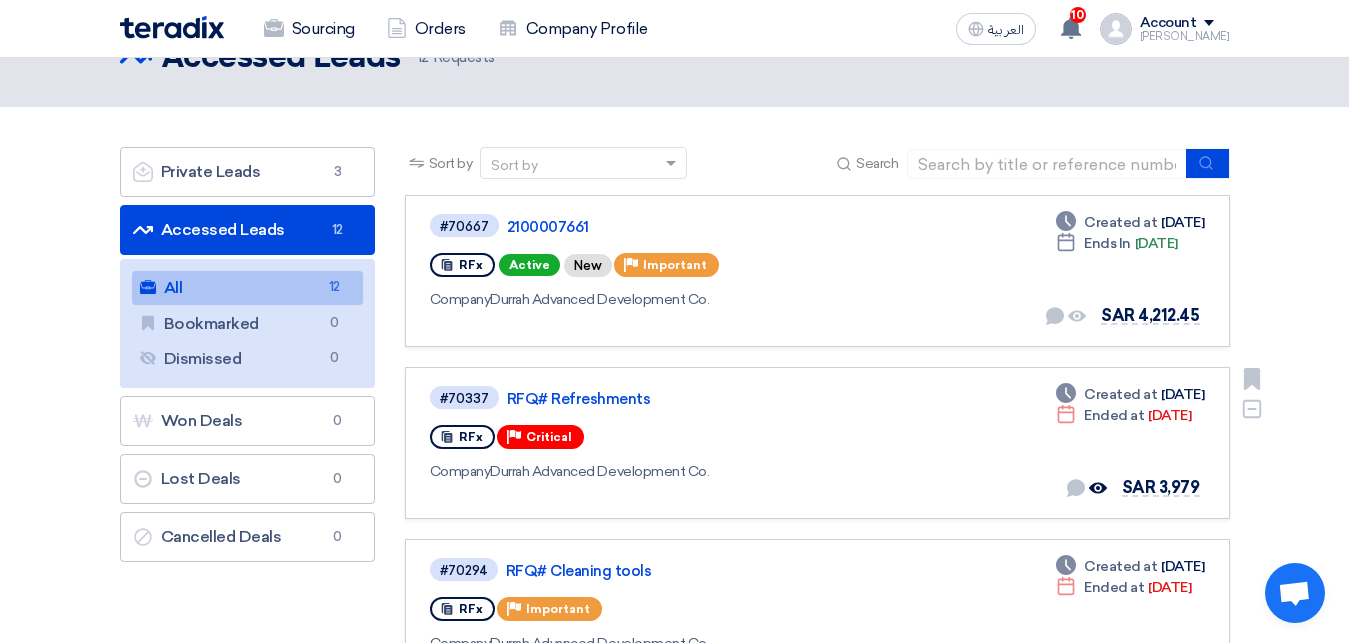 scroll, scrollTop: 0, scrollLeft: 0, axis: both 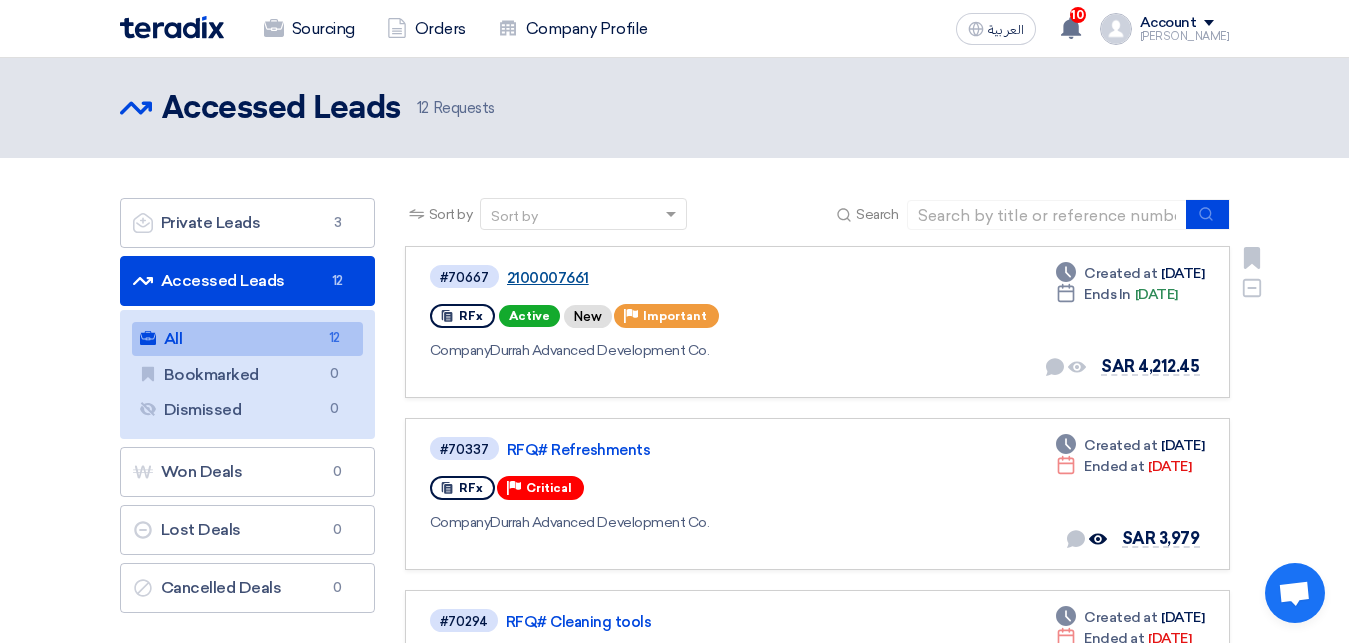 click on "2100007661" 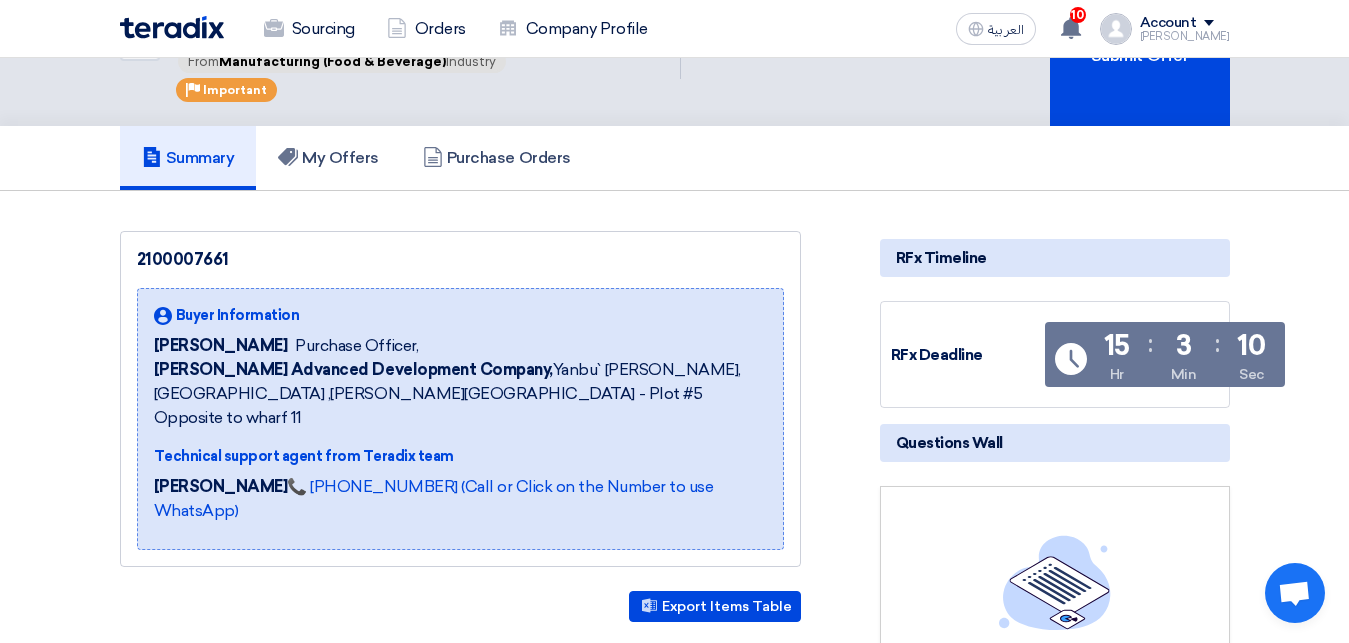 scroll, scrollTop: 0, scrollLeft: 0, axis: both 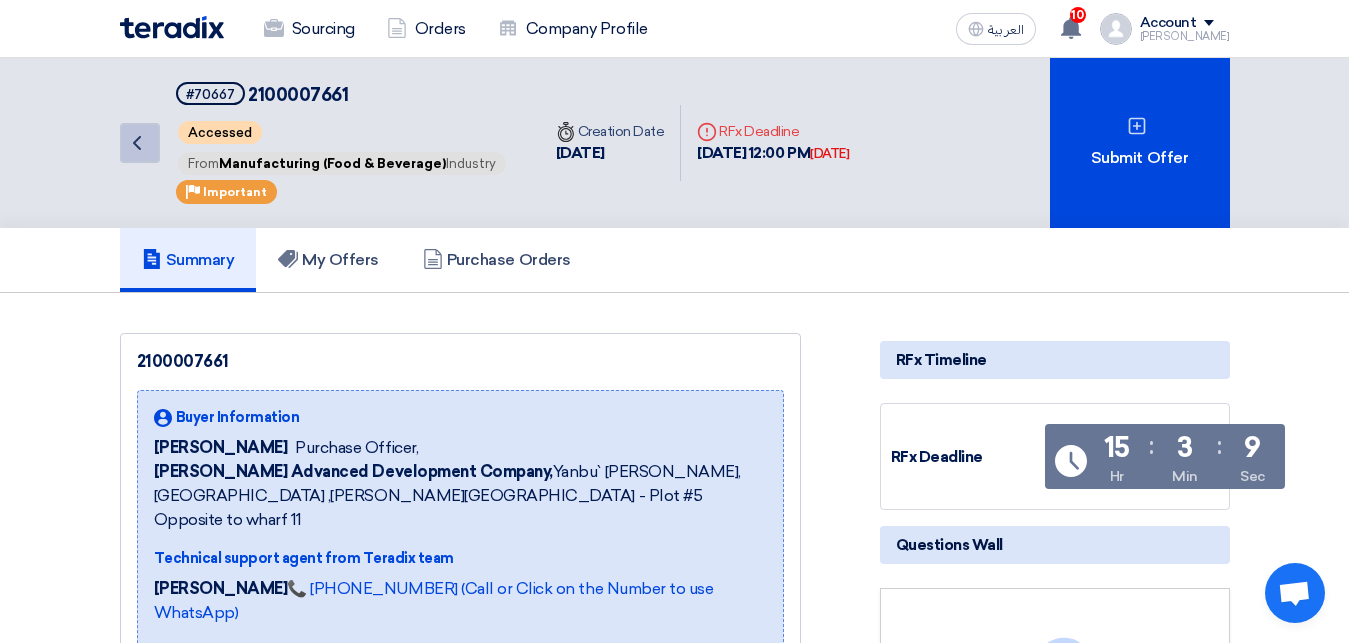 click on "Back" 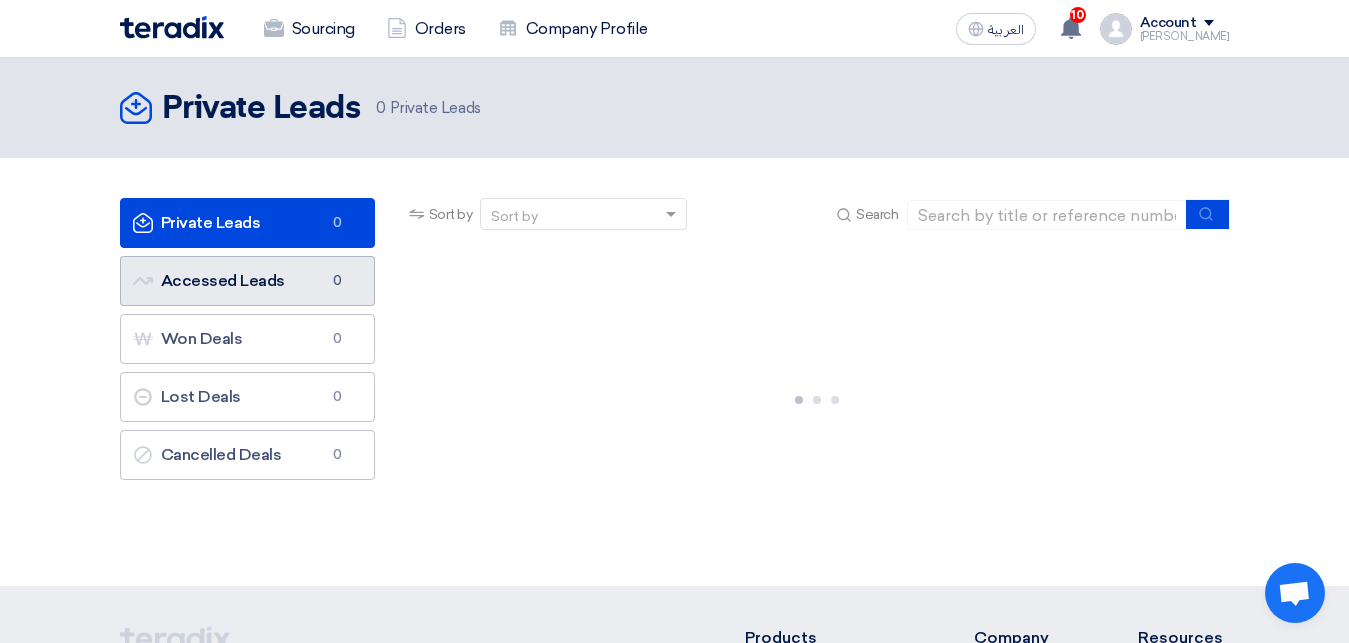 click on "Accessed Leads
Accessed Leads
0" 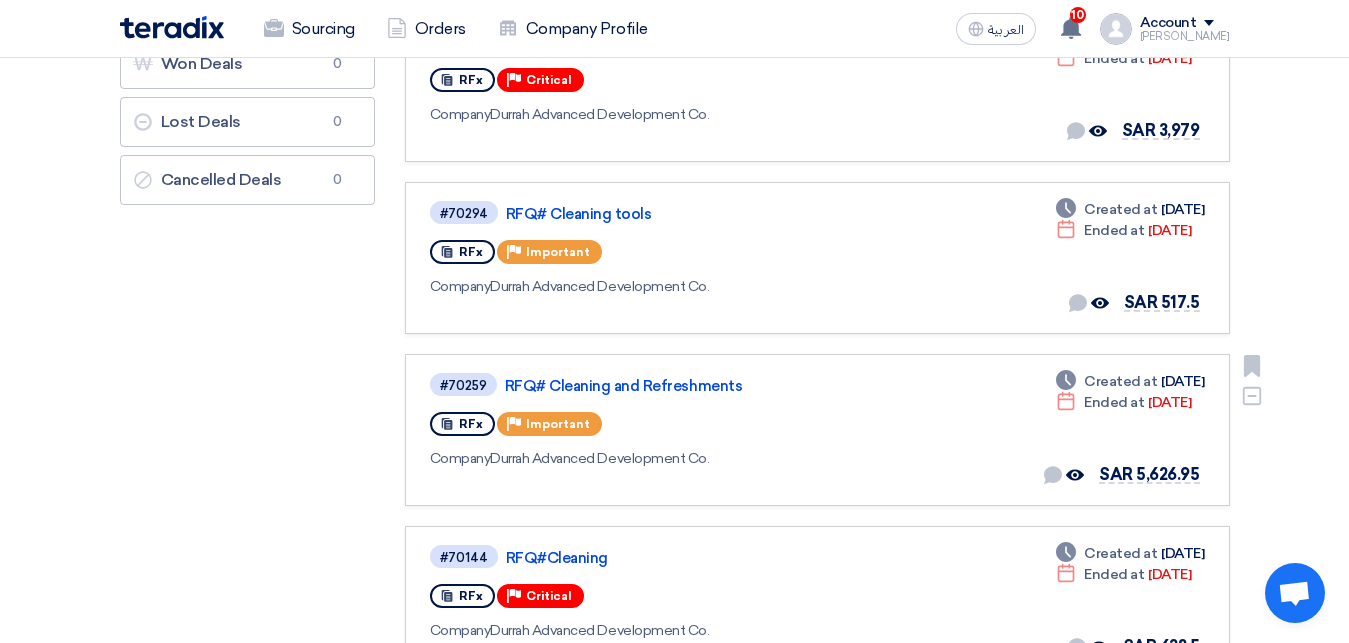 scroll, scrollTop: 1, scrollLeft: 0, axis: vertical 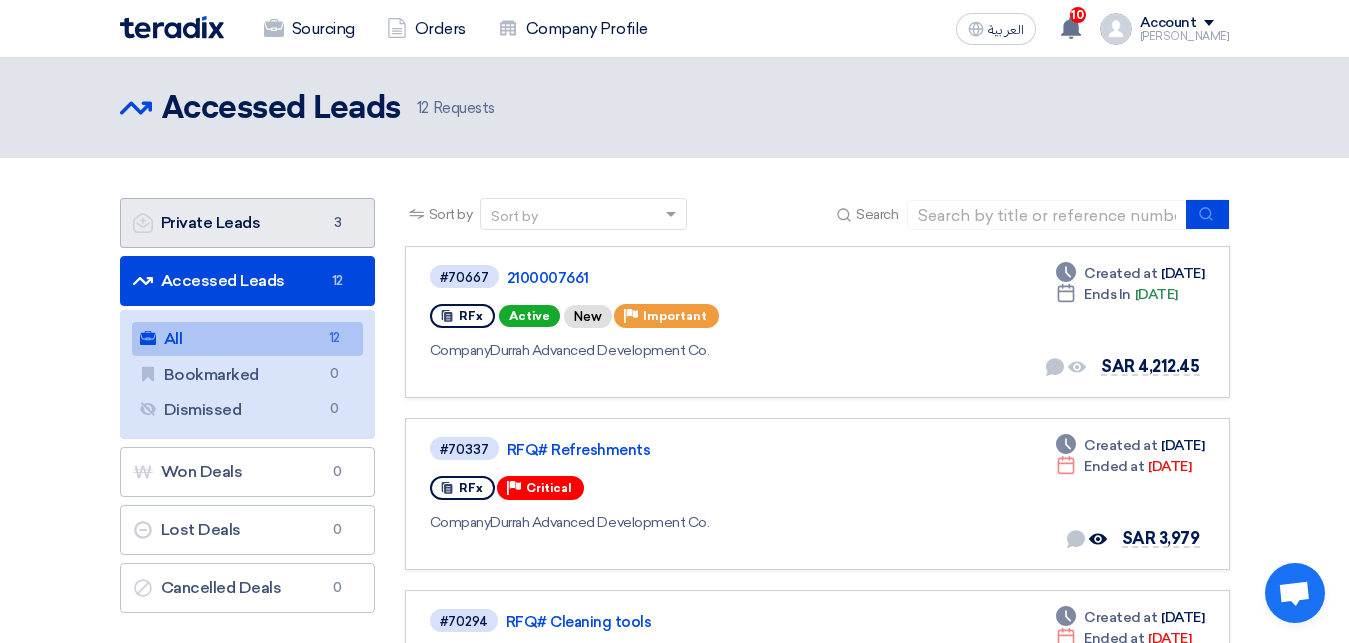 drag, startPoint x: 262, startPoint y: 225, endPoint x: 384, endPoint y: 250, distance: 124.53513 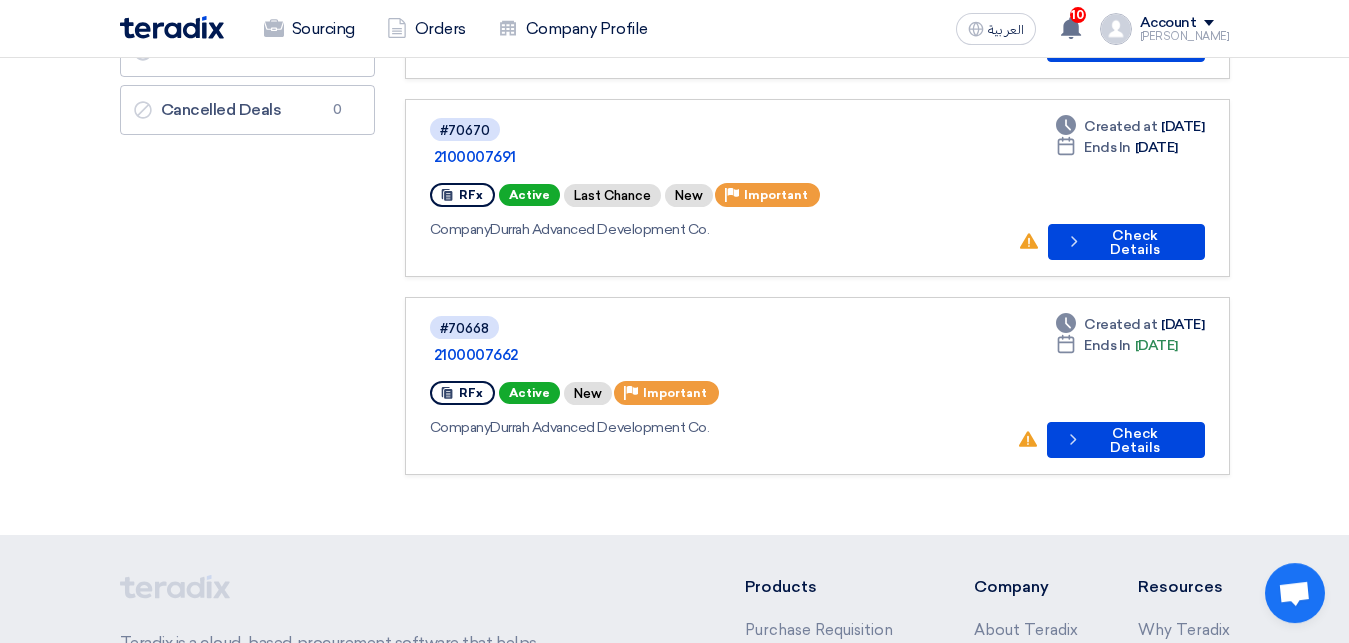 scroll, scrollTop: 408, scrollLeft: 0, axis: vertical 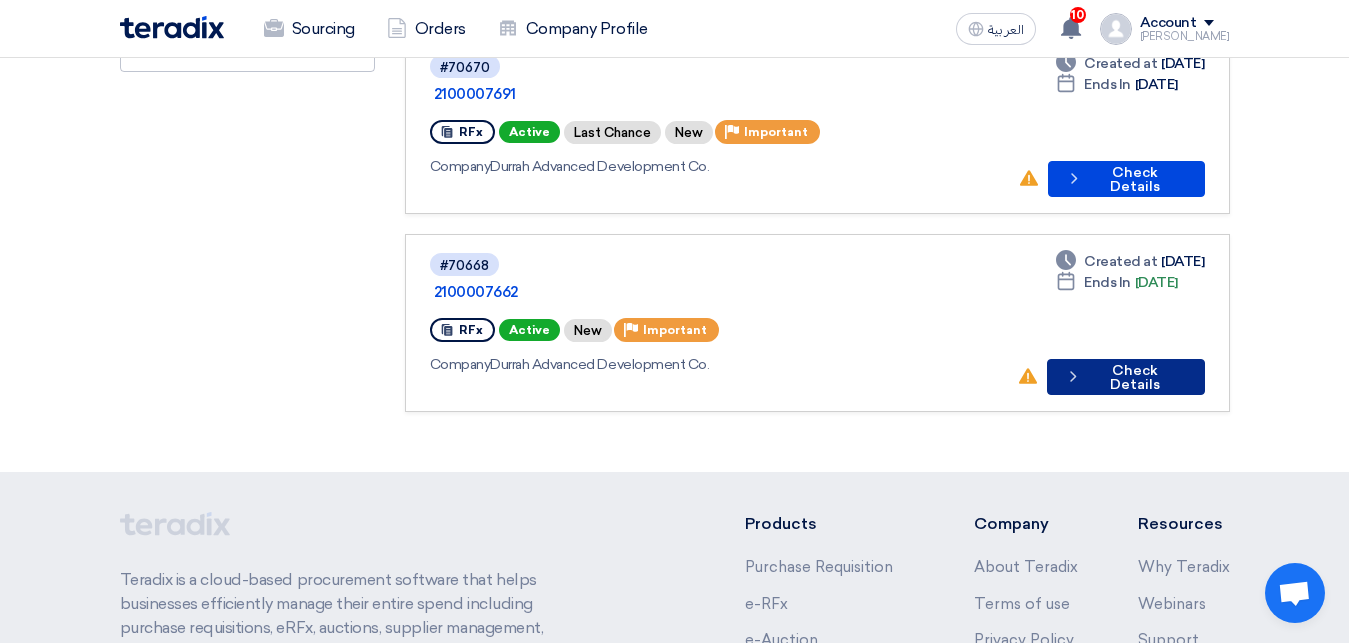 click on "Check details
Check Details" 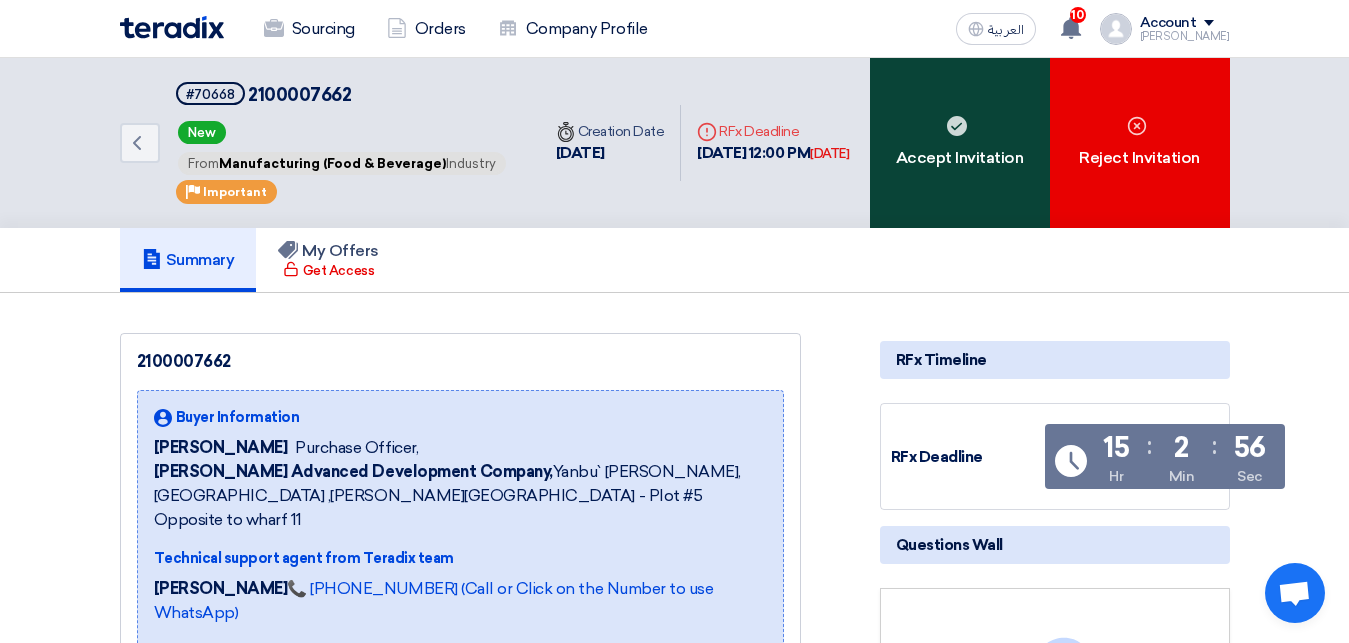 click on "Accept Invitation" 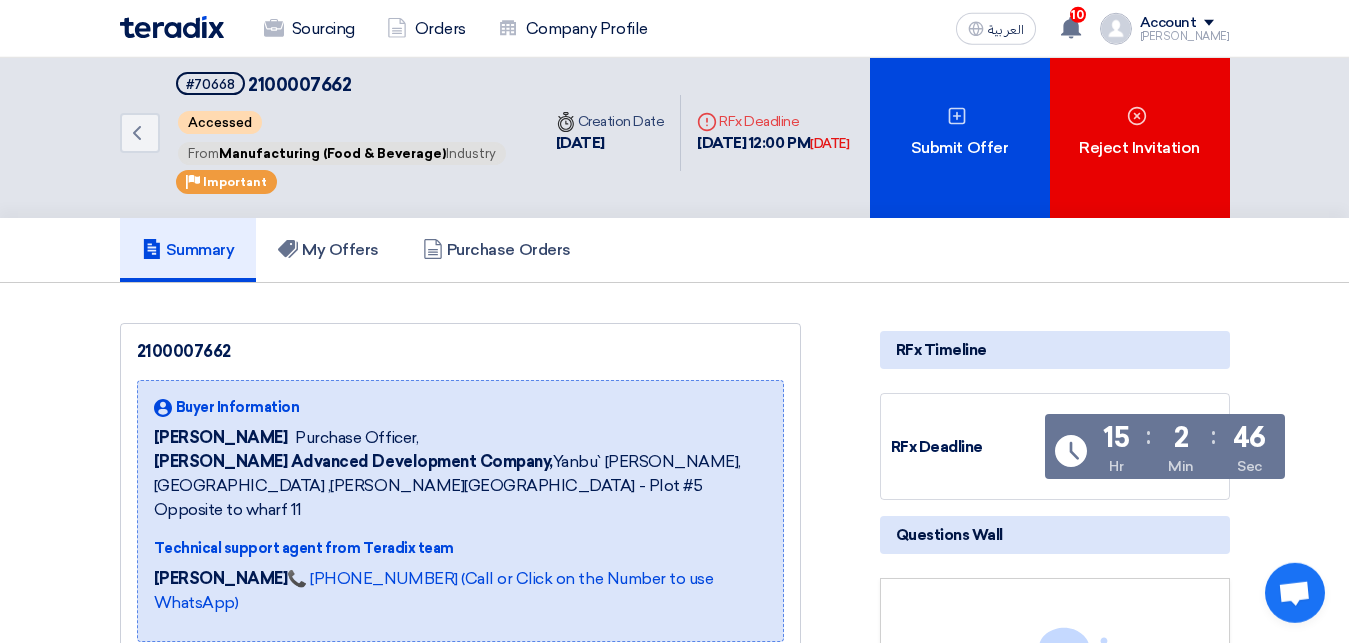 scroll, scrollTop: 0, scrollLeft: 0, axis: both 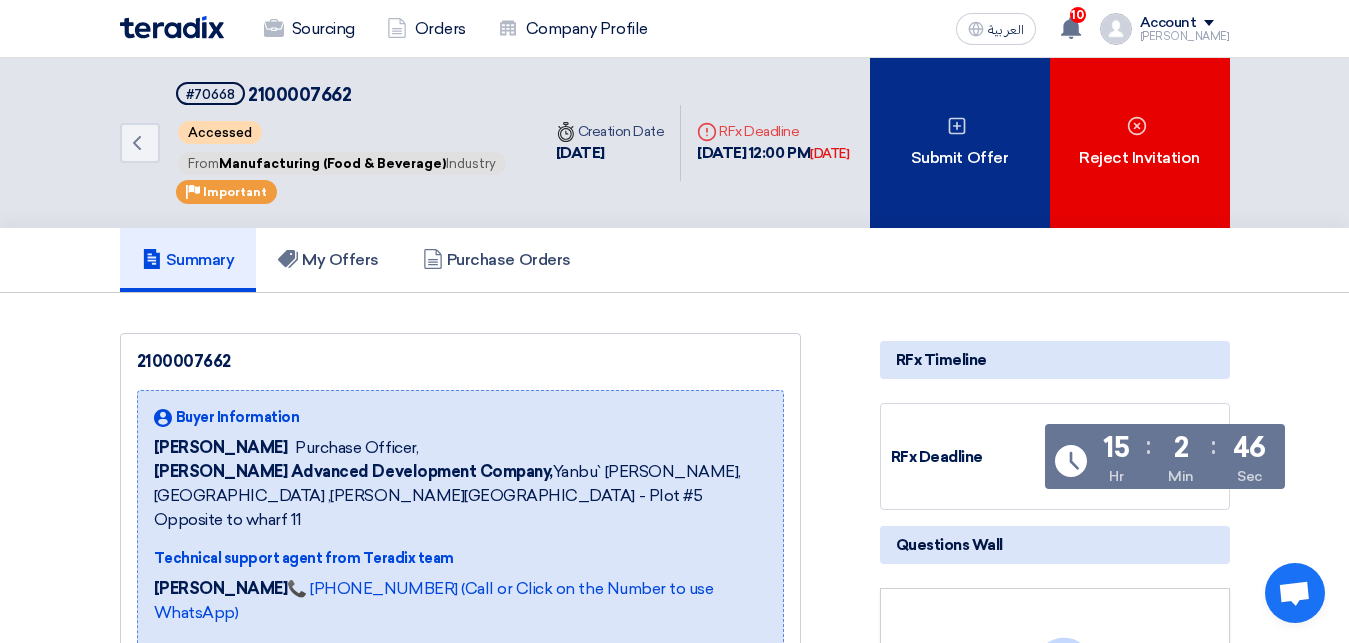 click on "Submit Offer" 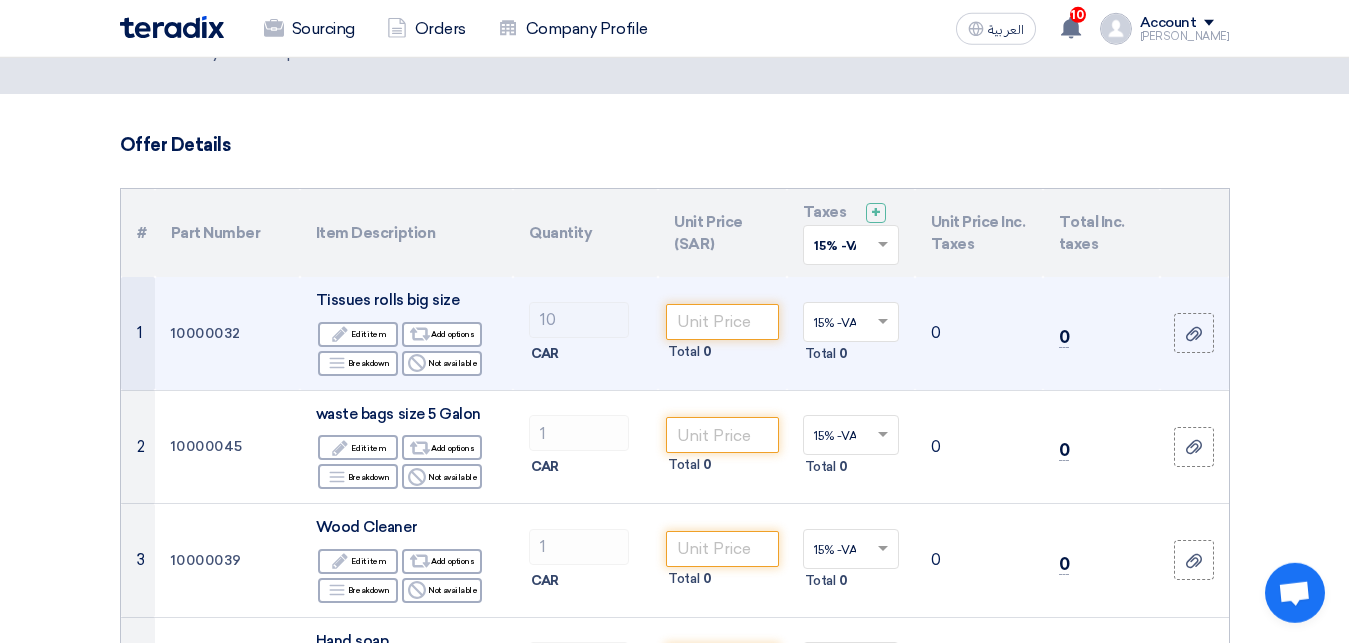 scroll, scrollTop: 204, scrollLeft: 0, axis: vertical 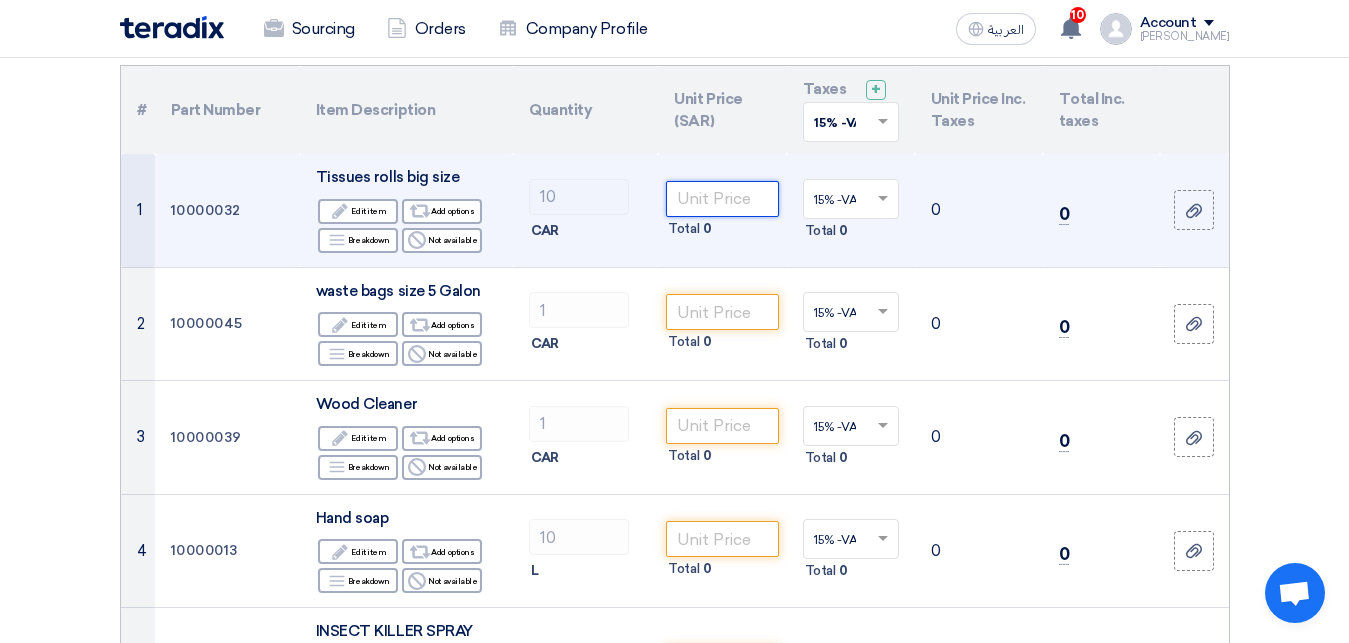click 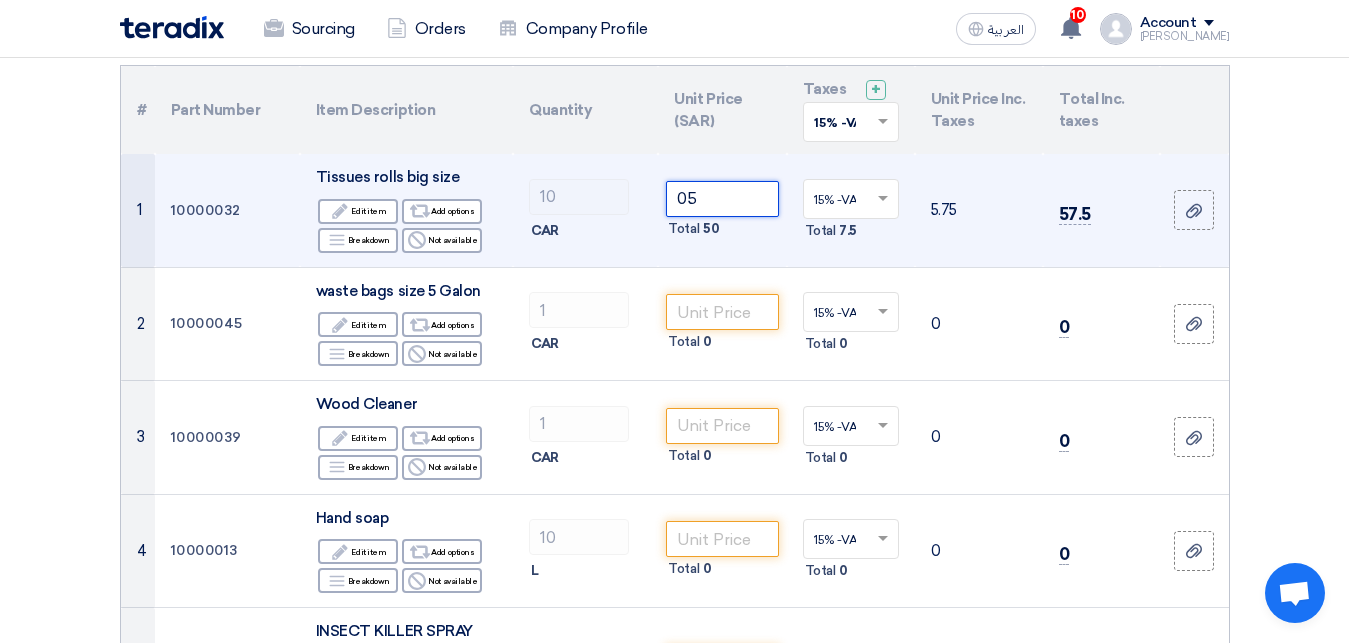 click on "05" 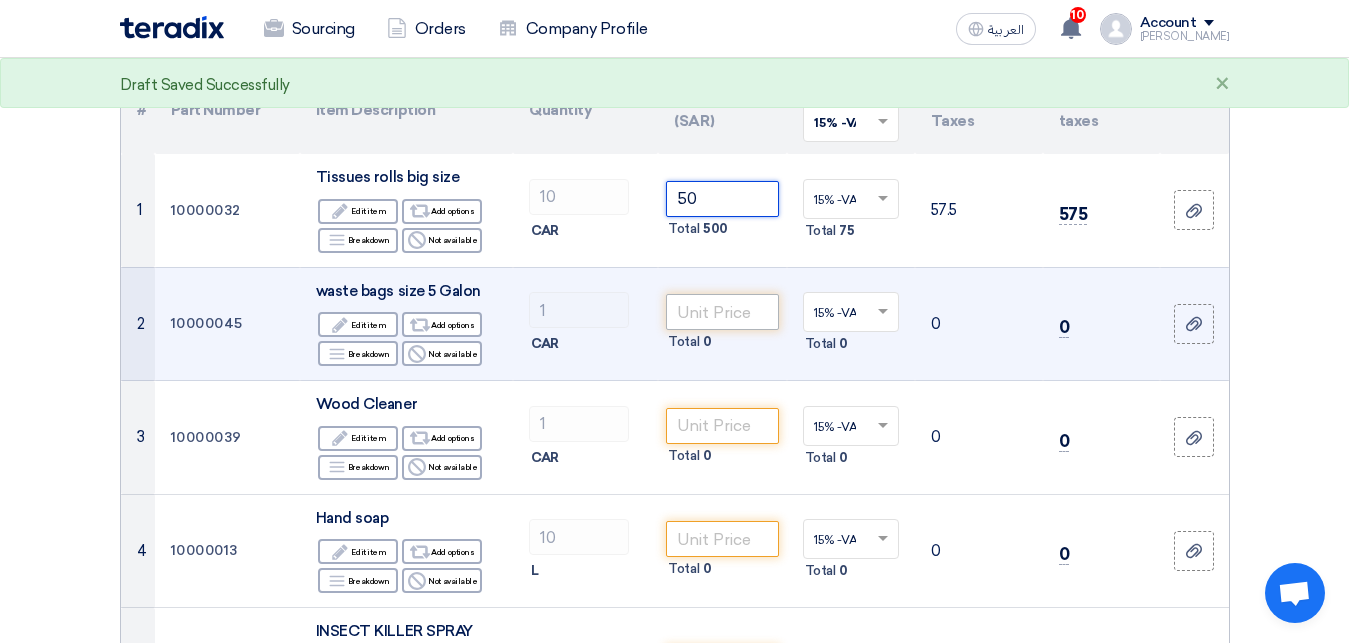 type on "50" 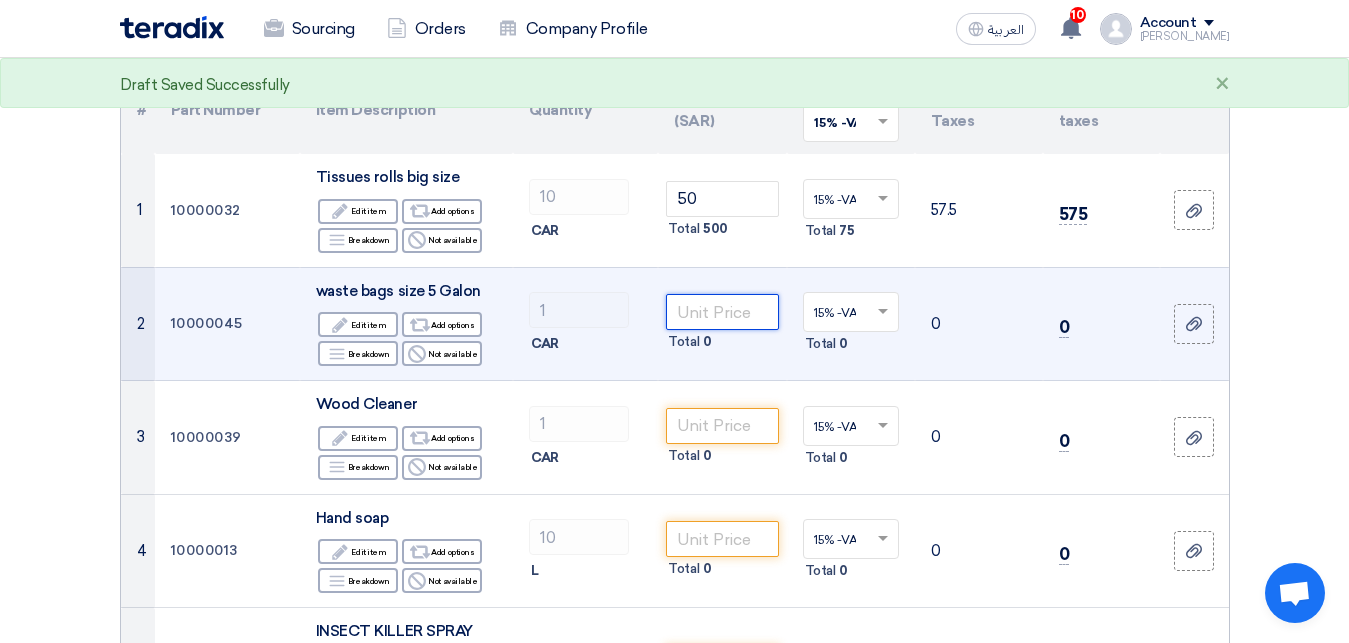 click 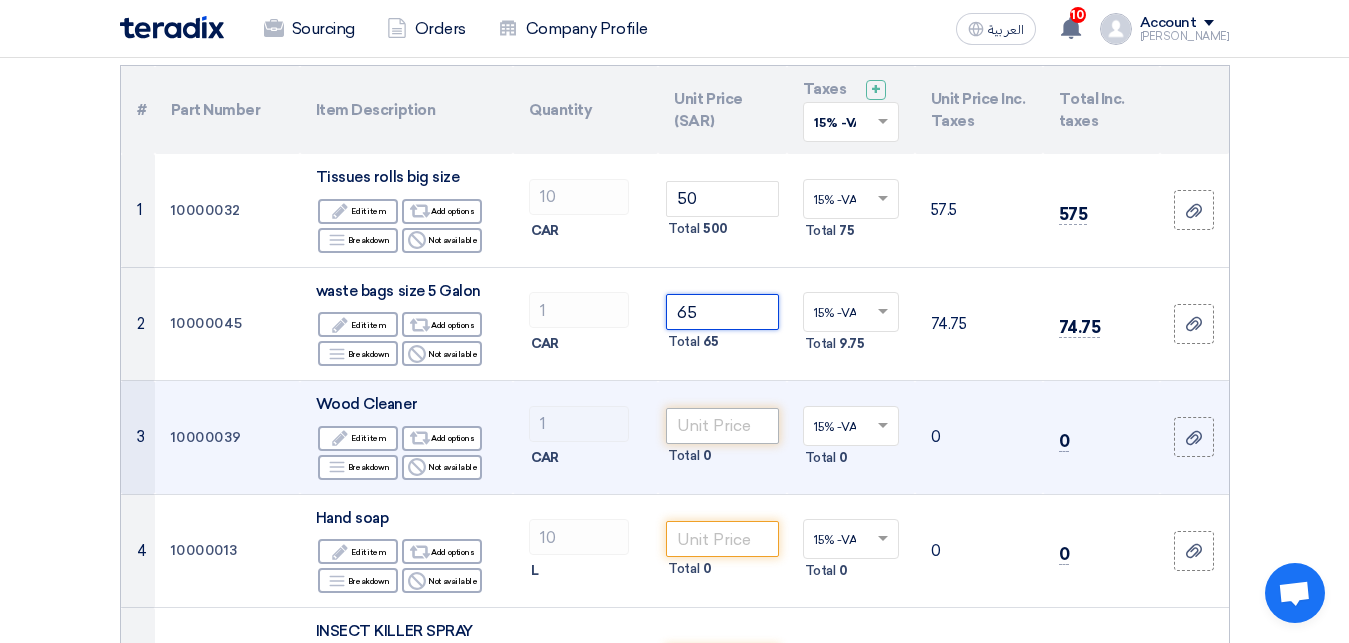 type on "65" 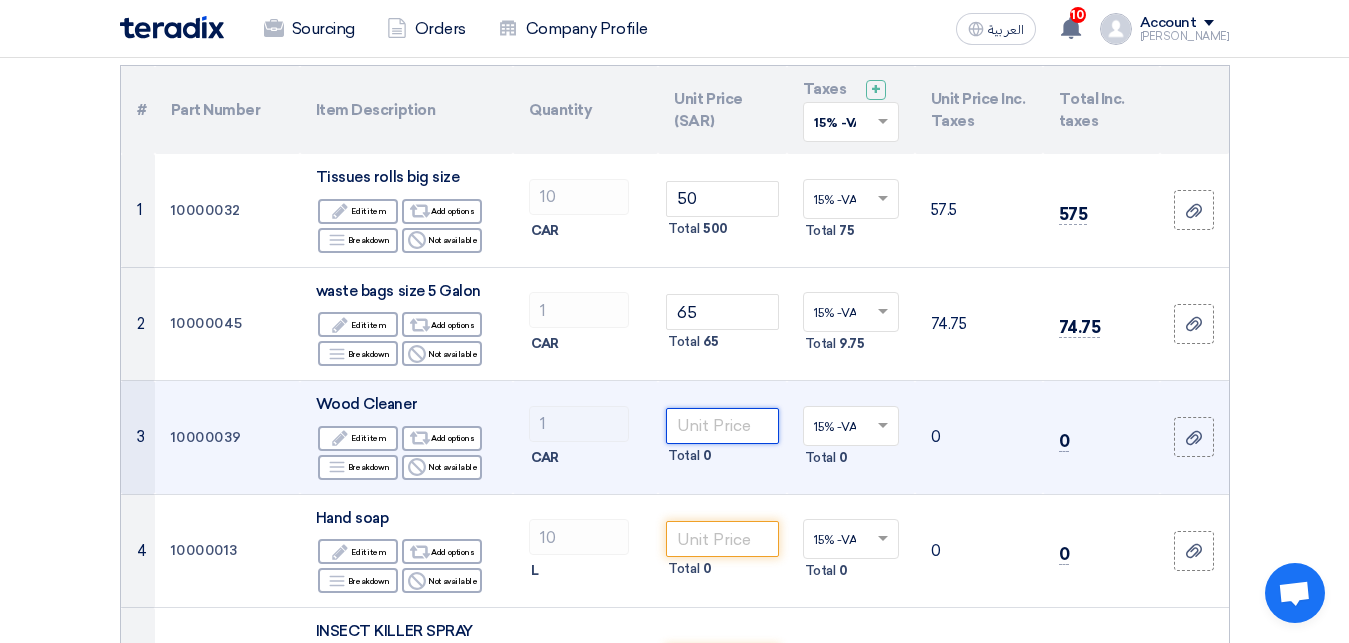click 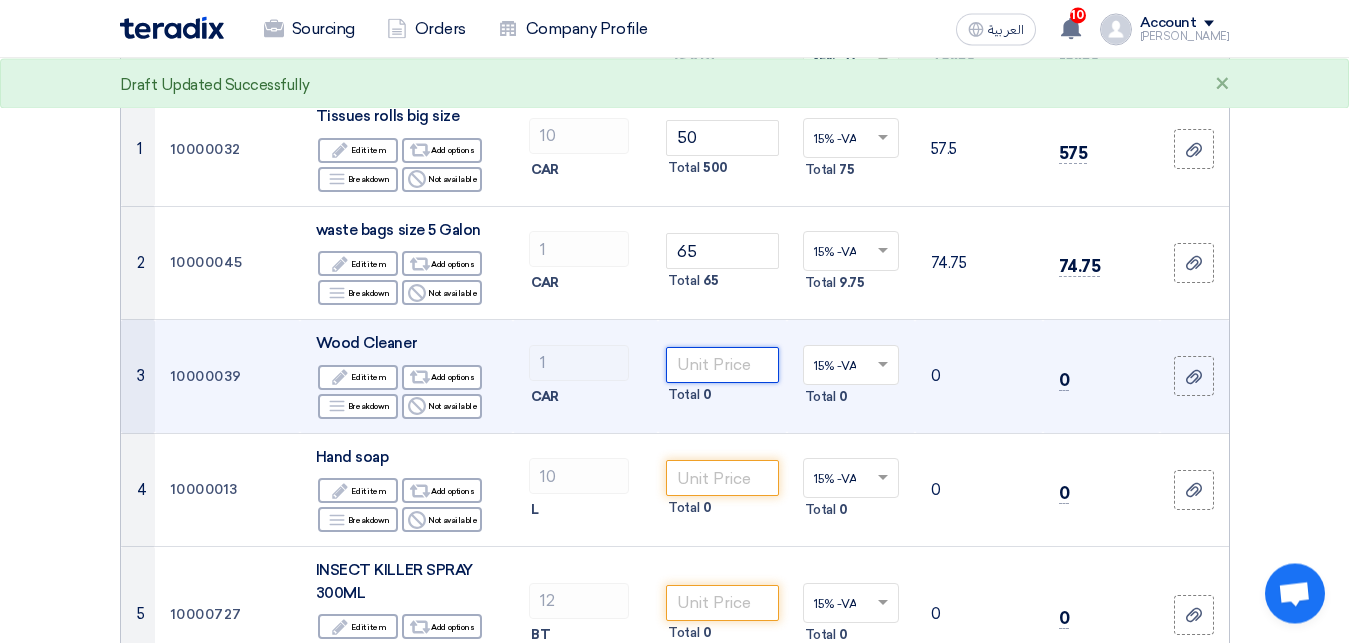 scroll, scrollTop: 306, scrollLeft: 0, axis: vertical 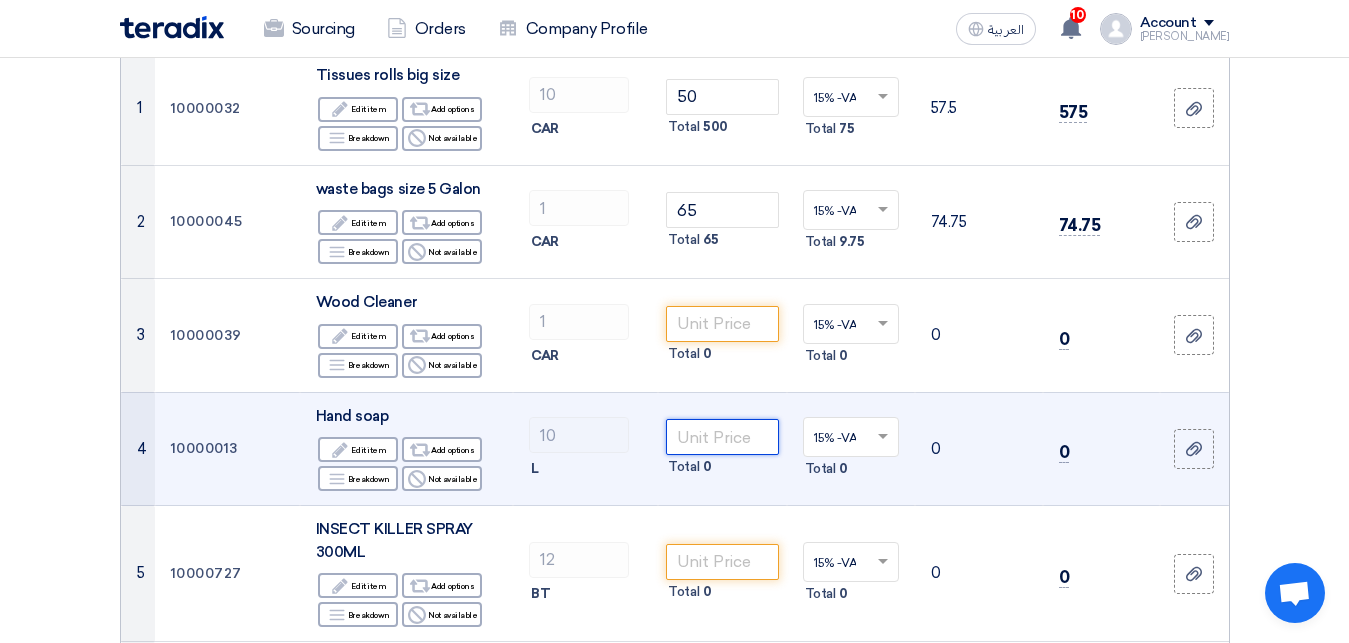 click 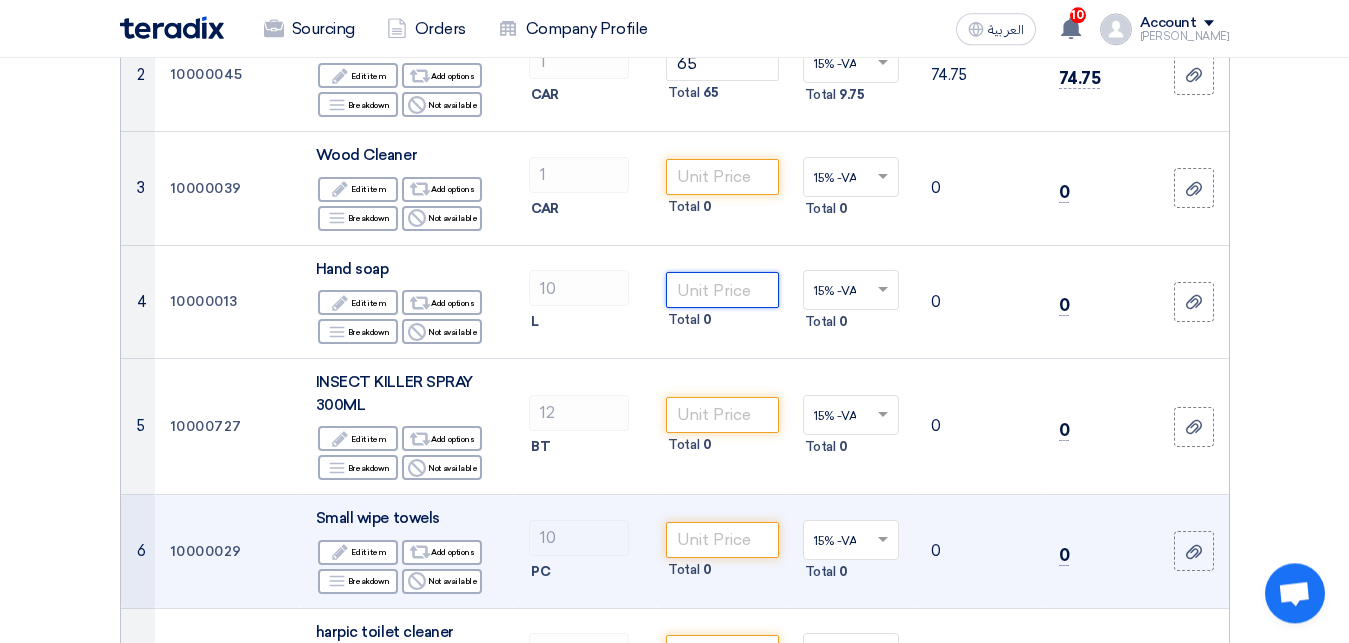 scroll, scrollTop: 510, scrollLeft: 0, axis: vertical 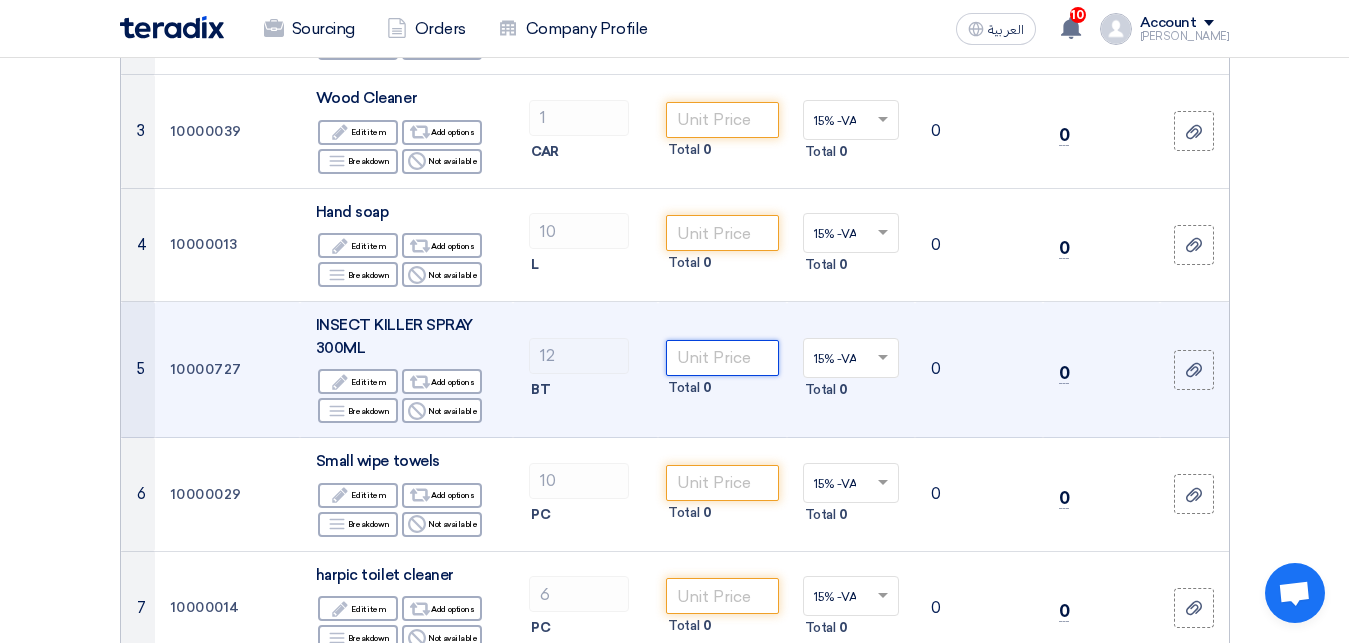 click 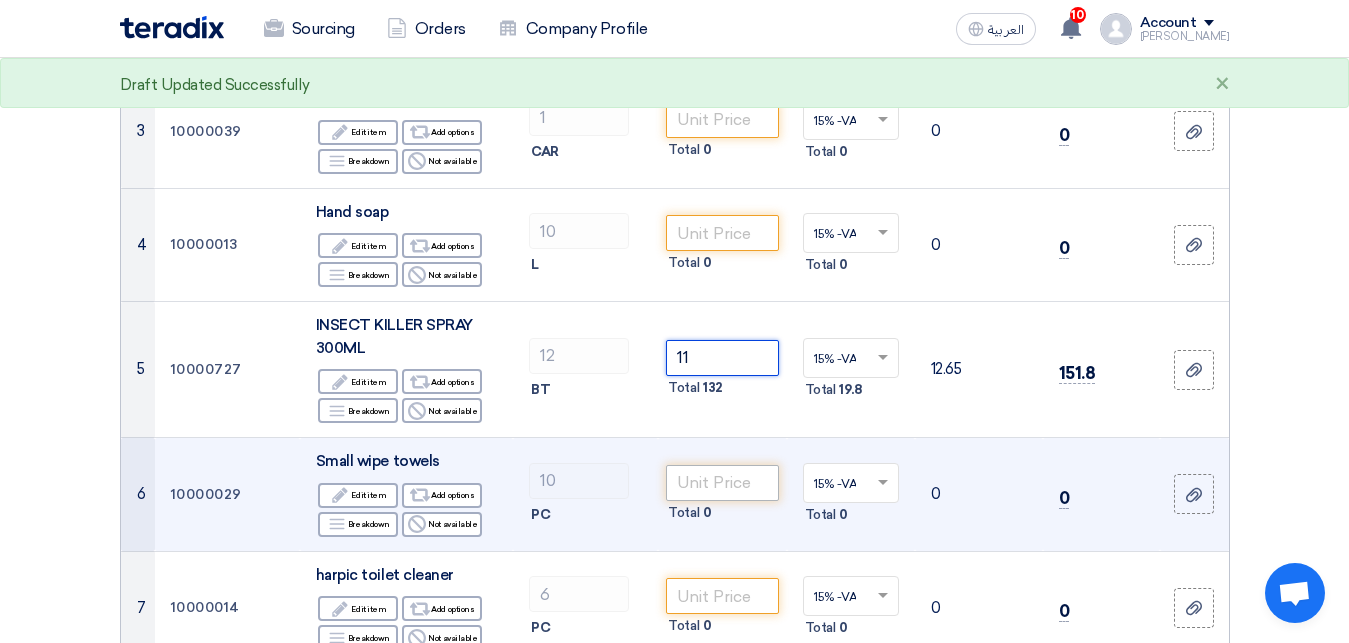 type on "11" 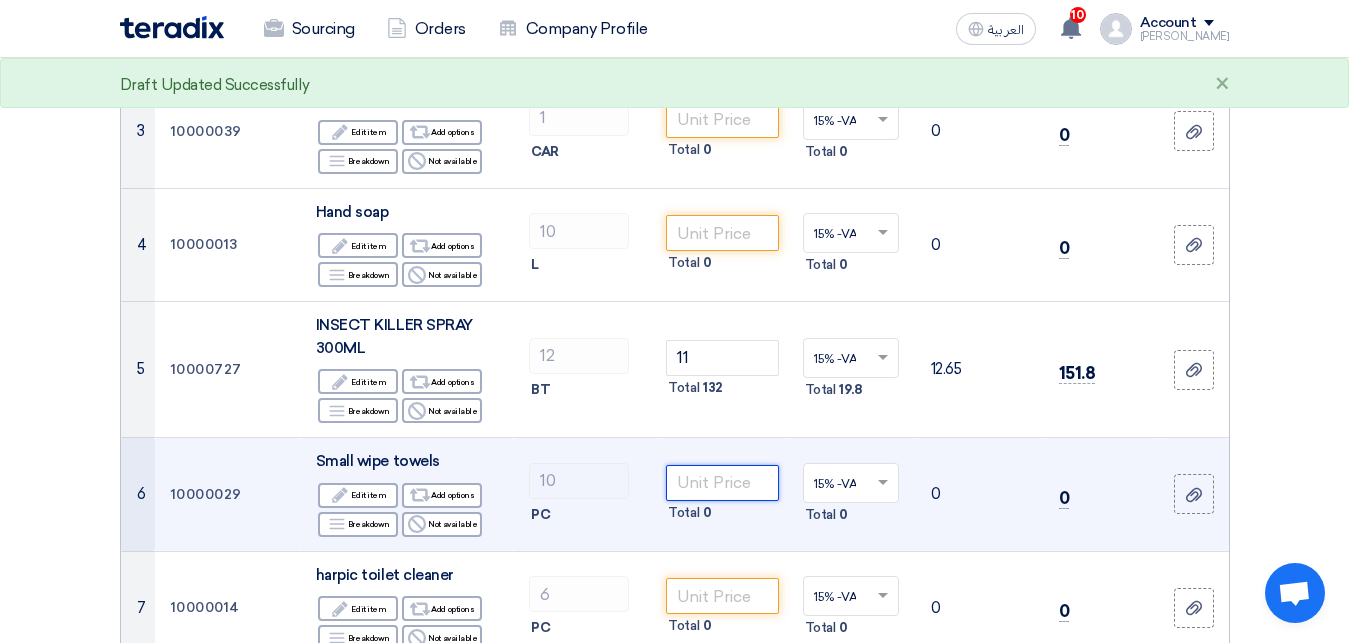 click 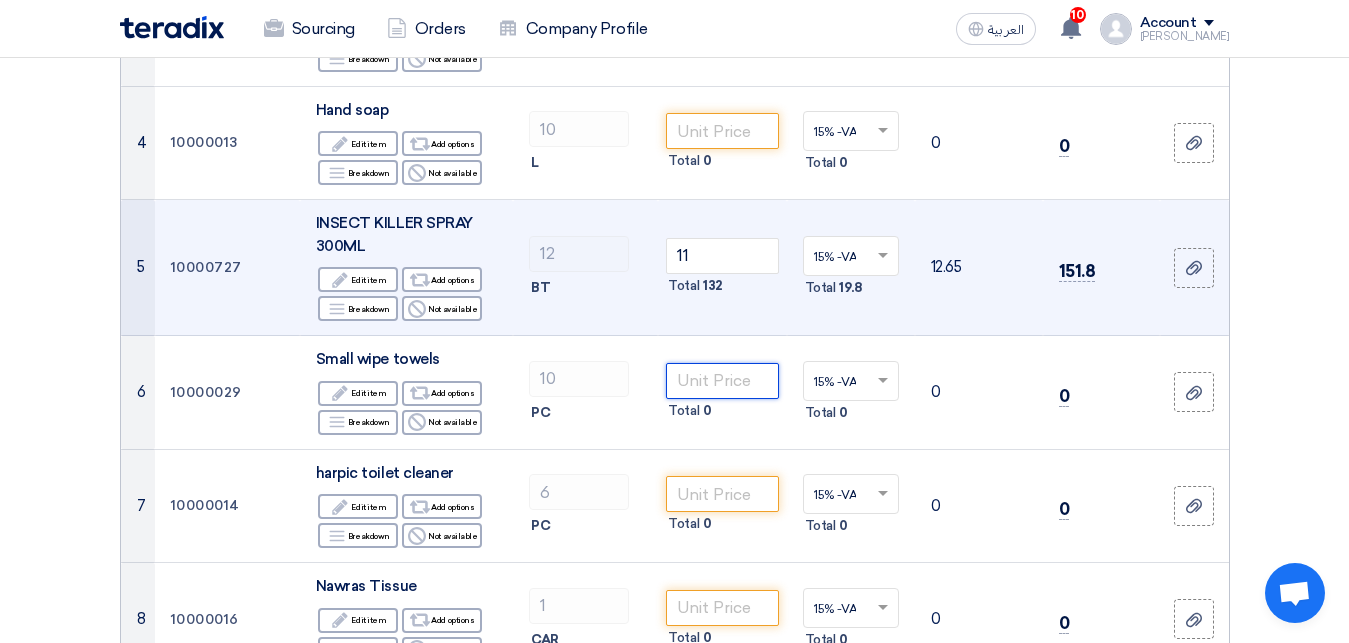 scroll, scrollTop: 714, scrollLeft: 0, axis: vertical 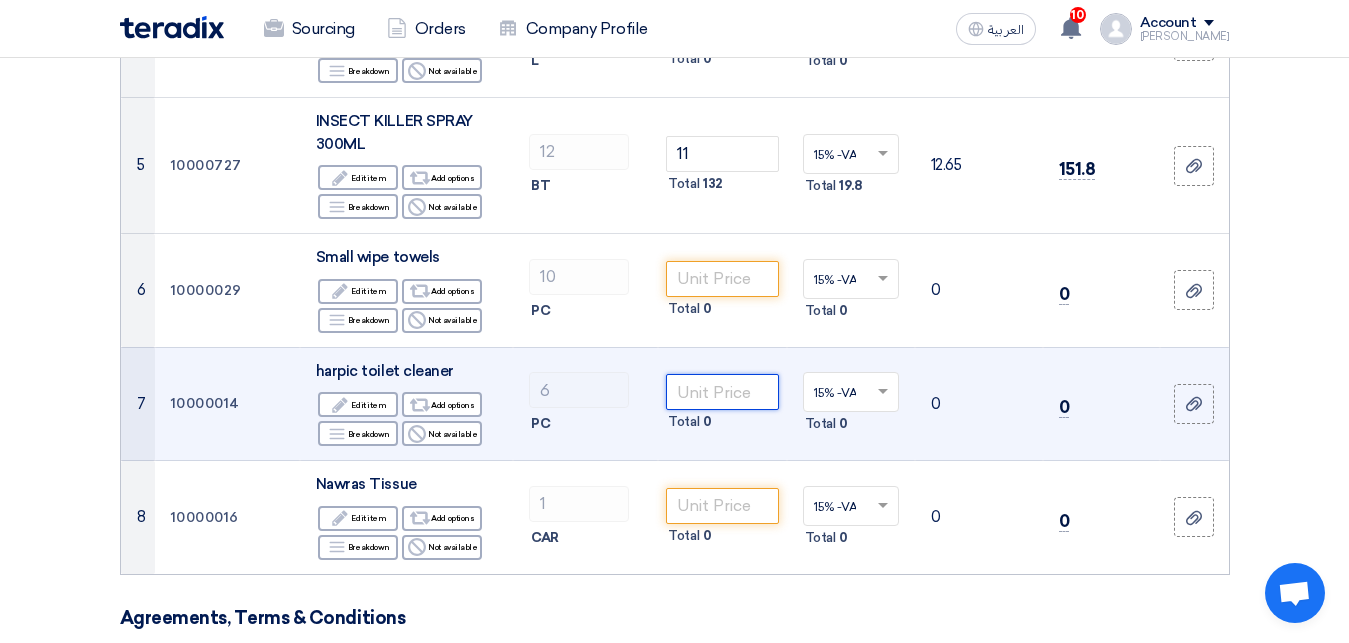 click 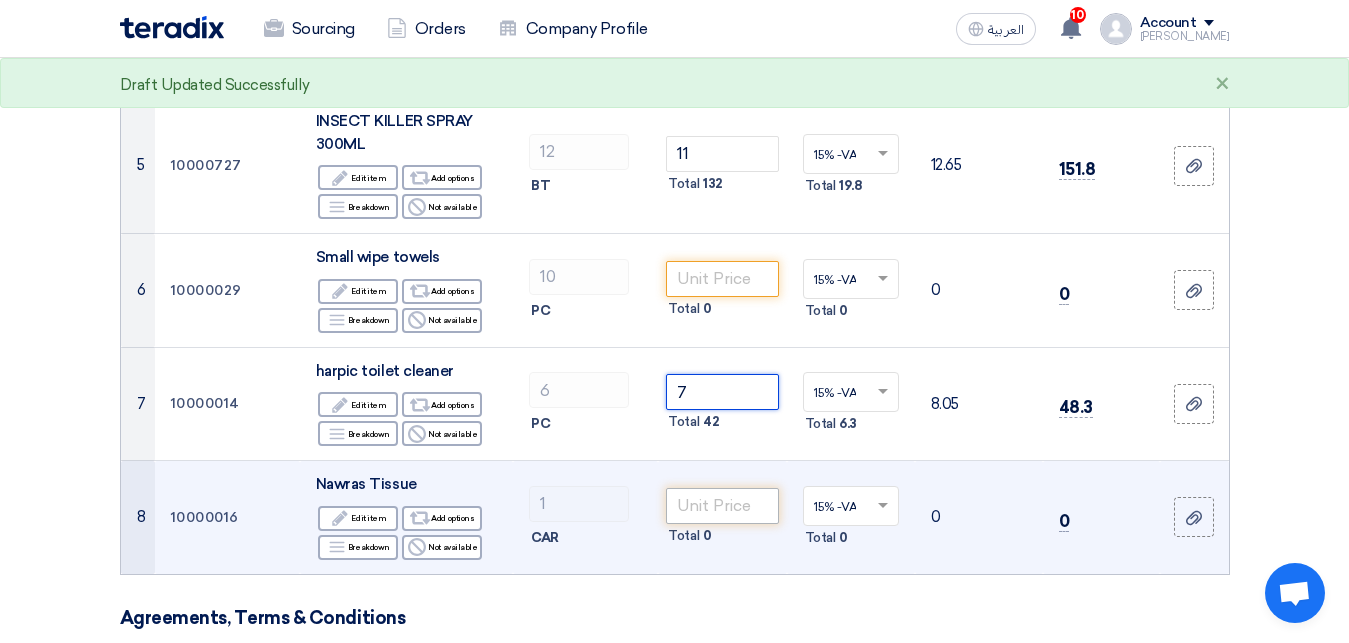 type on "7" 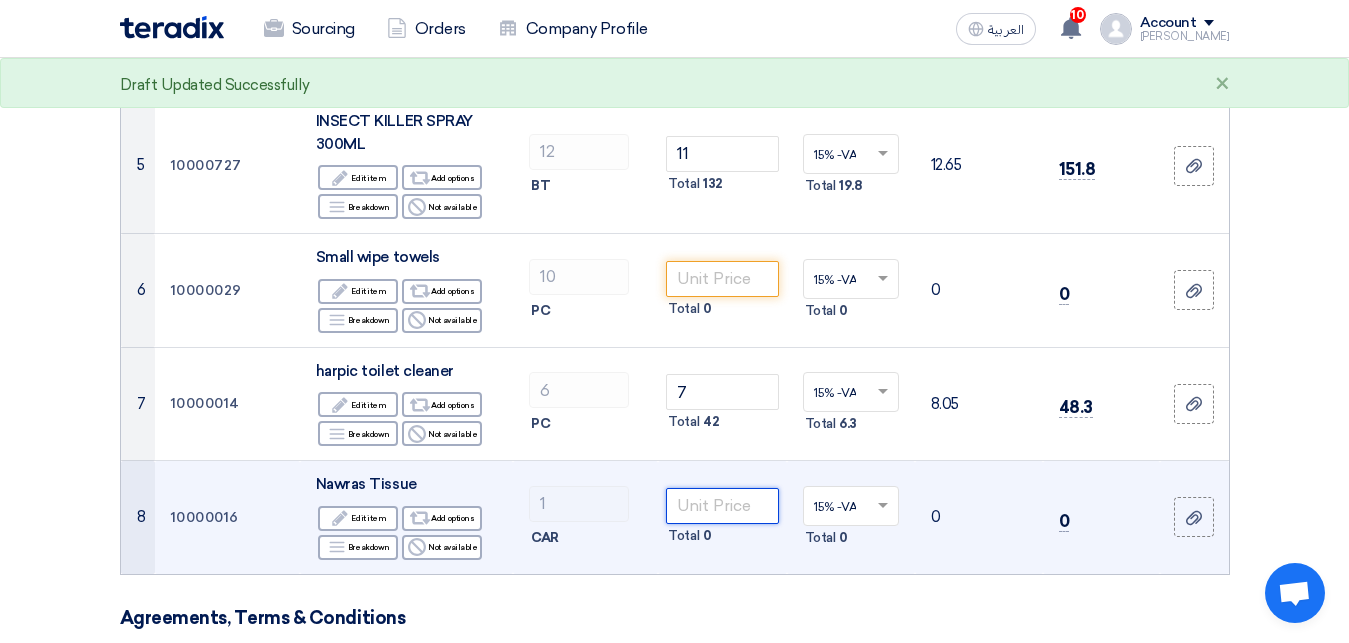 click 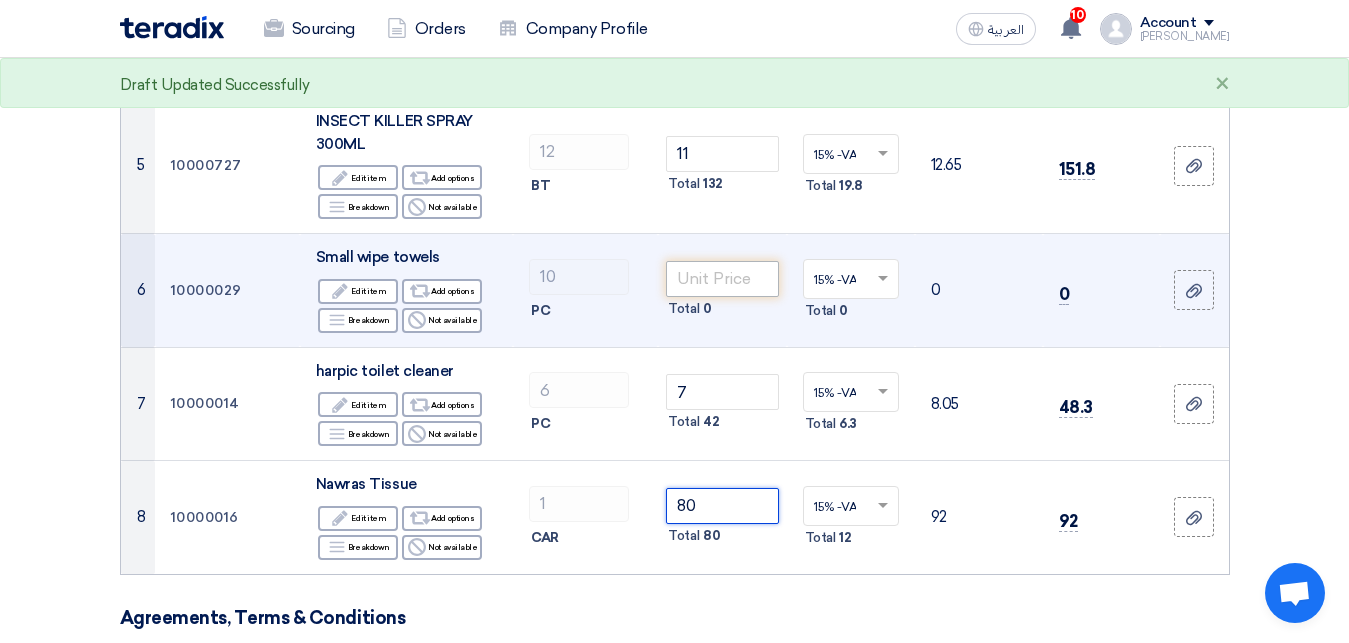 type on "80" 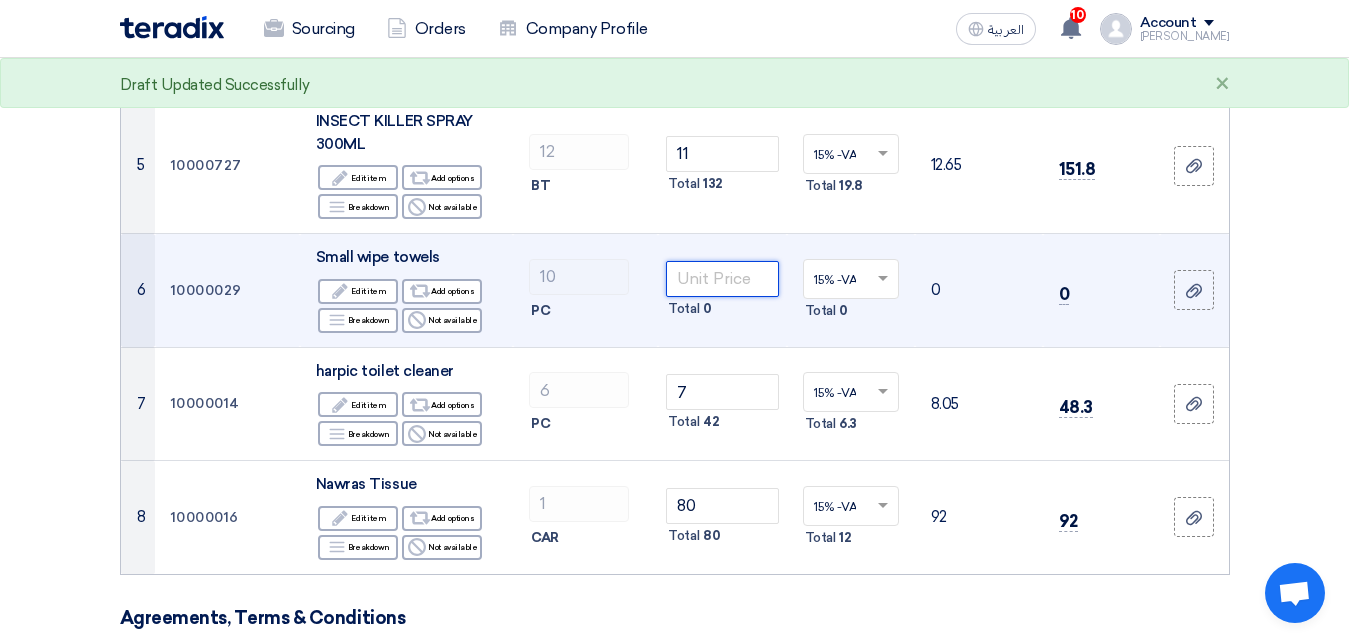 click 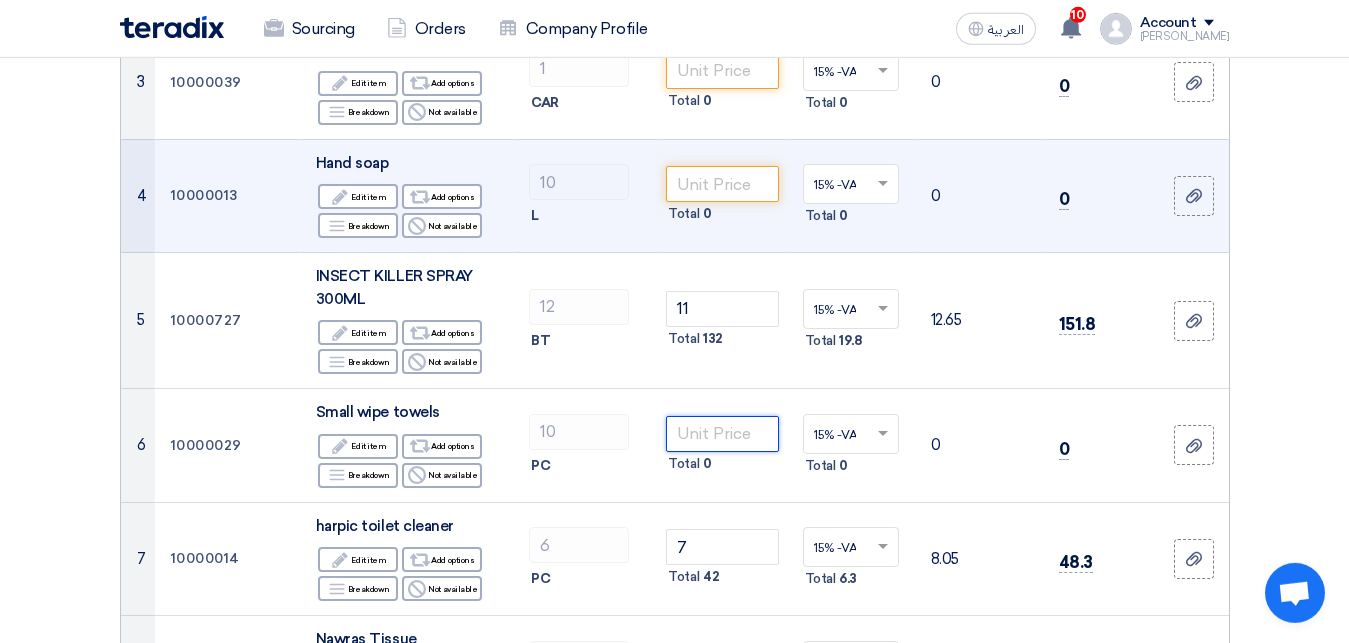 scroll, scrollTop: 510, scrollLeft: 0, axis: vertical 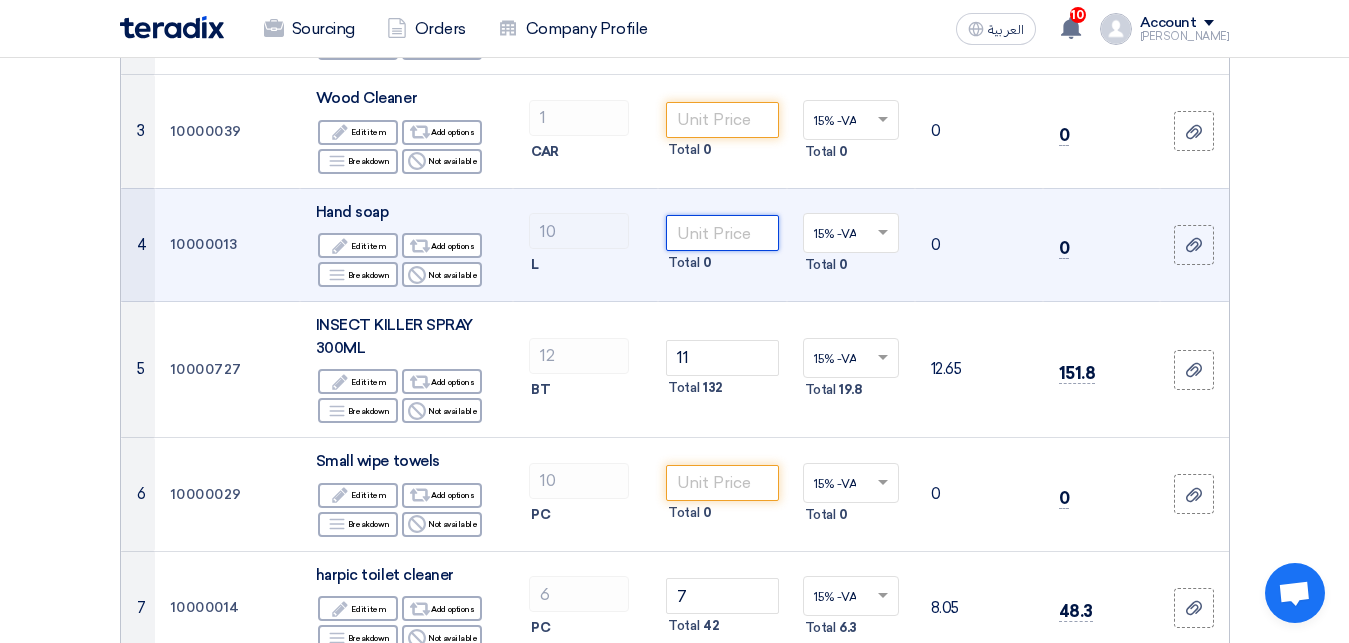 click 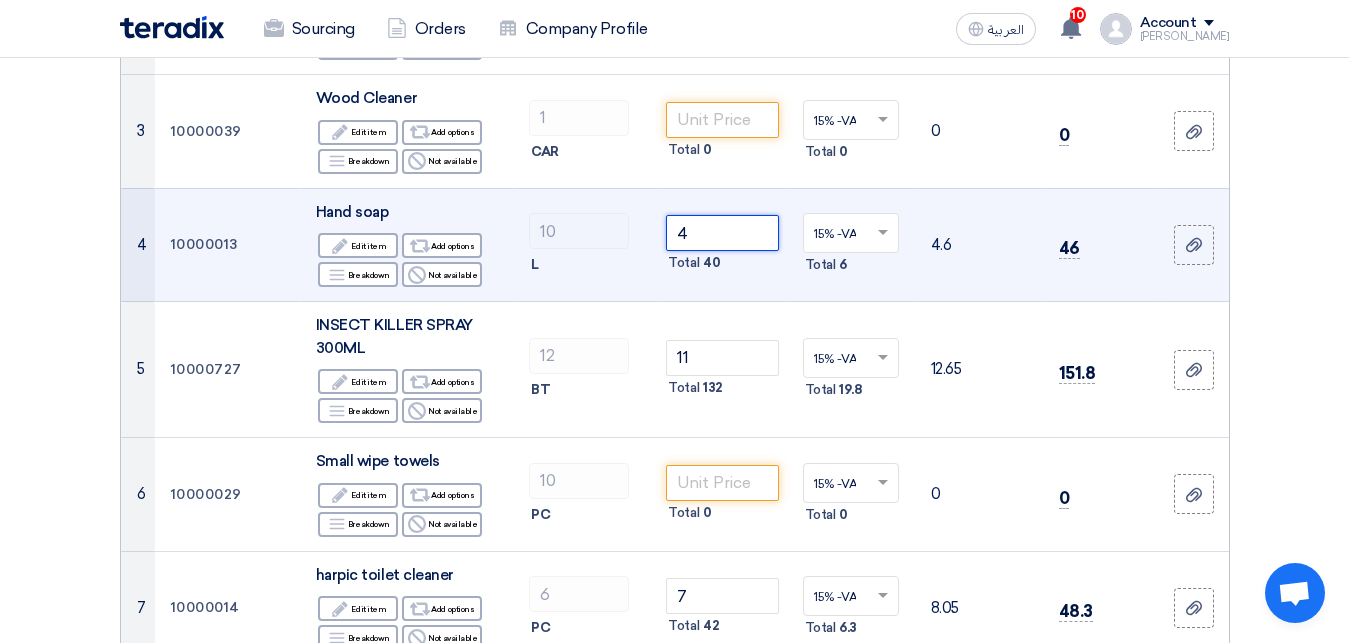click on "Draft
Update Draft" 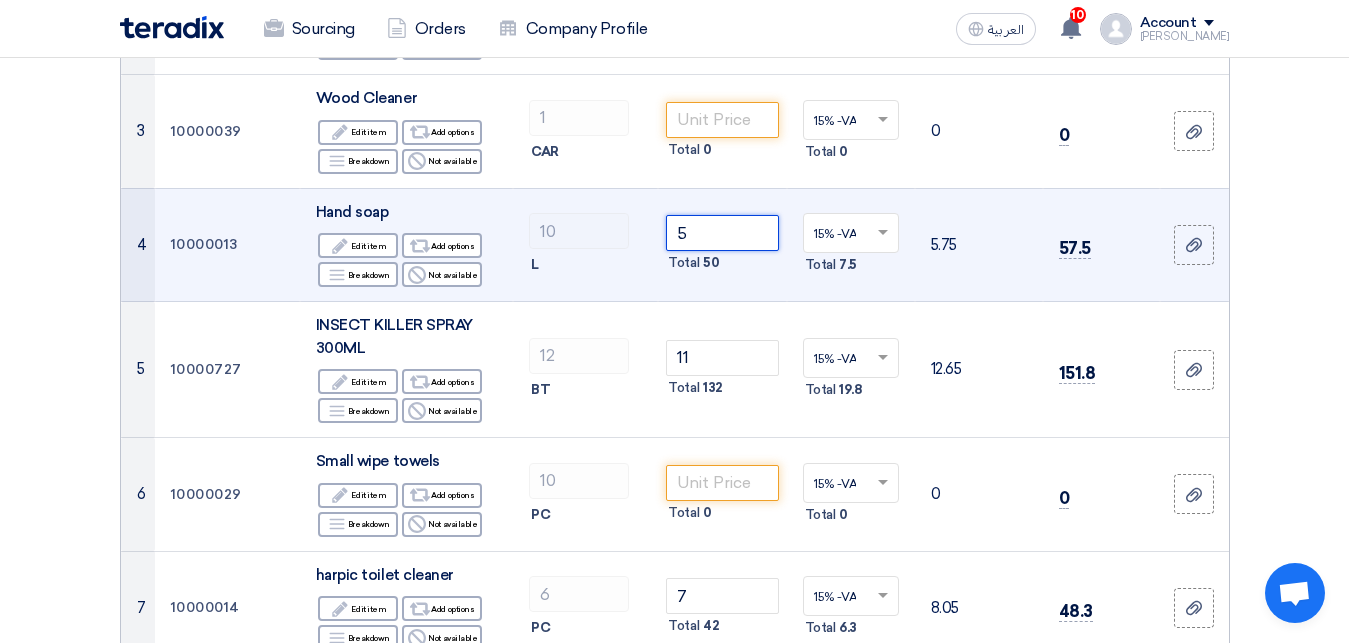 type on "5" 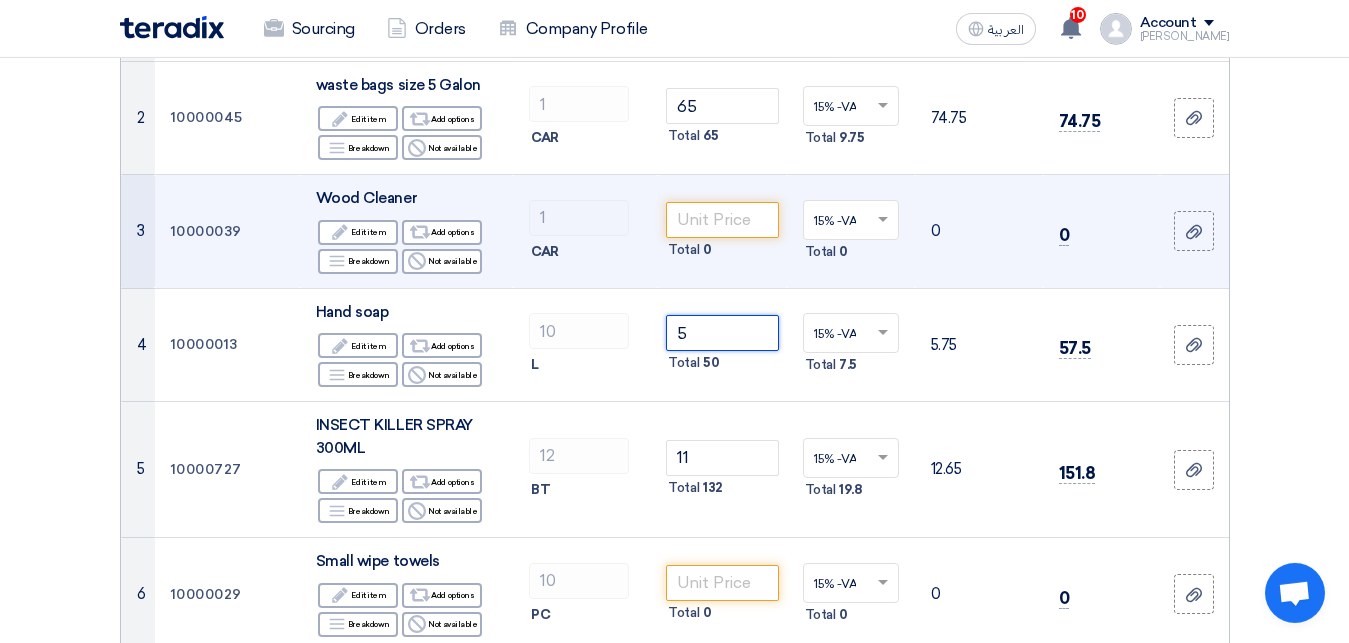 scroll, scrollTop: 408, scrollLeft: 0, axis: vertical 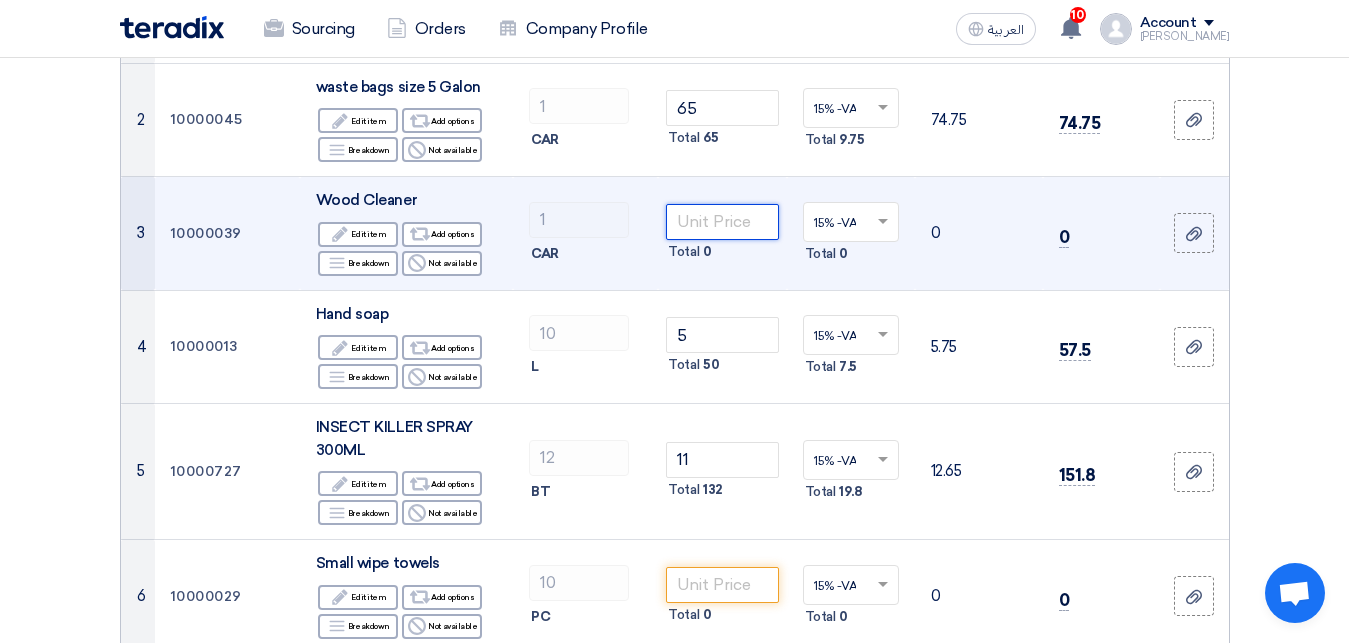 click 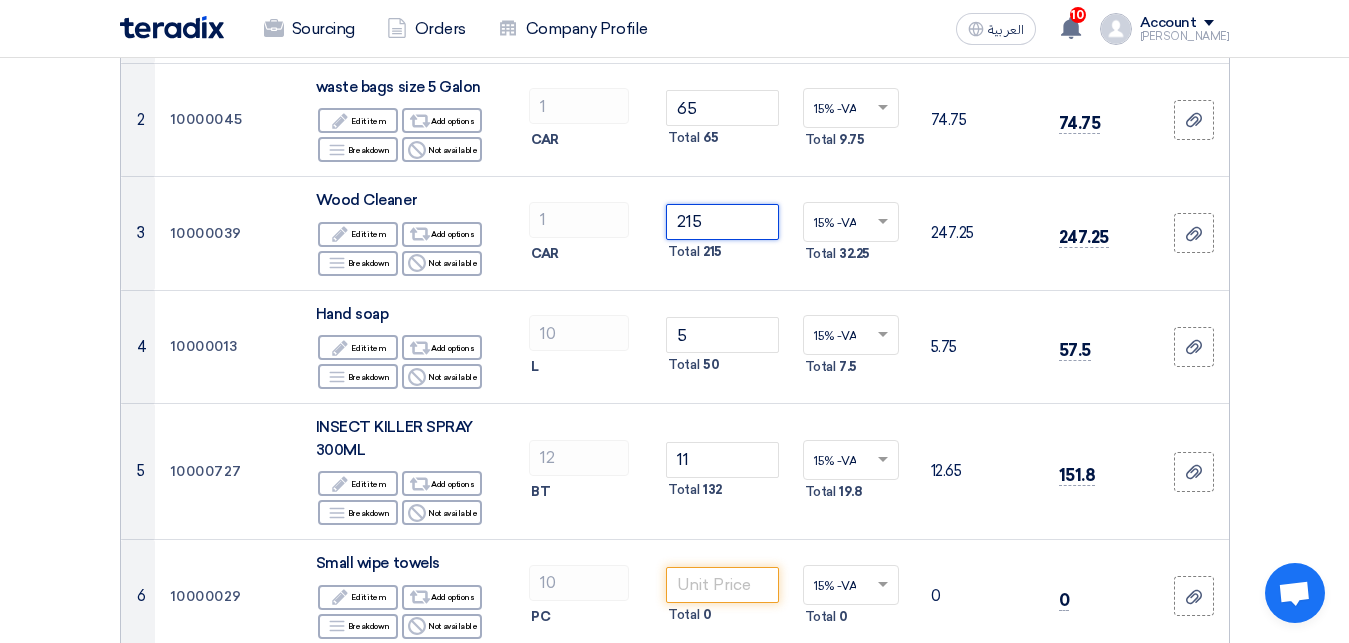 type on "215" 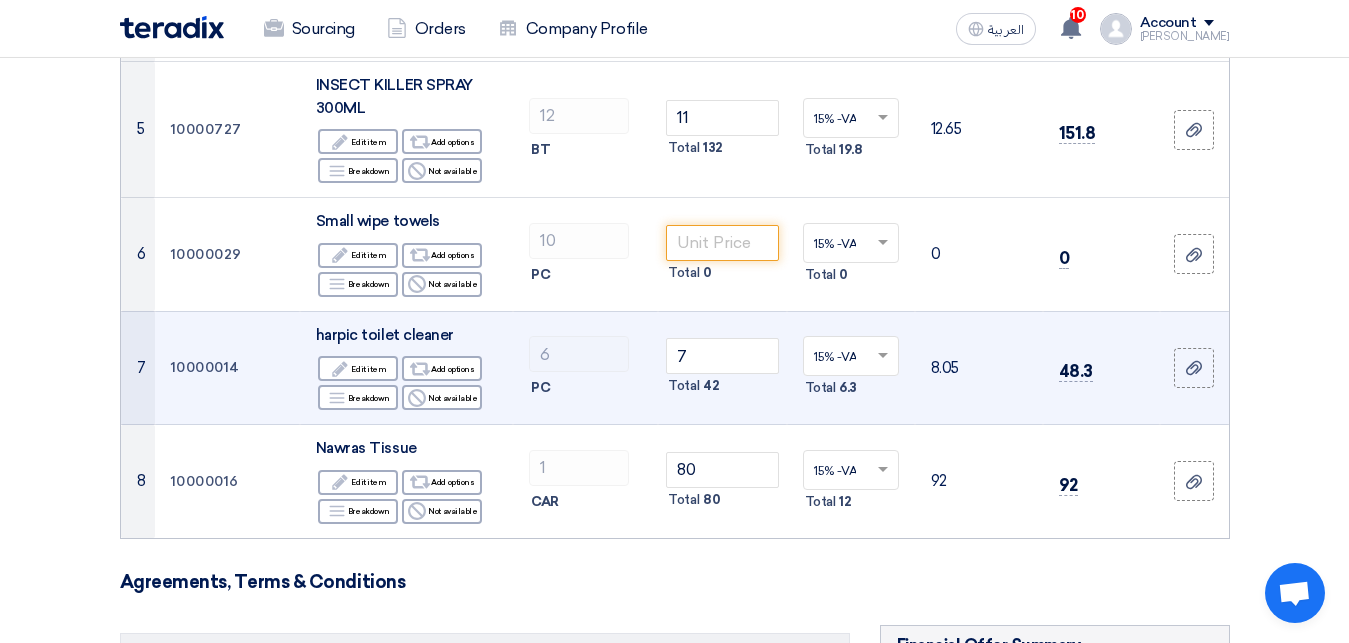 scroll, scrollTop: 714, scrollLeft: 0, axis: vertical 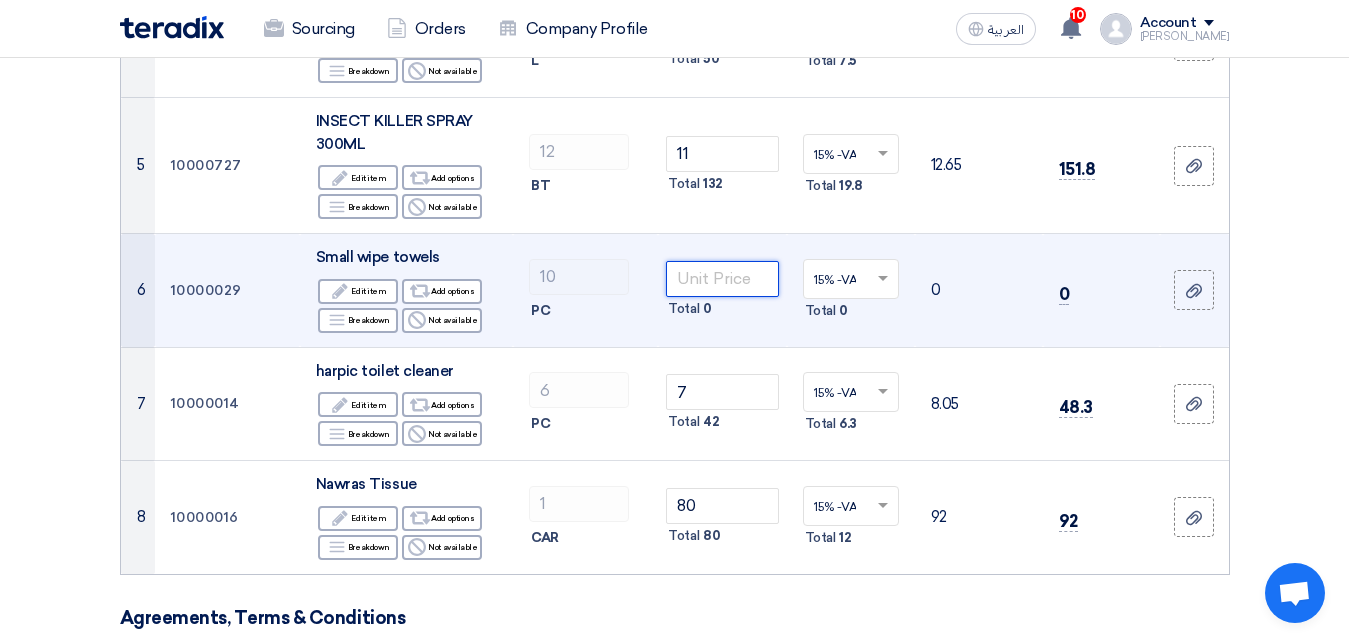 click 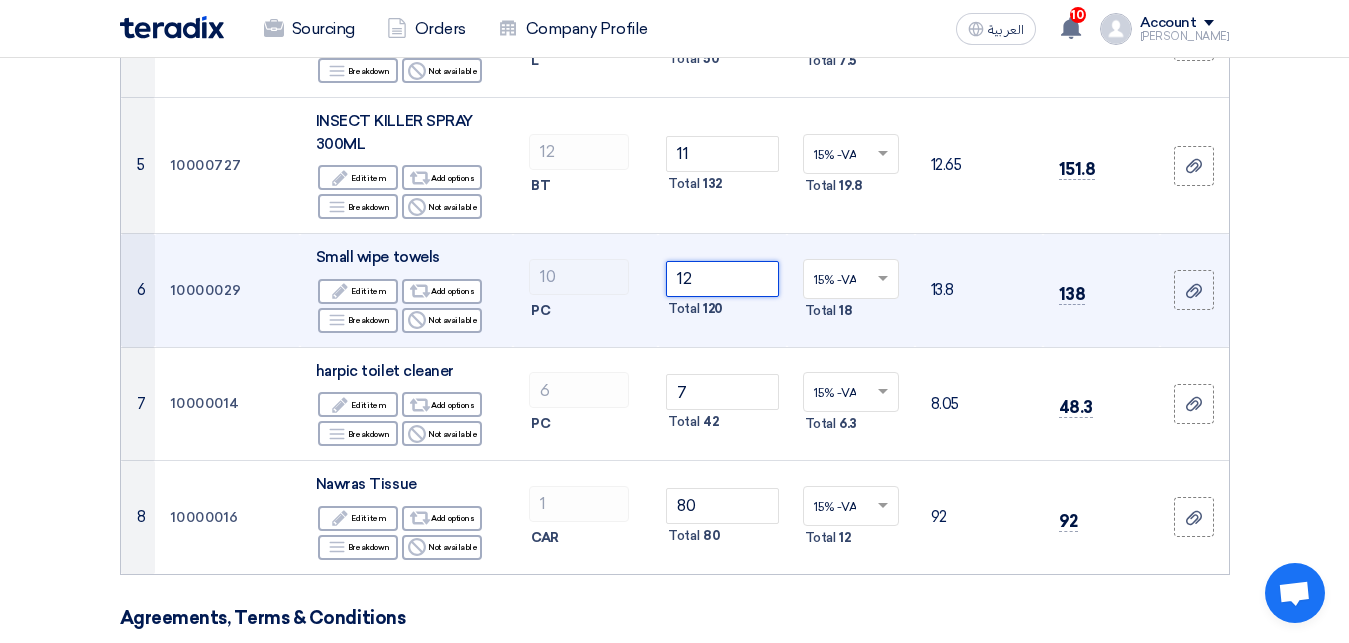 type on "12" 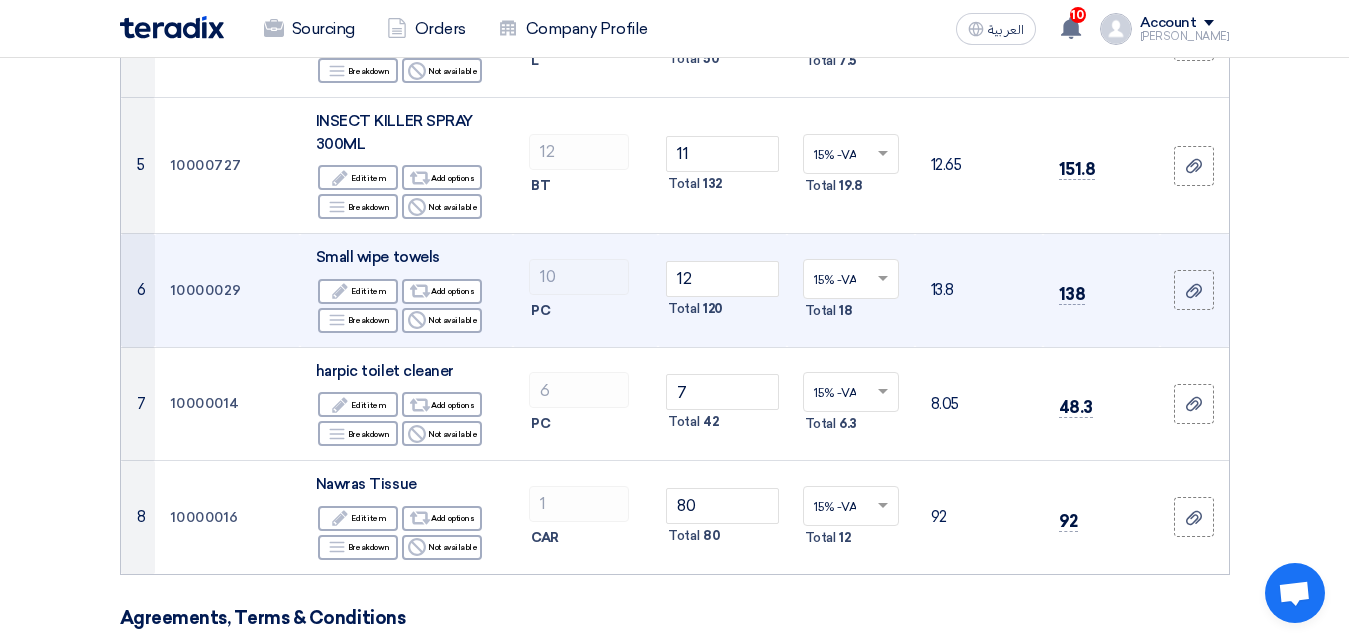click on "10
PC" 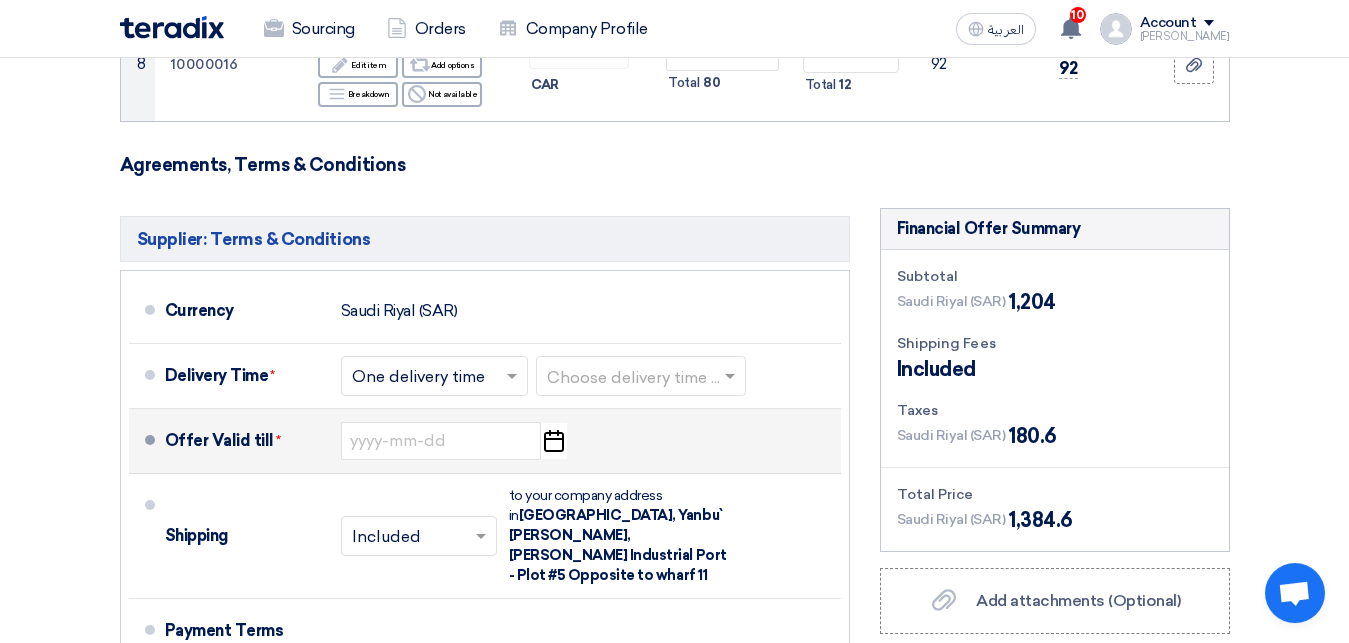 scroll, scrollTop: 1224, scrollLeft: 0, axis: vertical 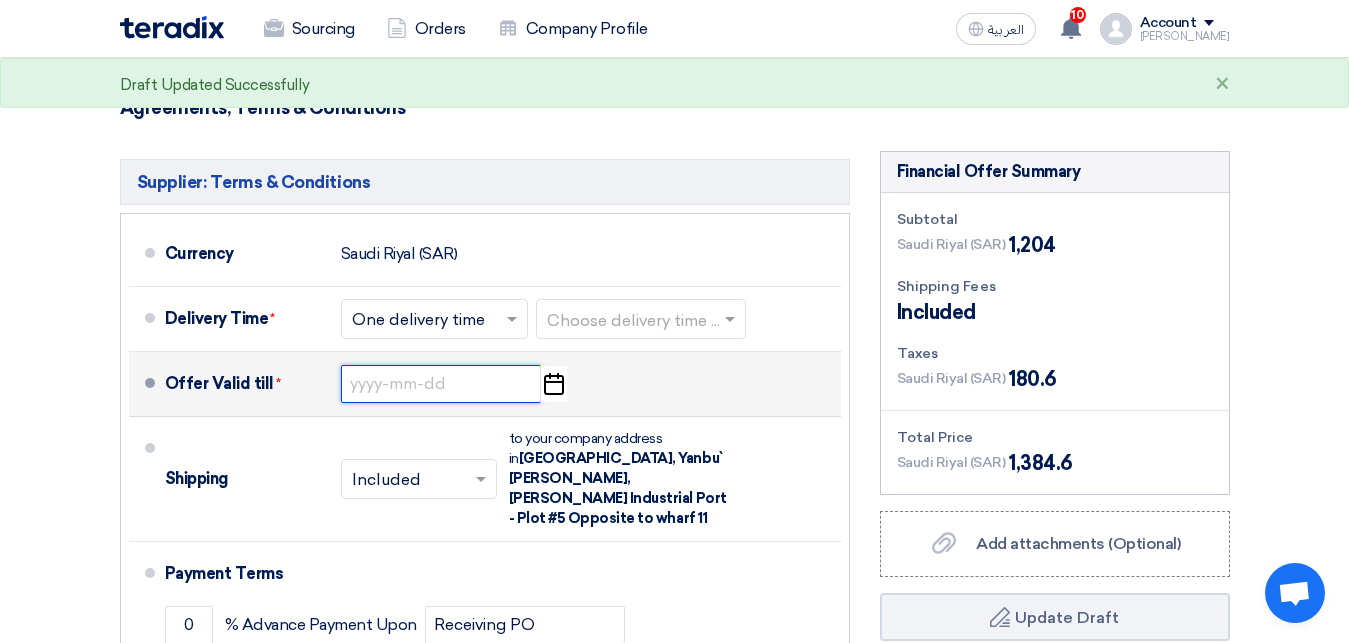 click 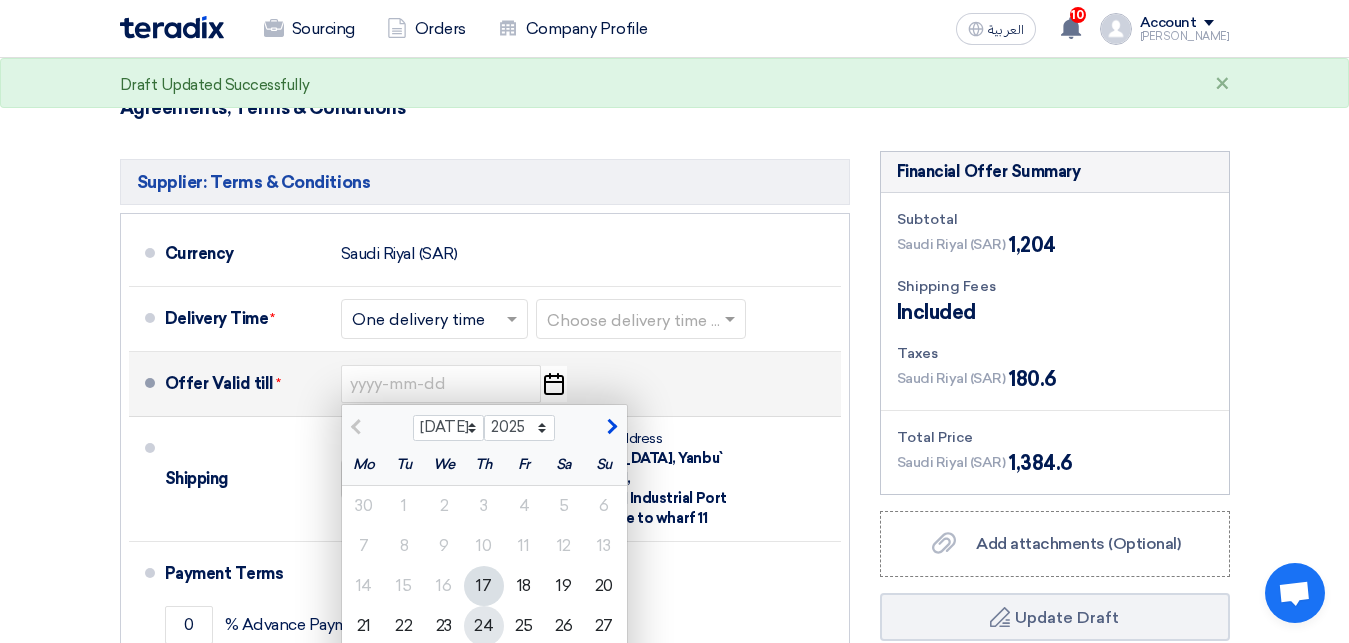 drag, startPoint x: 488, startPoint y: 620, endPoint x: 449, endPoint y: 498, distance: 128.082 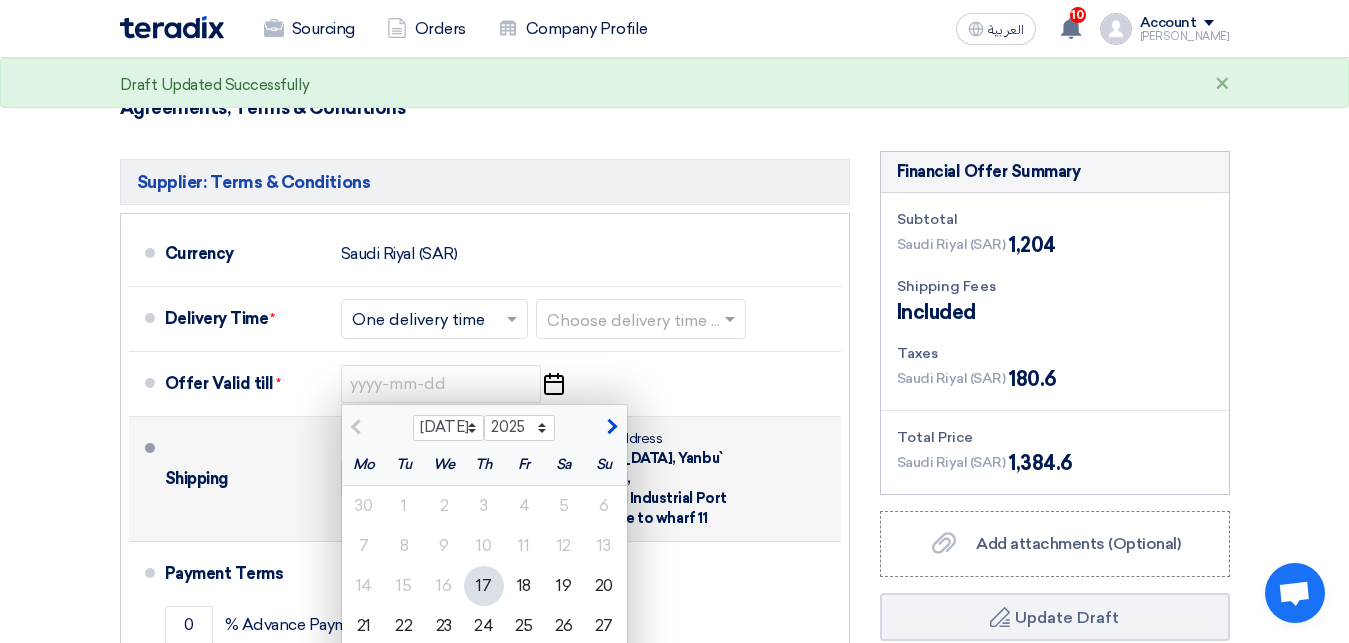 type on "[DATE]" 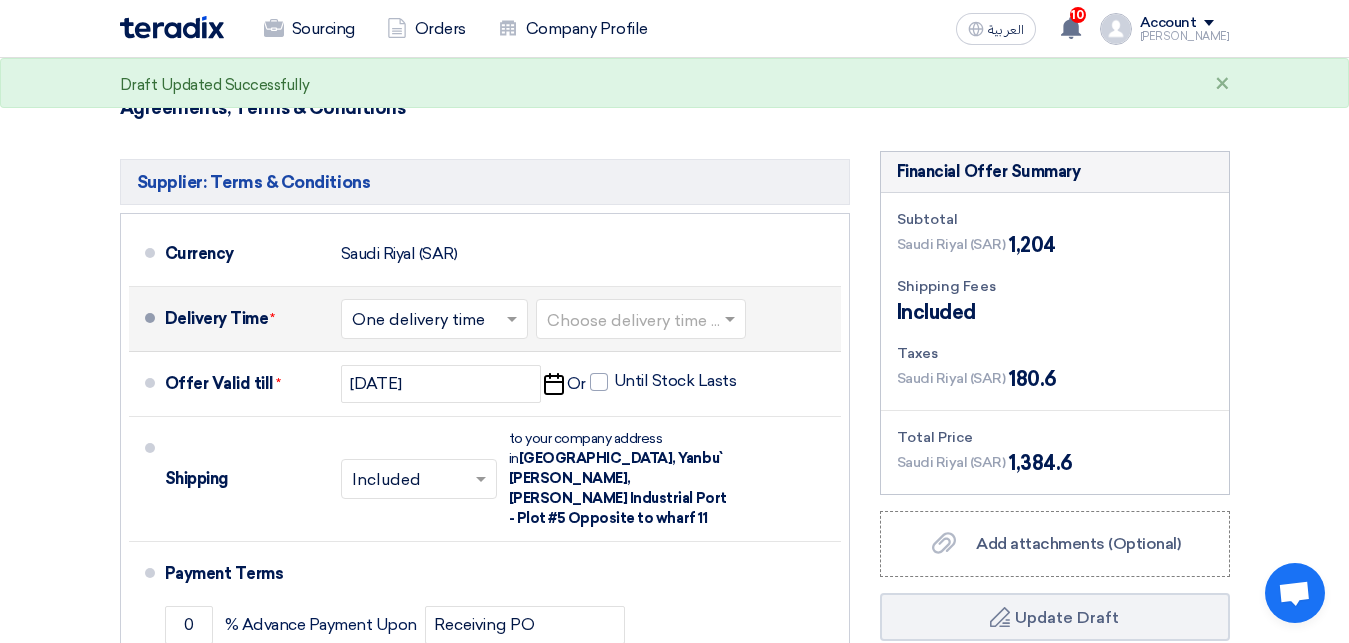 click 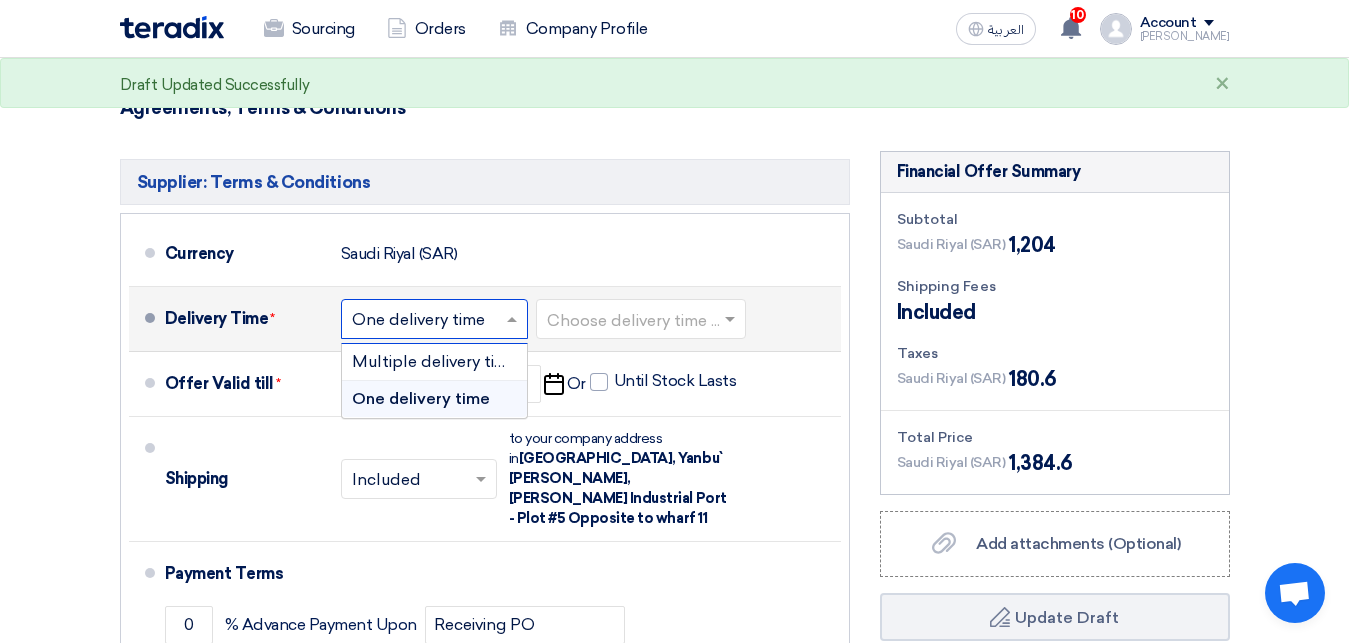 click 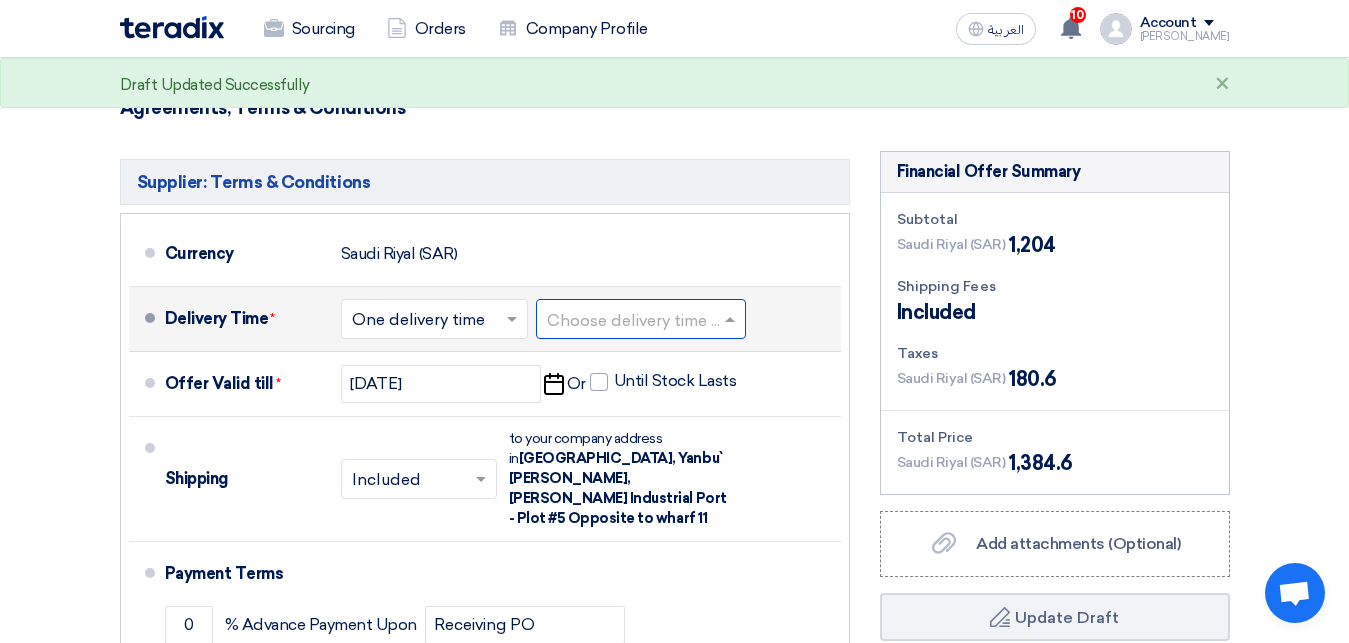 click 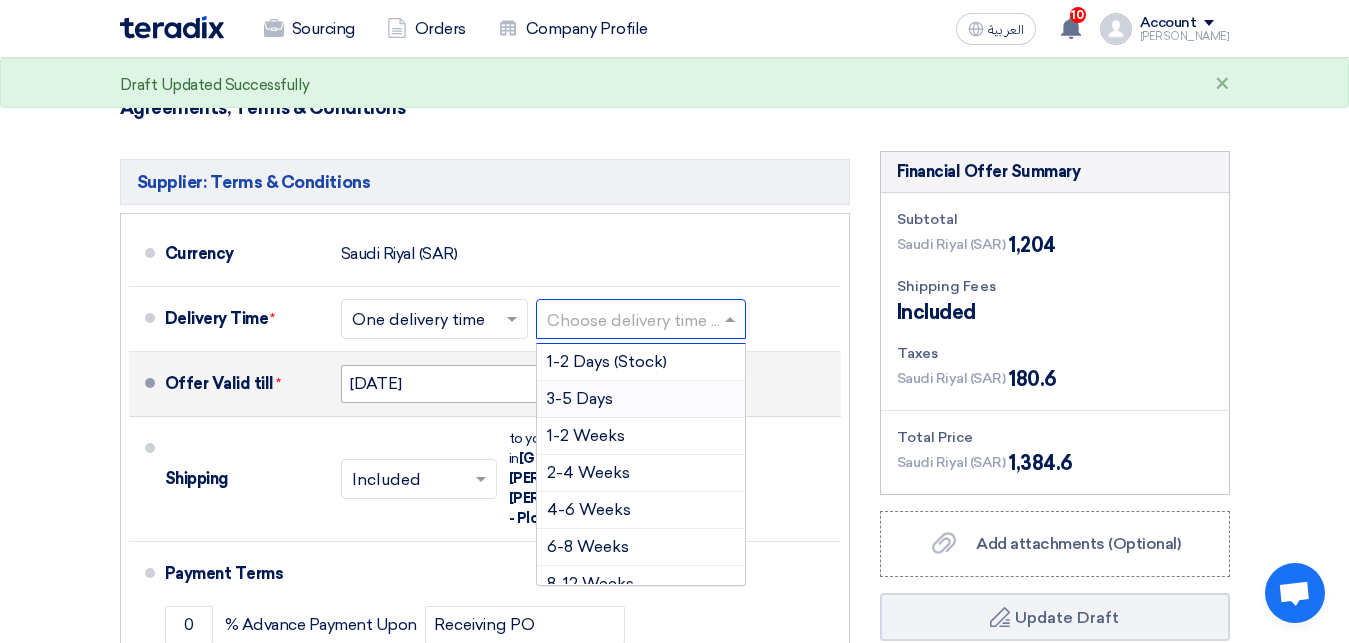 drag, startPoint x: 624, startPoint y: 402, endPoint x: 526, endPoint y: 396, distance: 98.1835 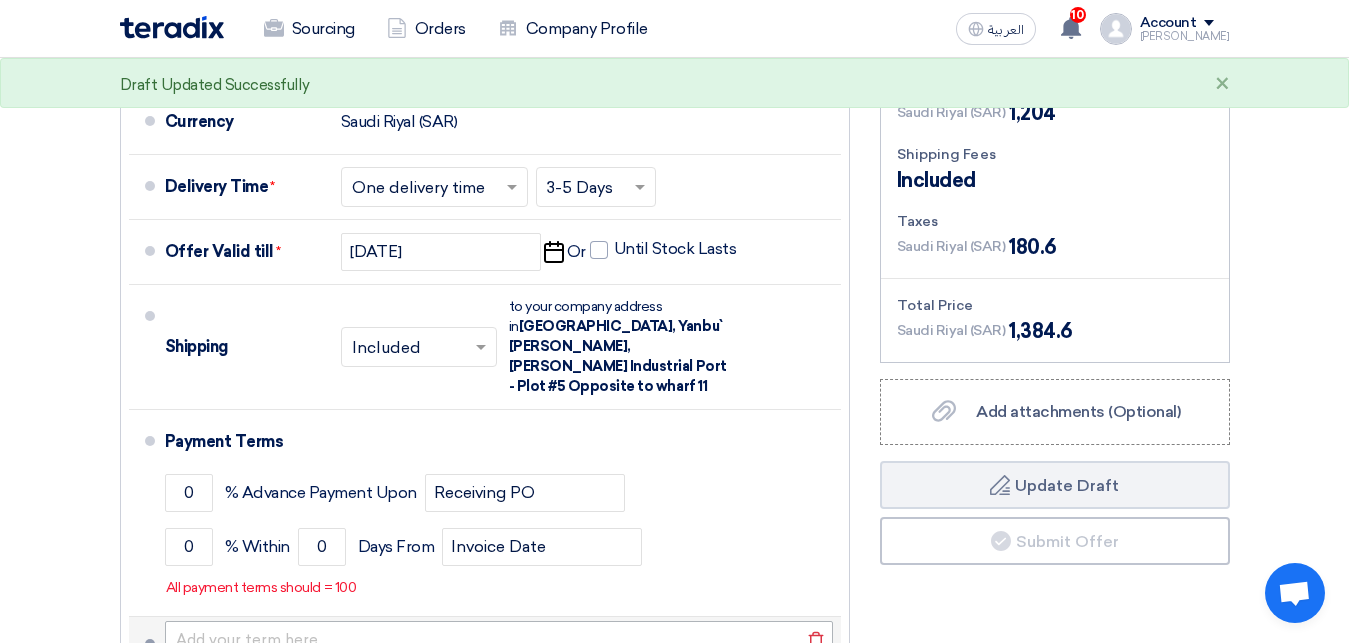 scroll, scrollTop: 1530, scrollLeft: 0, axis: vertical 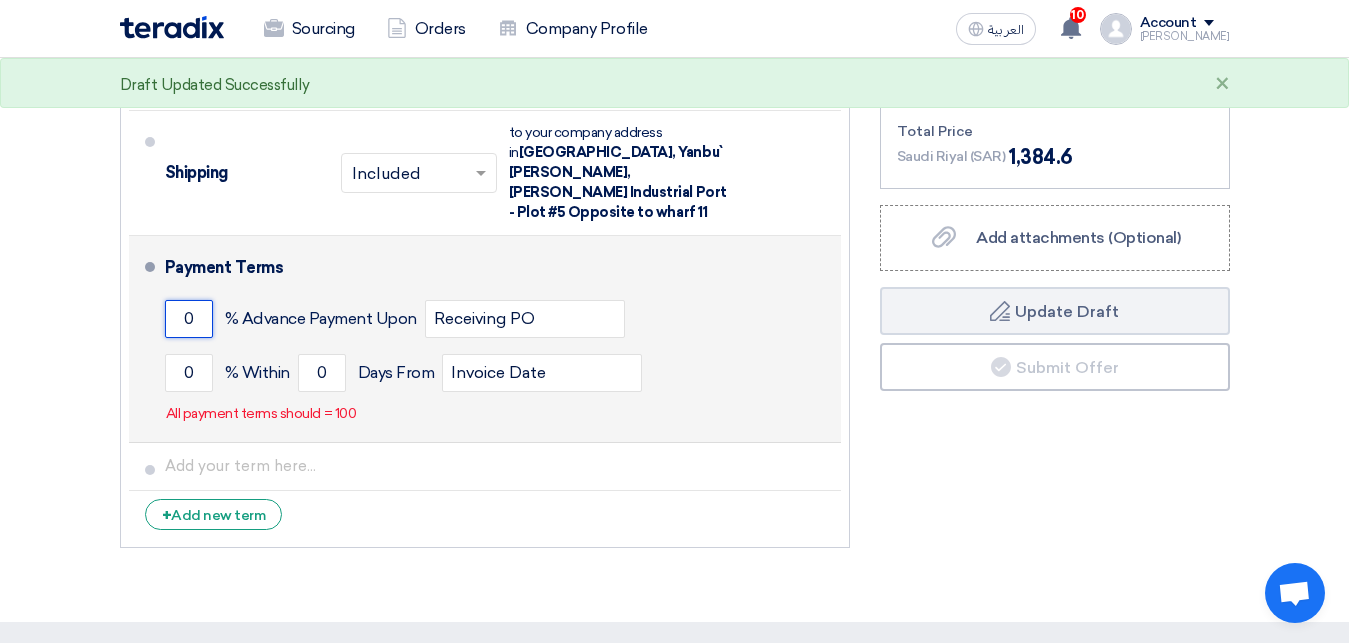 click on "0" 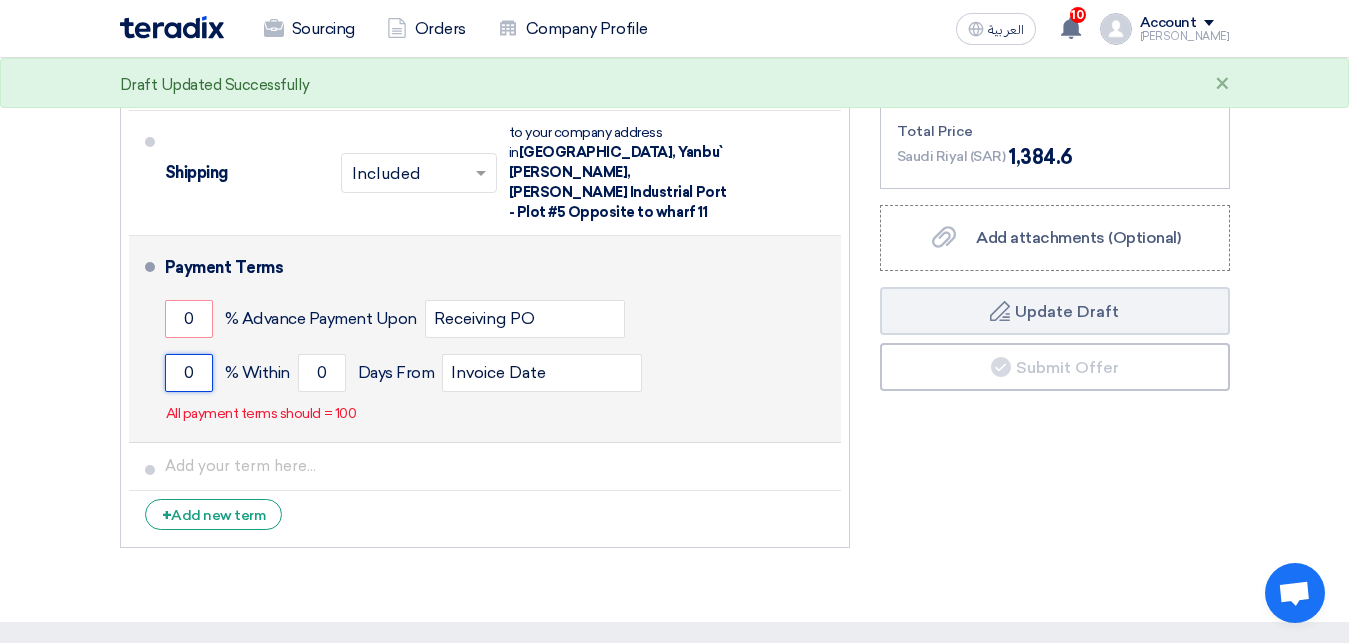 click on "0" 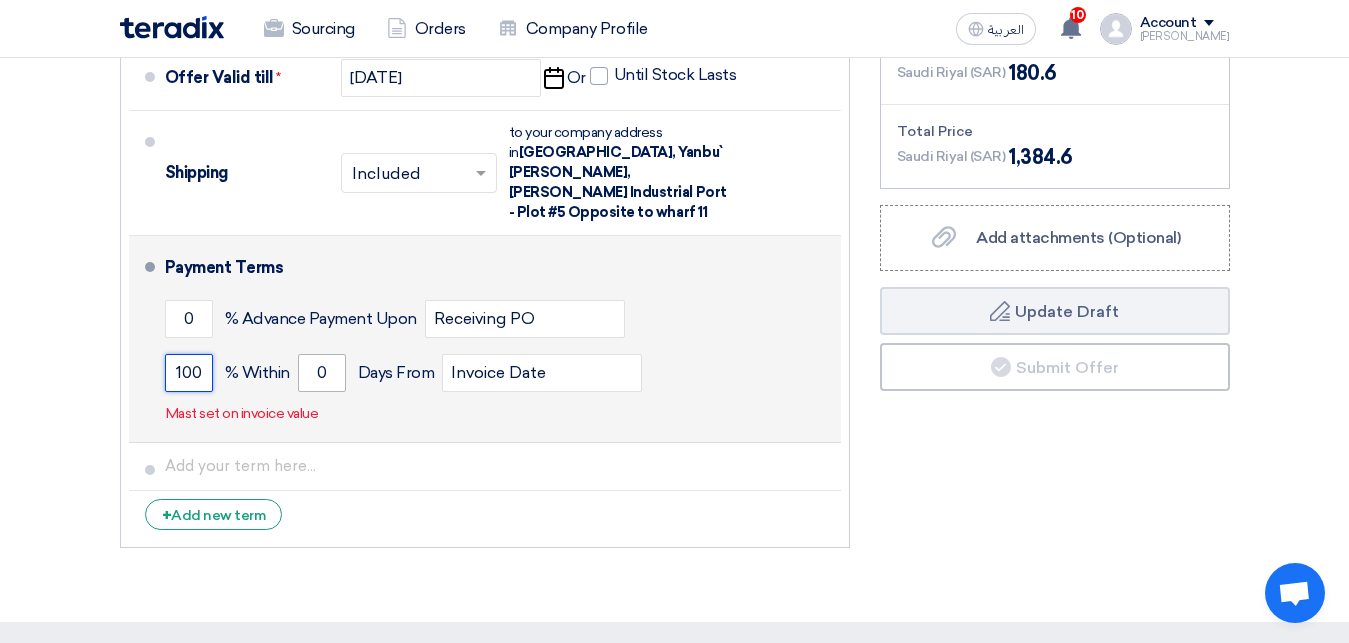 type on "100" 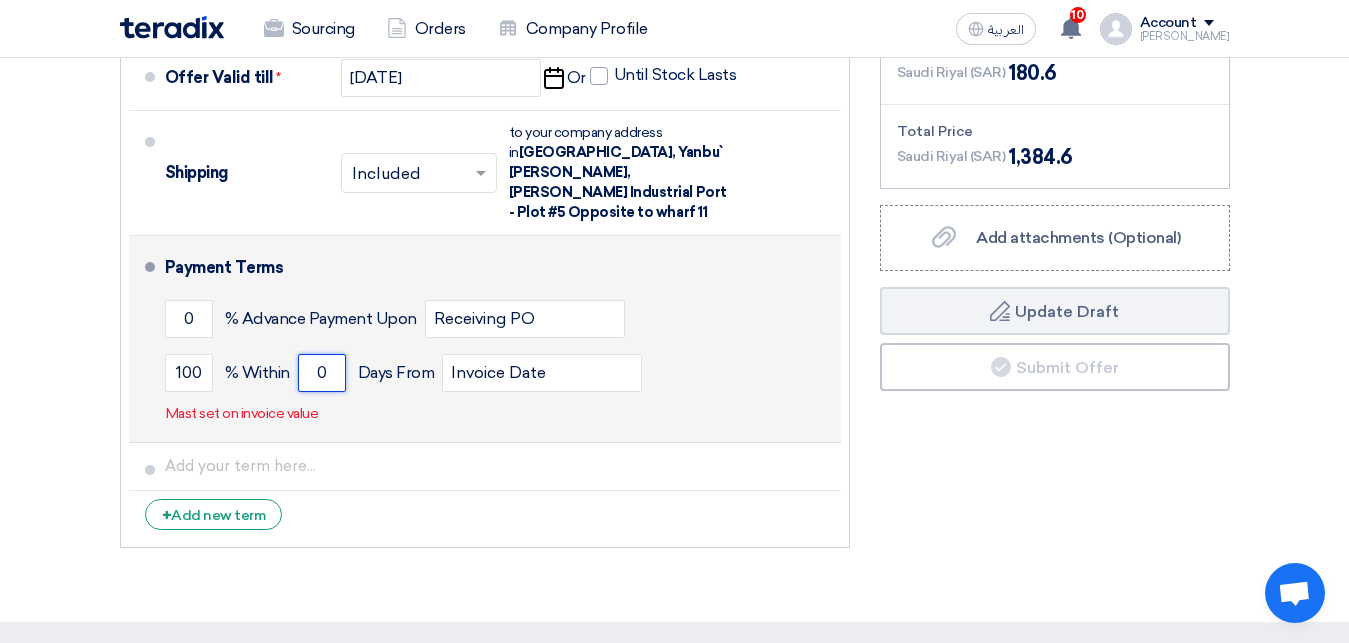 click on "0" 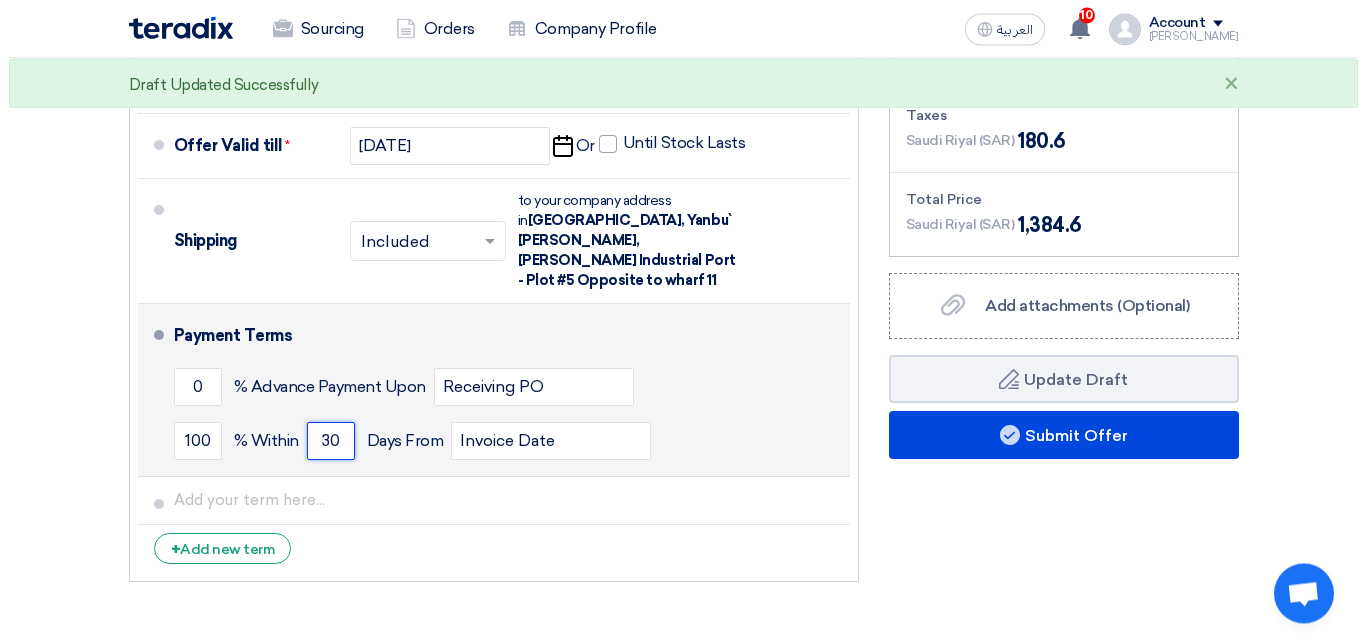 scroll, scrollTop: 1428, scrollLeft: 0, axis: vertical 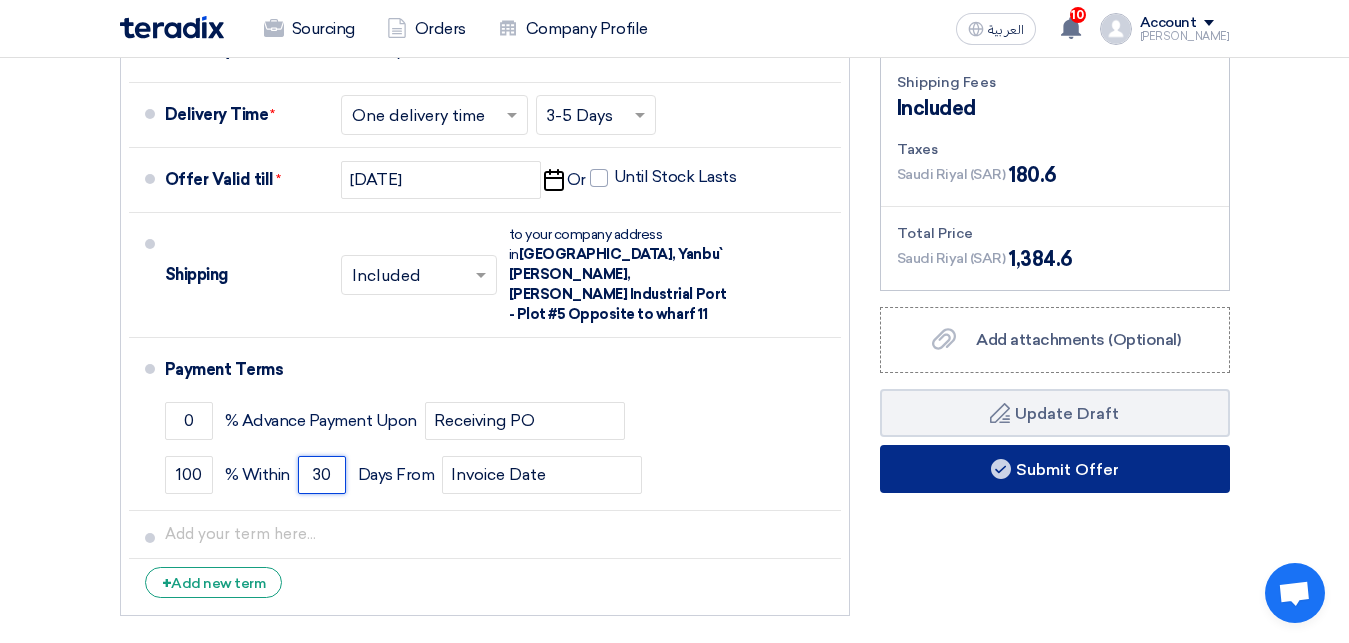 type on "30" 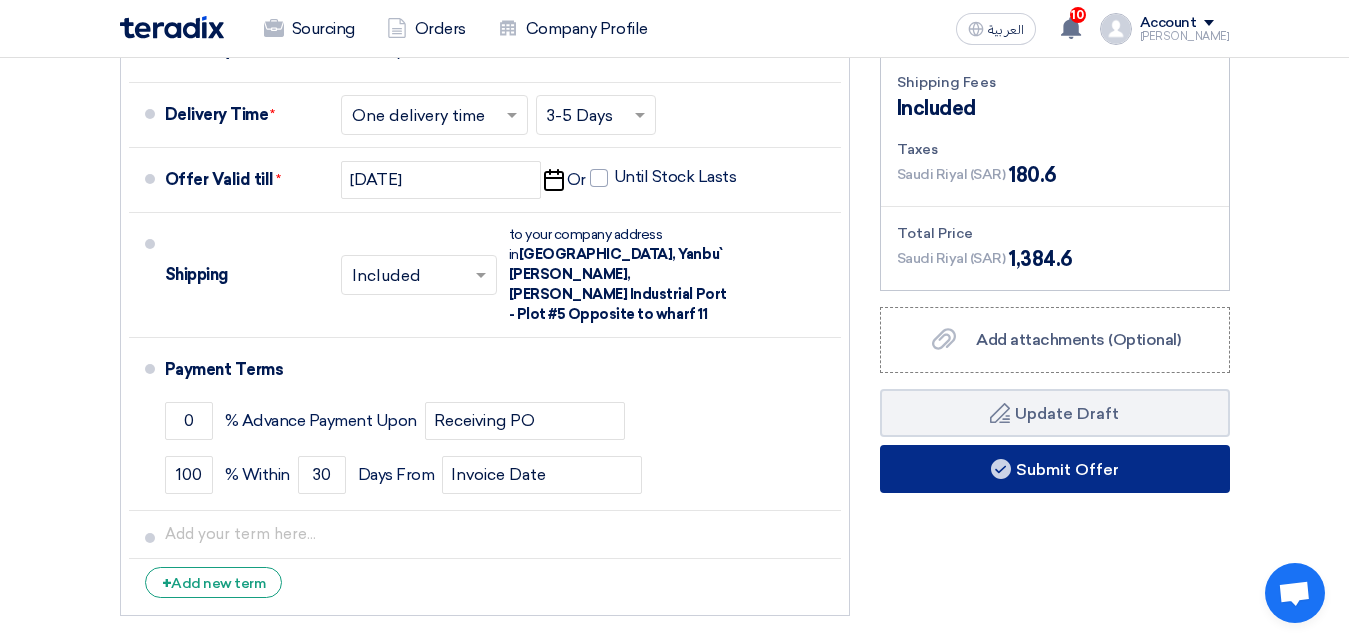click on "Submit Offer" 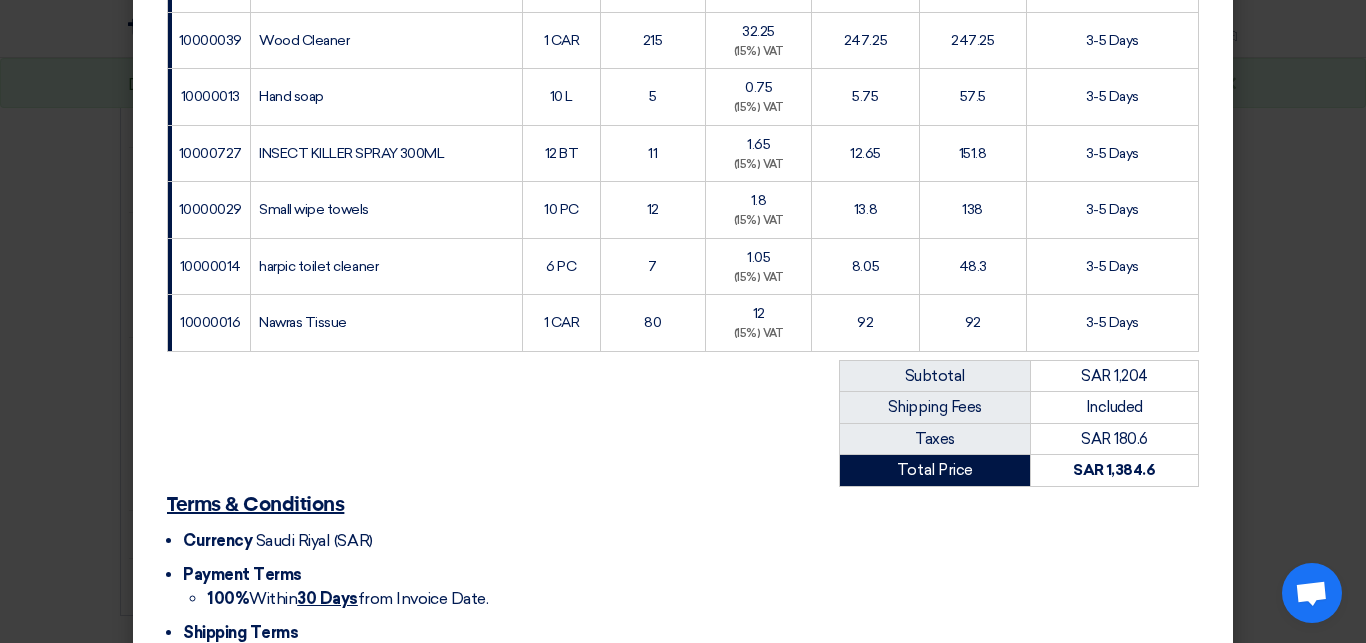 scroll, scrollTop: 653, scrollLeft: 0, axis: vertical 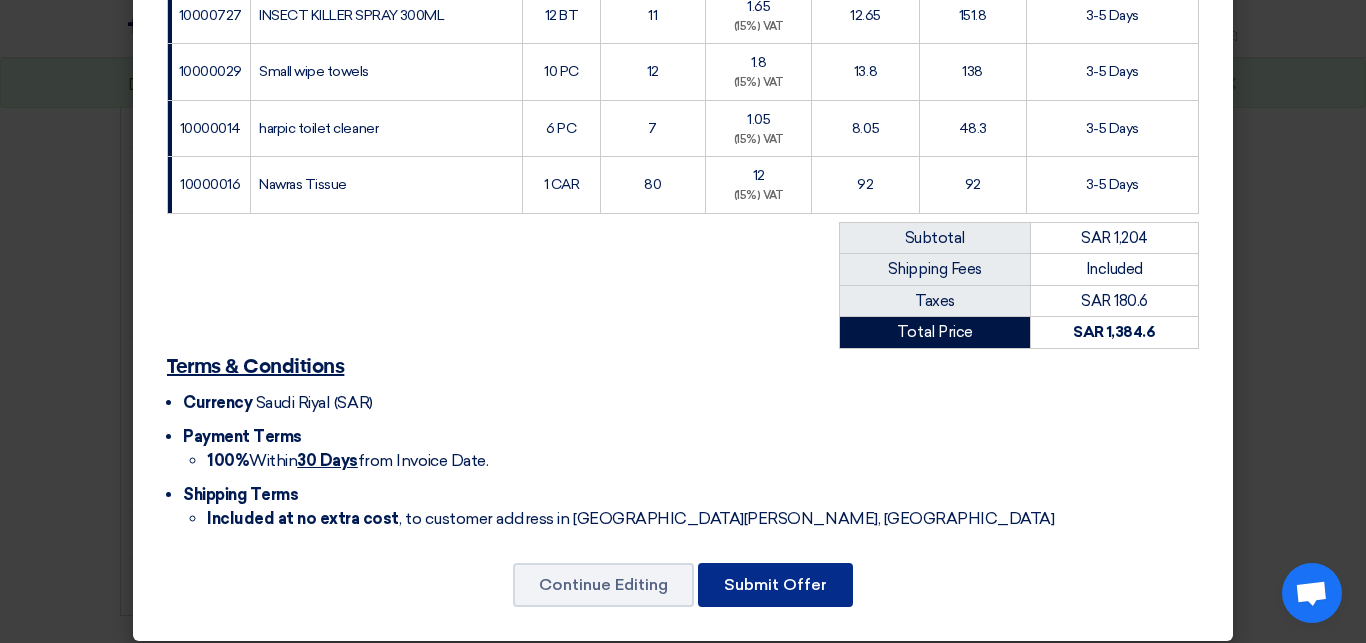 drag, startPoint x: 807, startPoint y: 552, endPoint x: 802, endPoint y: 513, distance: 39.319206 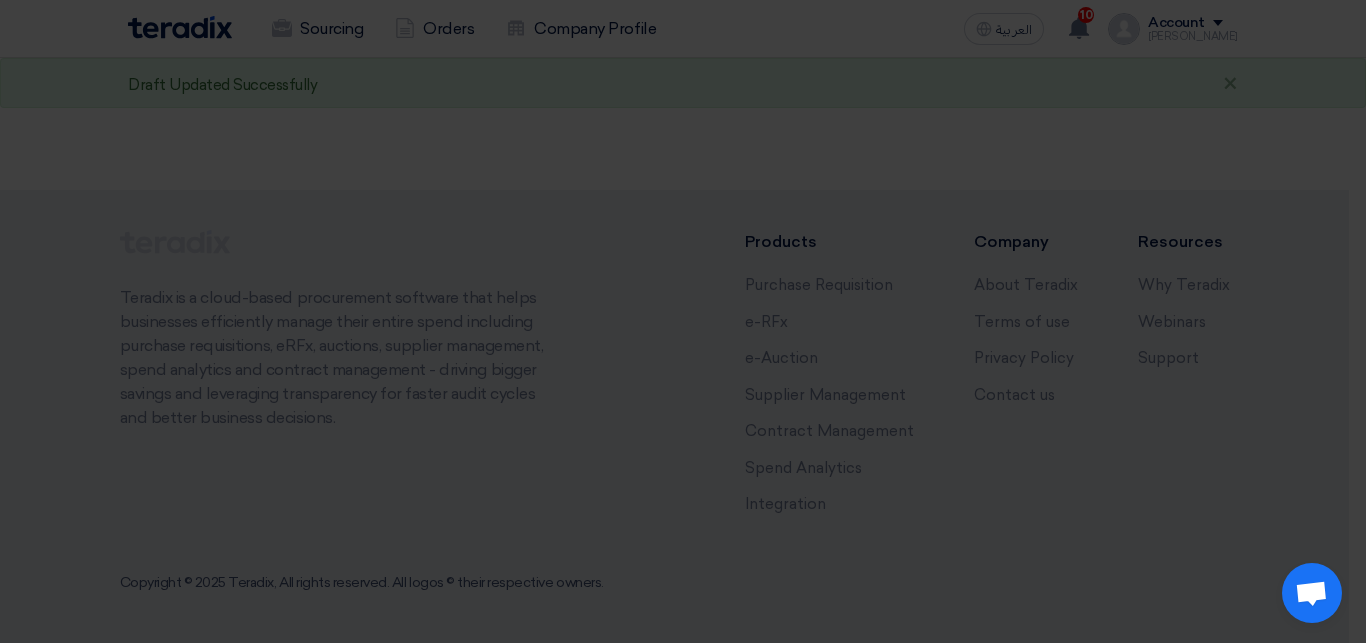 scroll, scrollTop: 168, scrollLeft: 0, axis: vertical 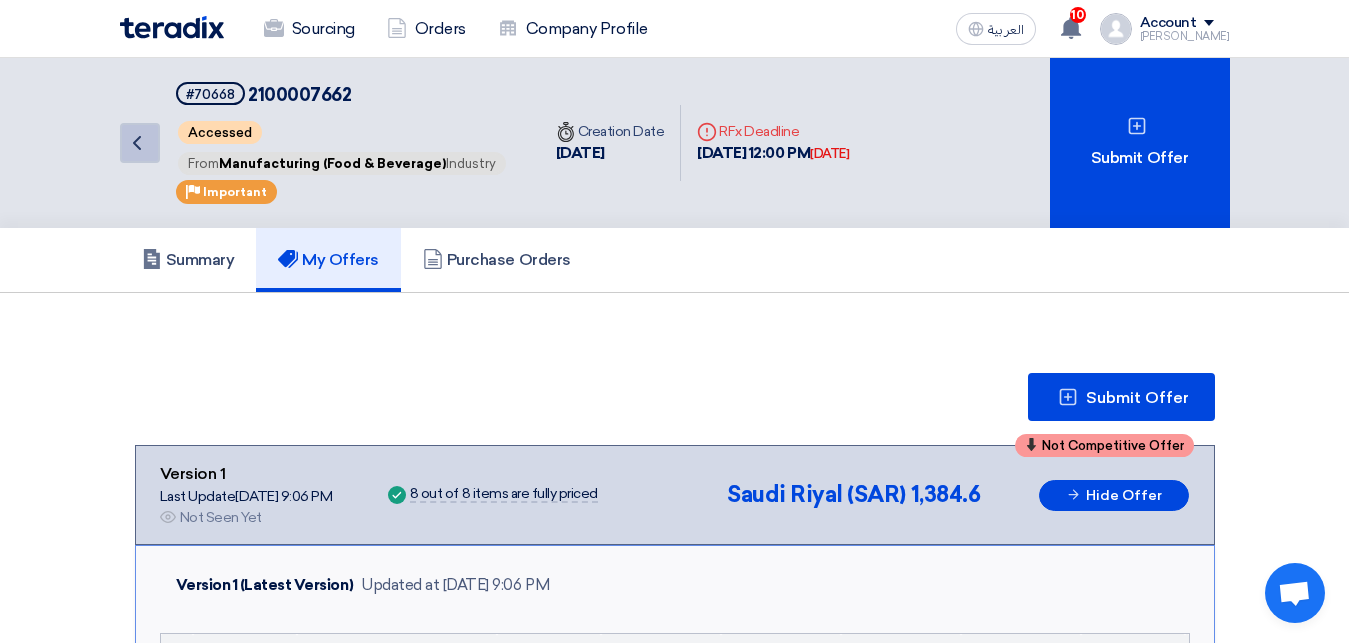click on "Back" 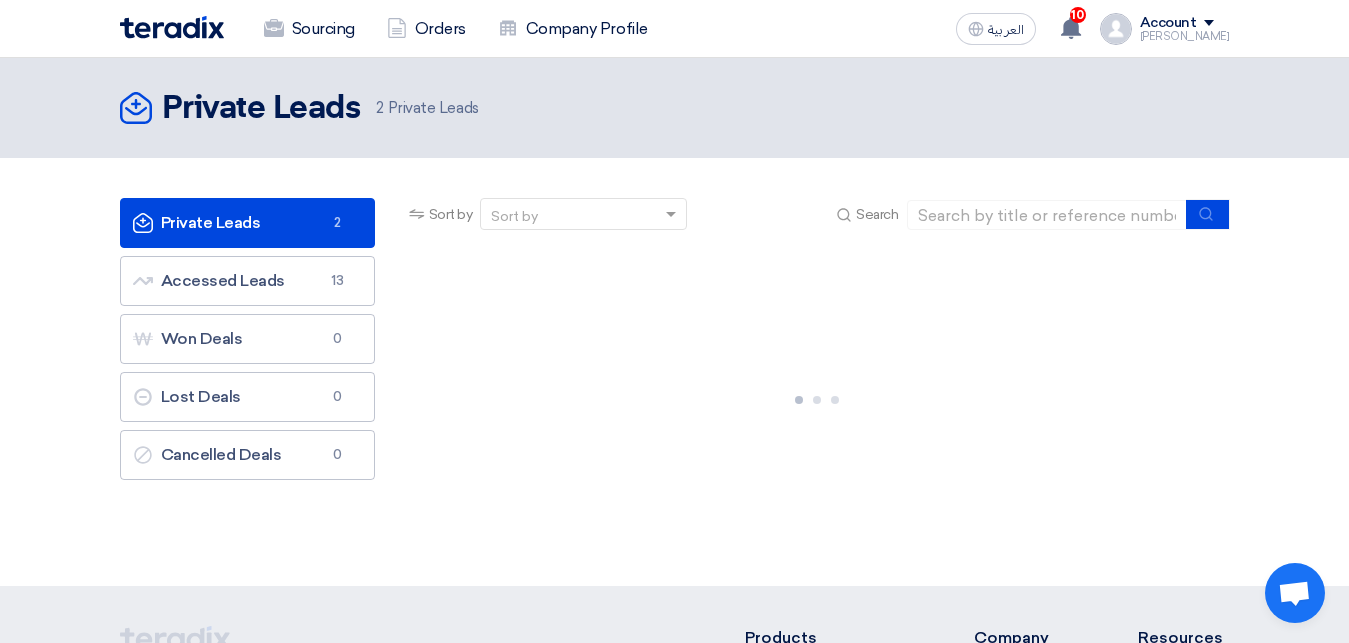 click on "Private Leads
Private Leads
2" 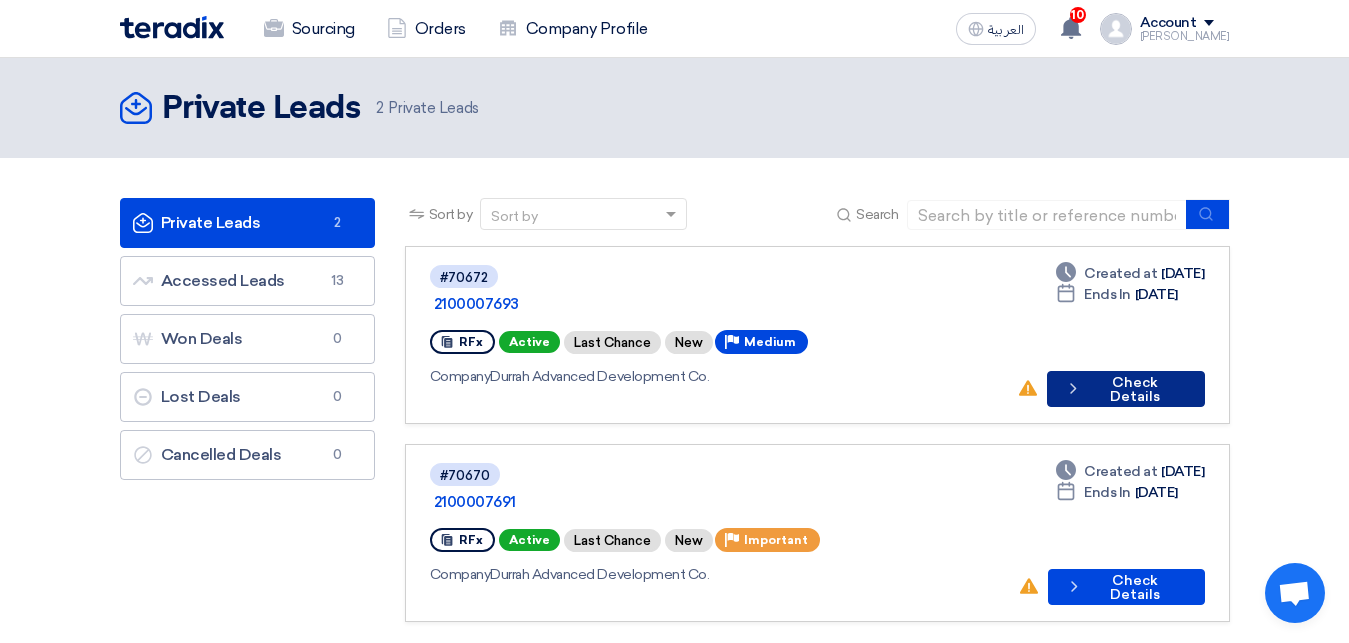 click on "Check details
Check Details" 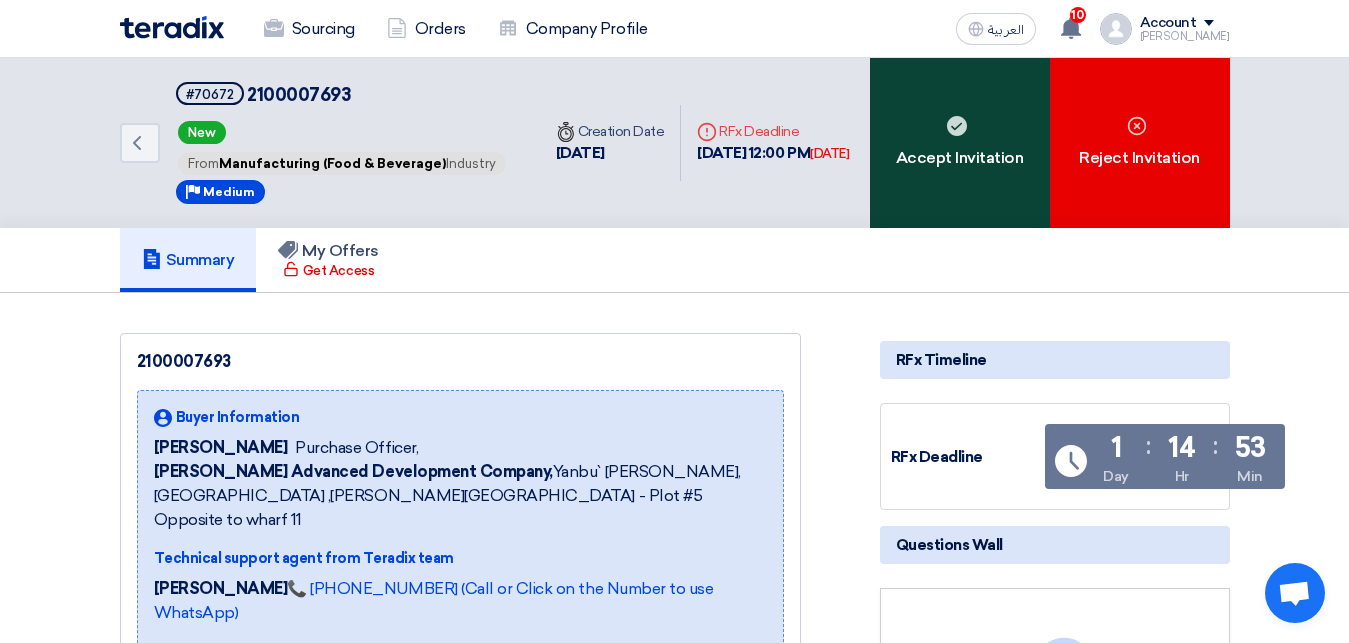 click on "Accept Invitation" 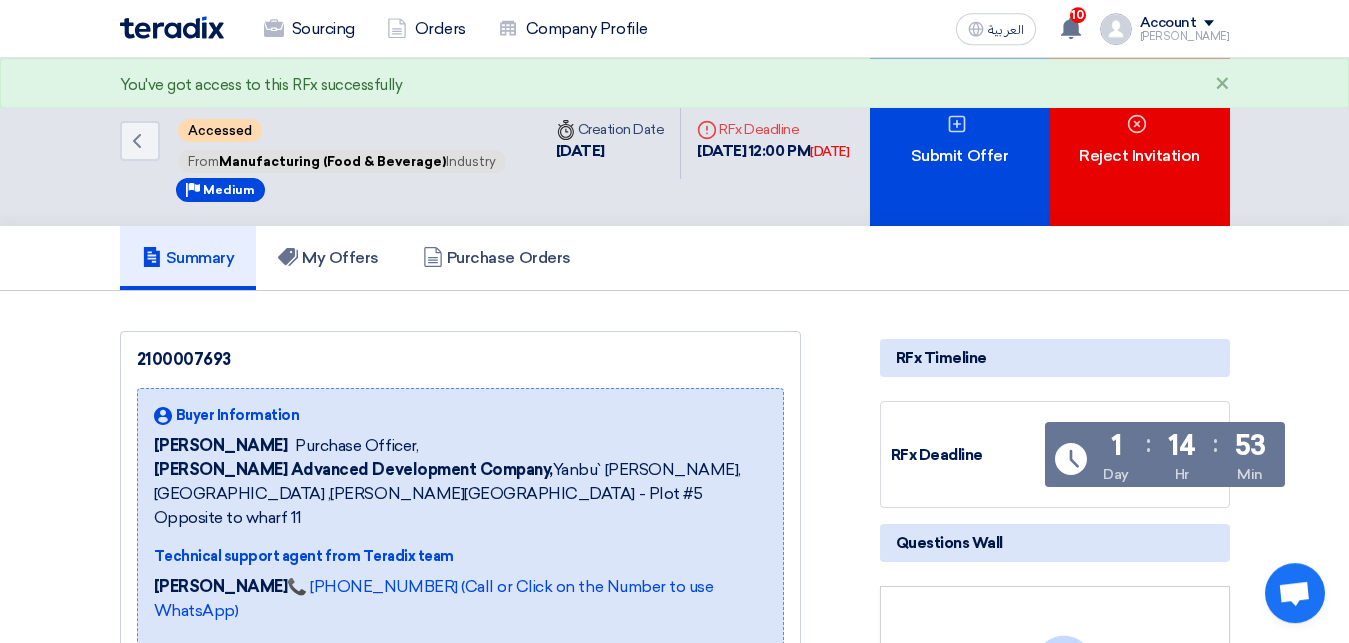 scroll, scrollTop: 0, scrollLeft: 0, axis: both 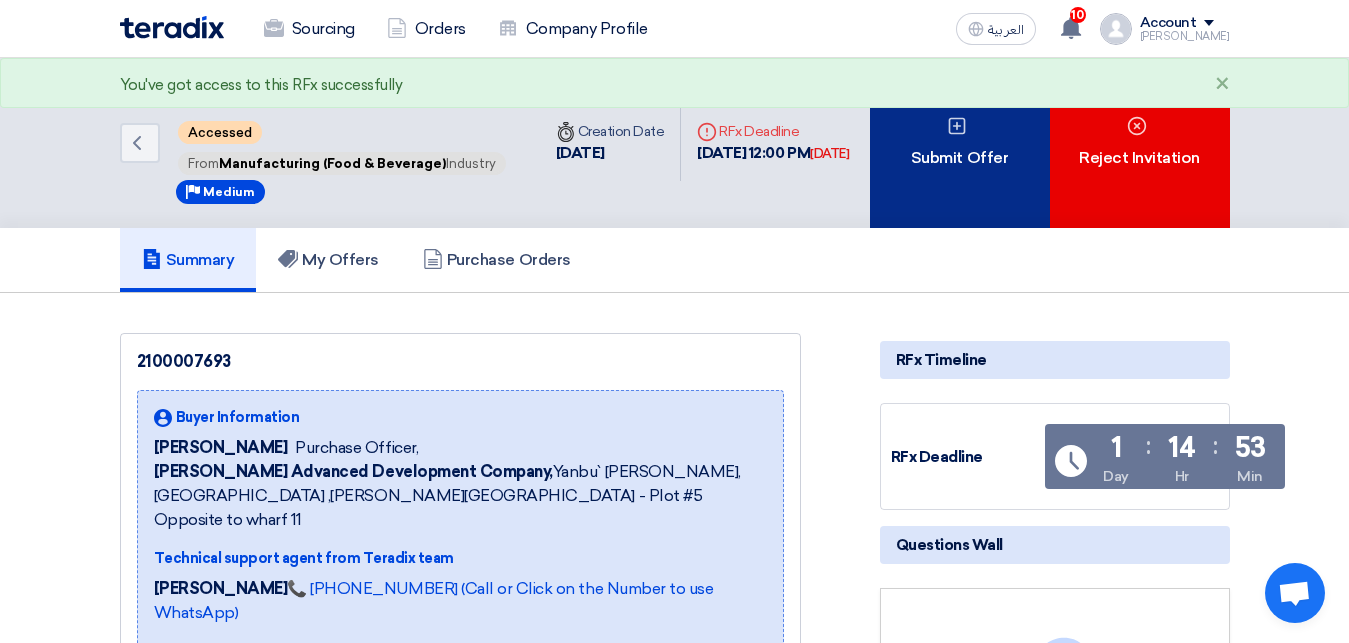 click on "Submit Offer" 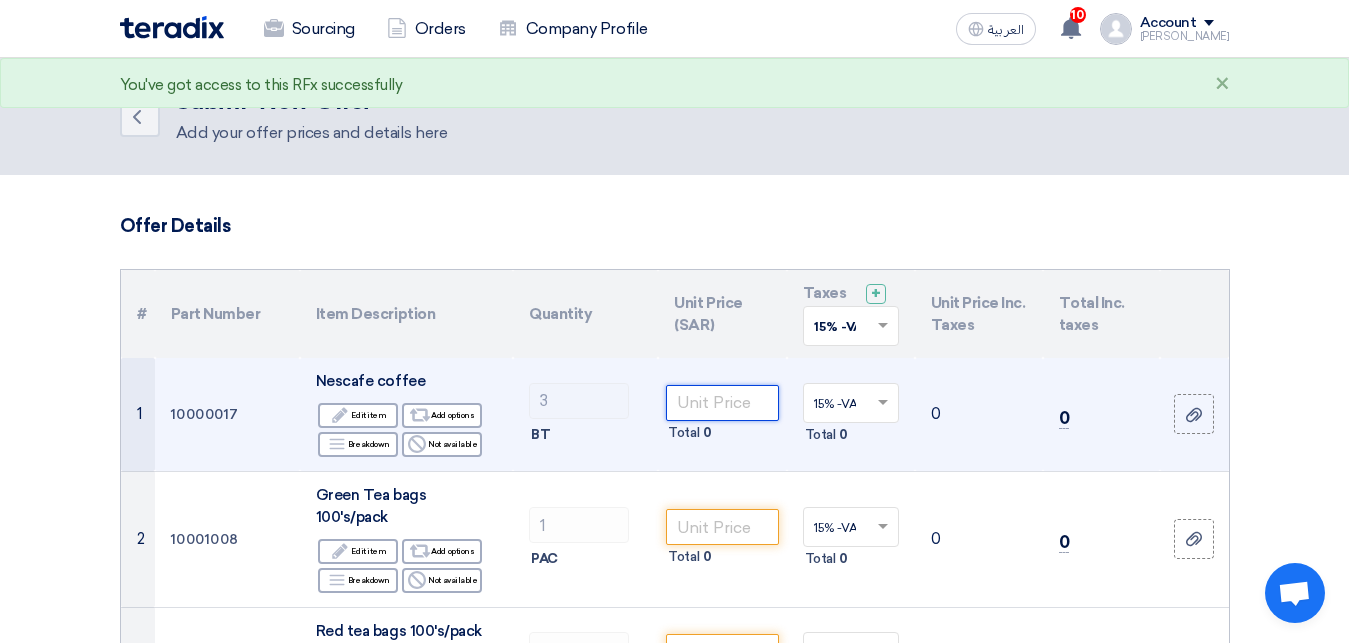click 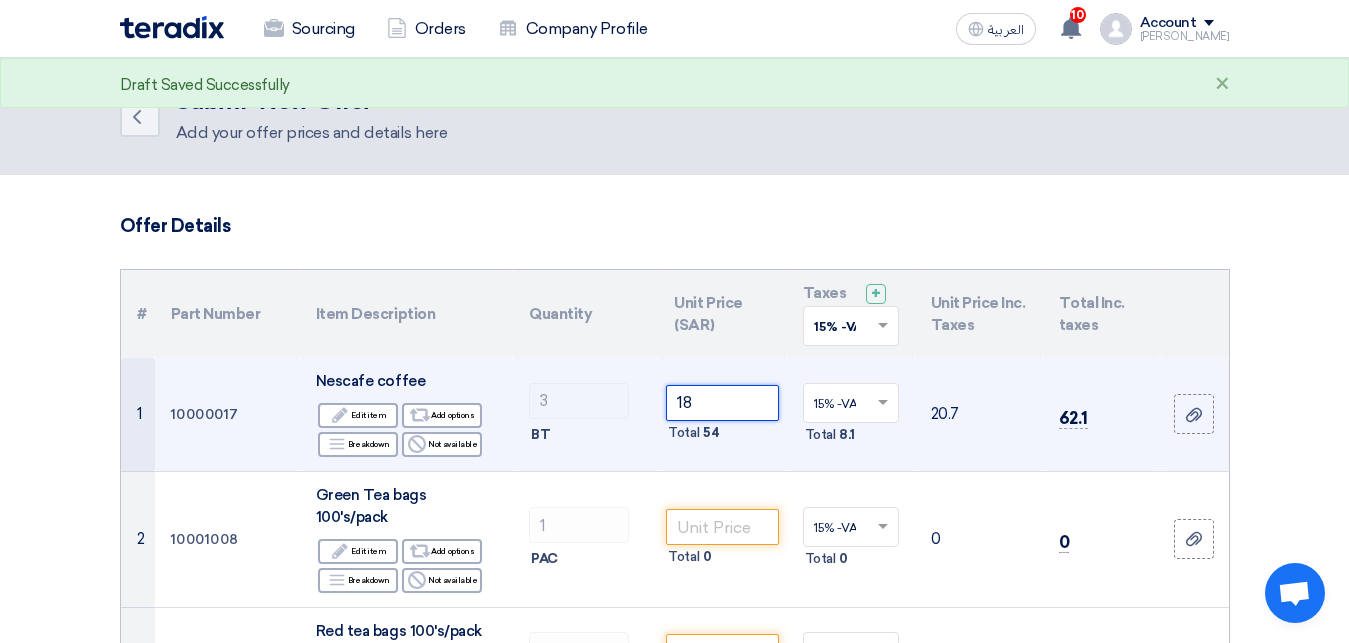 scroll, scrollTop: 102, scrollLeft: 0, axis: vertical 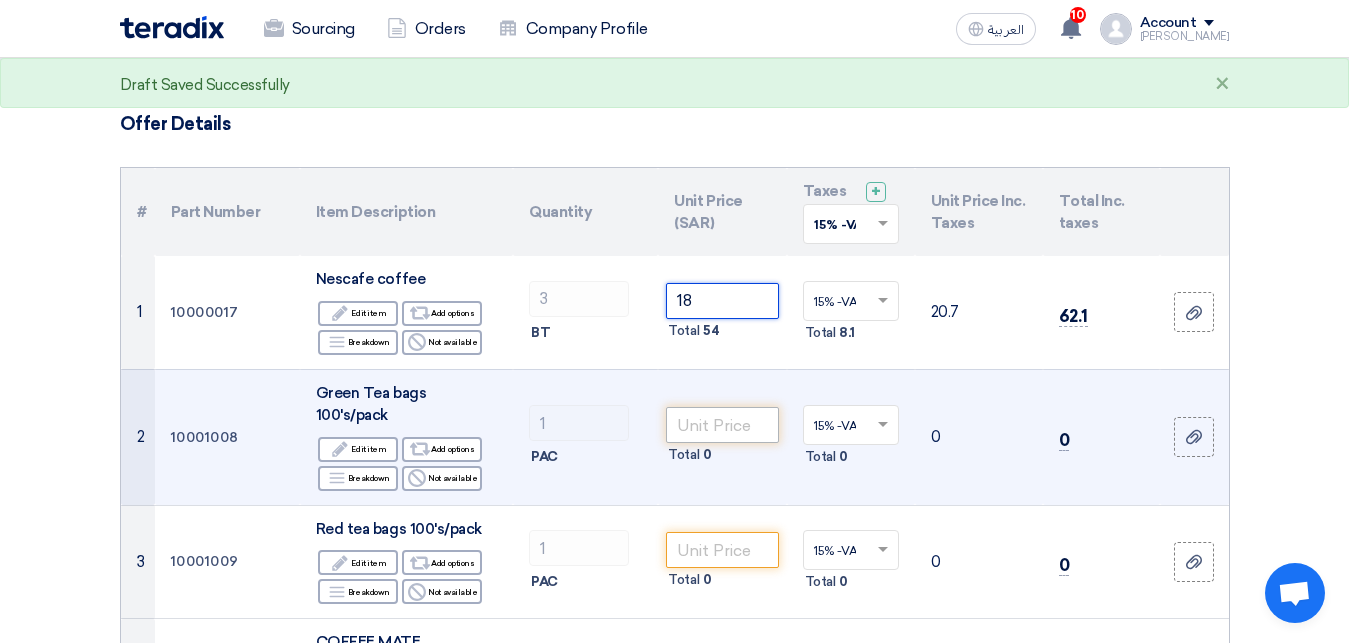 type on "18" 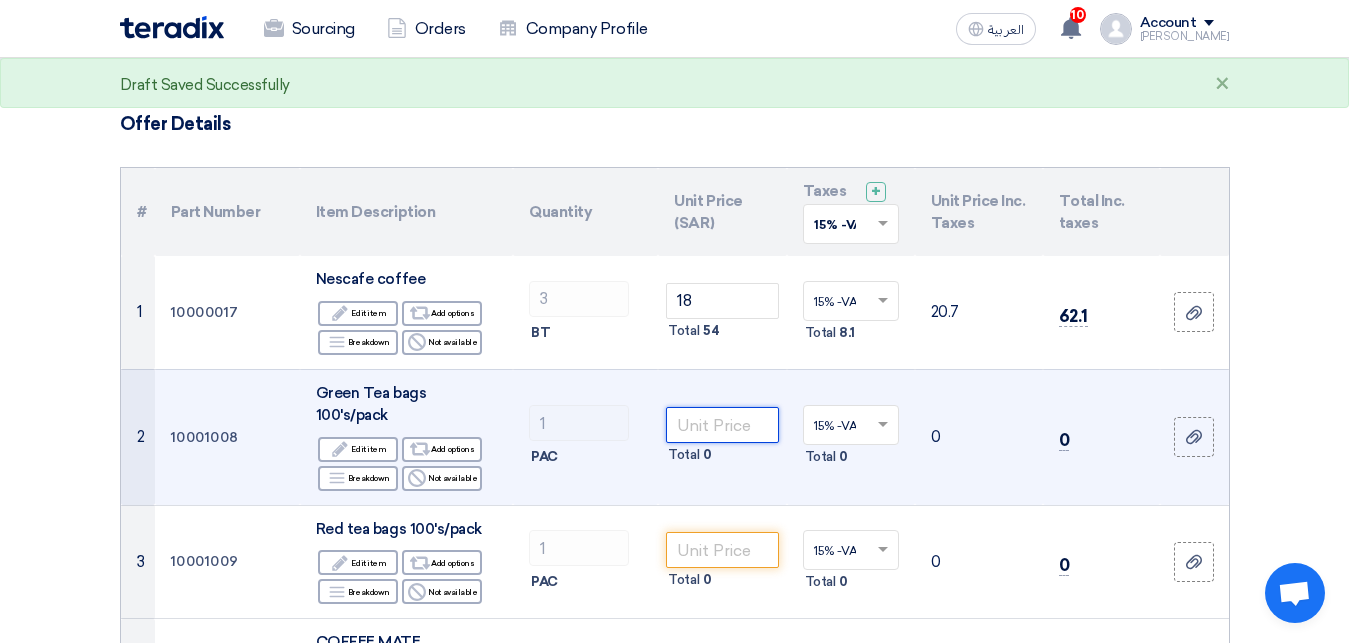 click 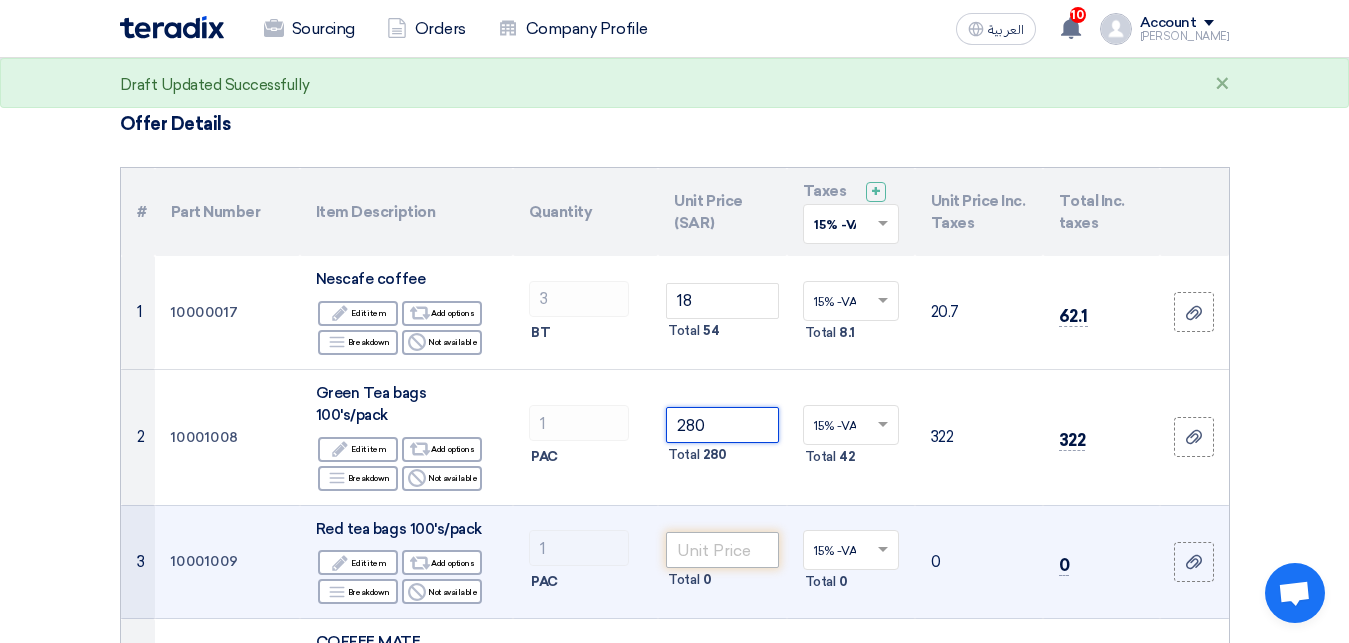 type on "280" 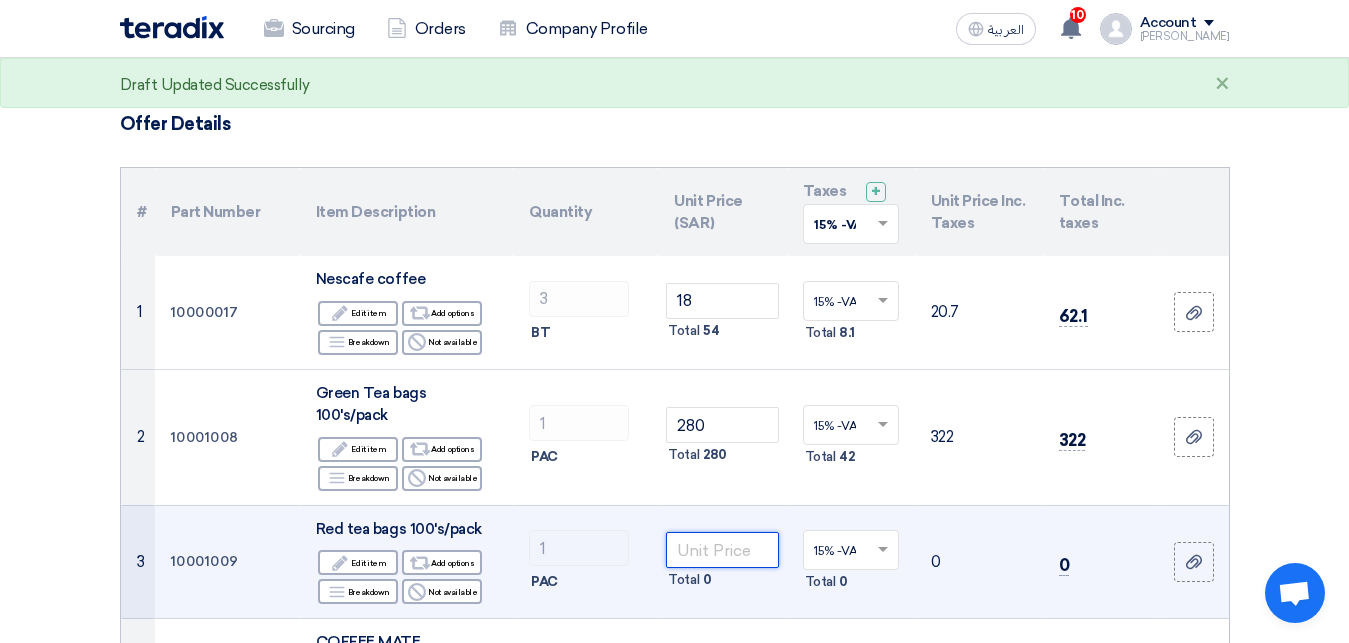 click 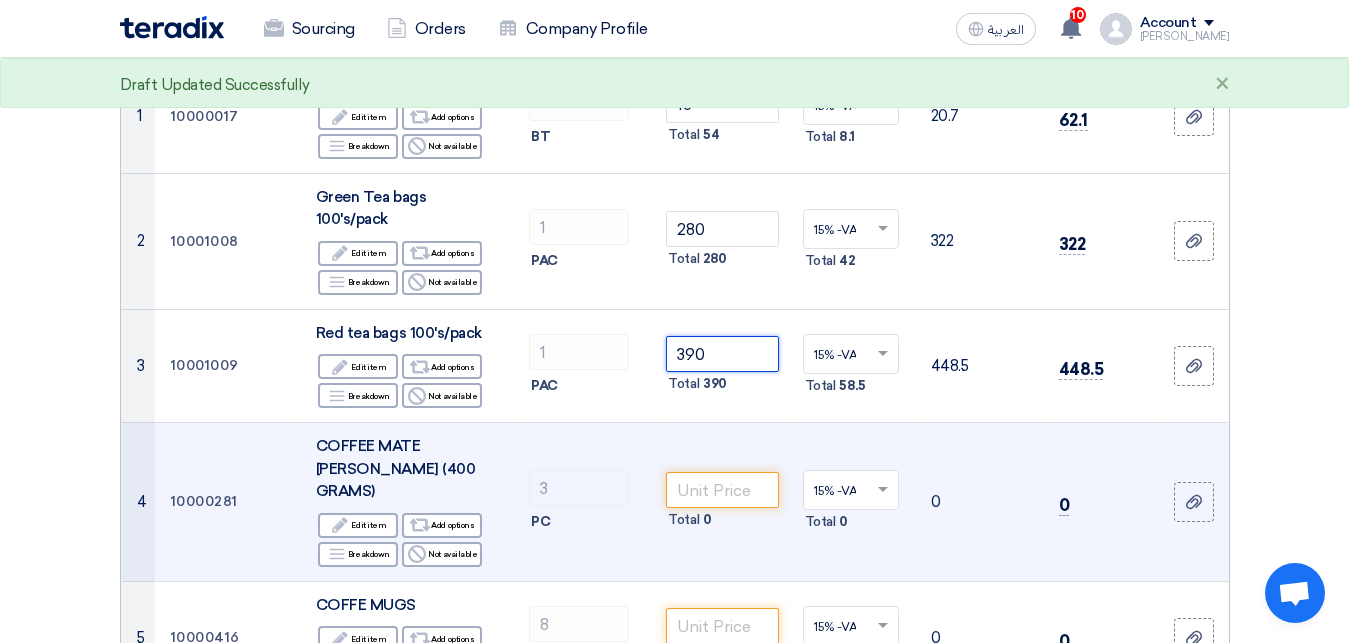 scroll, scrollTop: 306, scrollLeft: 0, axis: vertical 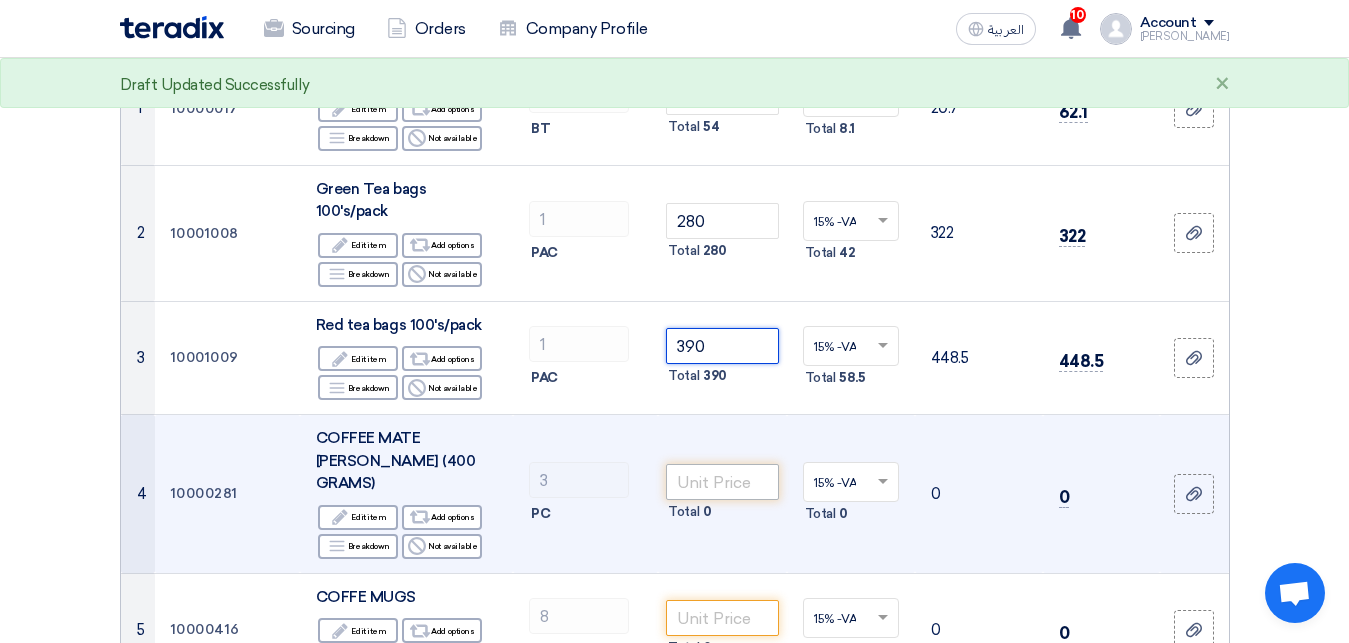 type on "390" 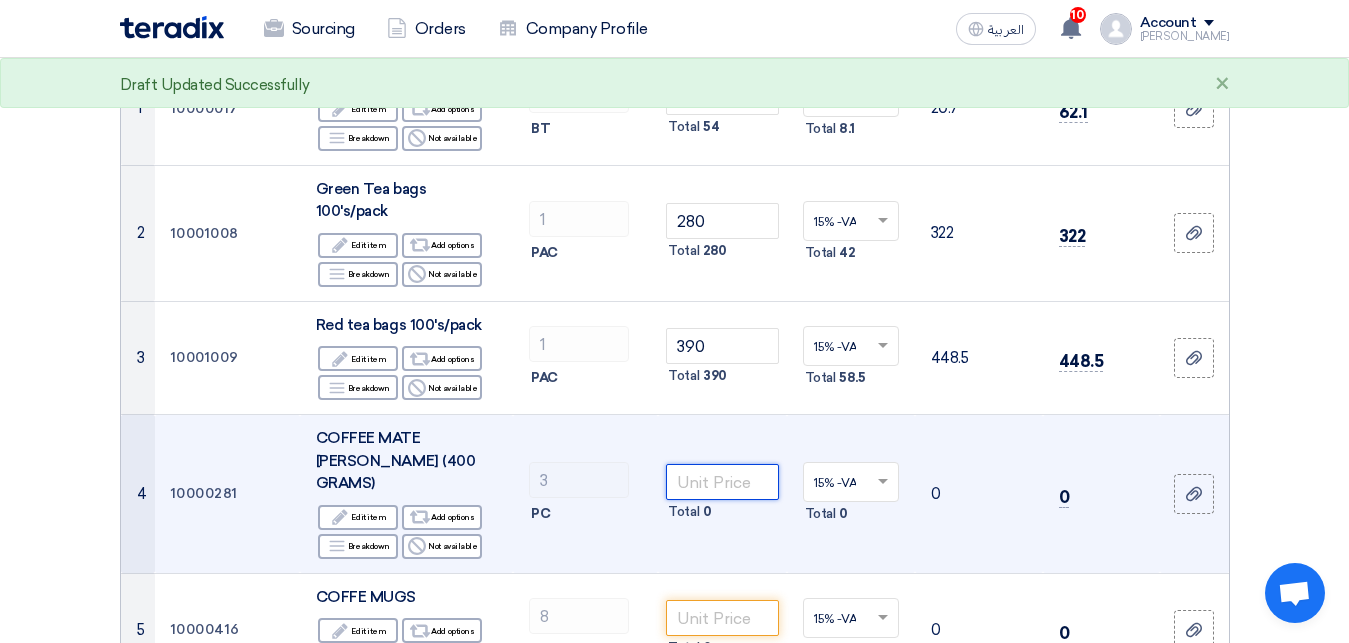 click 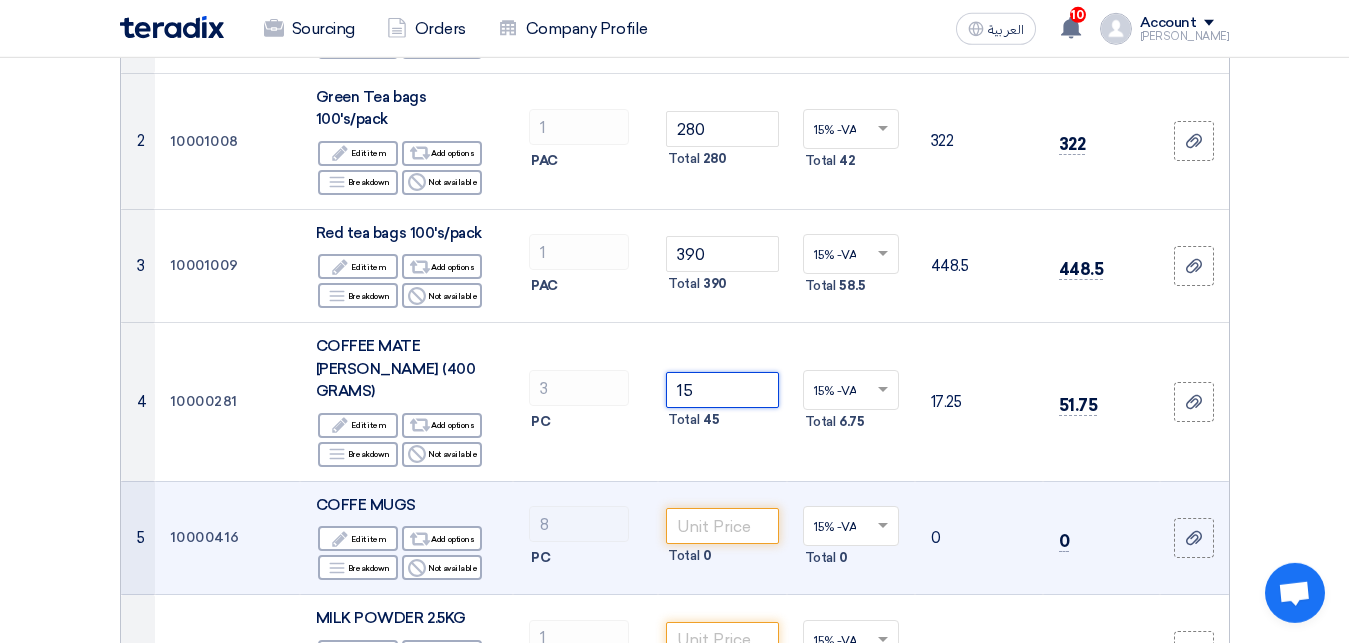 scroll, scrollTop: 510, scrollLeft: 0, axis: vertical 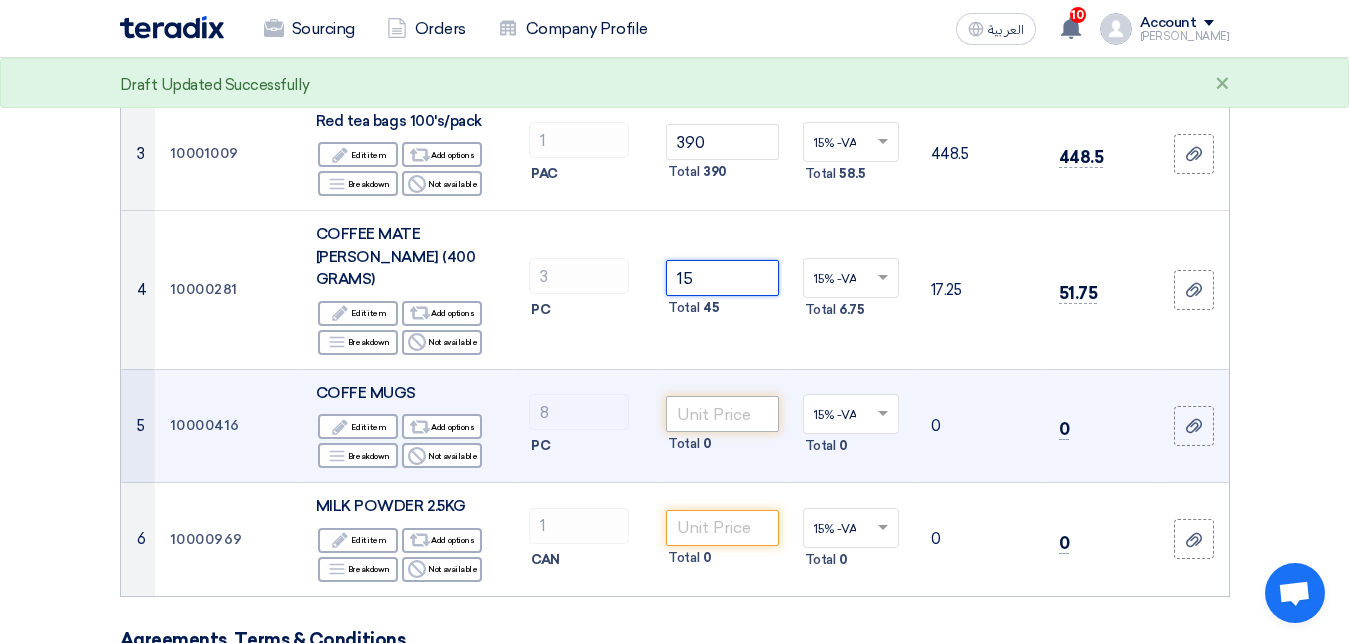 type on "15" 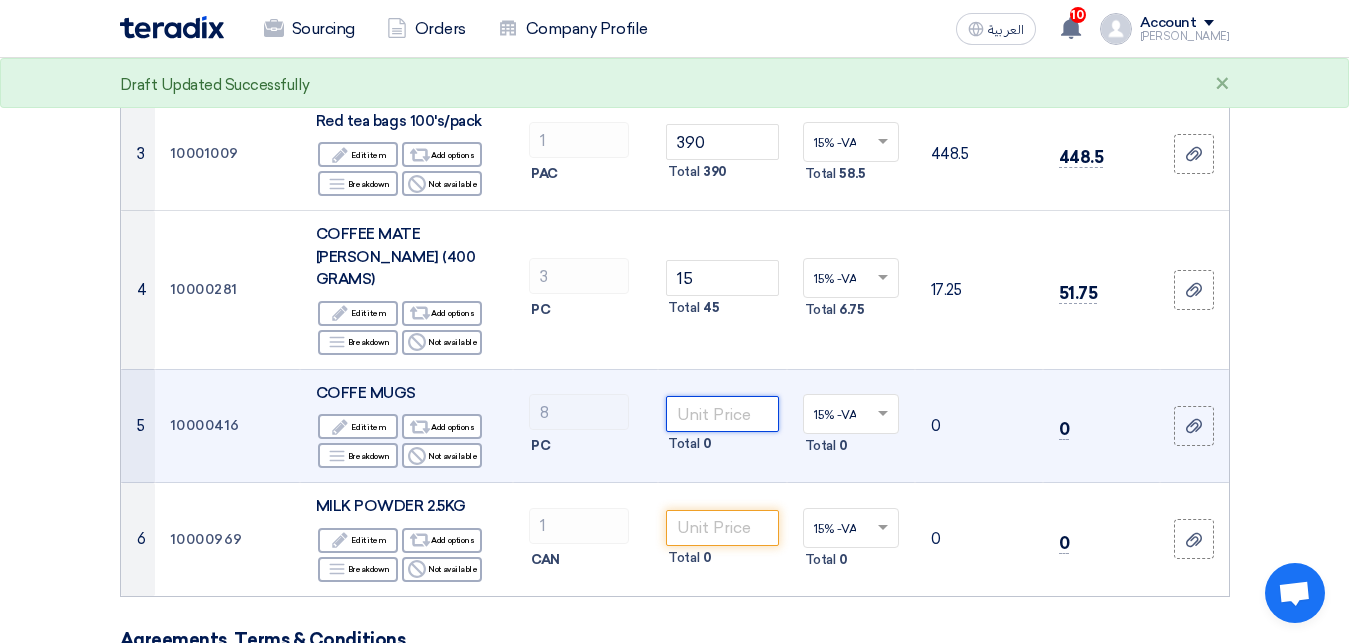 click 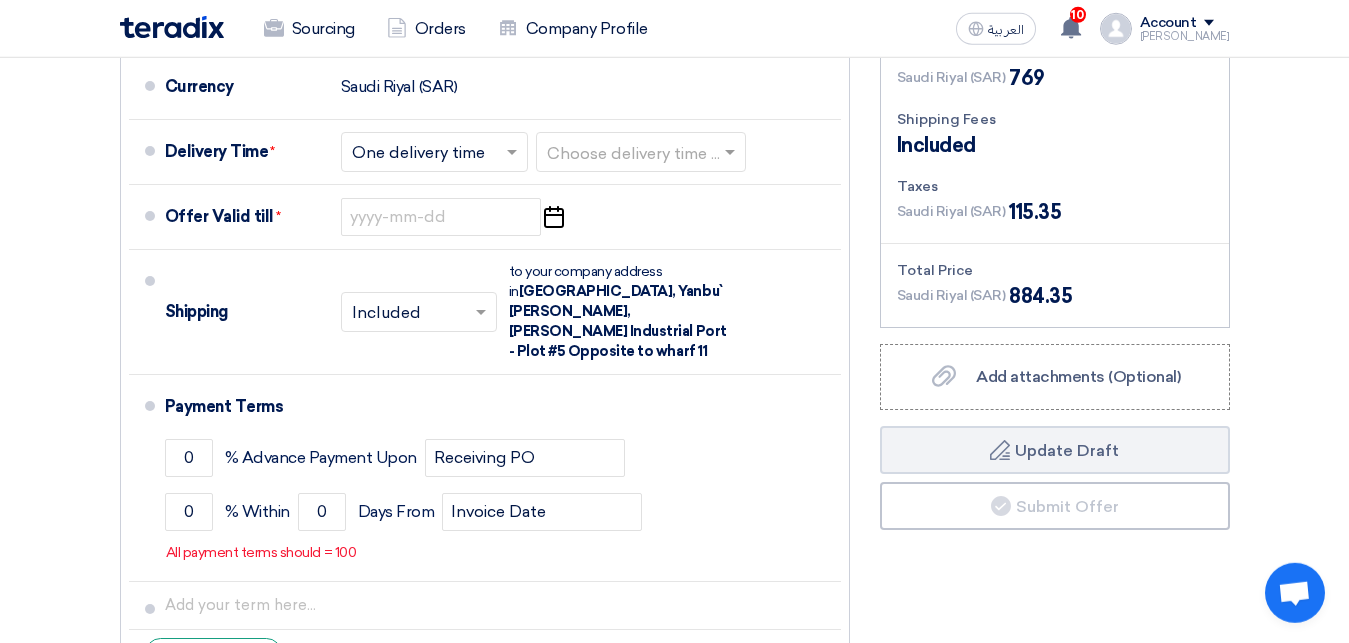 scroll, scrollTop: 1122, scrollLeft: 0, axis: vertical 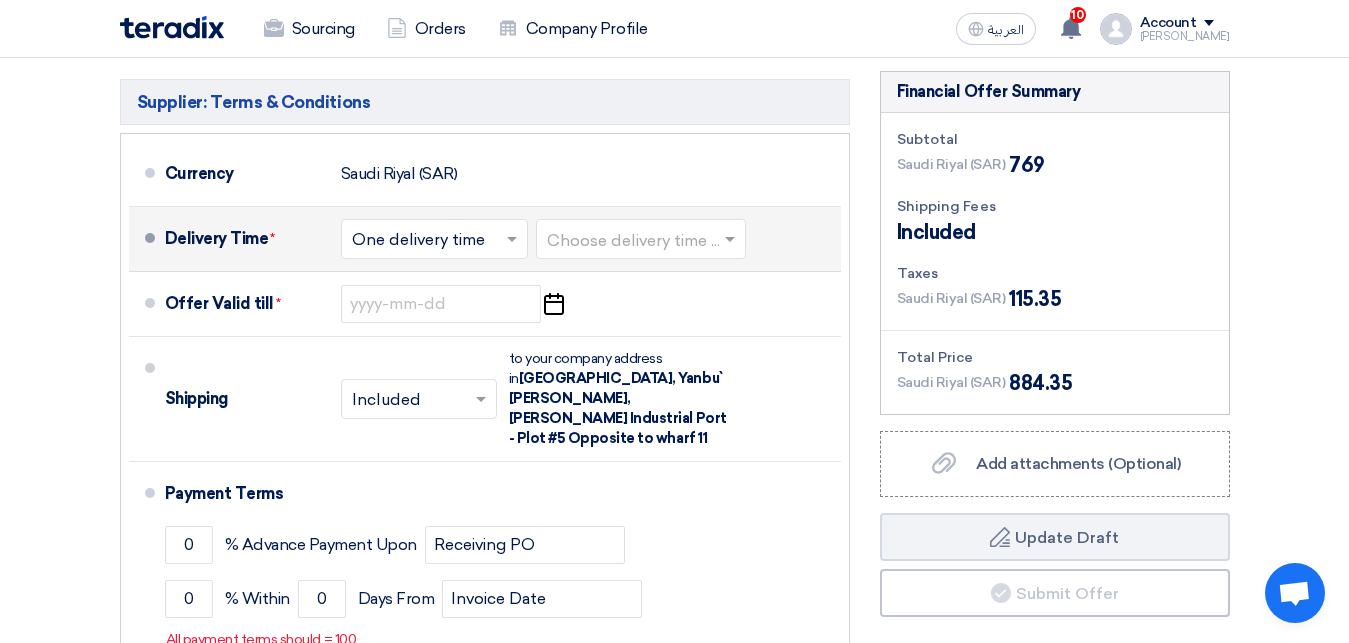 click 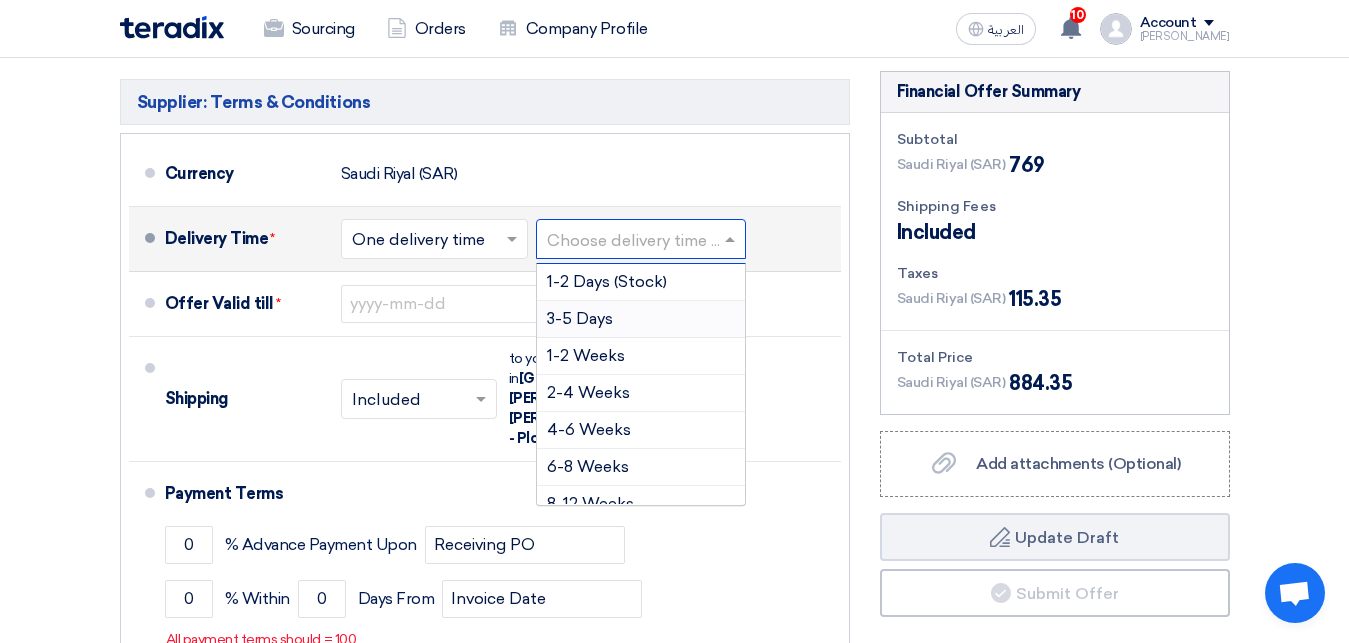 click on "3-5 Days" at bounding box center (580, 318) 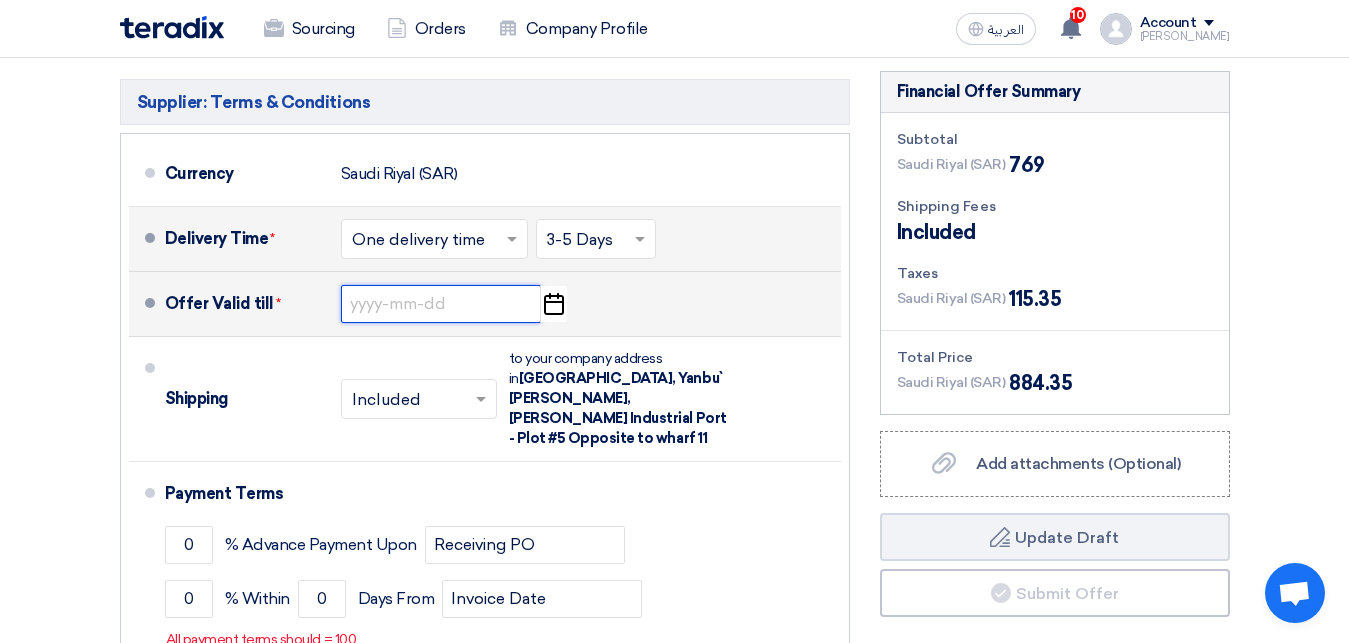 click 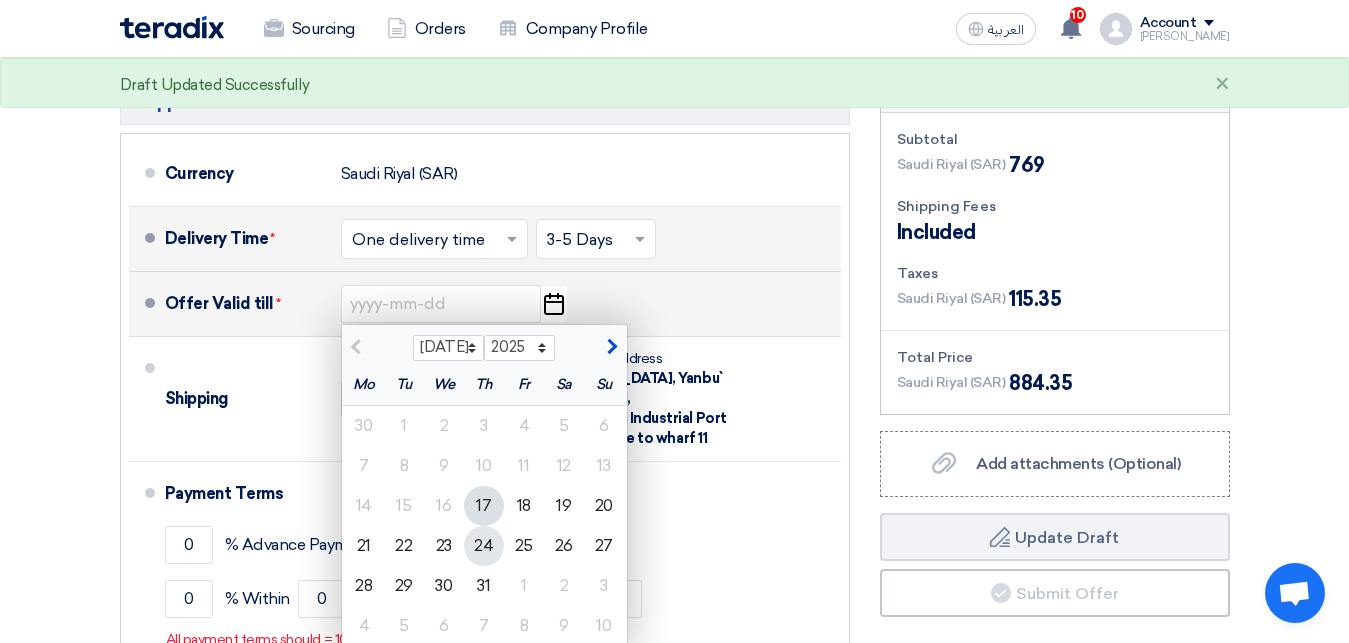 click on "24" 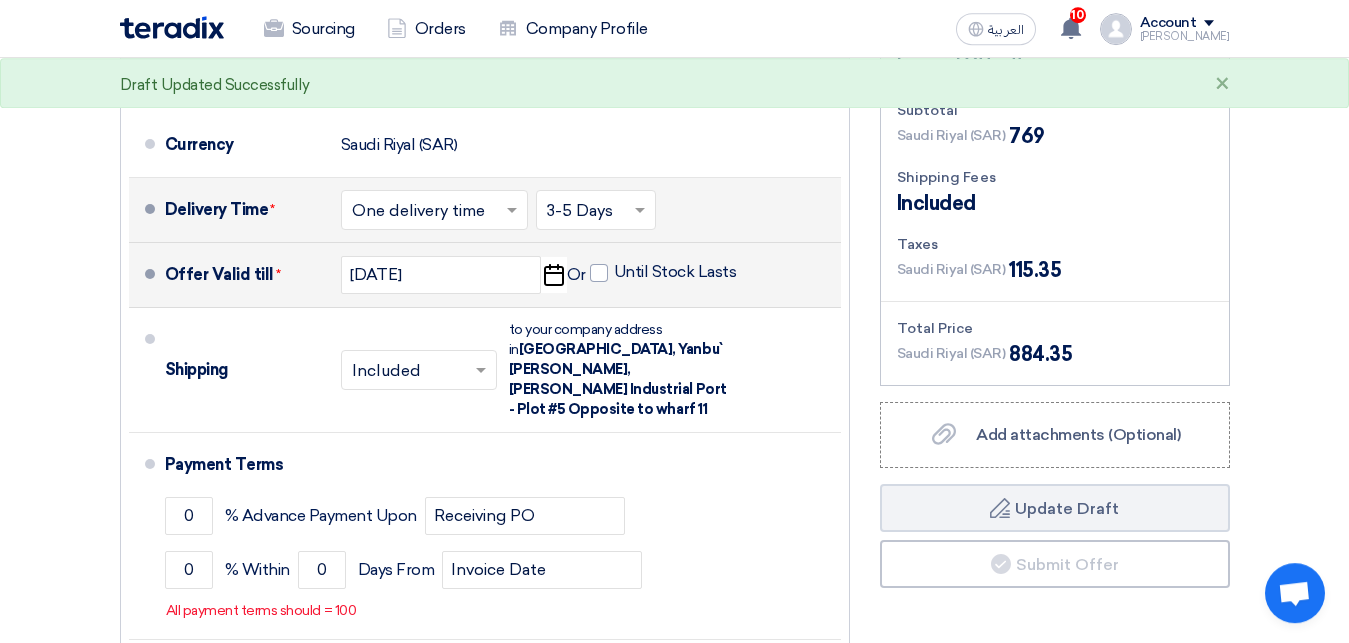 scroll, scrollTop: 1326, scrollLeft: 0, axis: vertical 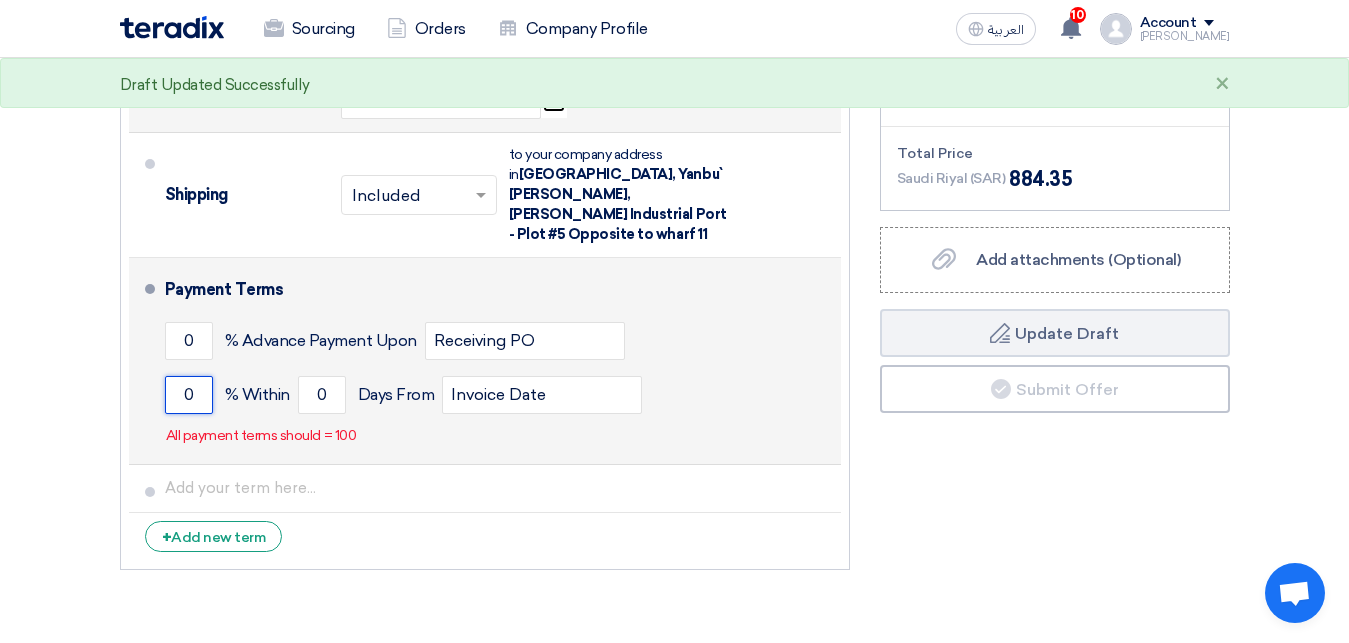 click on "0" 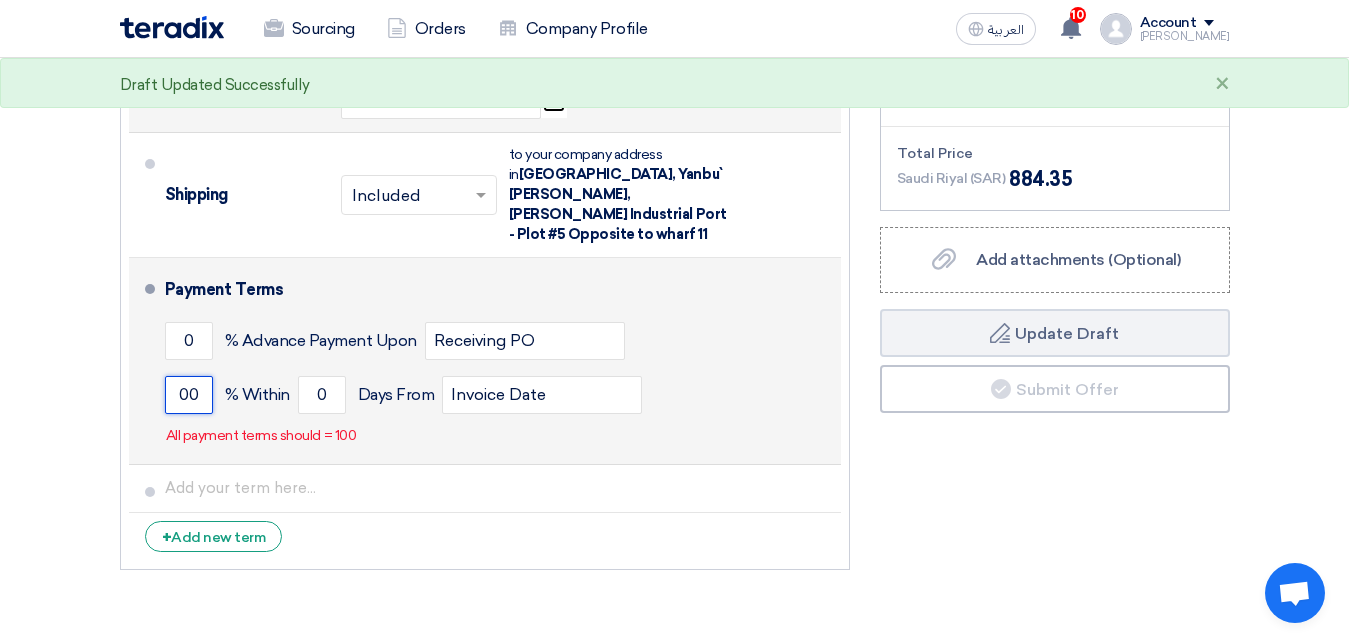 click on "00" 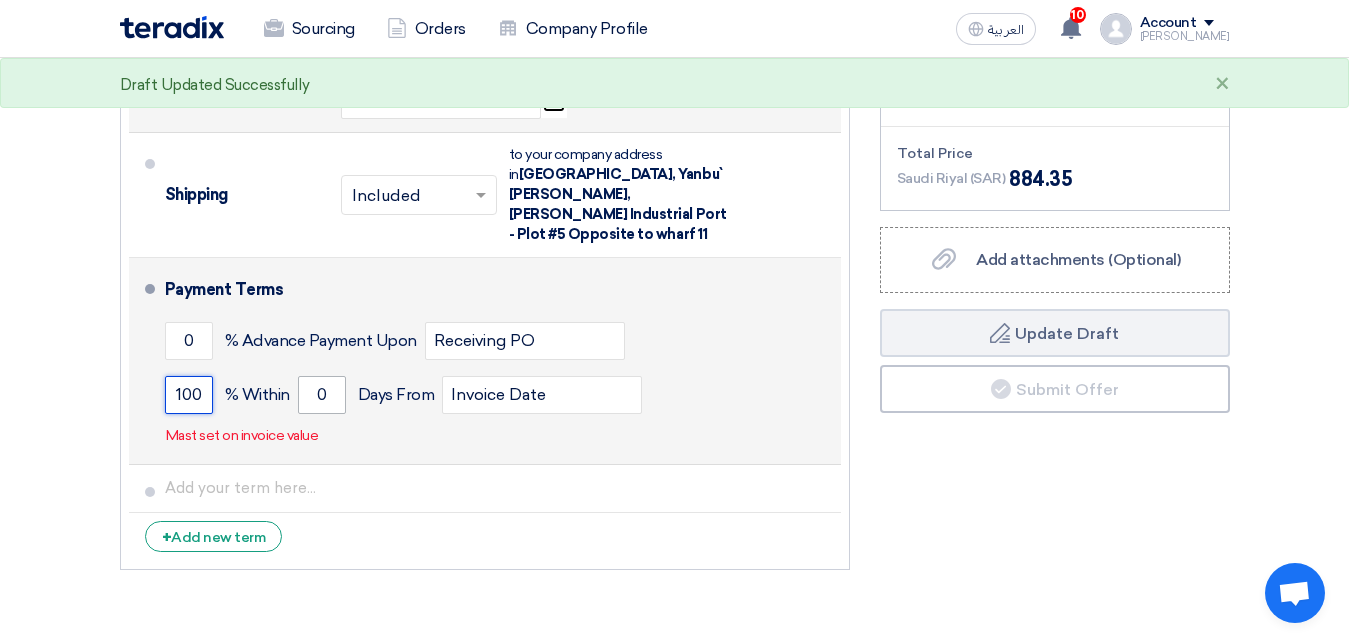 type on "100" 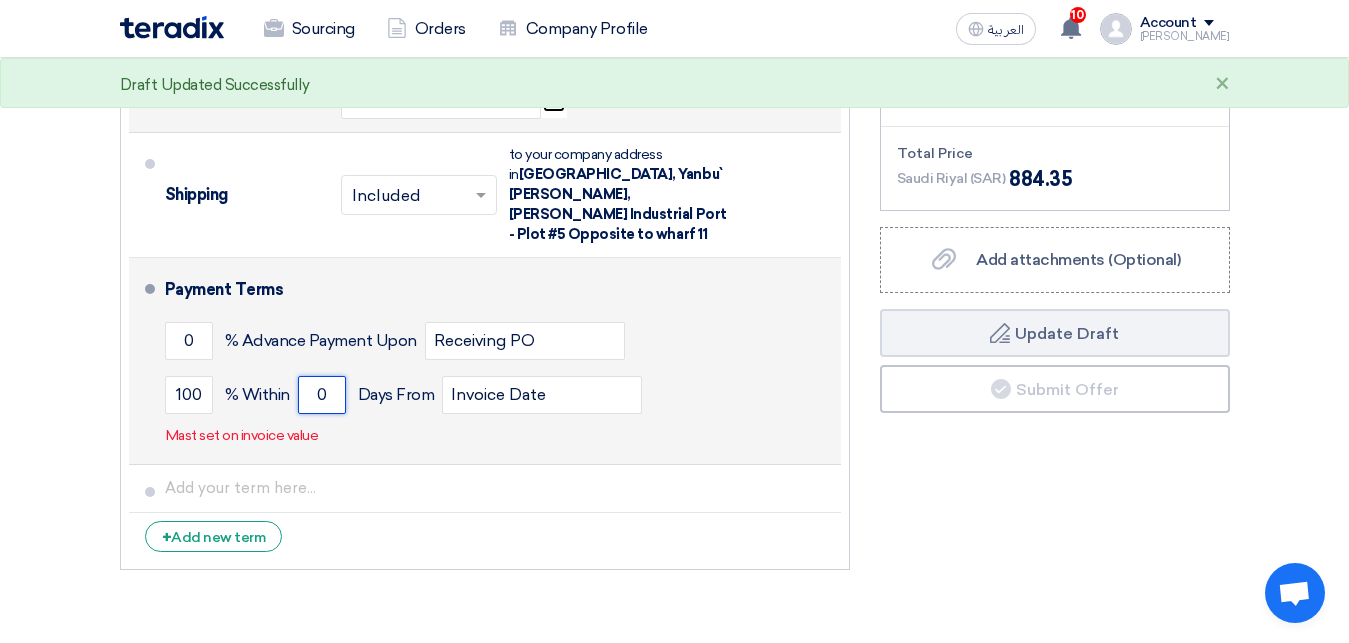 click on "0" 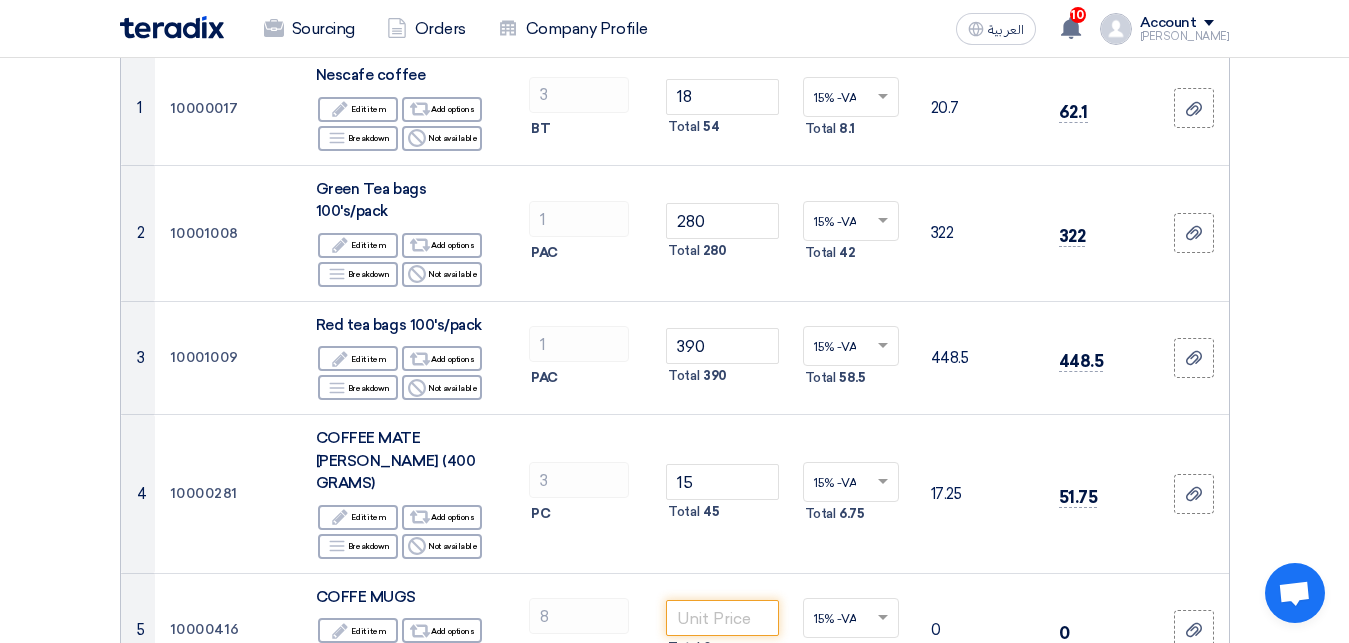 scroll, scrollTop: 0, scrollLeft: 0, axis: both 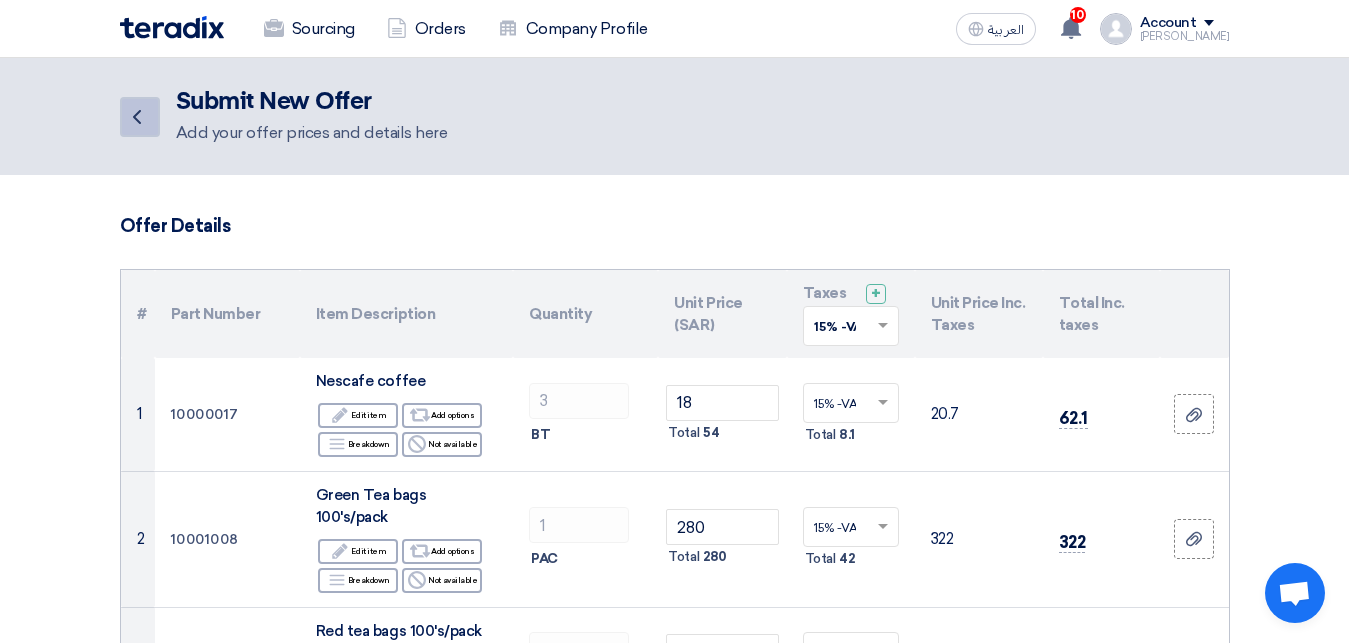 type on "30" 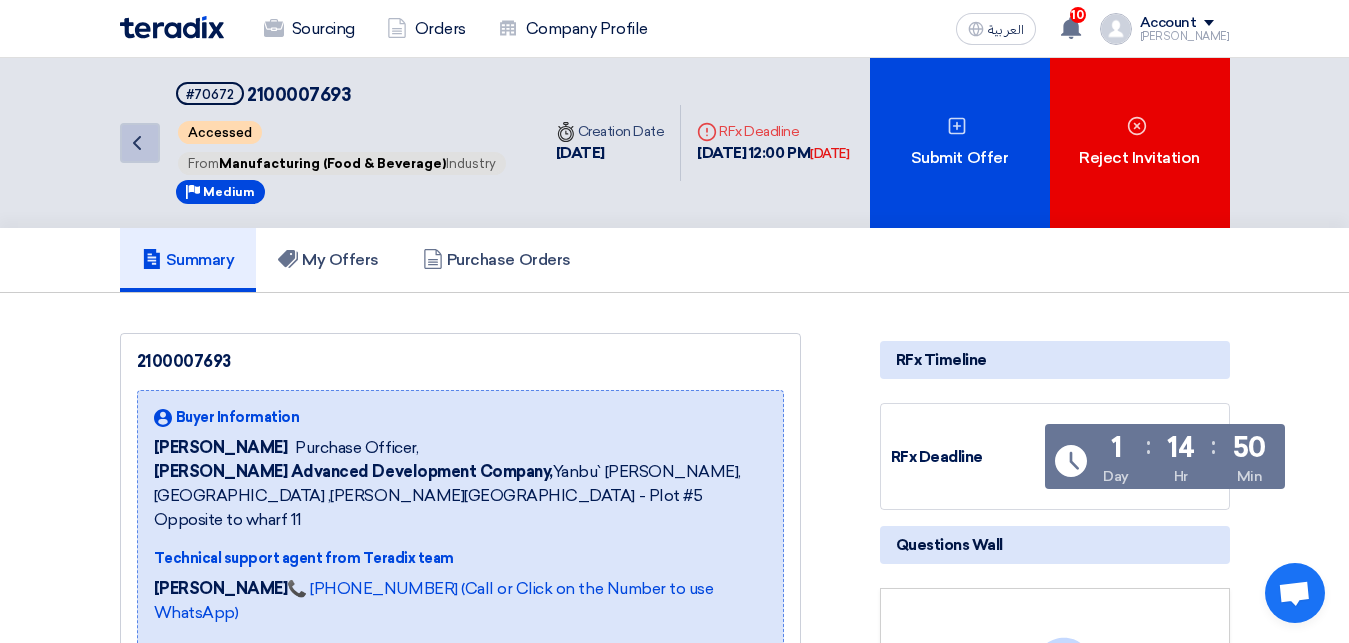 click on "Back" 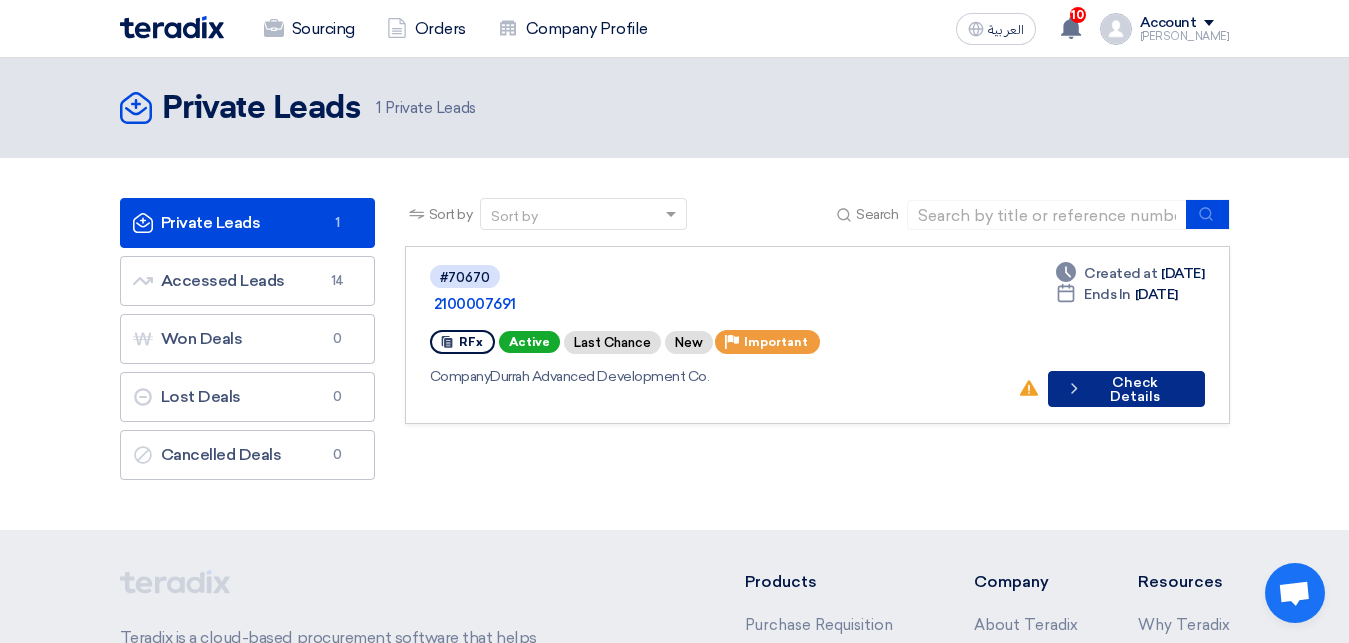 click on "Check details
Check Details" 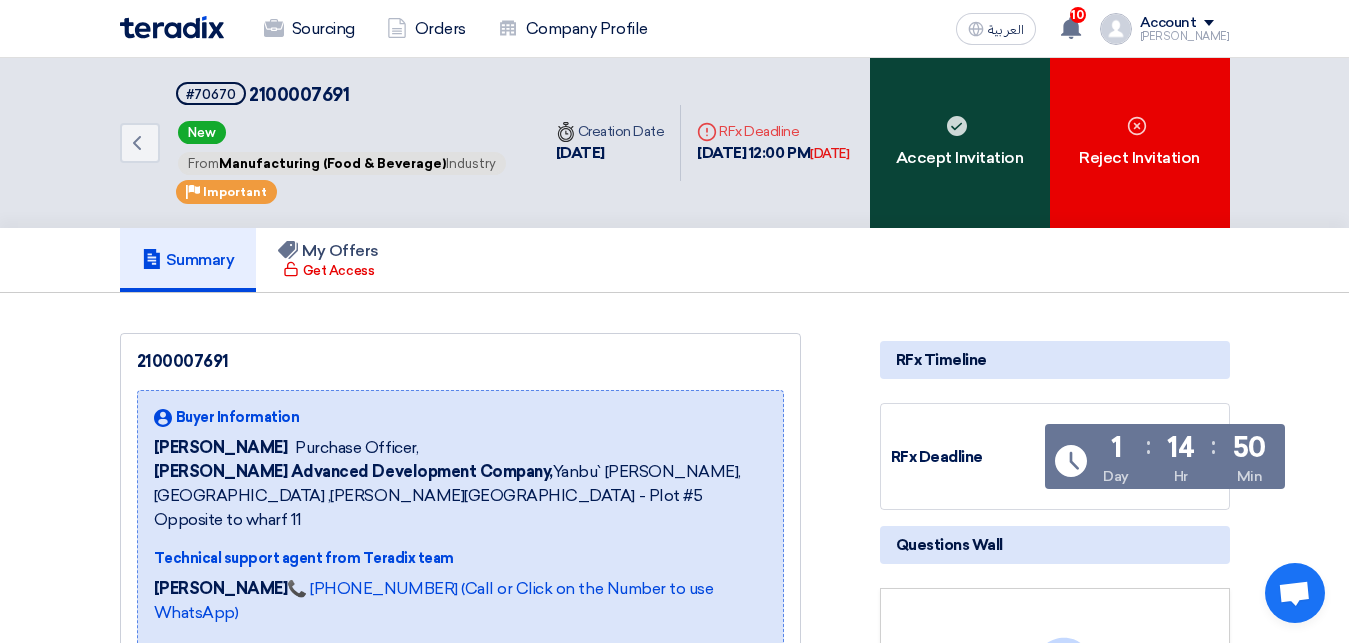 click on "Accept Invitation" 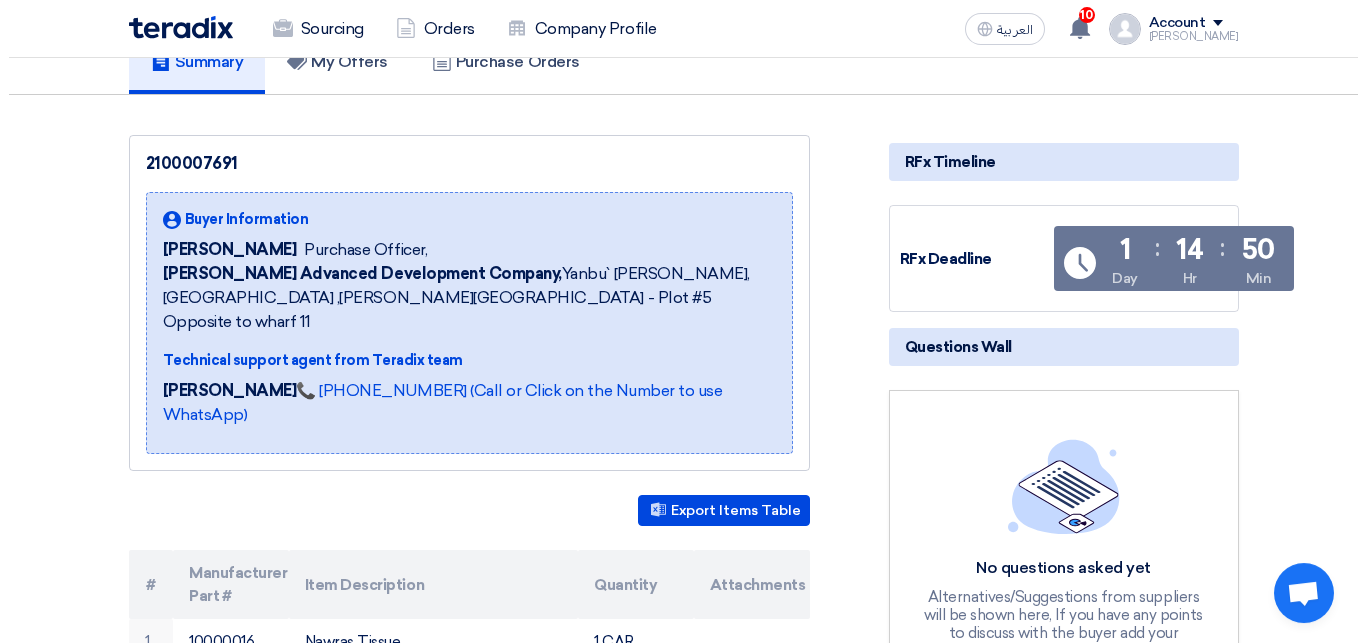 scroll, scrollTop: 102, scrollLeft: 0, axis: vertical 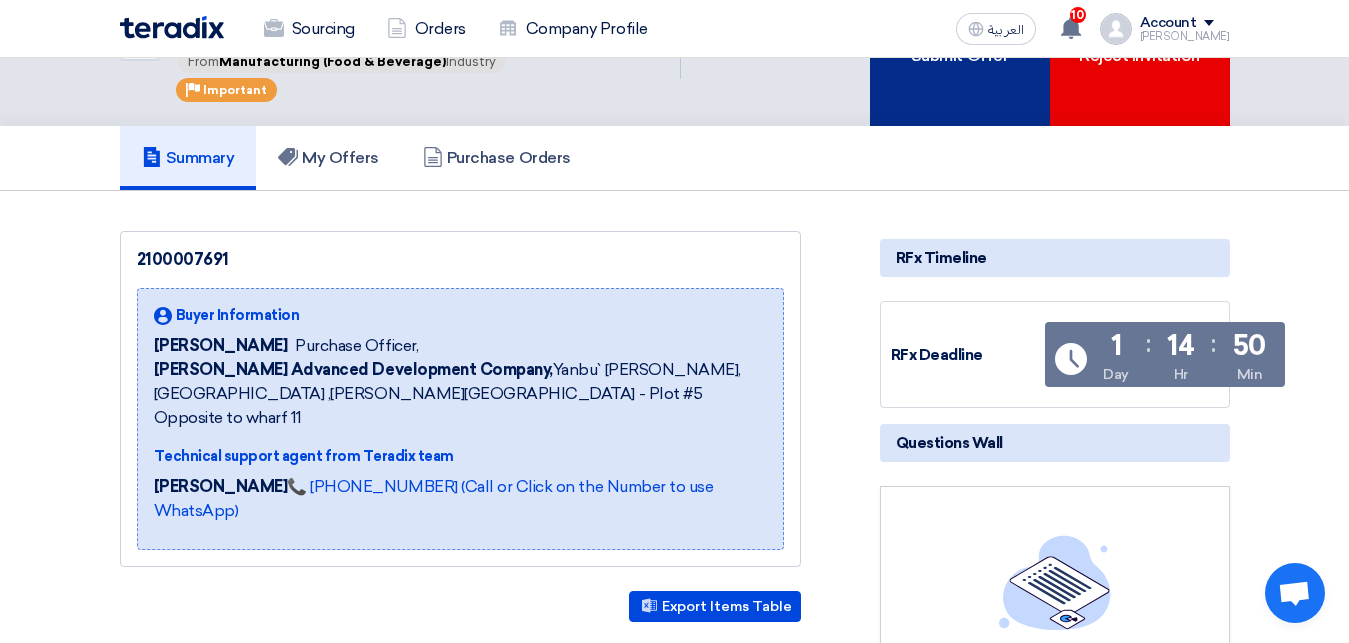click on "Submit Offer" 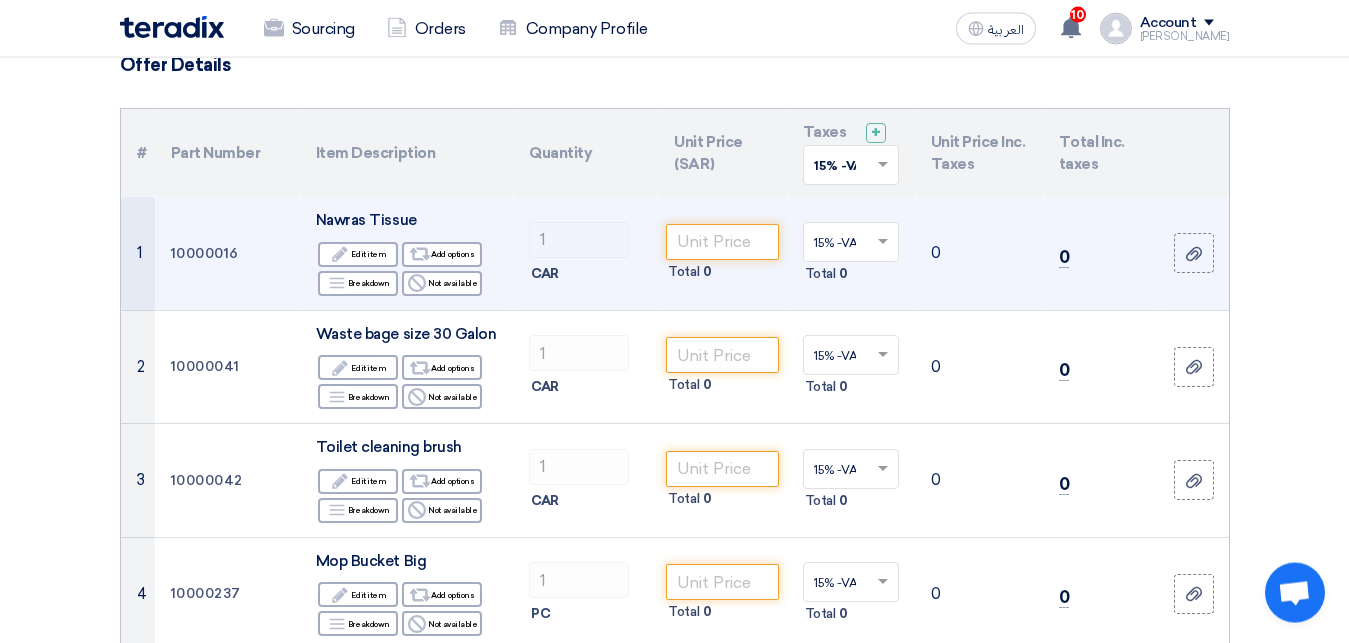 scroll, scrollTop: 204, scrollLeft: 0, axis: vertical 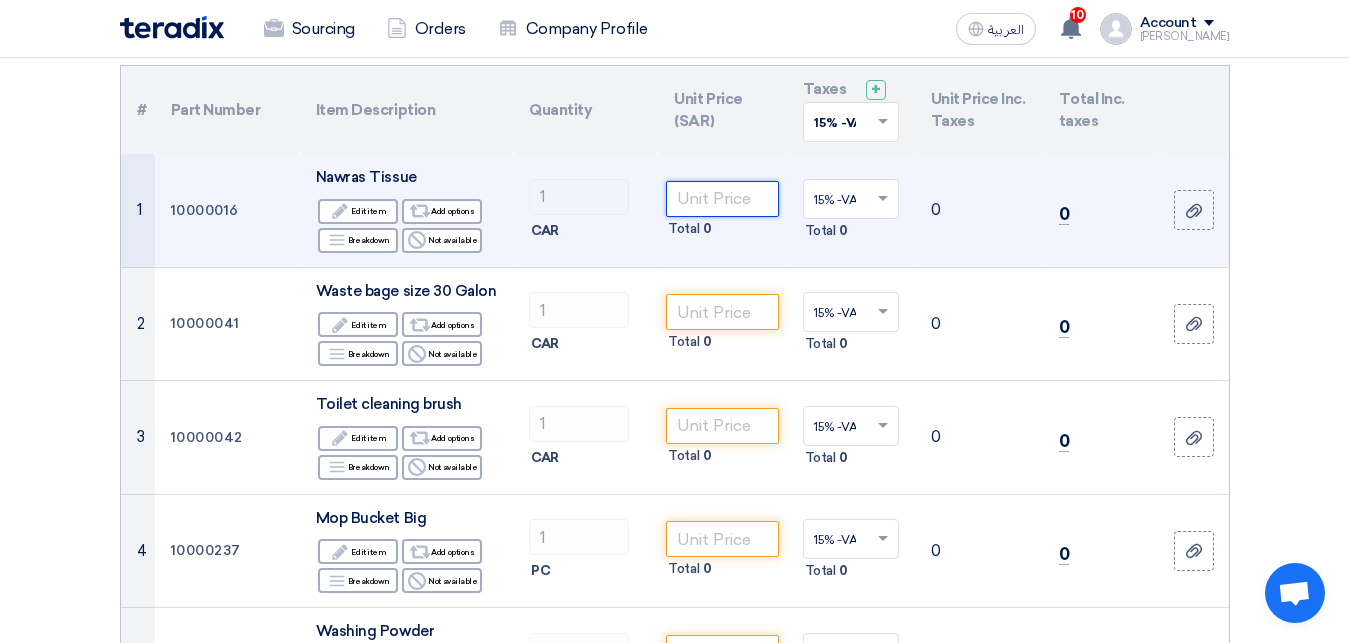 click 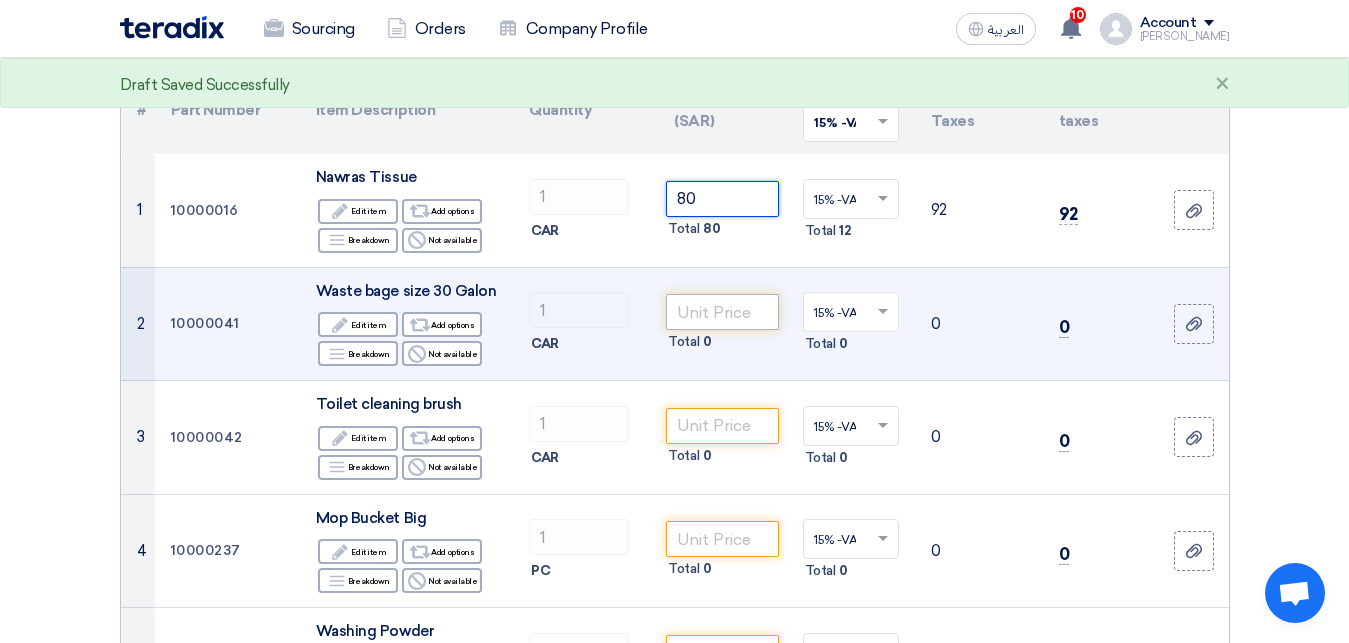type on "80" 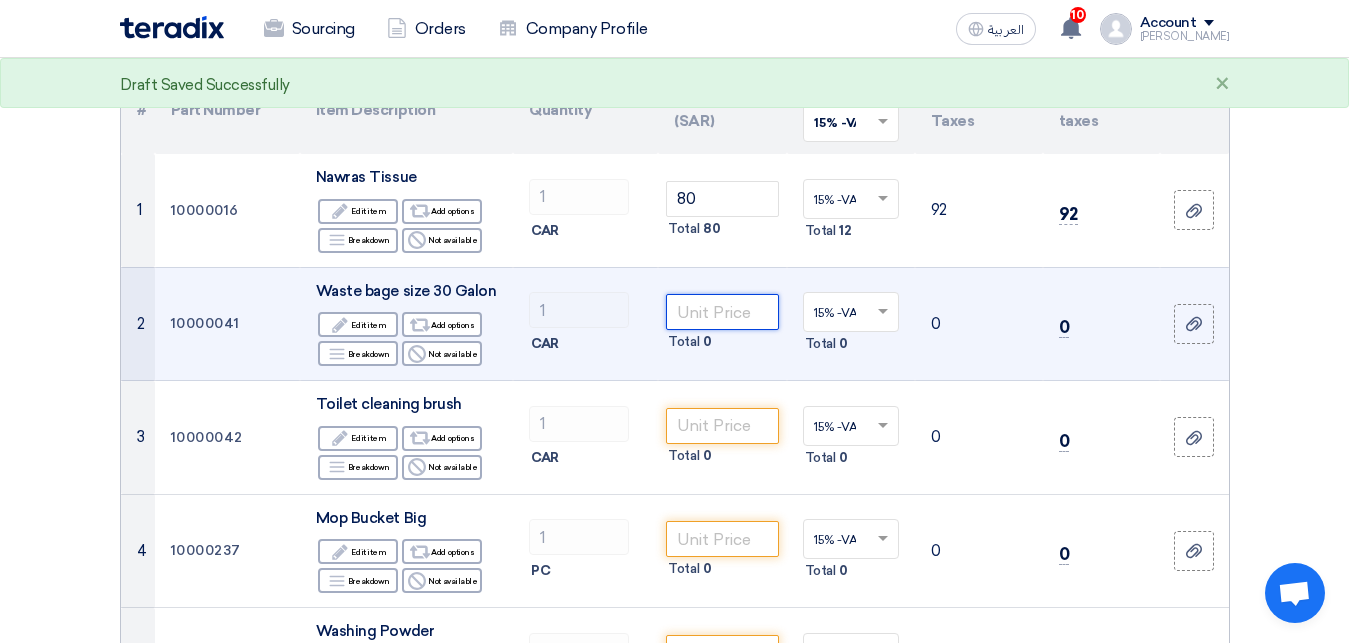 click 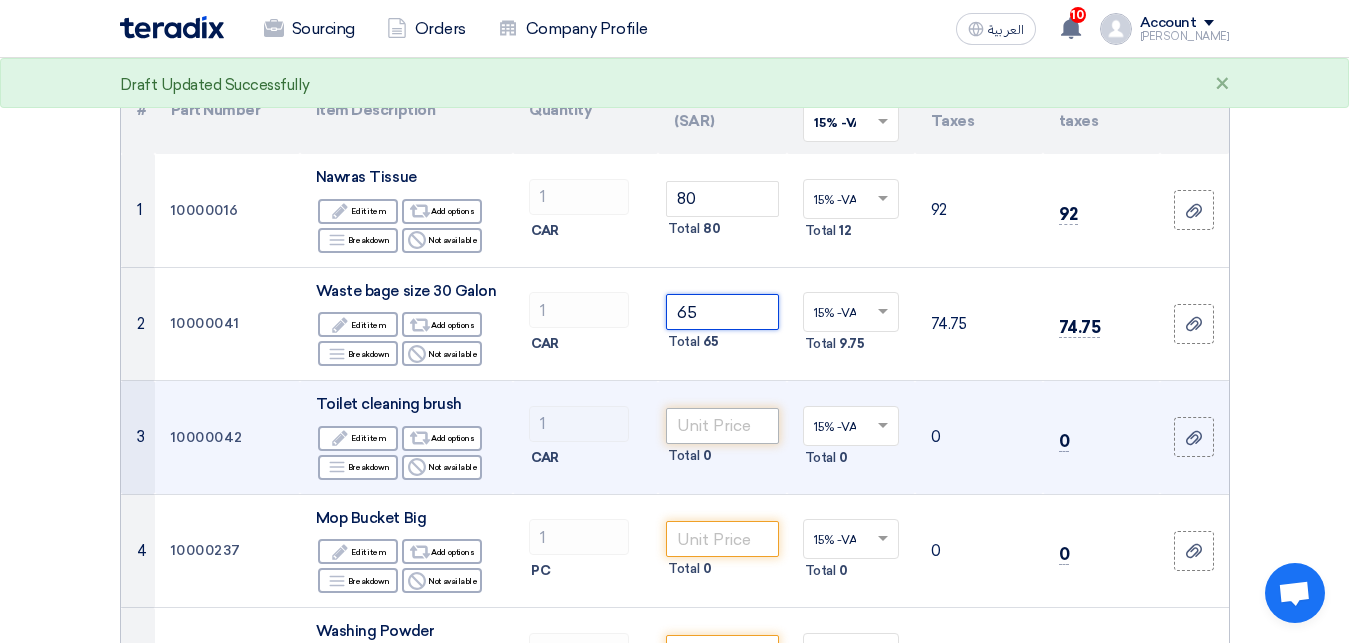 type on "65" 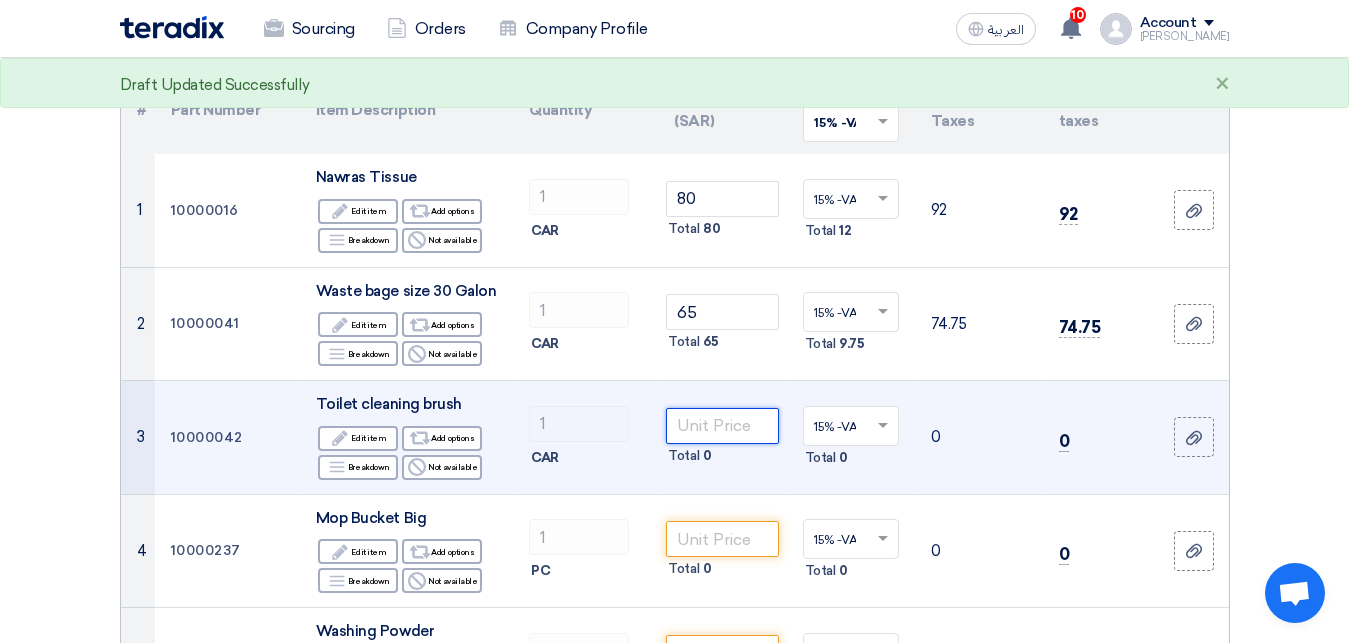 click 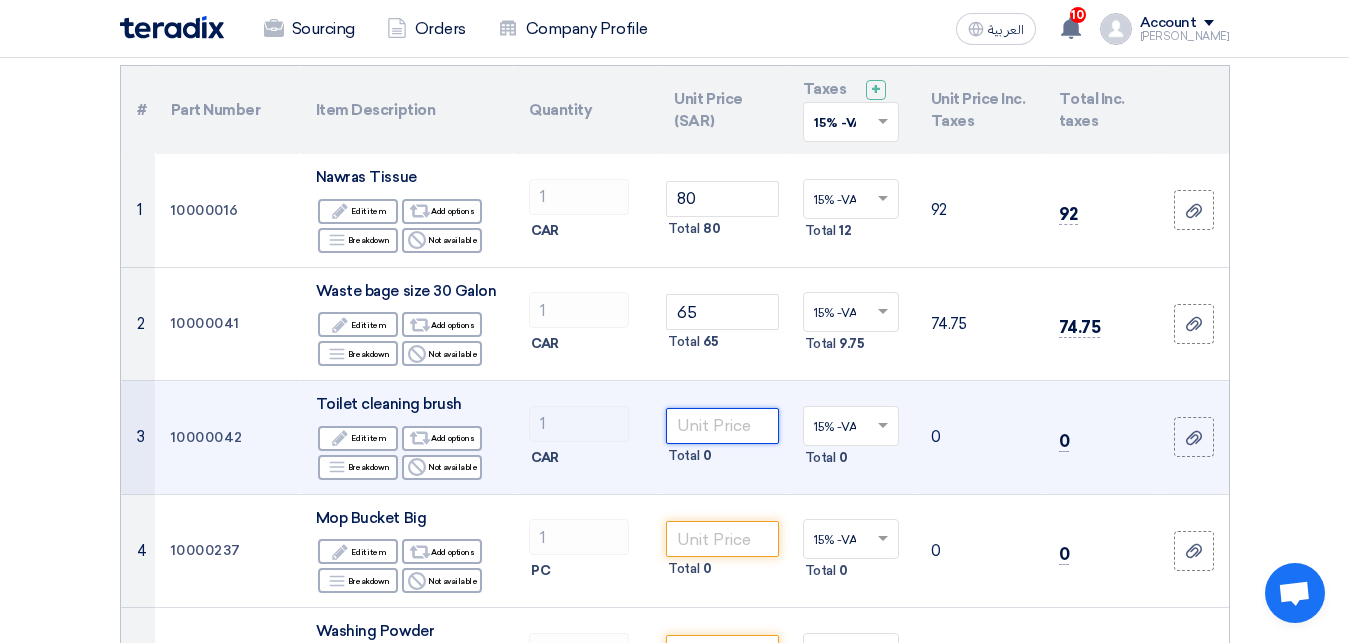type on "5" 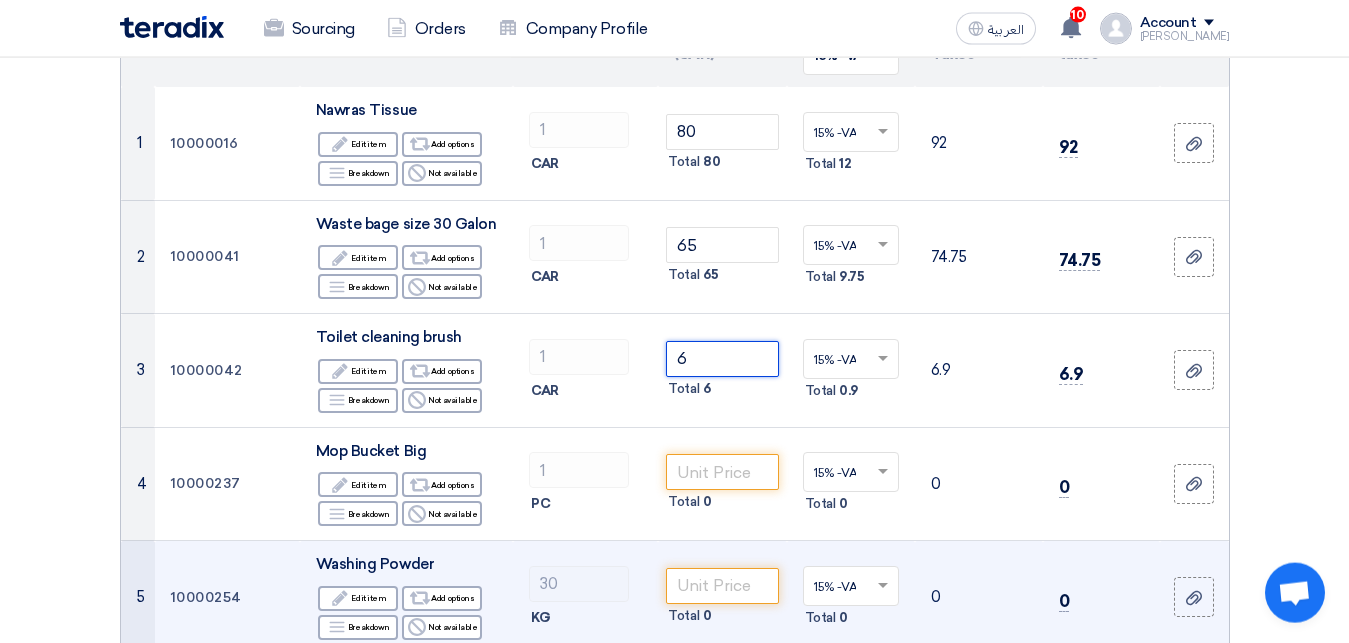 scroll, scrollTop: 408, scrollLeft: 0, axis: vertical 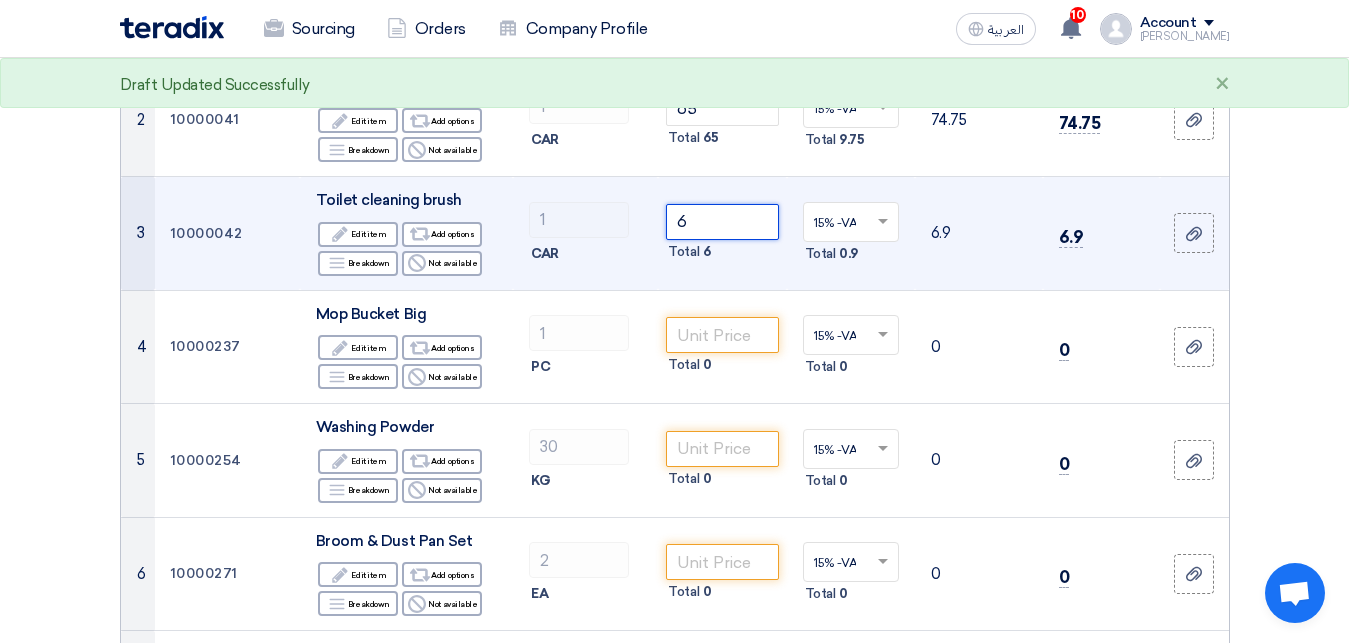 type on "6" 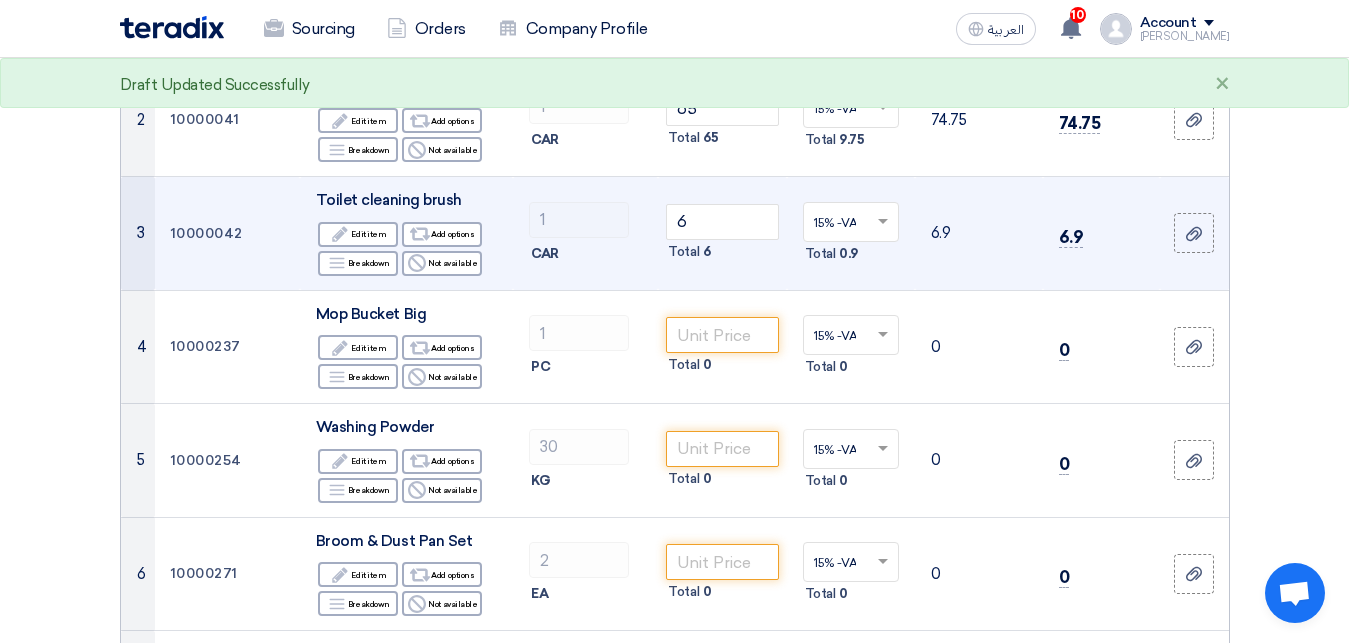 click on "6" 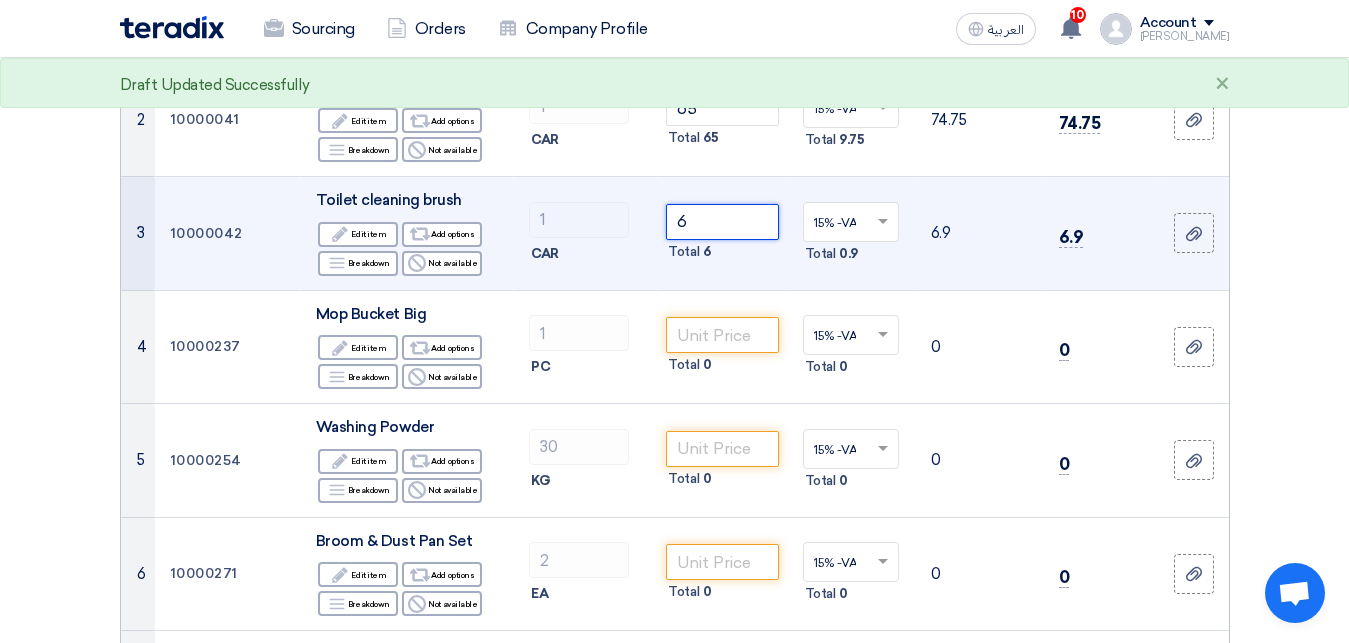 click on "6" 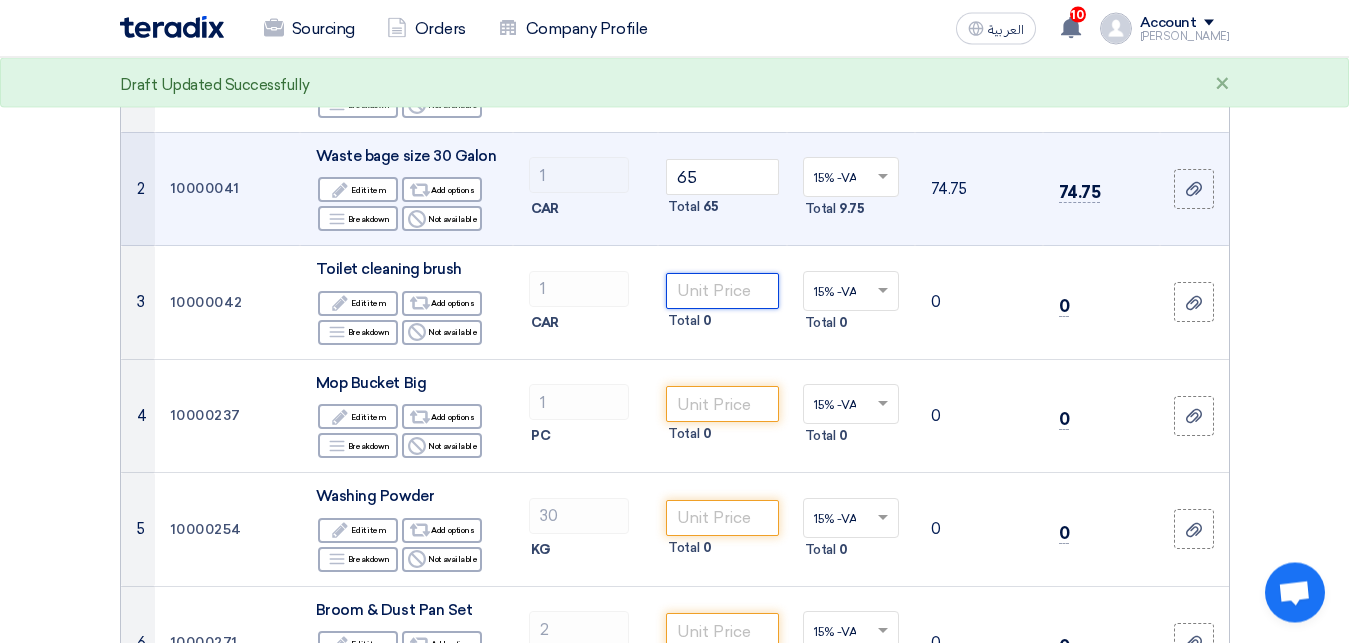 scroll, scrollTop: 306, scrollLeft: 0, axis: vertical 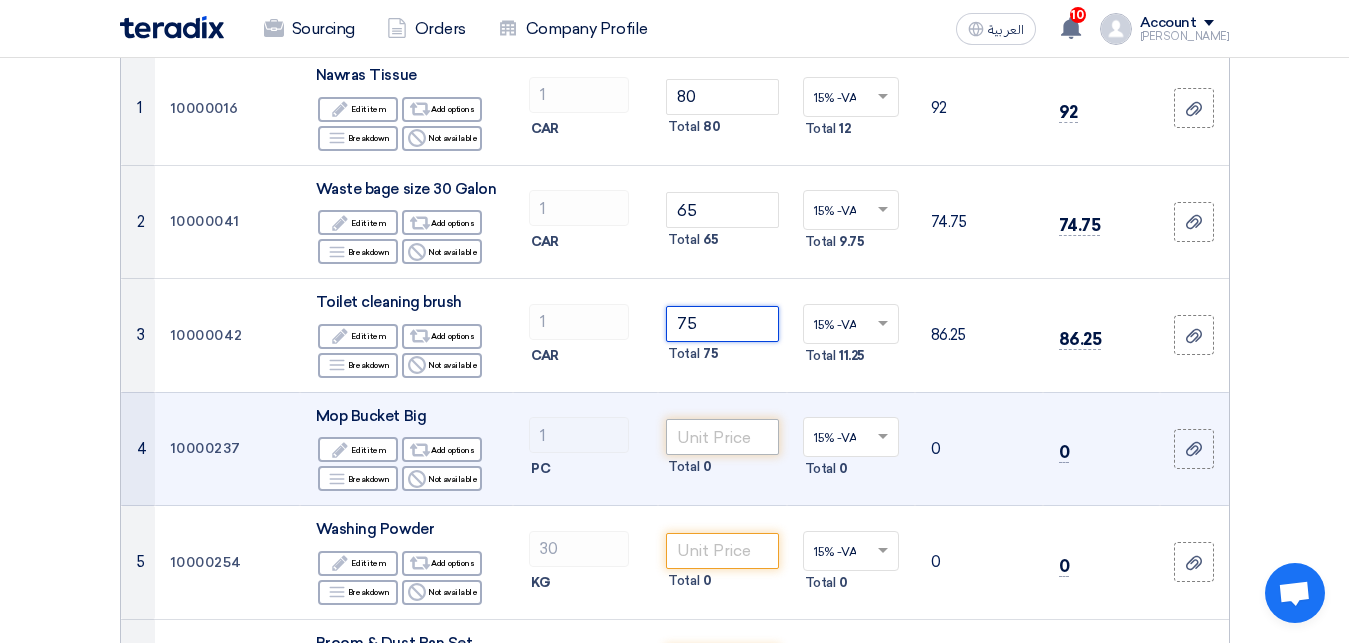 type on "75" 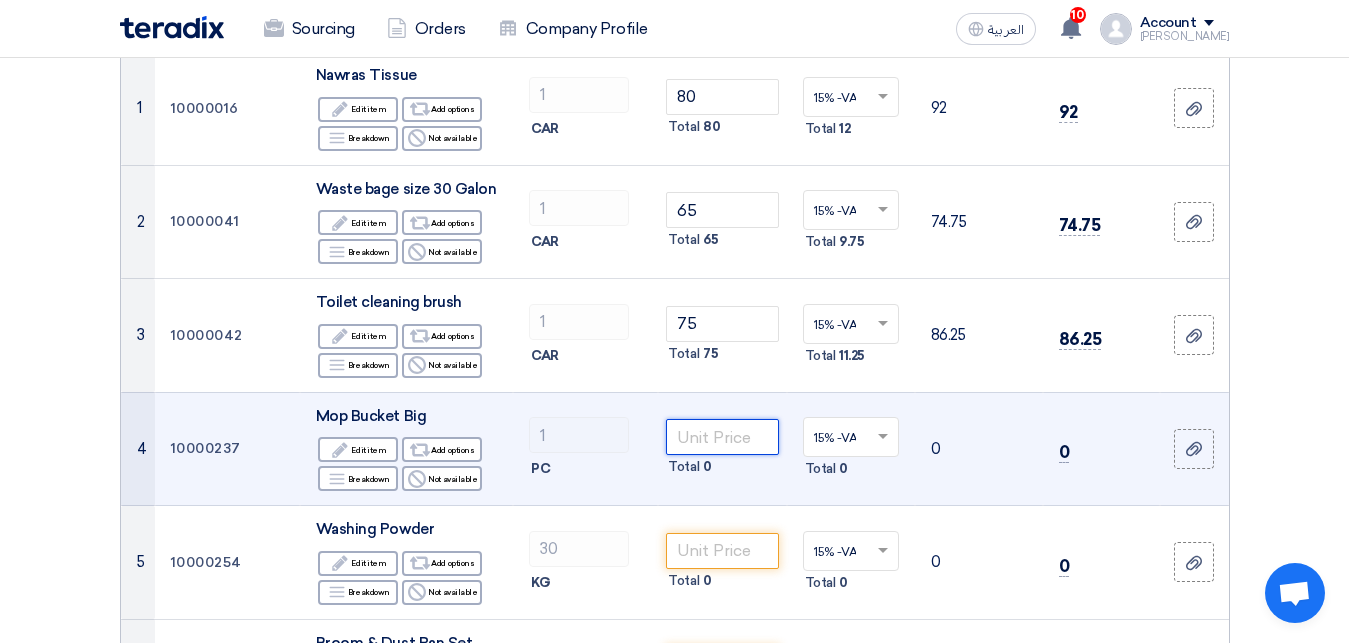 click 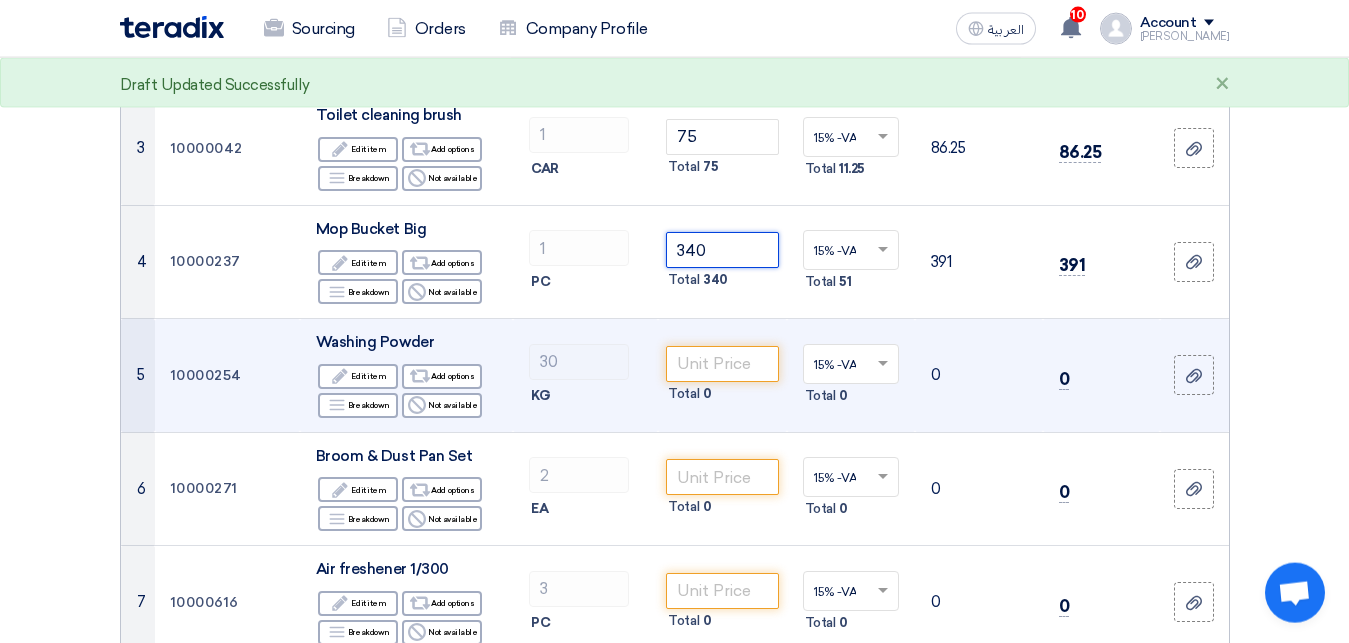 scroll, scrollTop: 510, scrollLeft: 0, axis: vertical 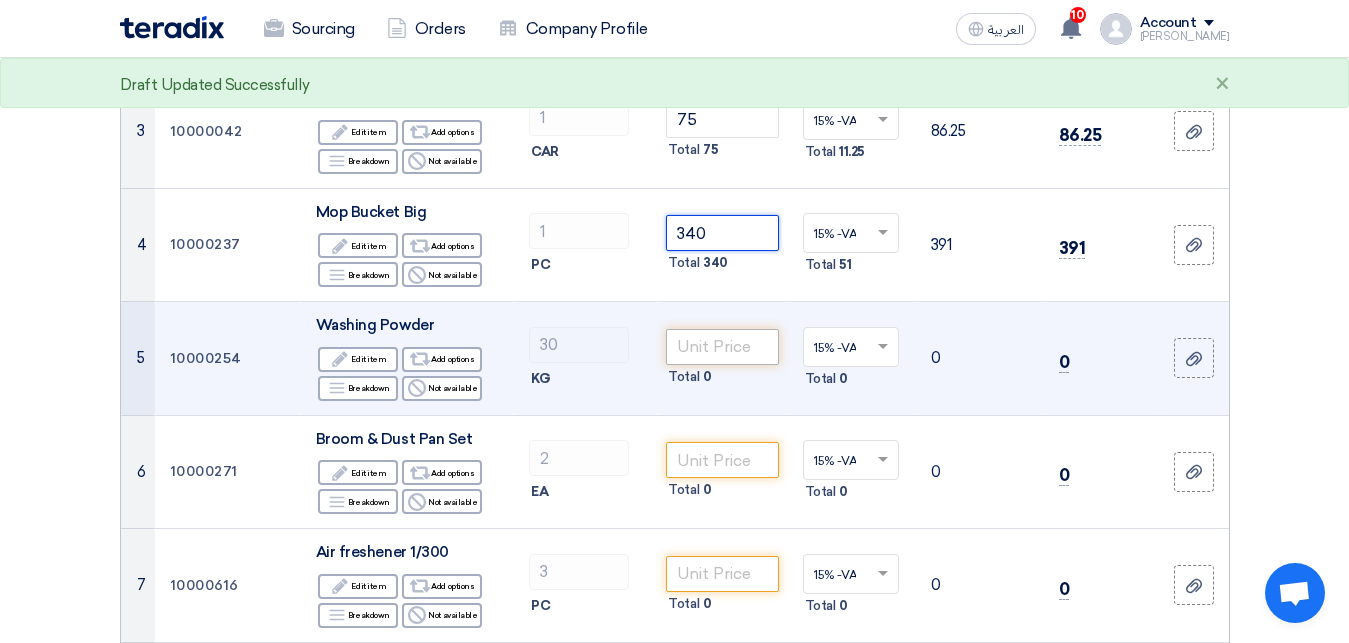 type on "340" 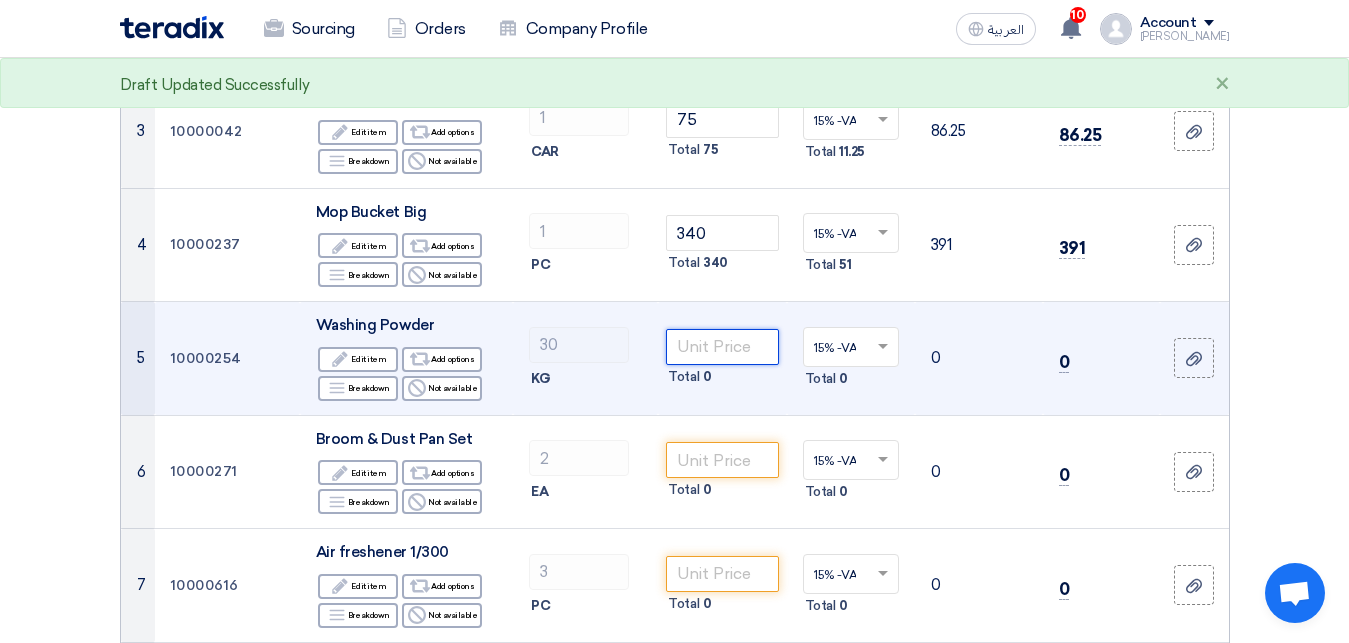 click 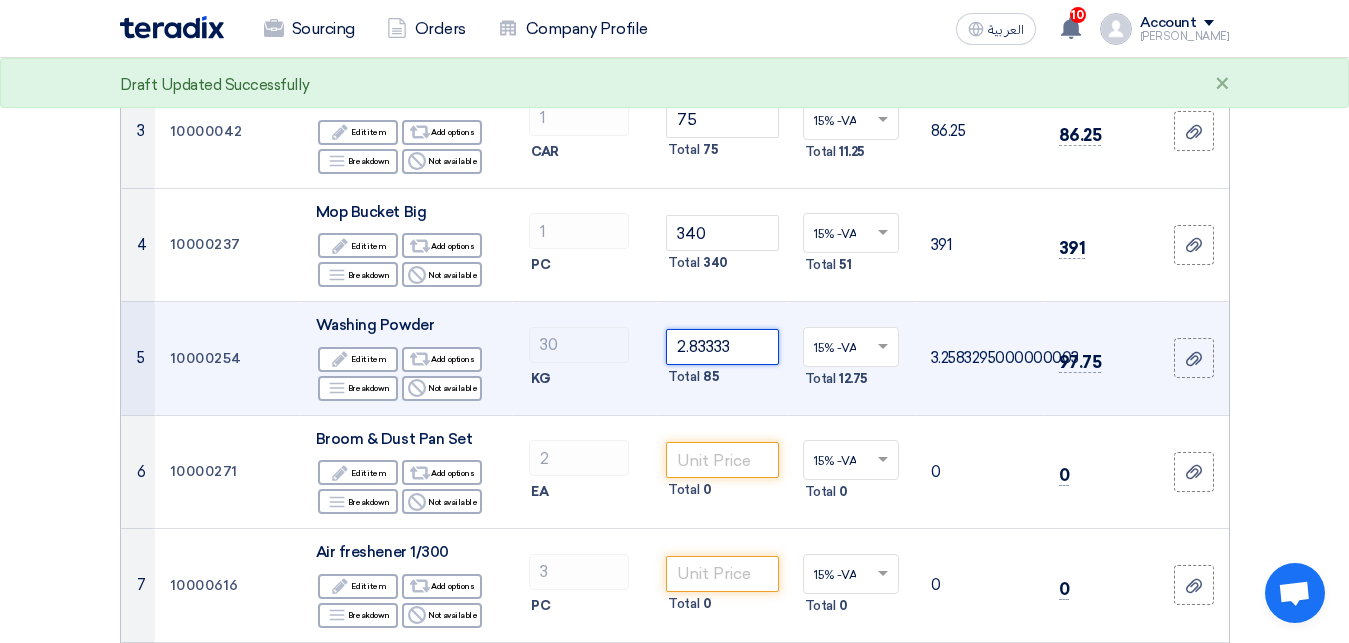 click on "Draft
Update Draft" 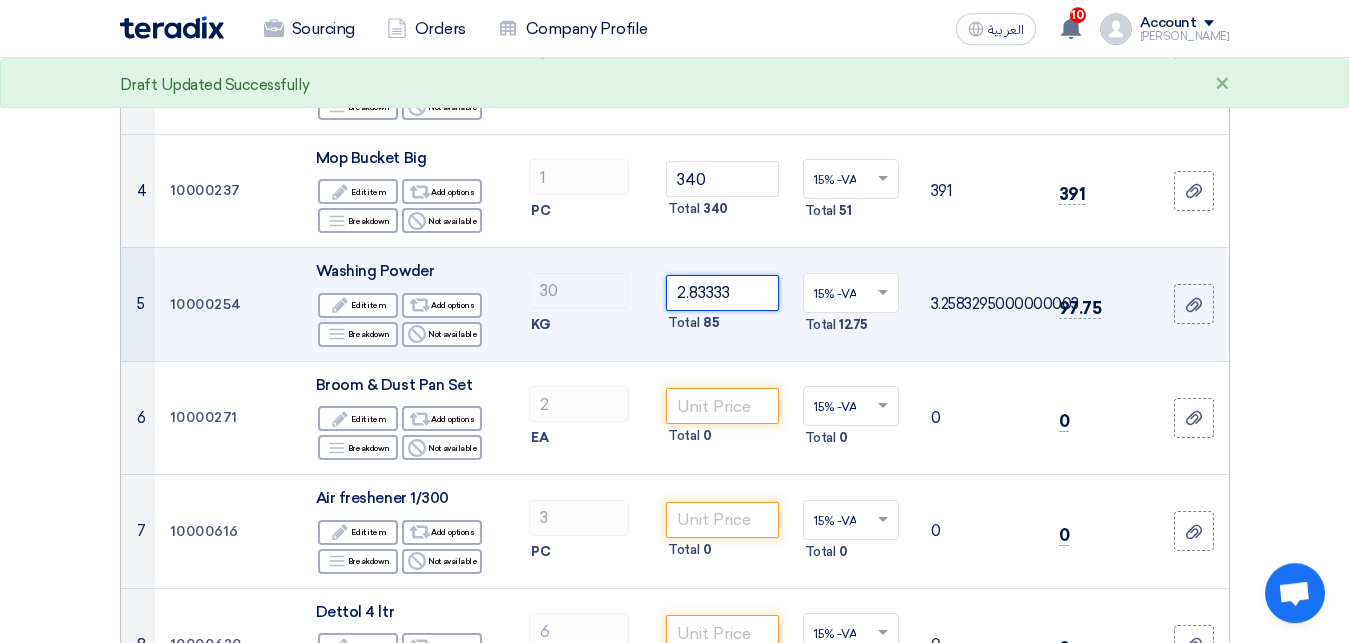 scroll, scrollTop: 612, scrollLeft: 0, axis: vertical 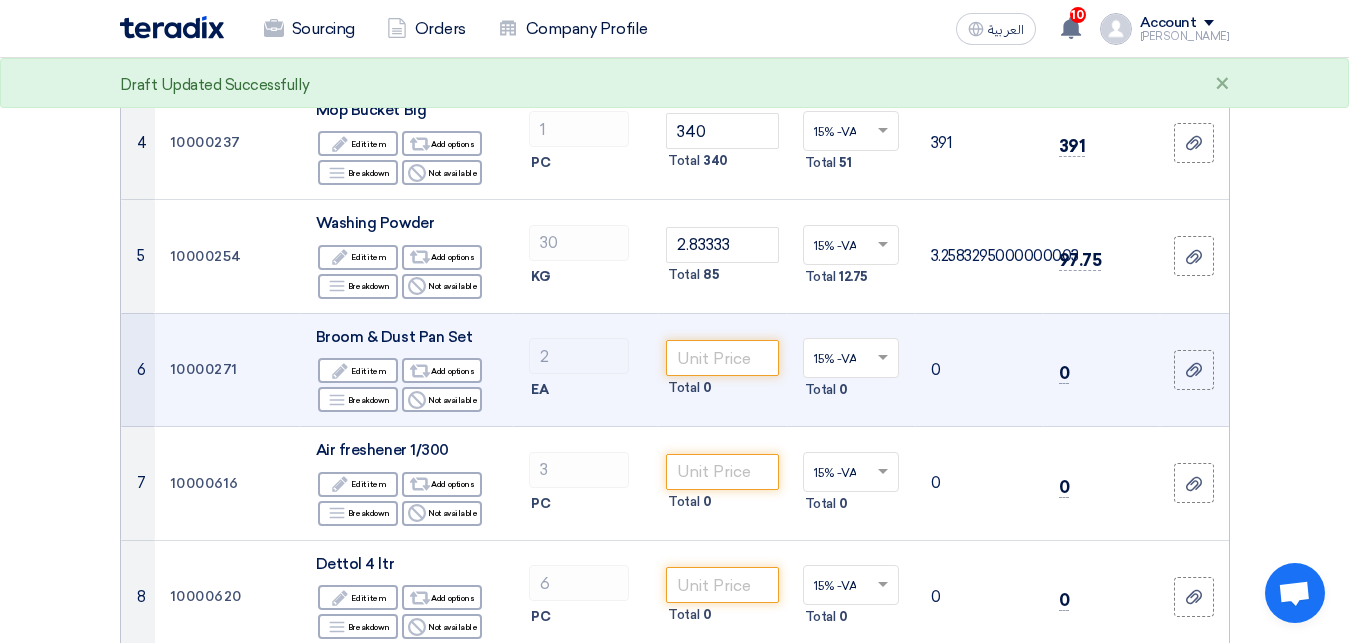 click on "0" 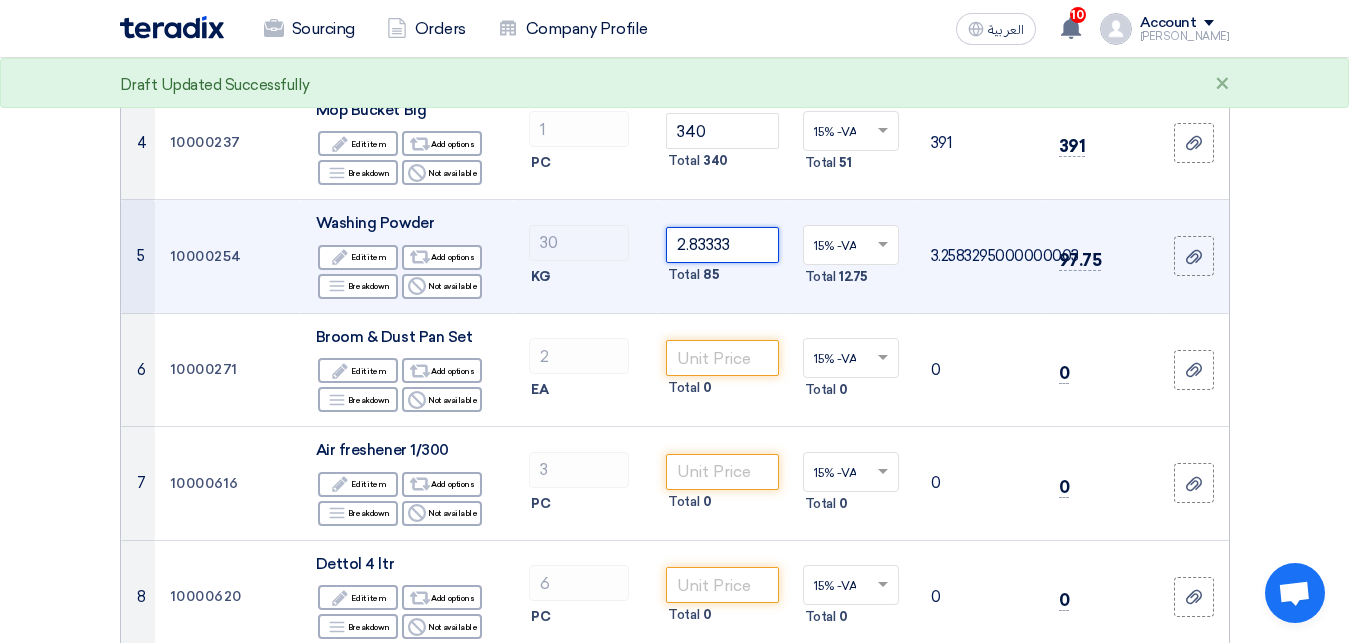 click on "2.83333" 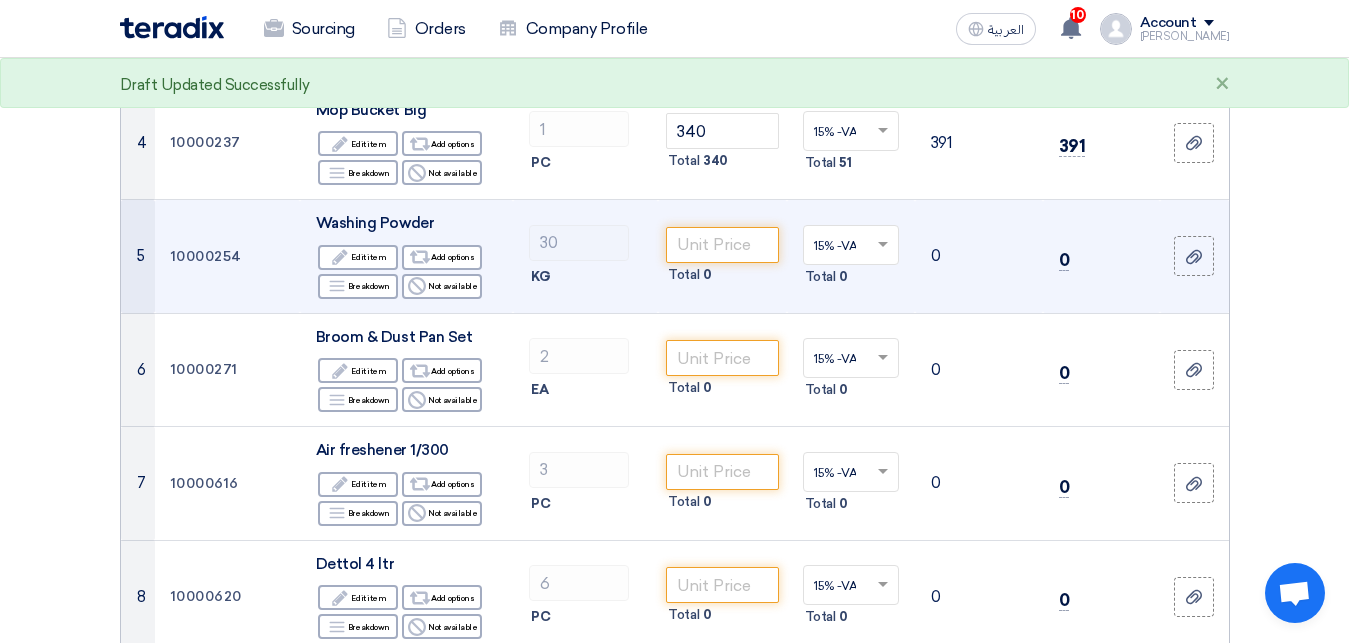 click on "0" 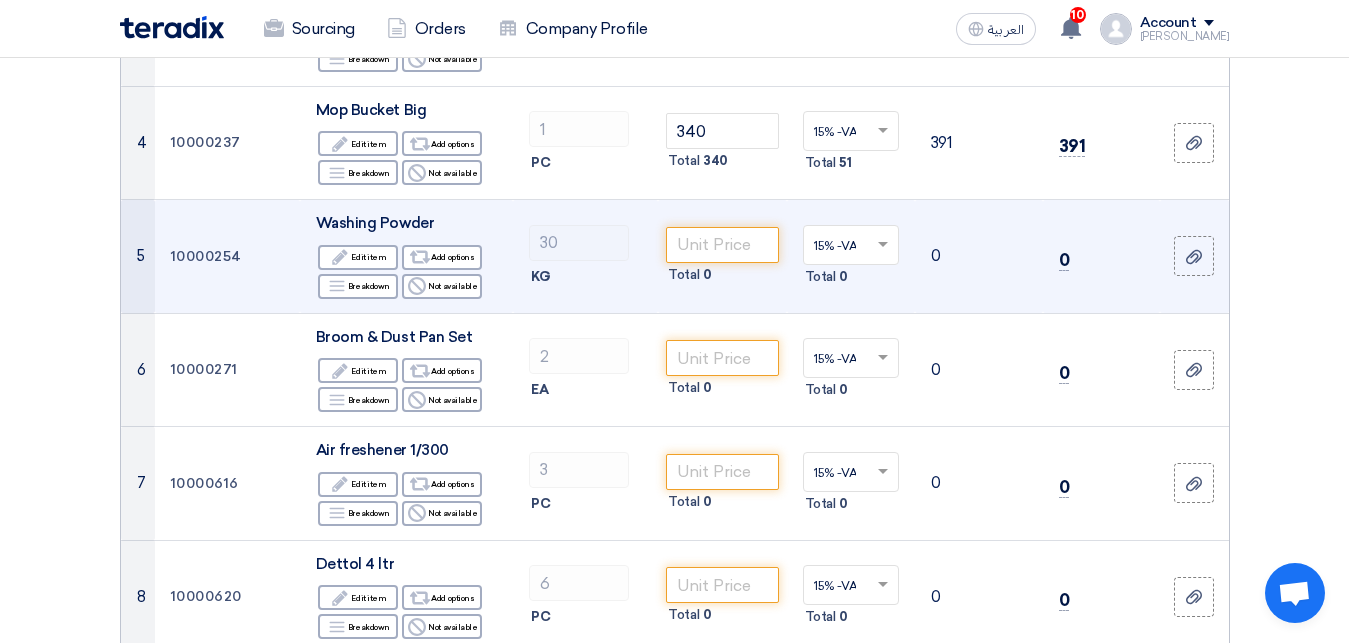 click on "15% -VAT
×
Total
0" 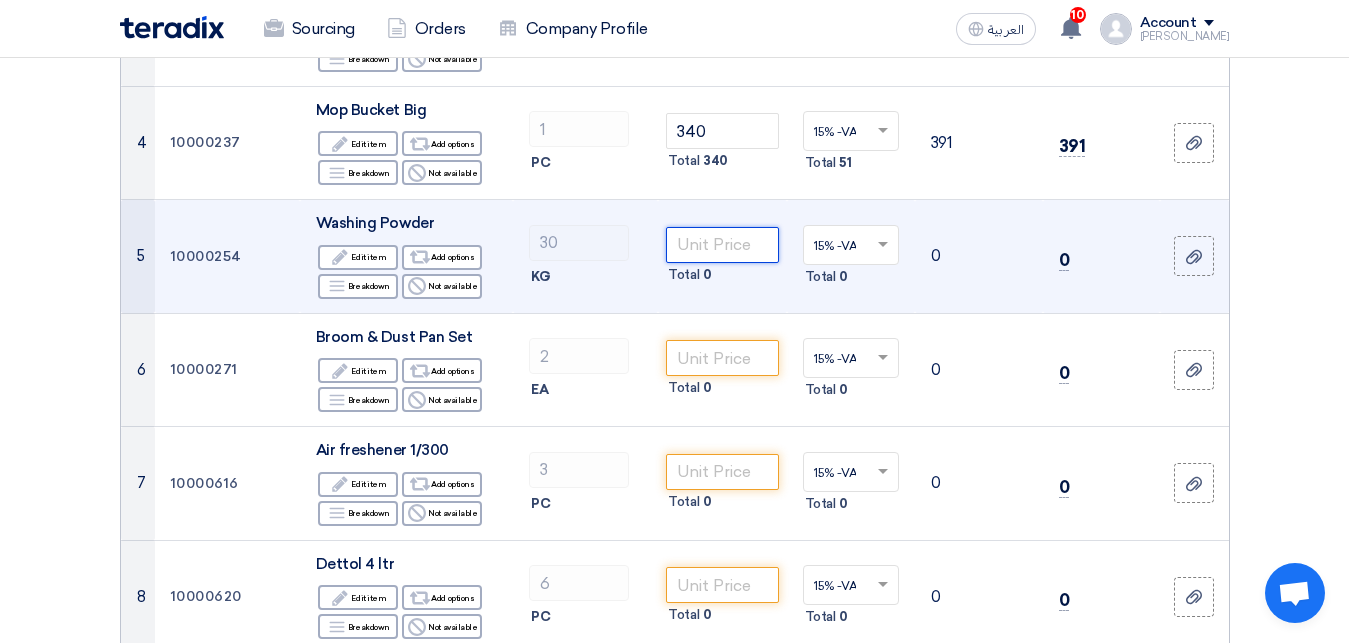 click 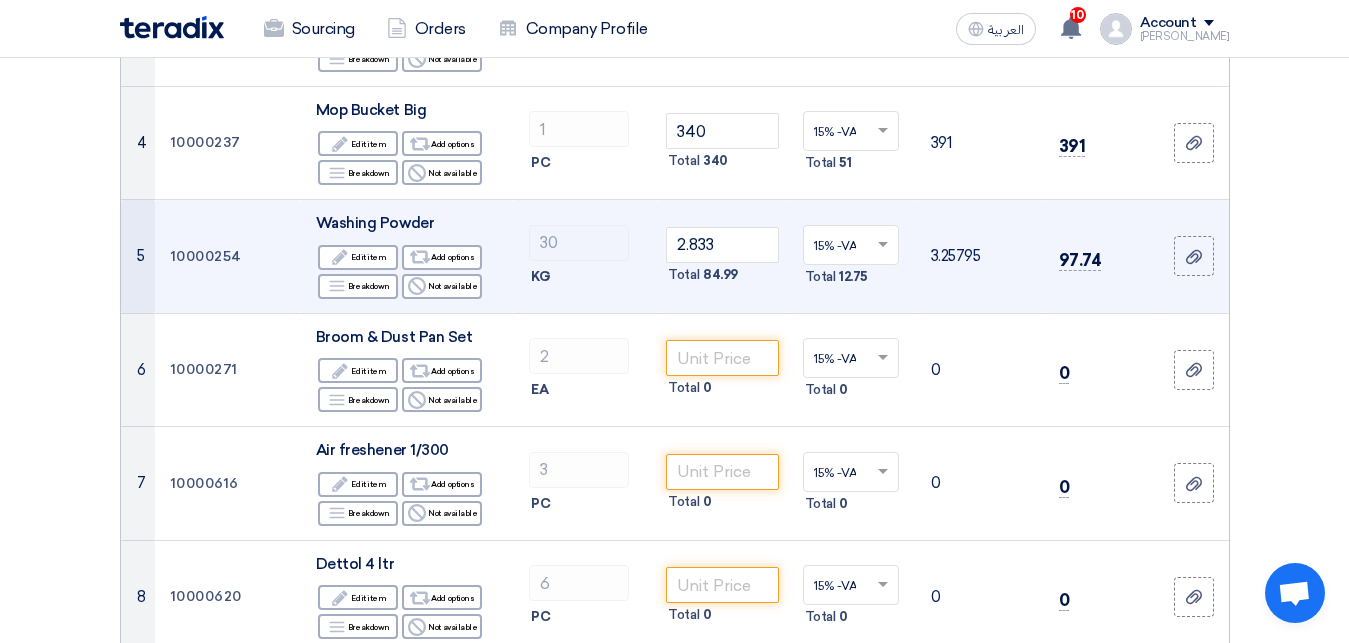 click on "KG" 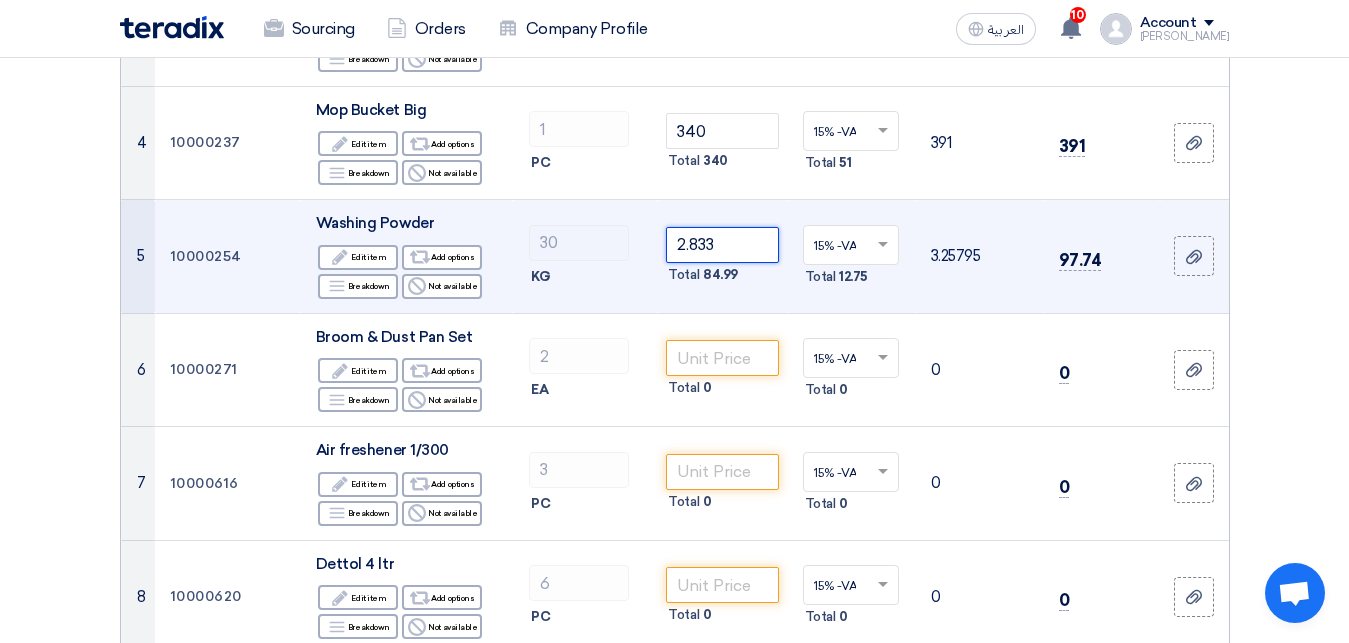 click on "2.833" 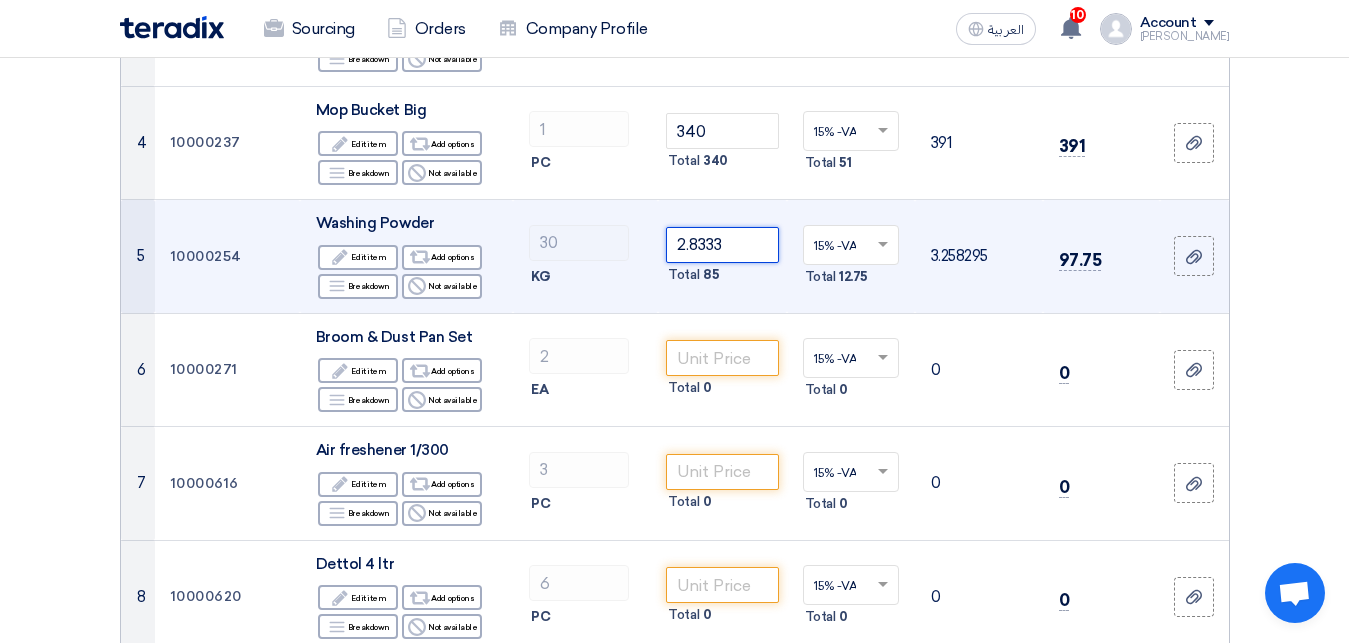 type on "2.8333" 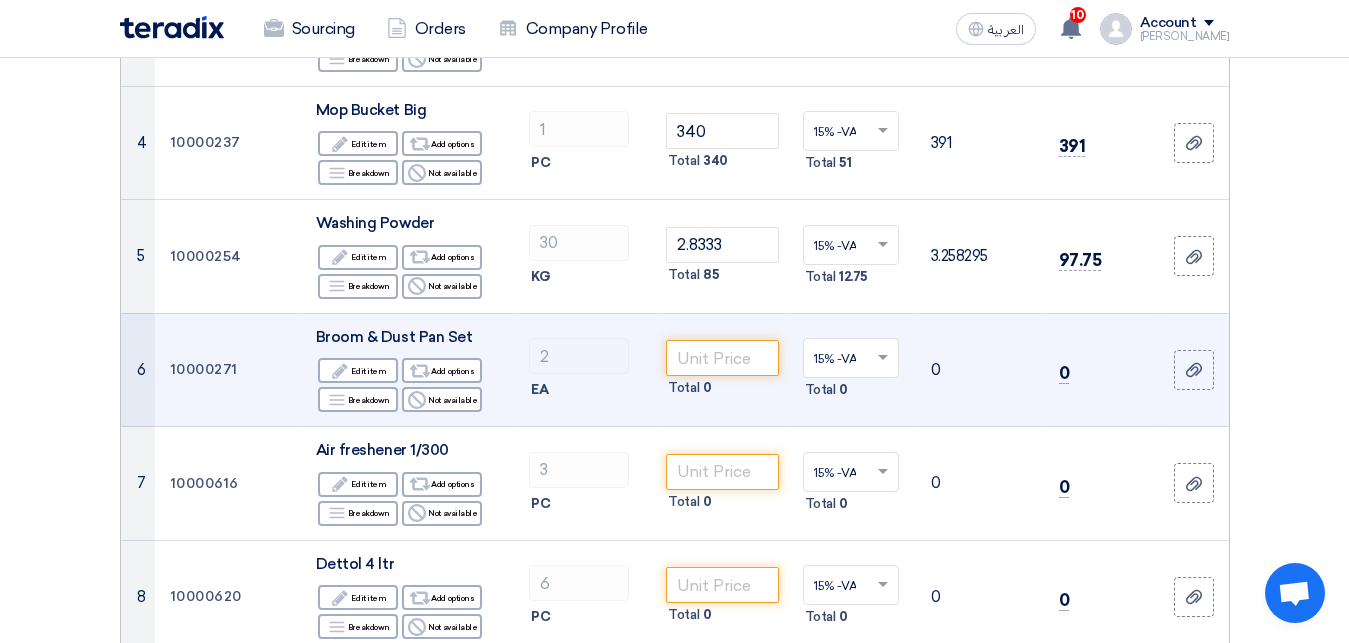scroll, scrollTop: 714, scrollLeft: 0, axis: vertical 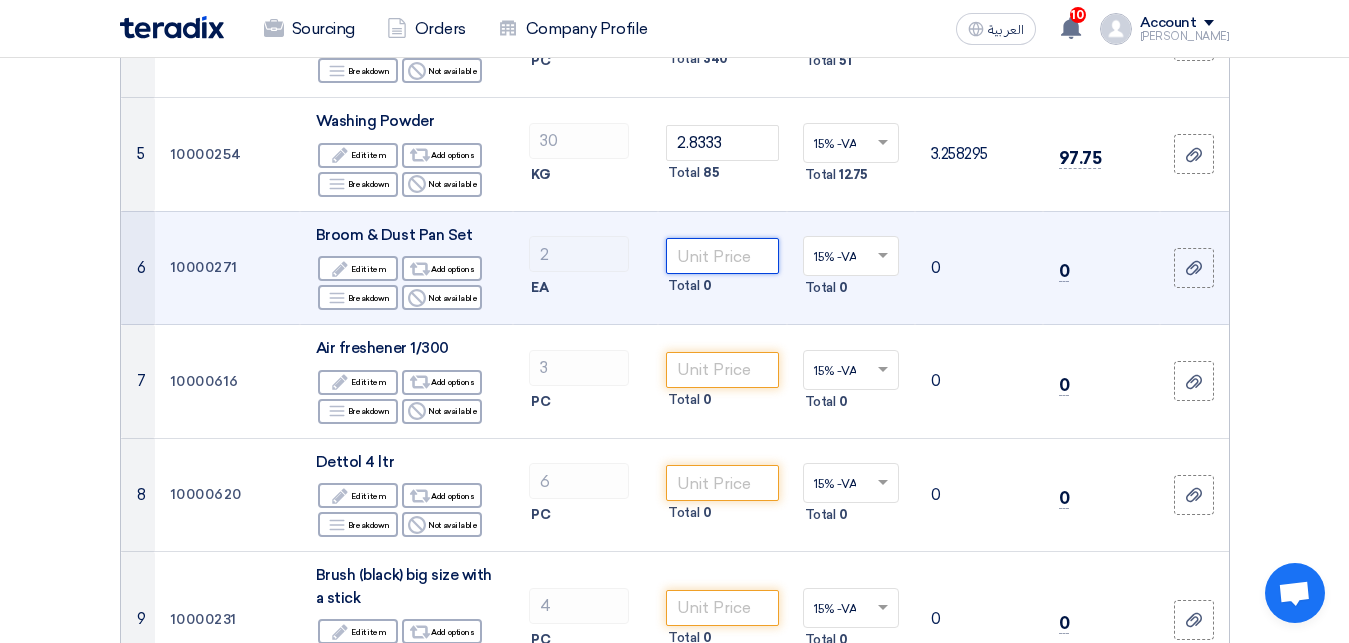 click 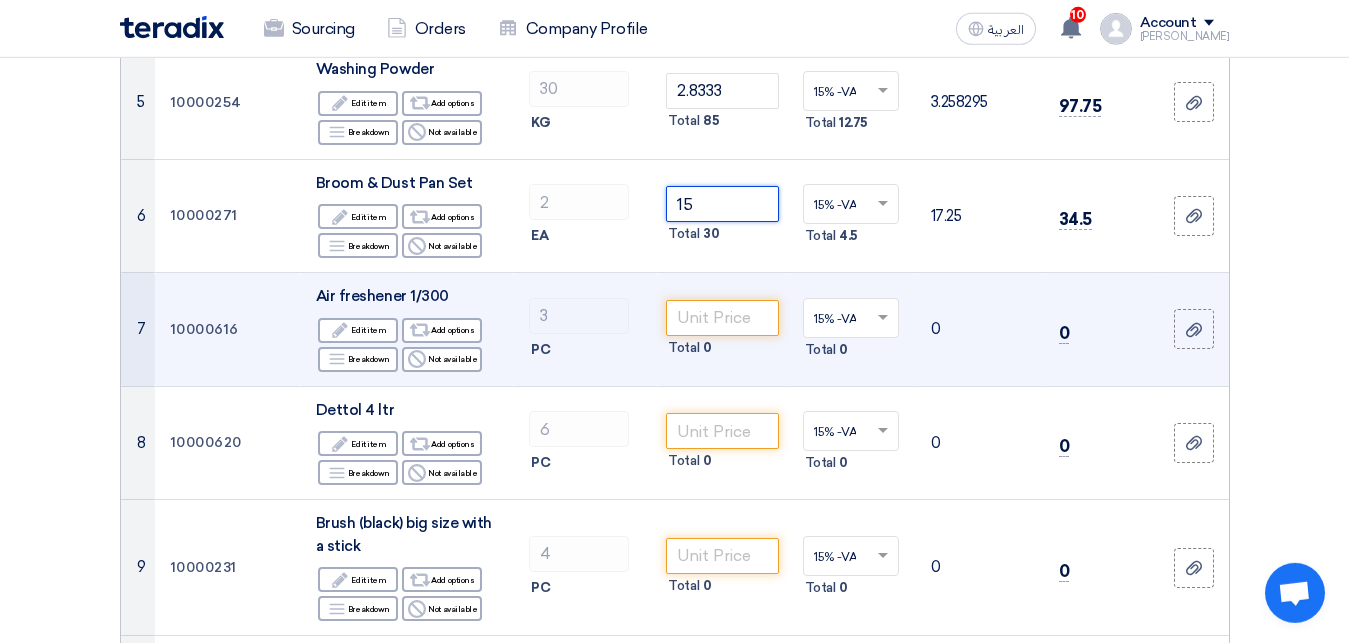 scroll, scrollTop: 816, scrollLeft: 0, axis: vertical 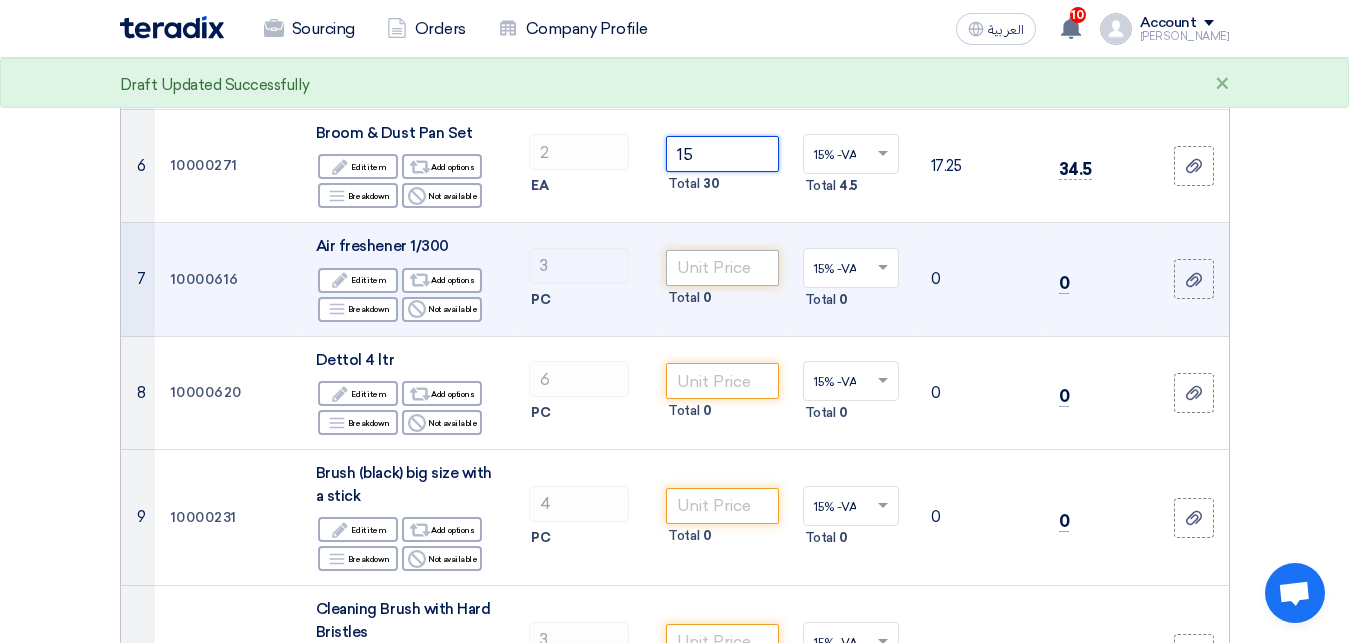type on "15" 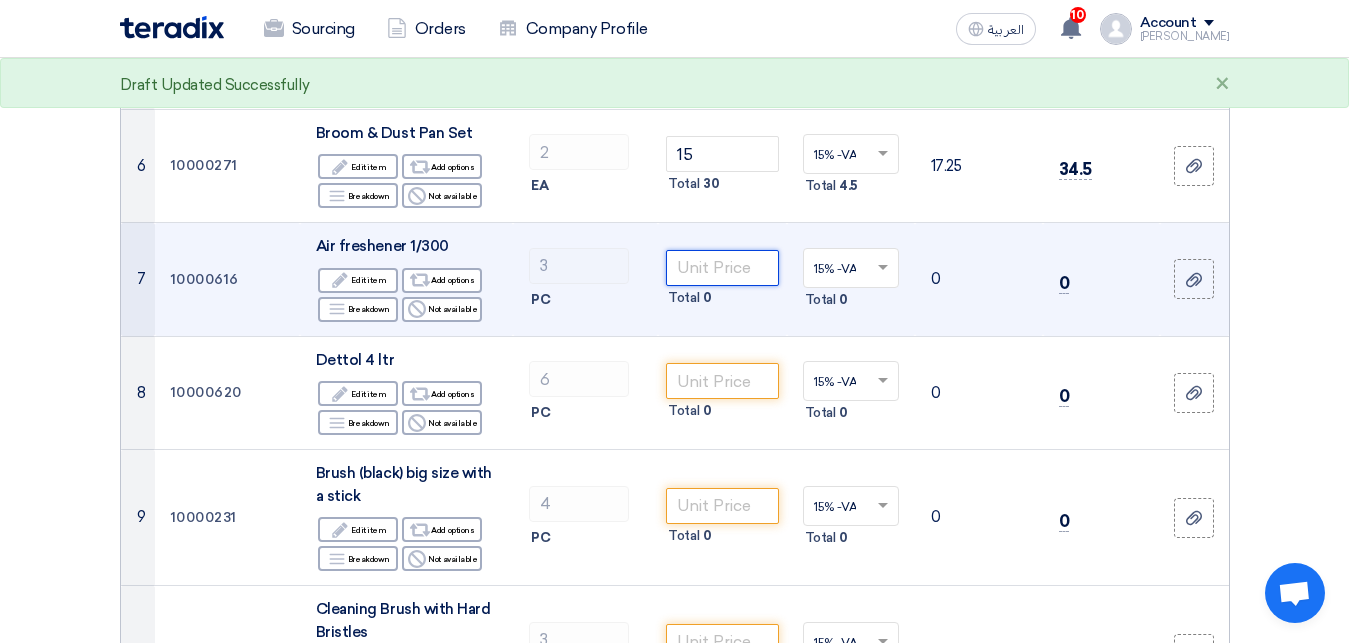 click 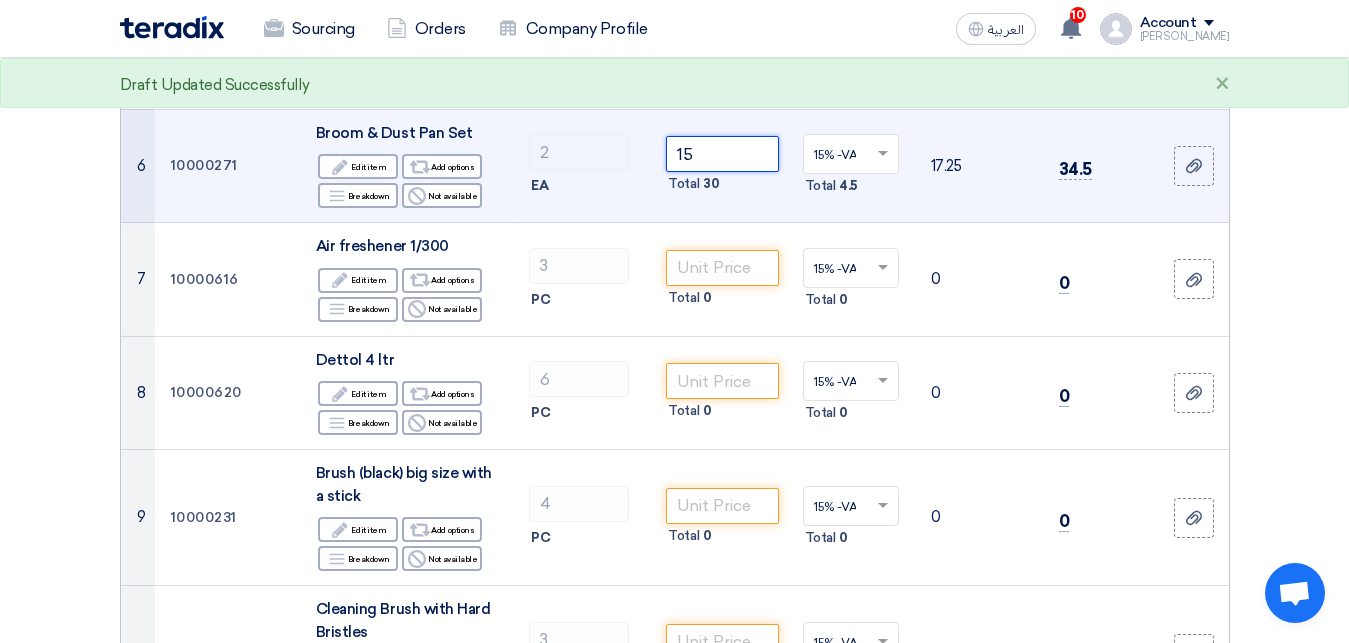 click on "15" 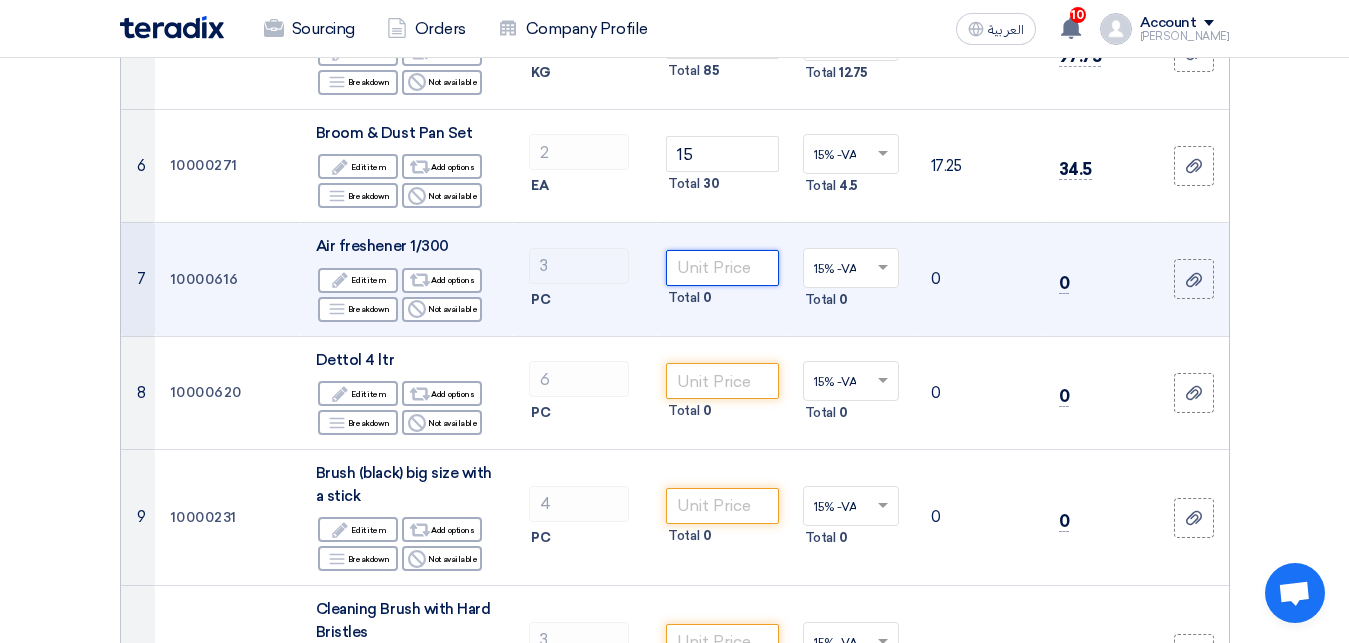 click 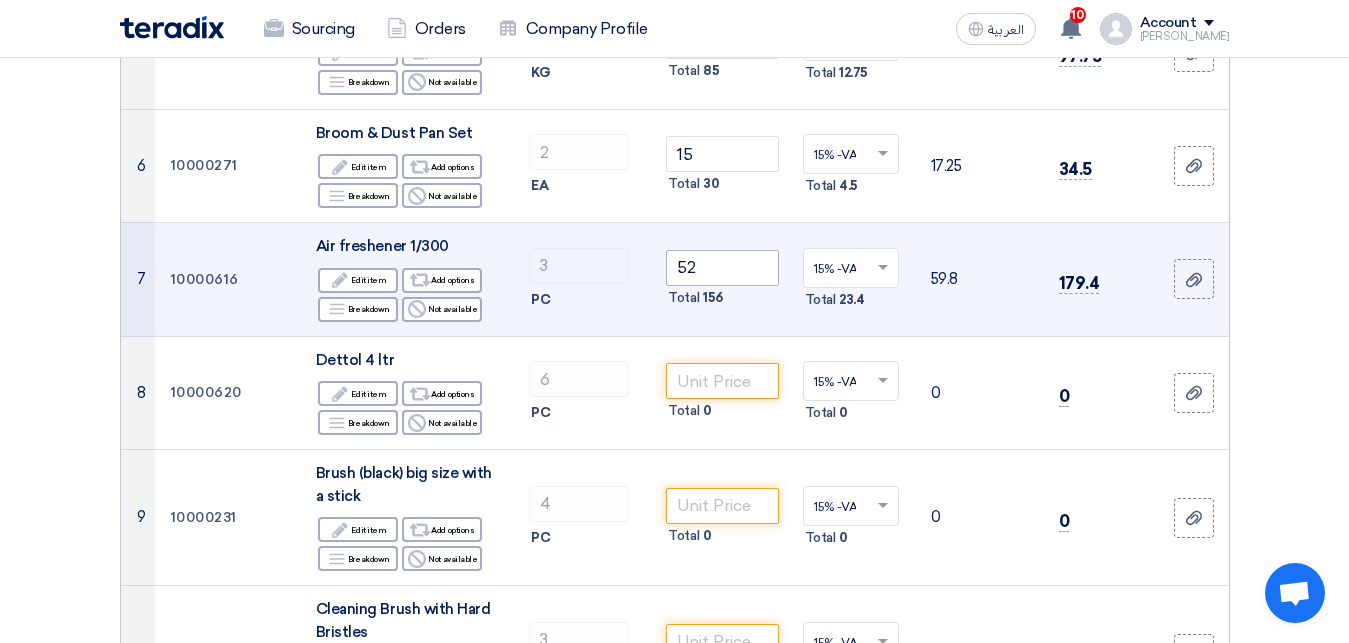 drag, startPoint x: 742, startPoint y: 249, endPoint x: 736, endPoint y: 265, distance: 17.088007 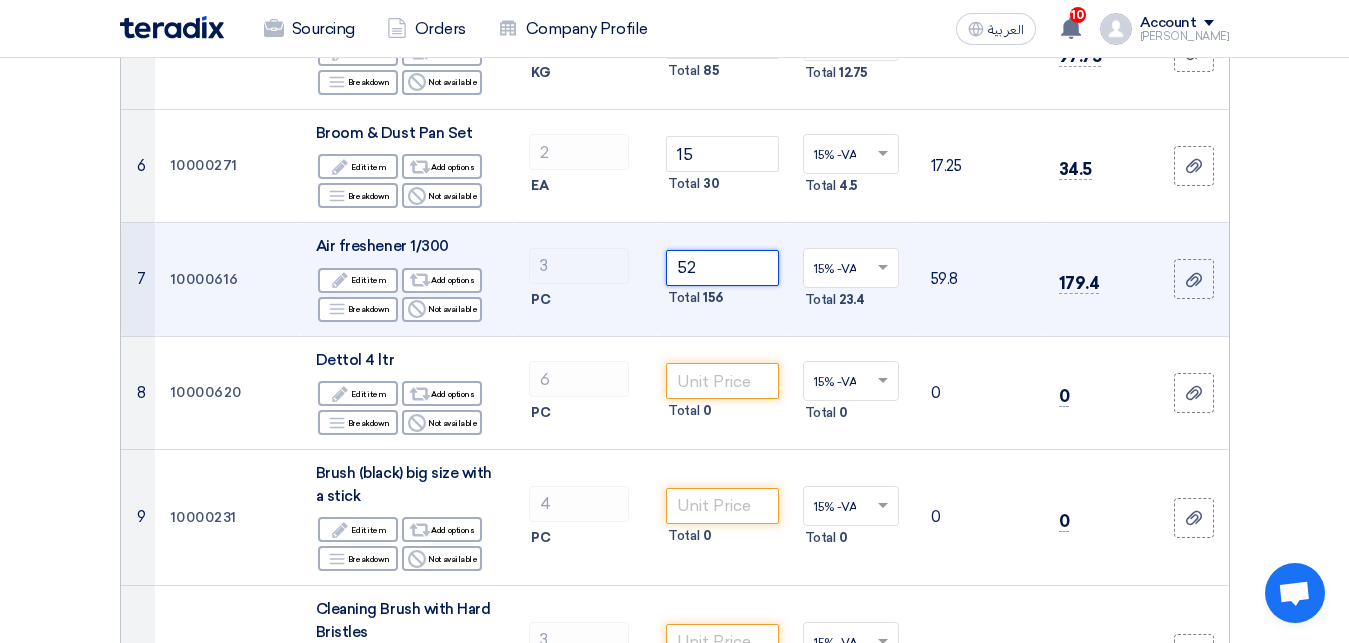 click on "52" 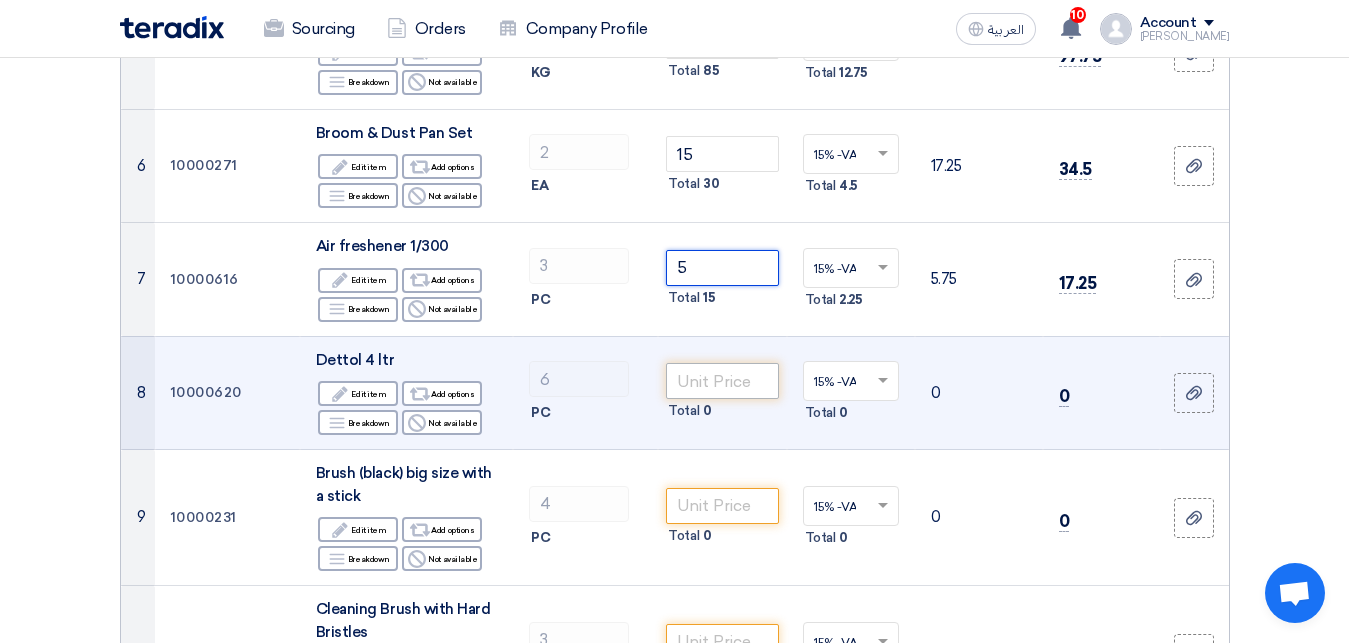type on "5" 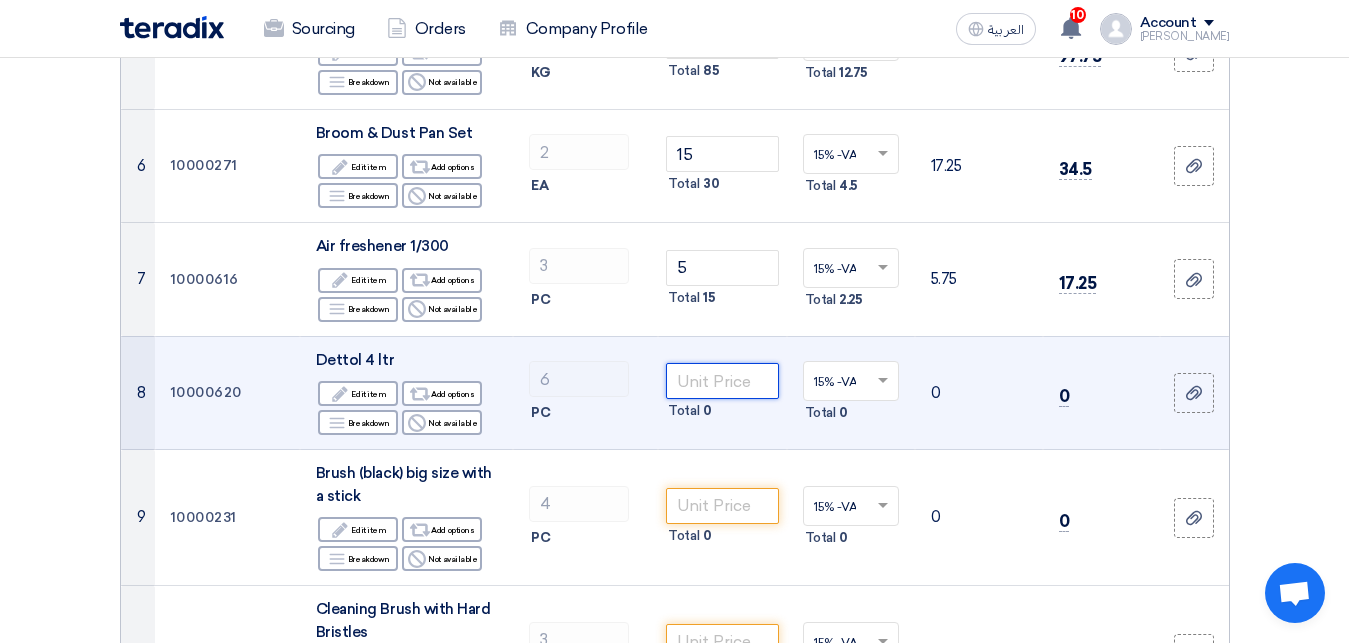 click 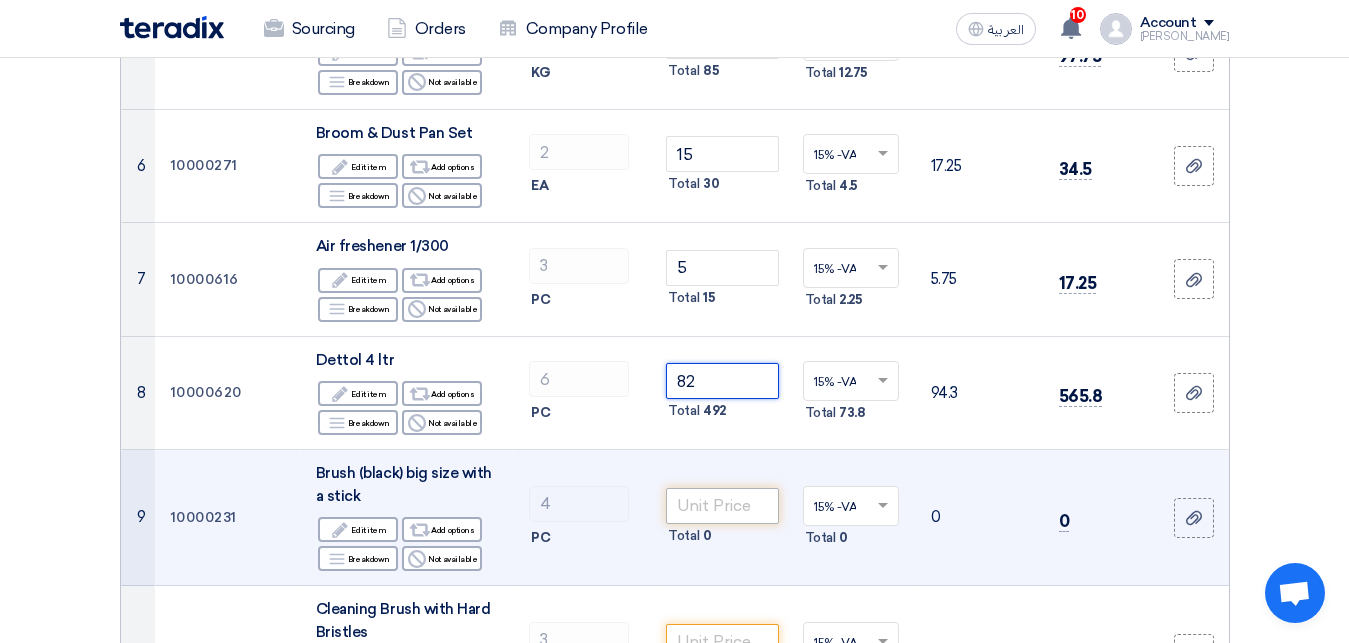 type on "82" 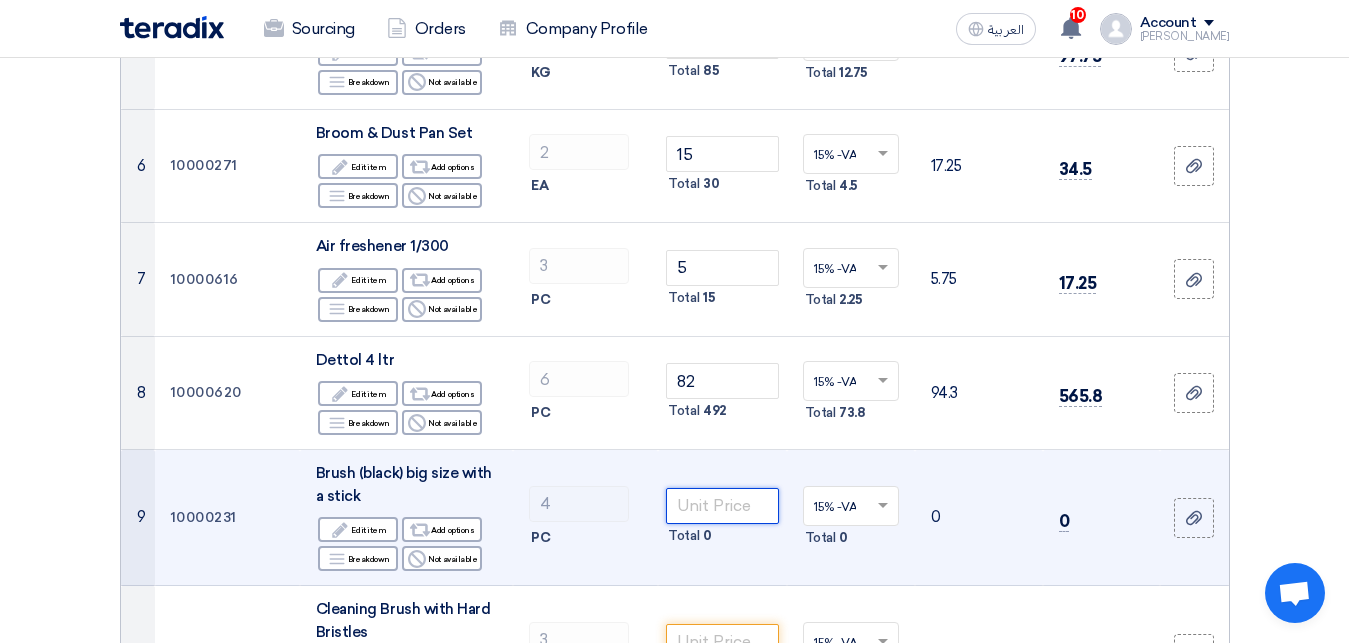 click 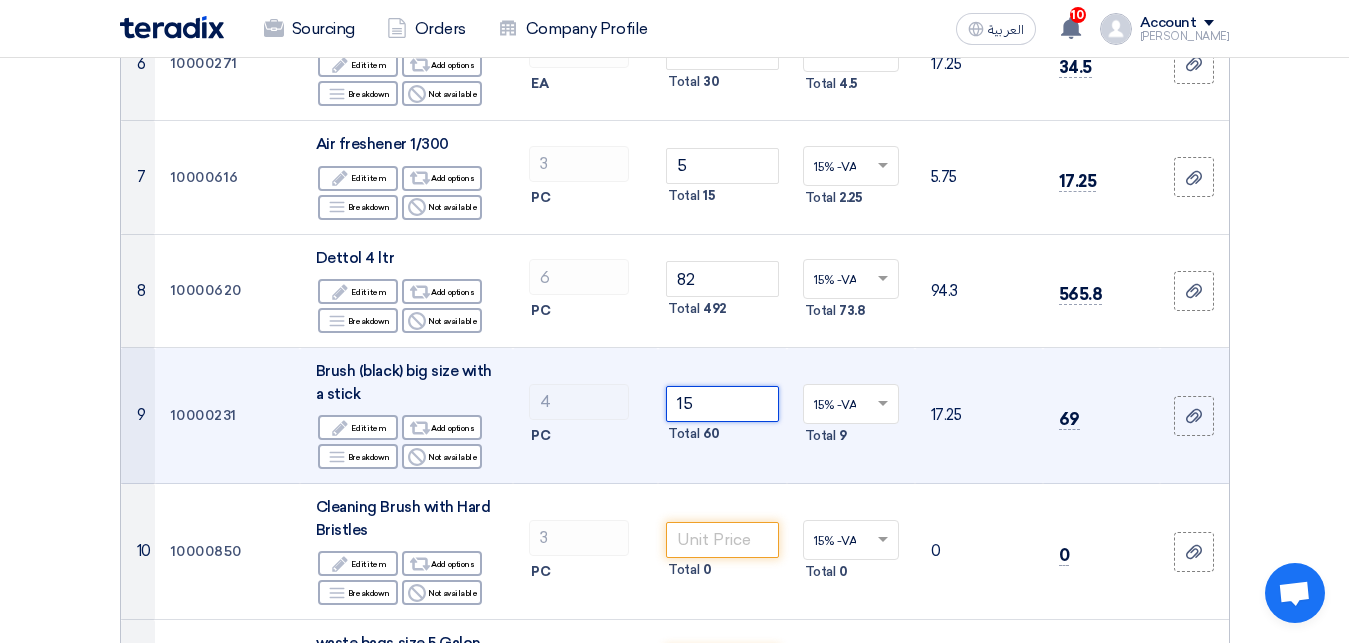 type on "15" 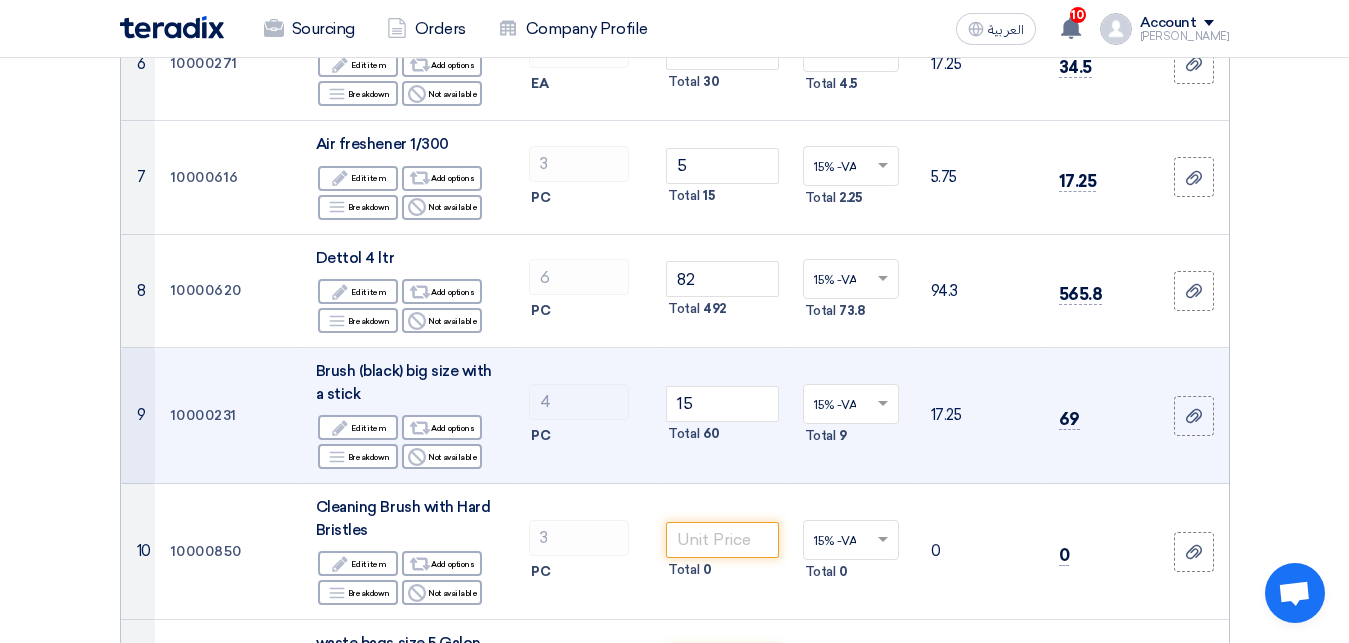 click on "4
PC" 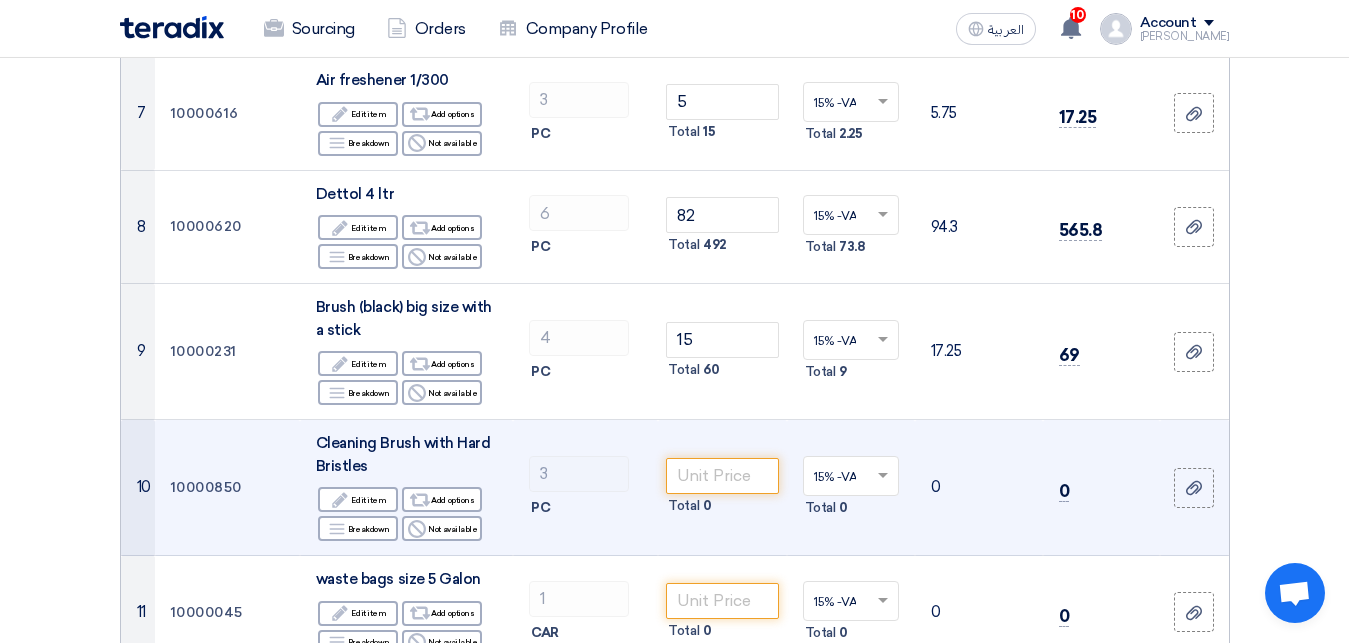 scroll, scrollTop: 1020, scrollLeft: 0, axis: vertical 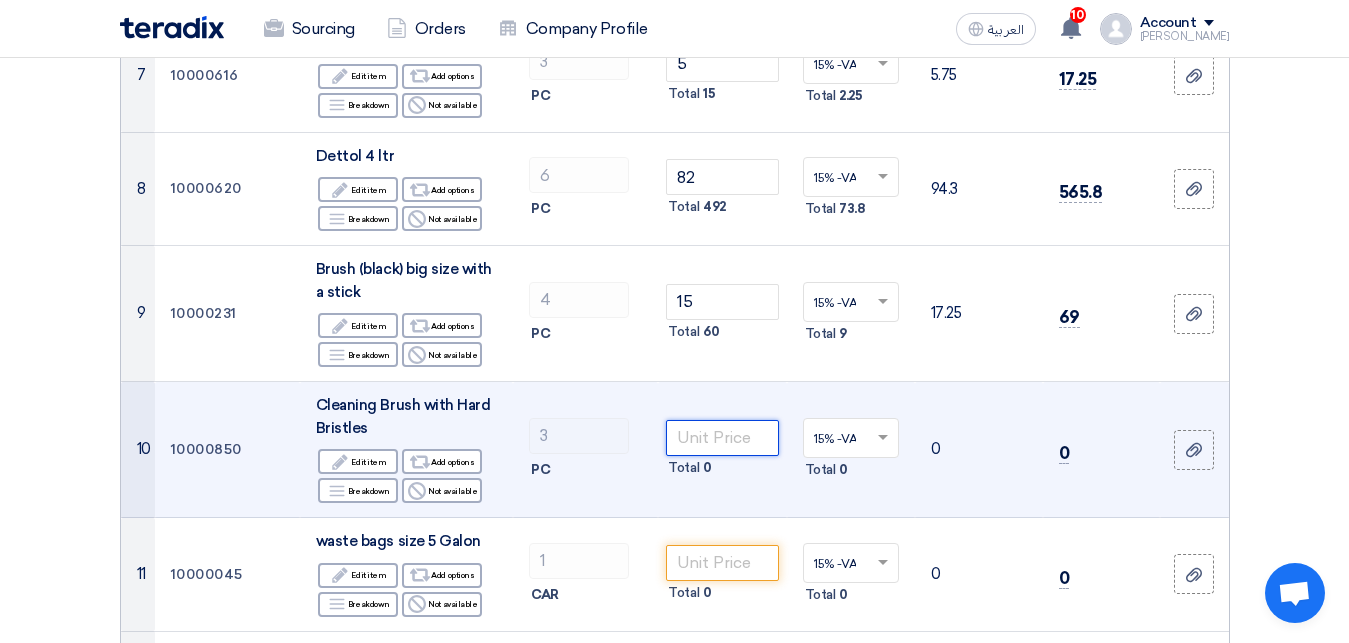 click 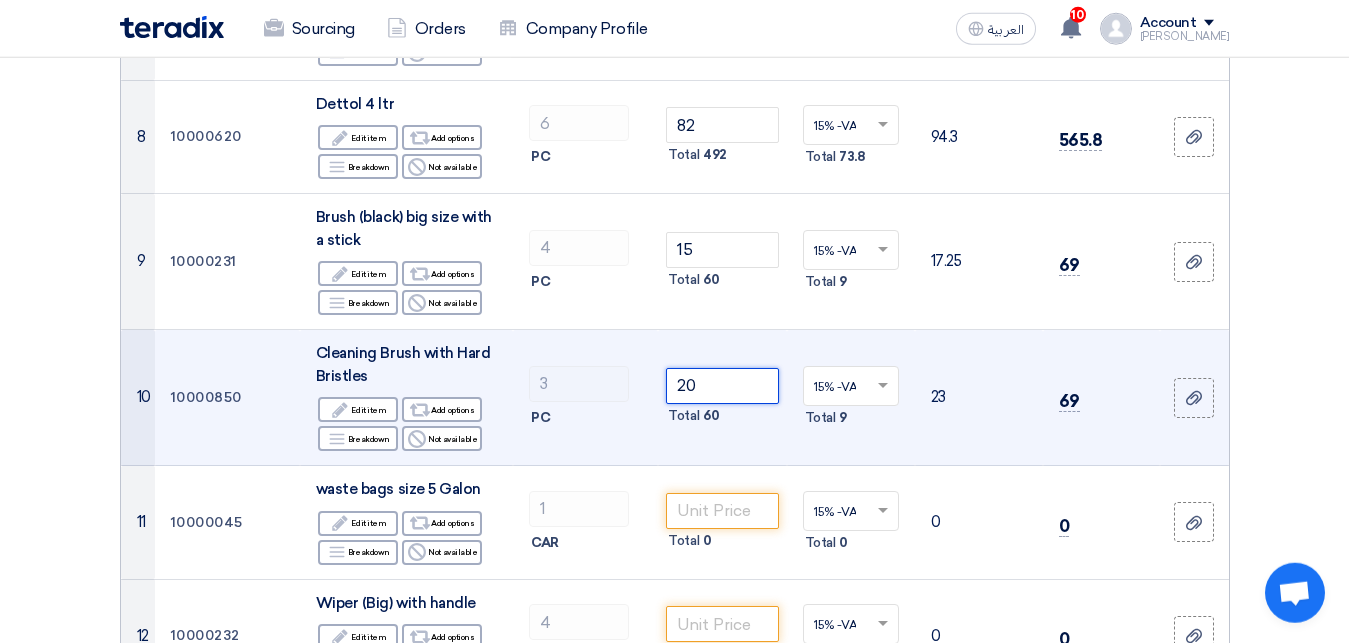 scroll, scrollTop: 1122, scrollLeft: 0, axis: vertical 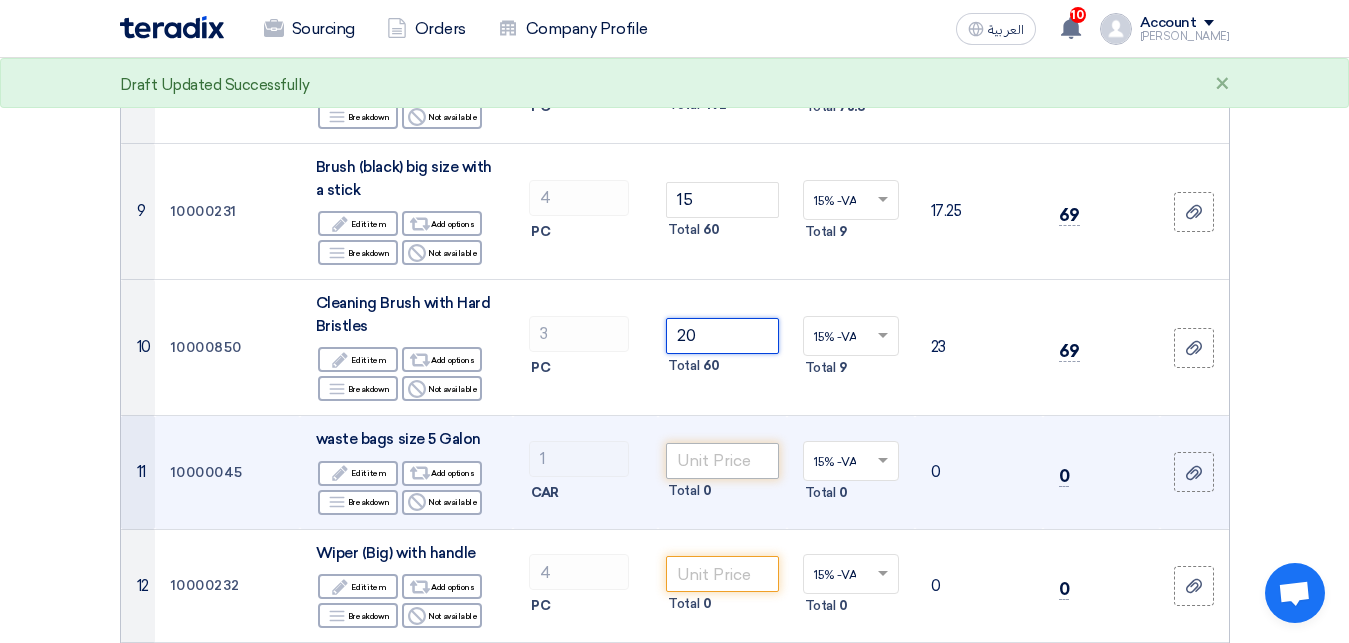type on "20" 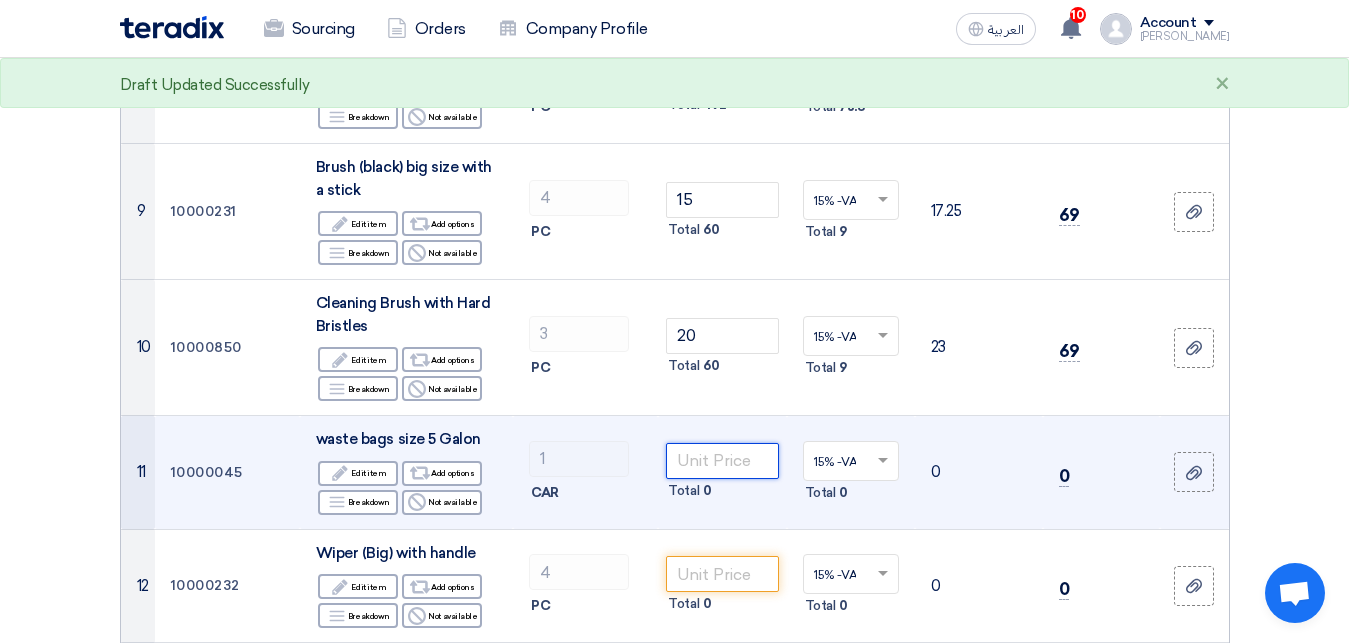 click 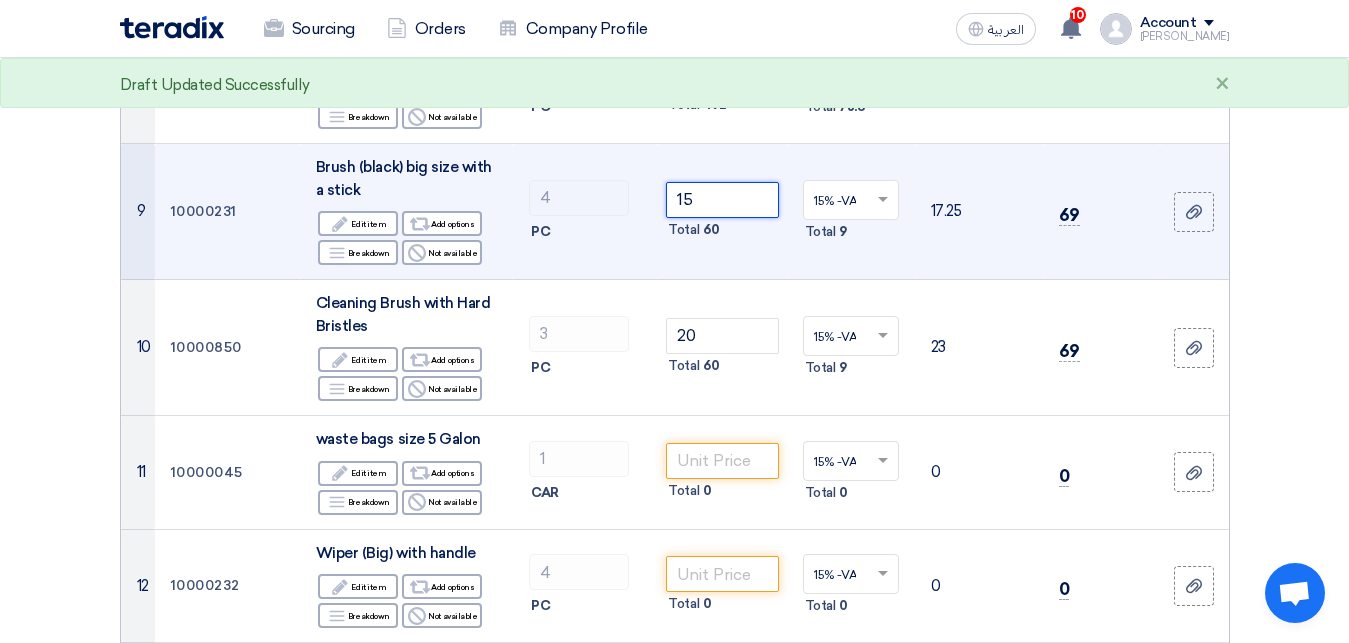 click on "15" 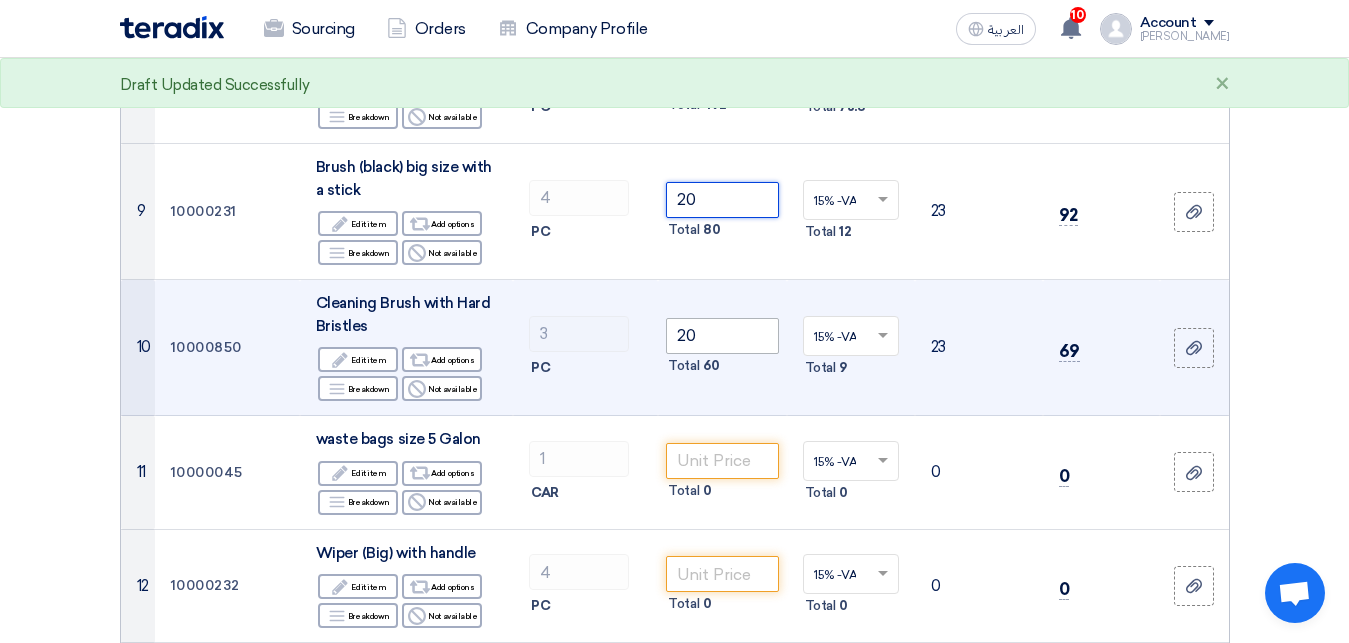 type on "20" 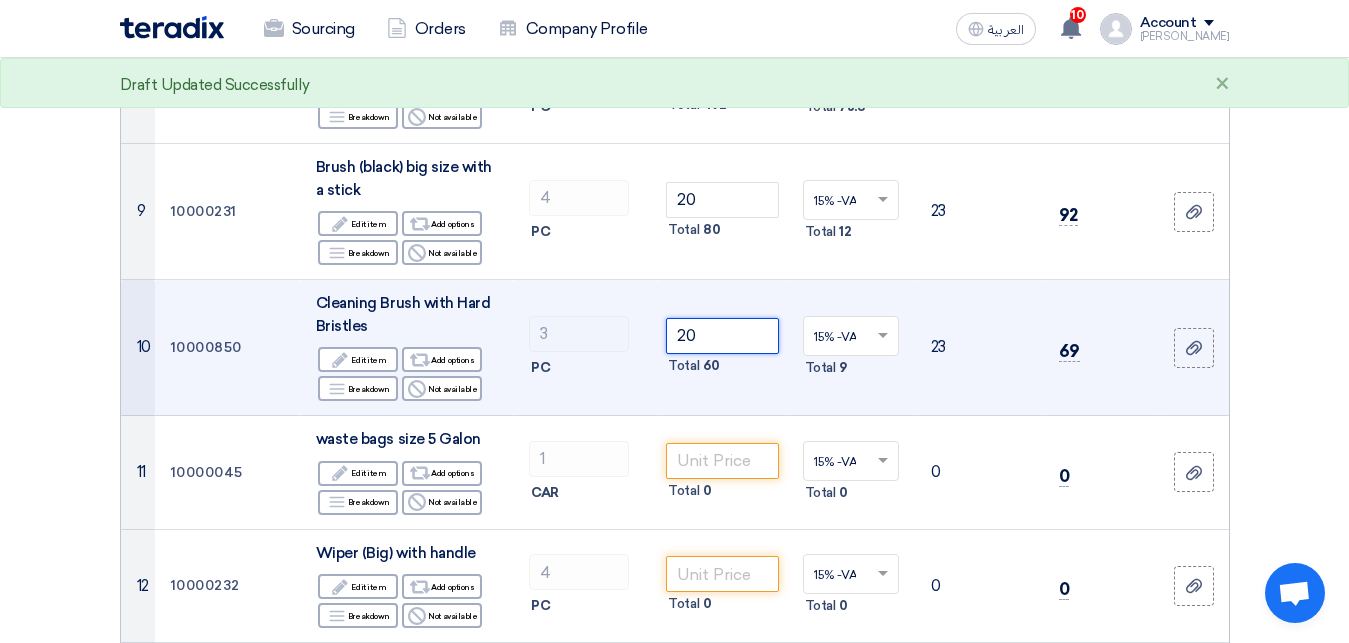 click on "20" 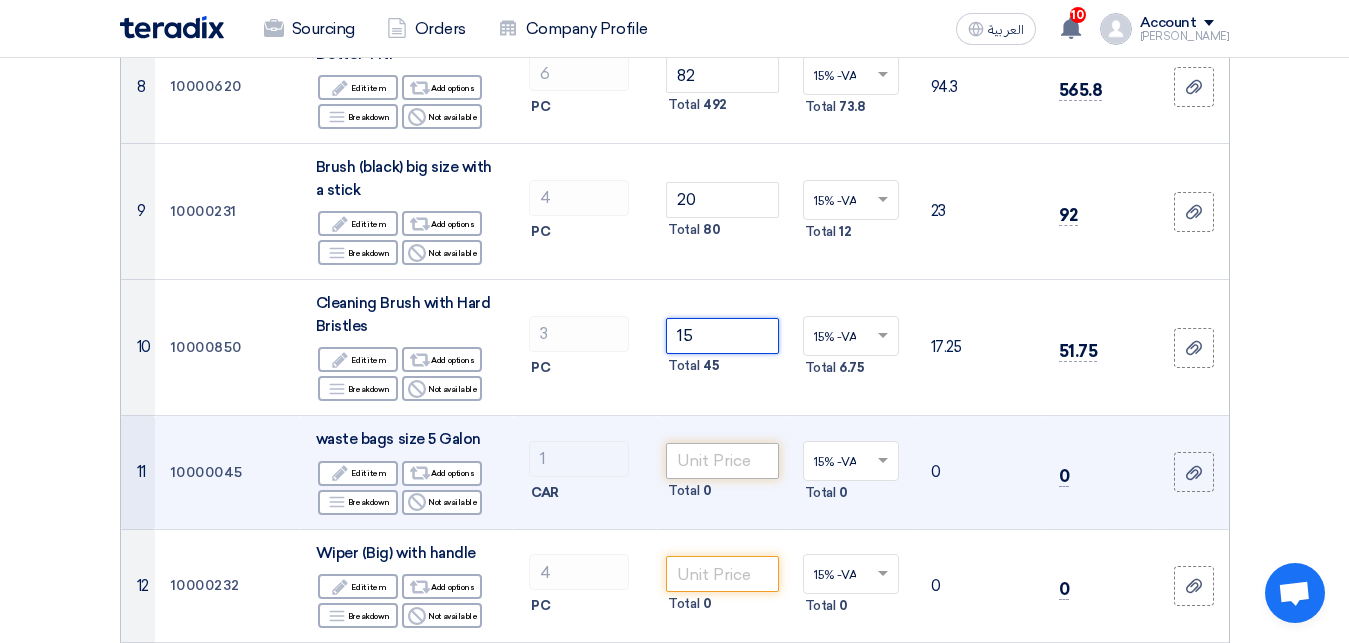 type on "15" 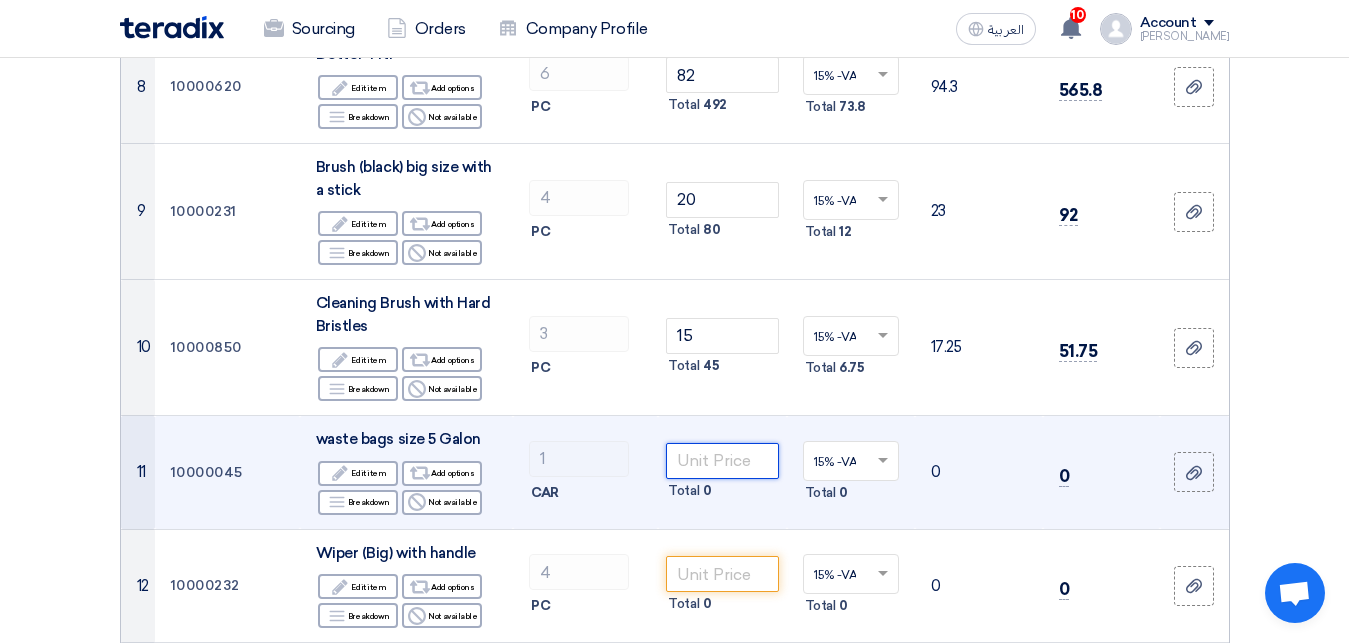 click 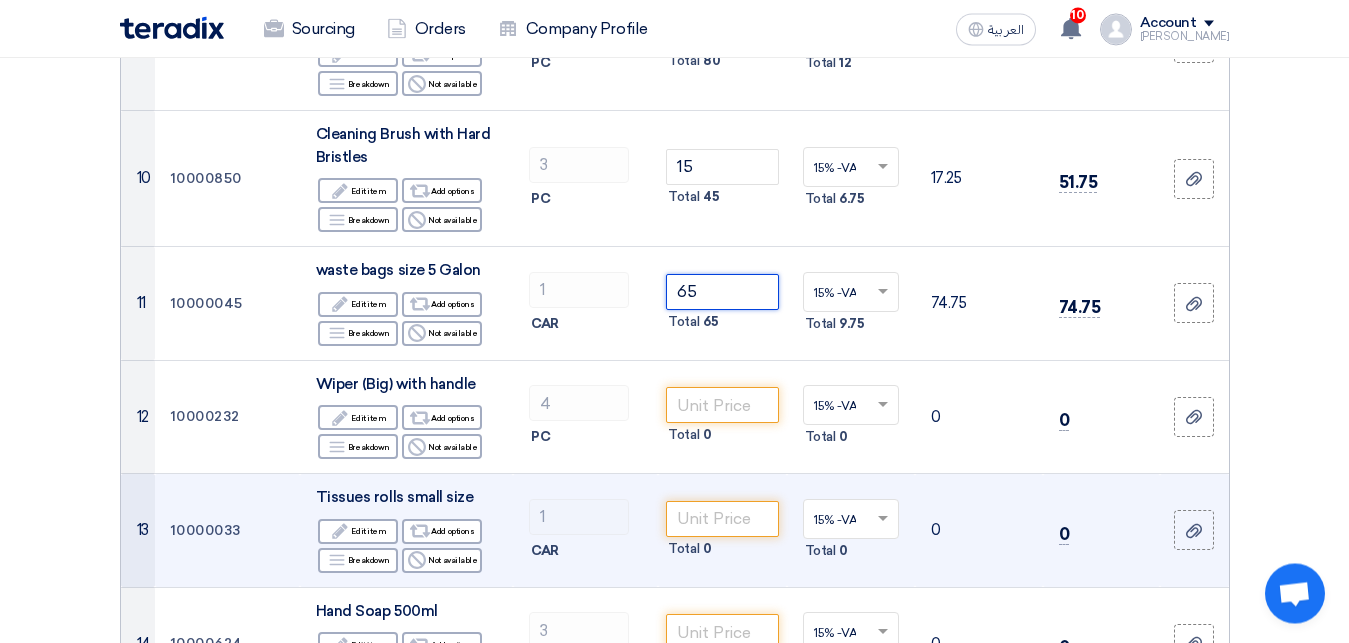scroll, scrollTop: 1326, scrollLeft: 0, axis: vertical 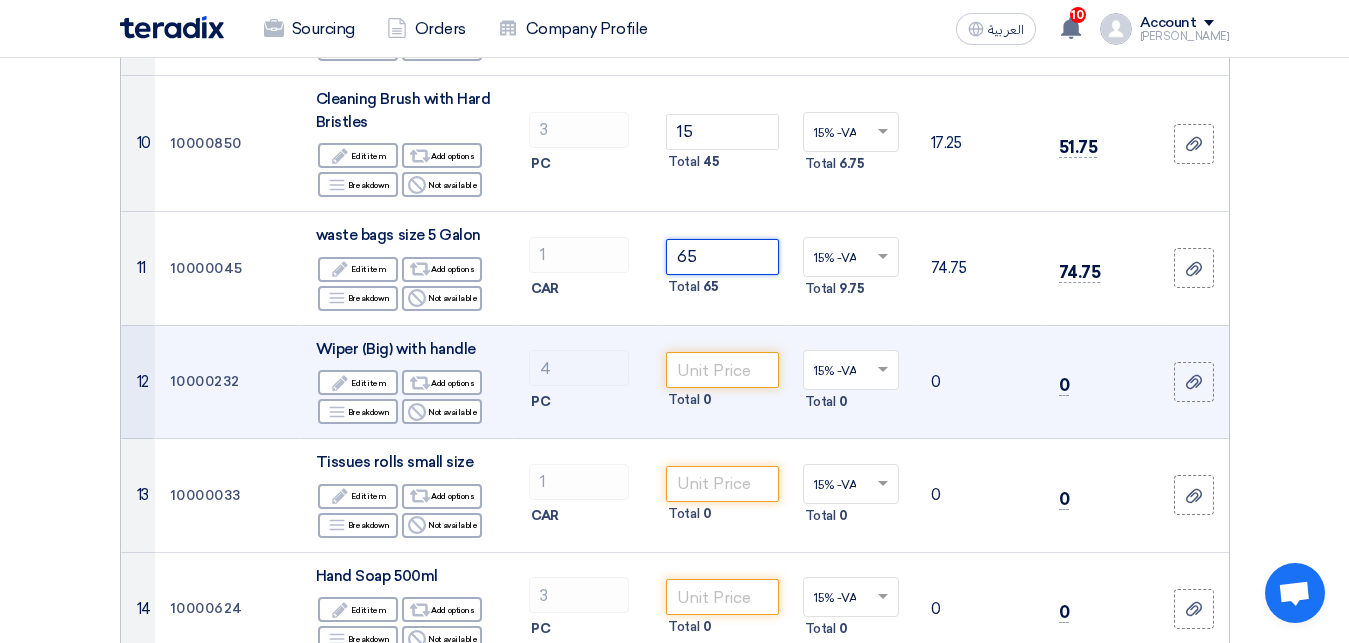 type on "65" 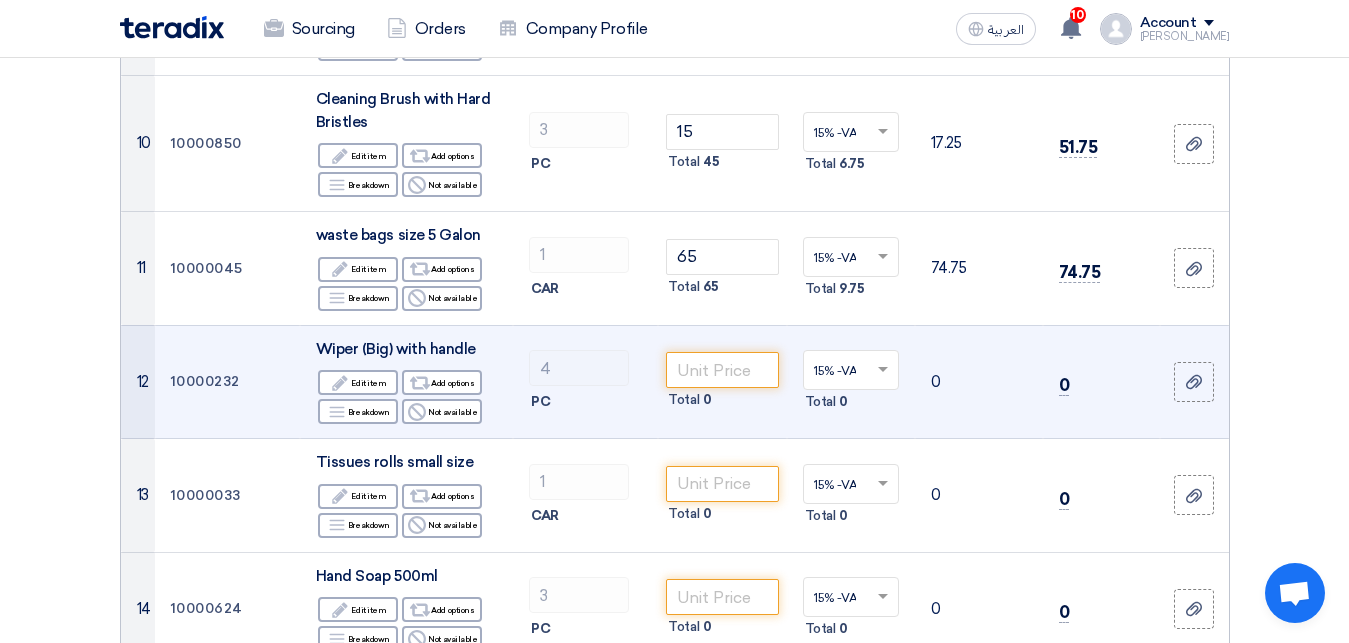 click on "Total
0" 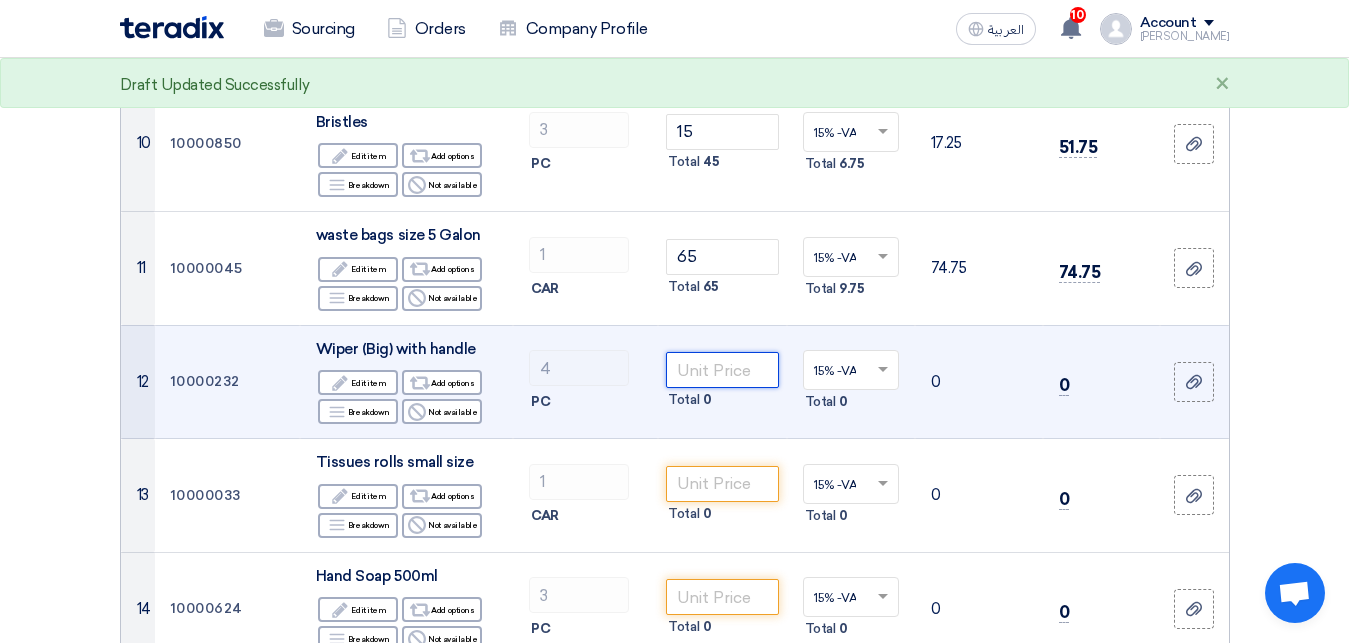 click 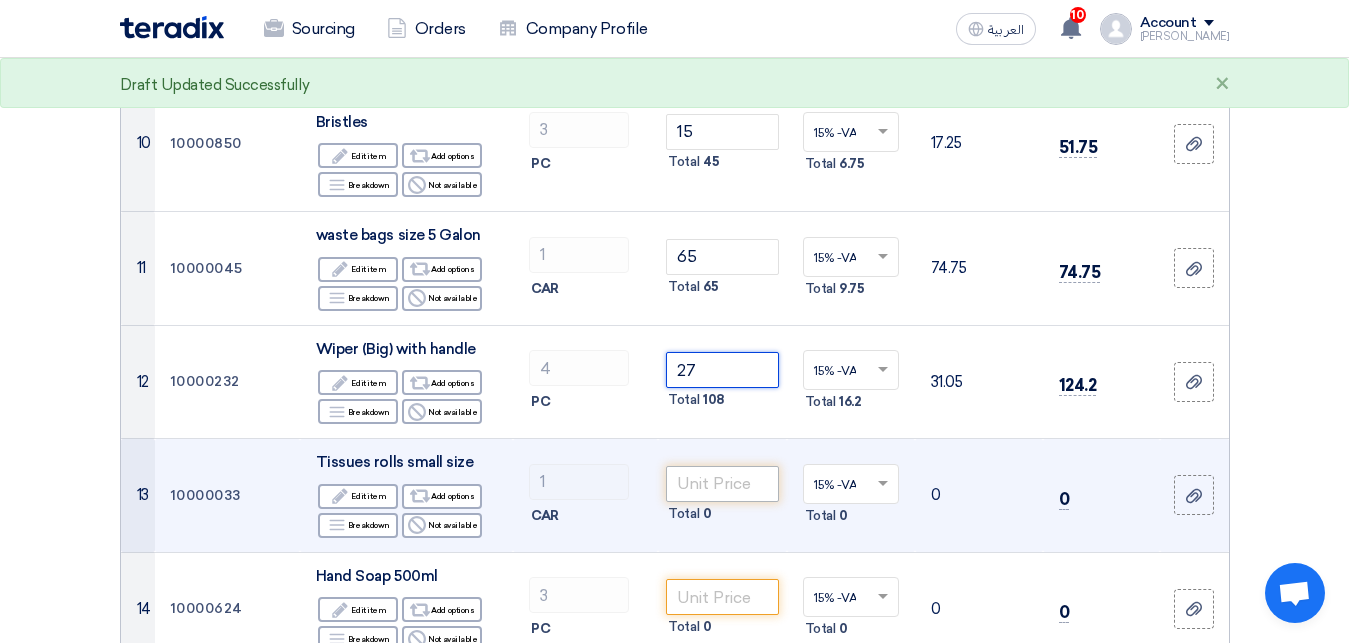 type on "27" 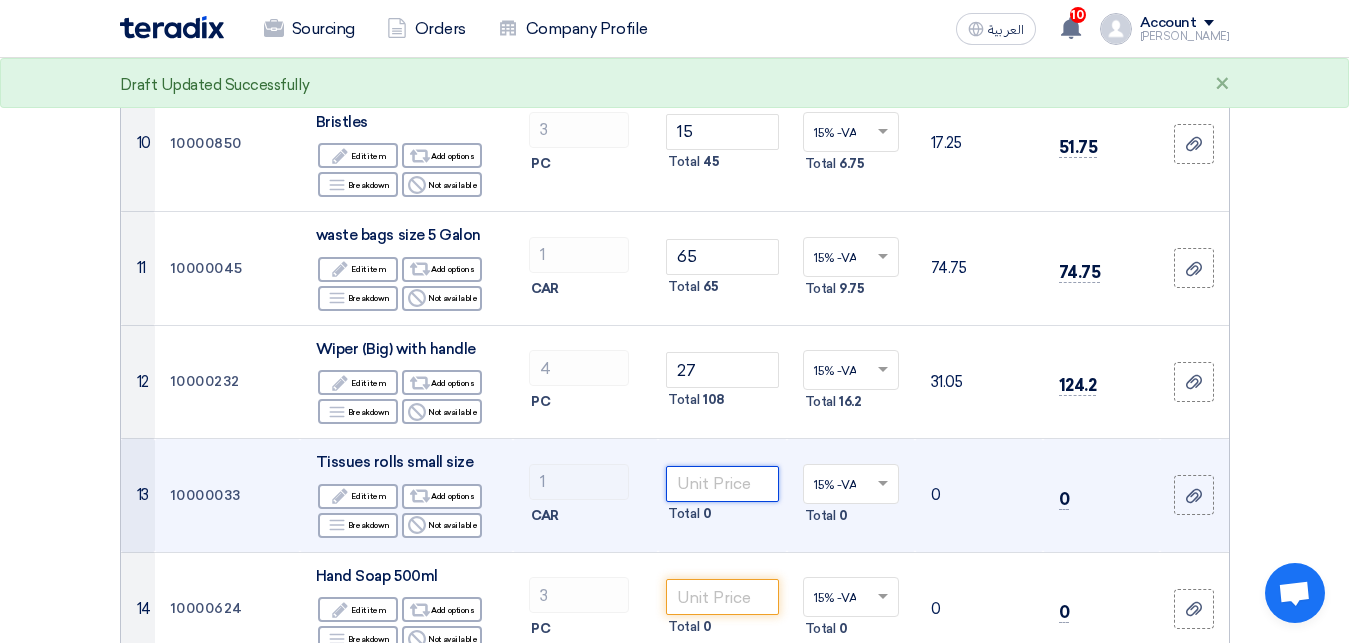 click 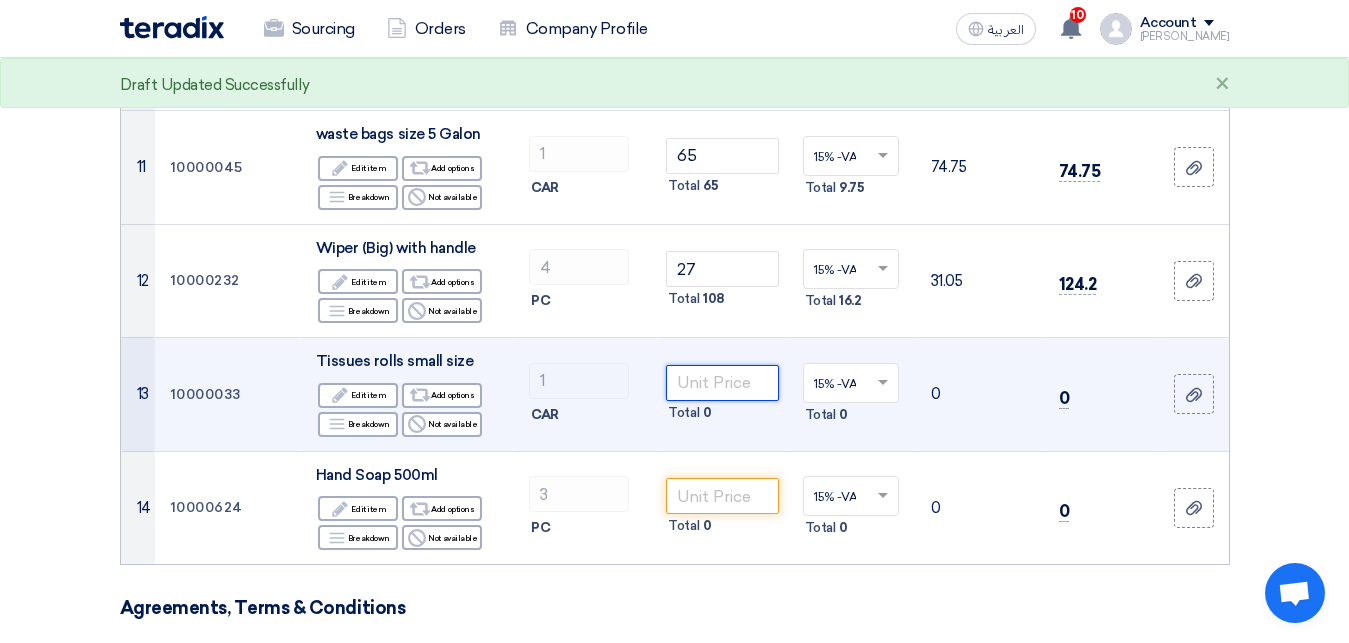 scroll, scrollTop: 1428, scrollLeft: 0, axis: vertical 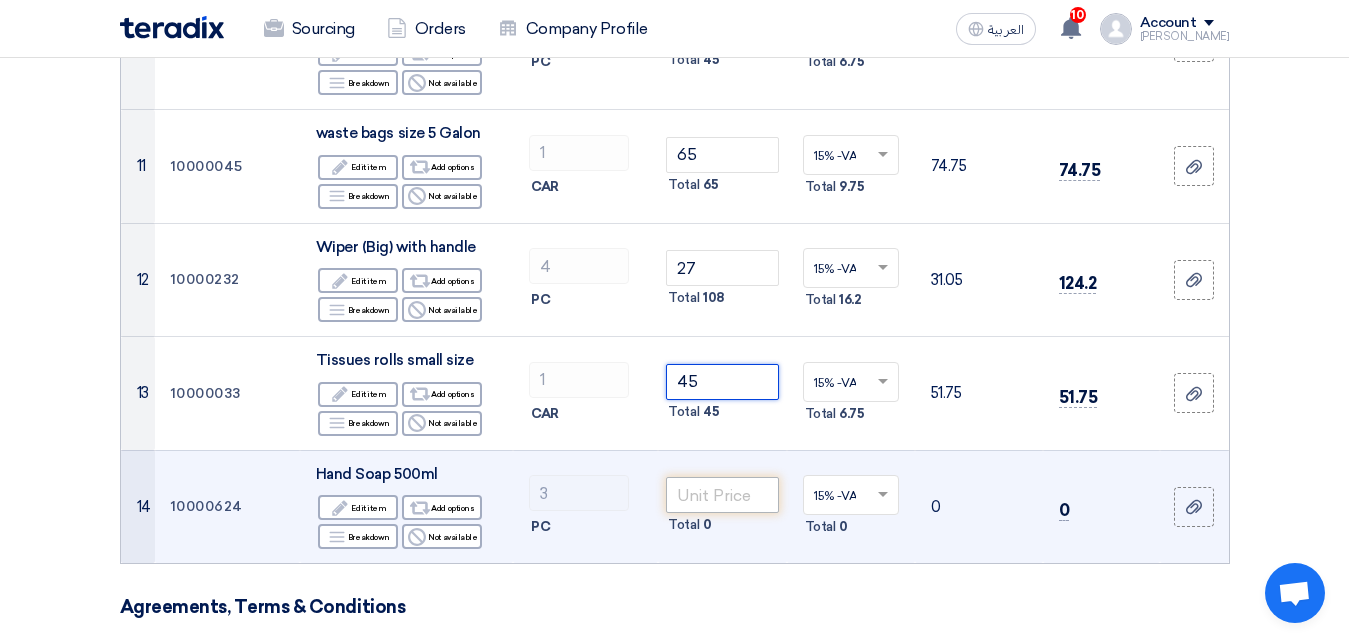 type on "45" 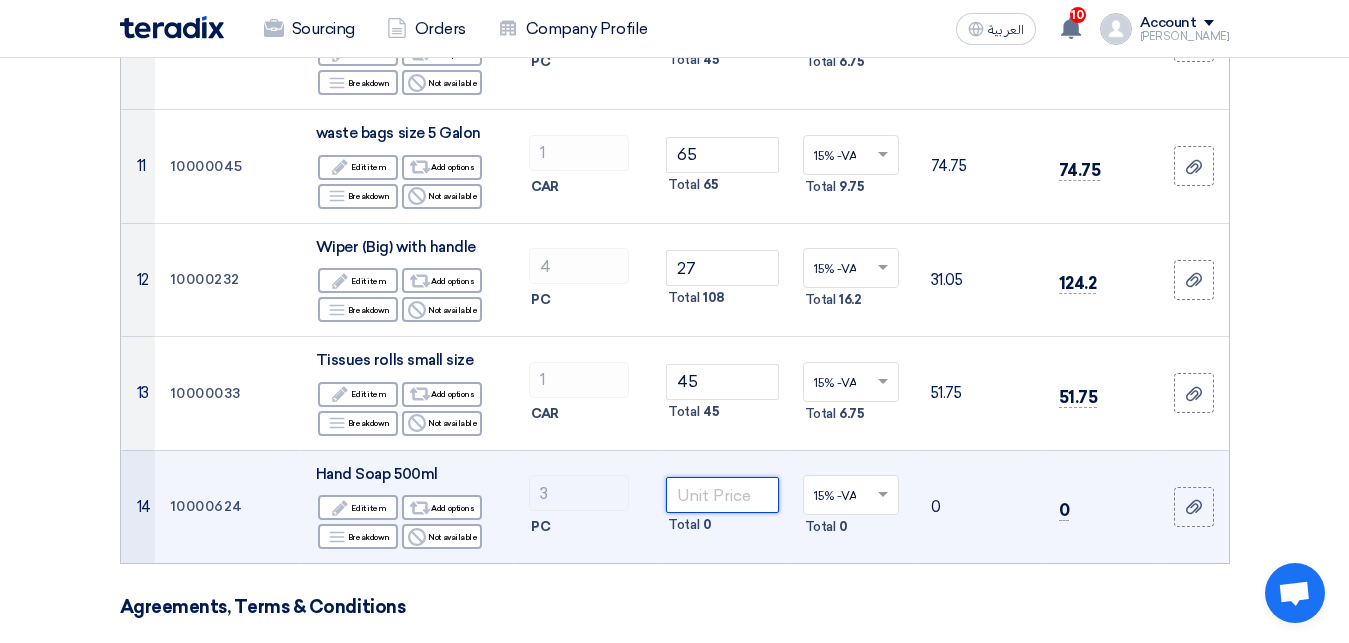 click 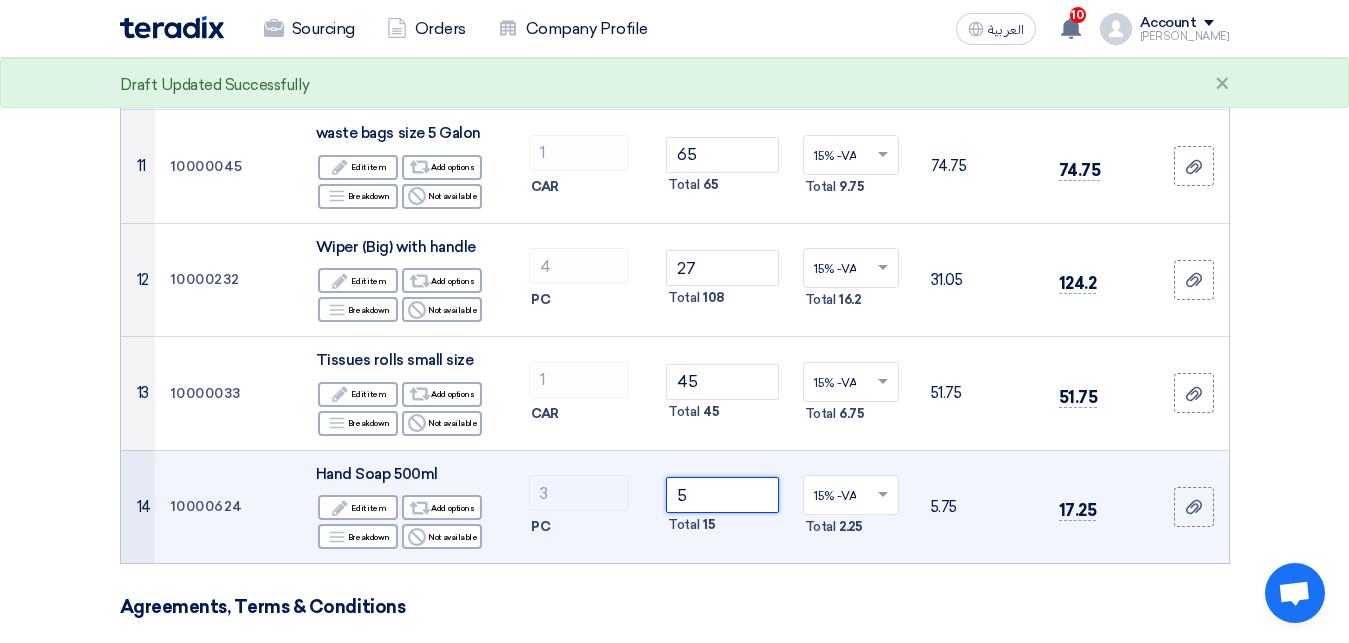 type on "5" 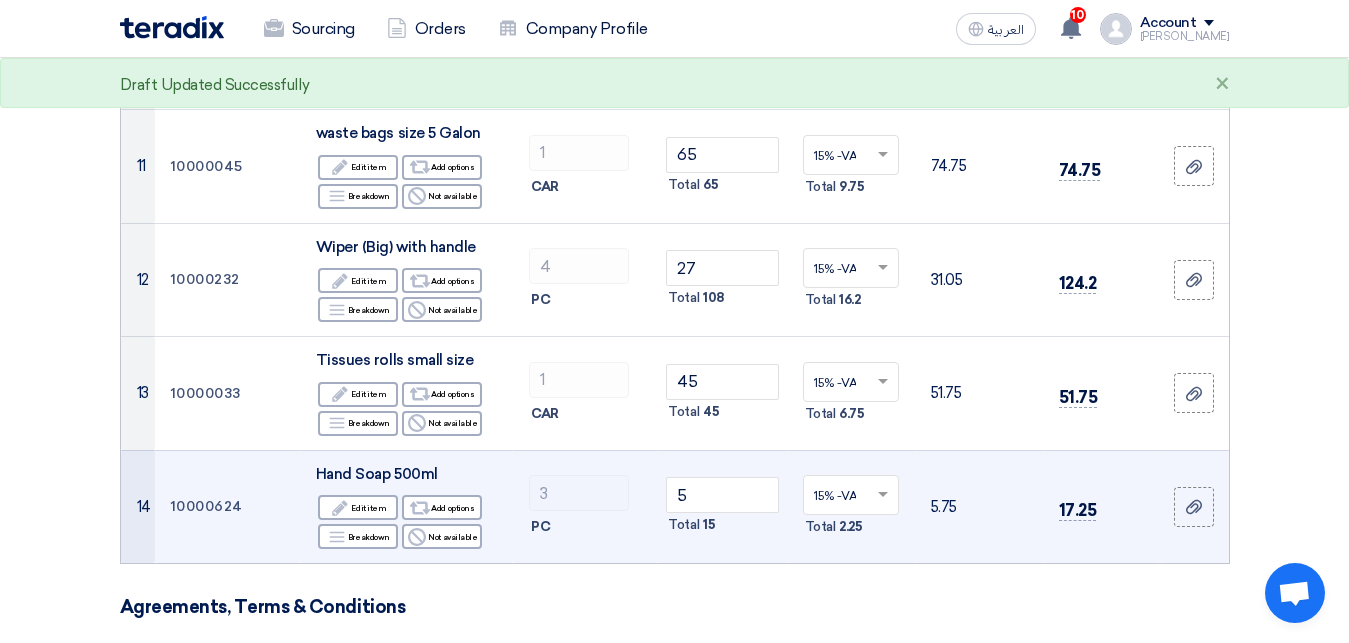 click on "3
PC" 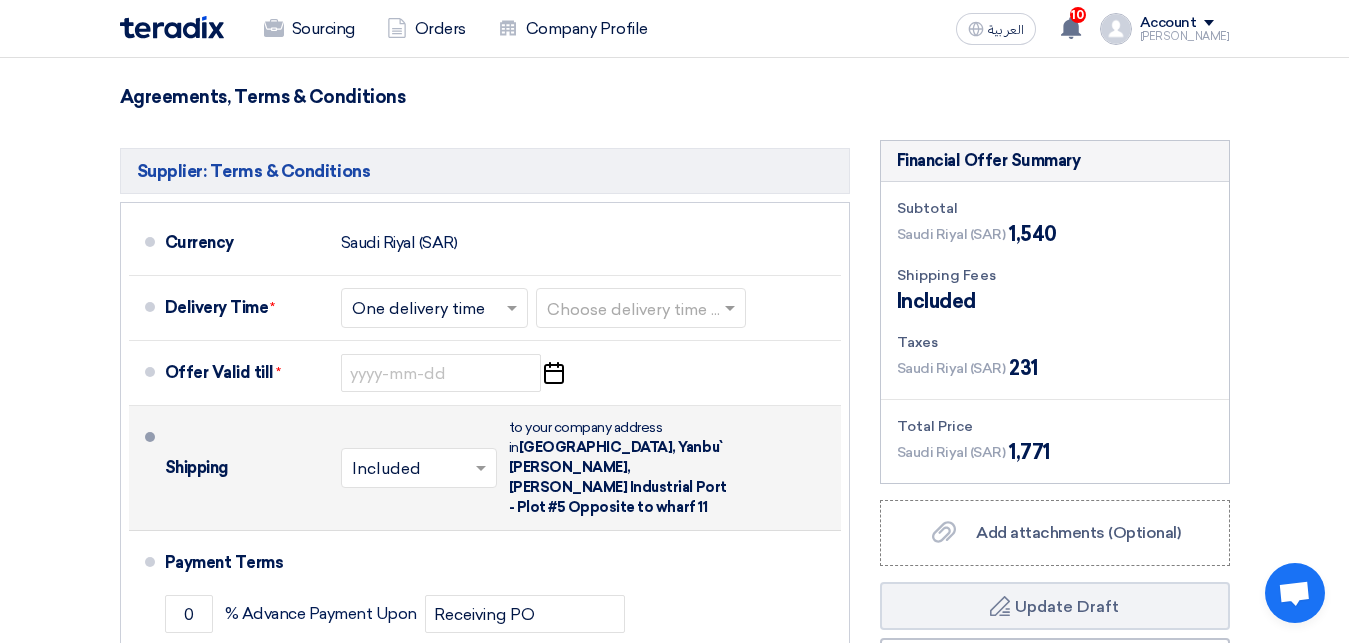 scroll, scrollTop: 2040, scrollLeft: 0, axis: vertical 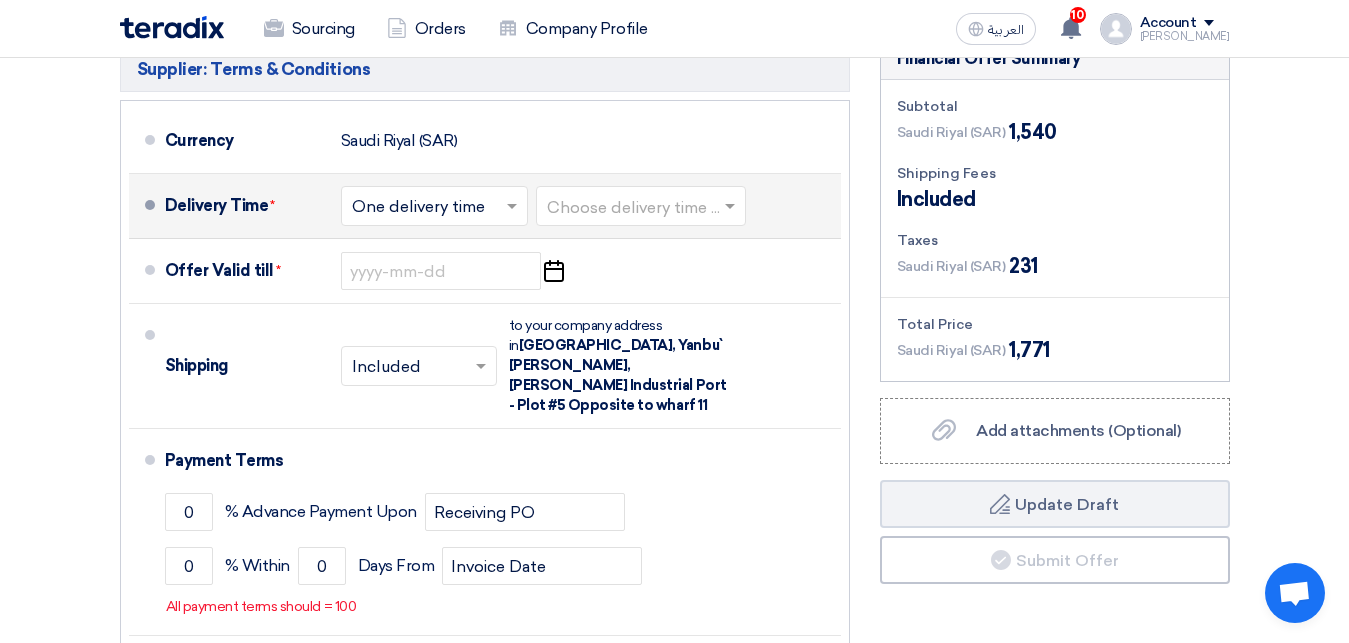 drag, startPoint x: 566, startPoint y: 201, endPoint x: 583, endPoint y: 218, distance: 24.04163 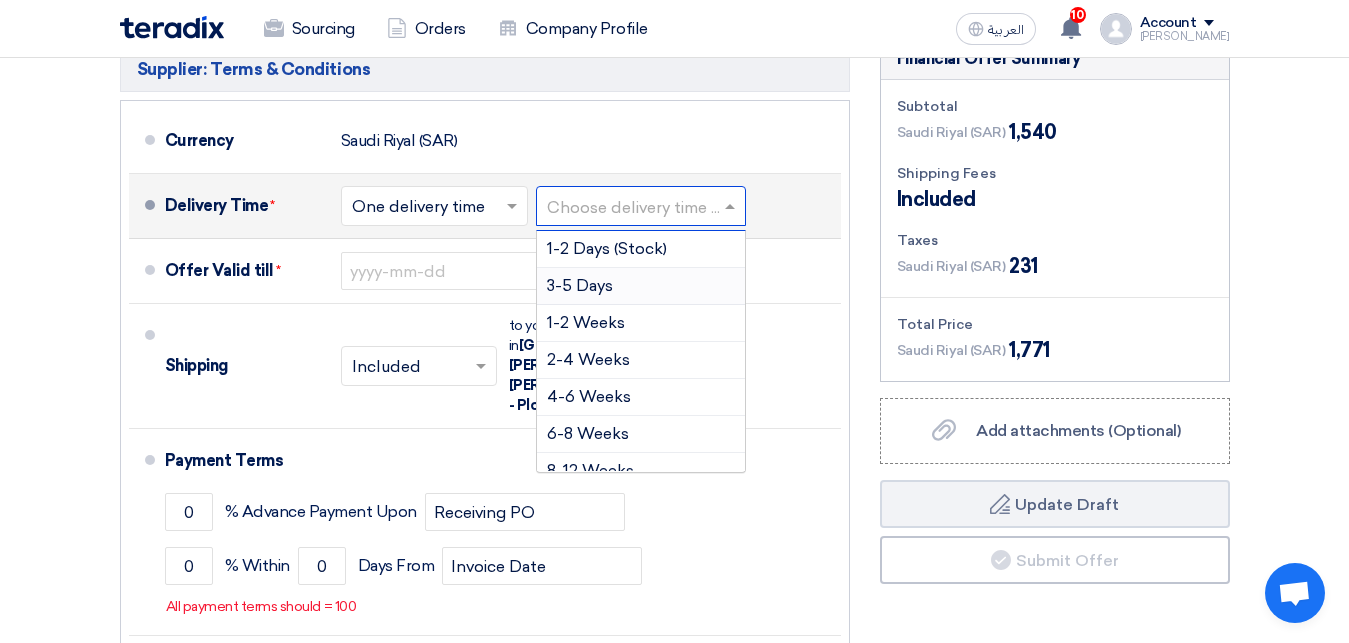 click on "3-5 Days" at bounding box center (580, 285) 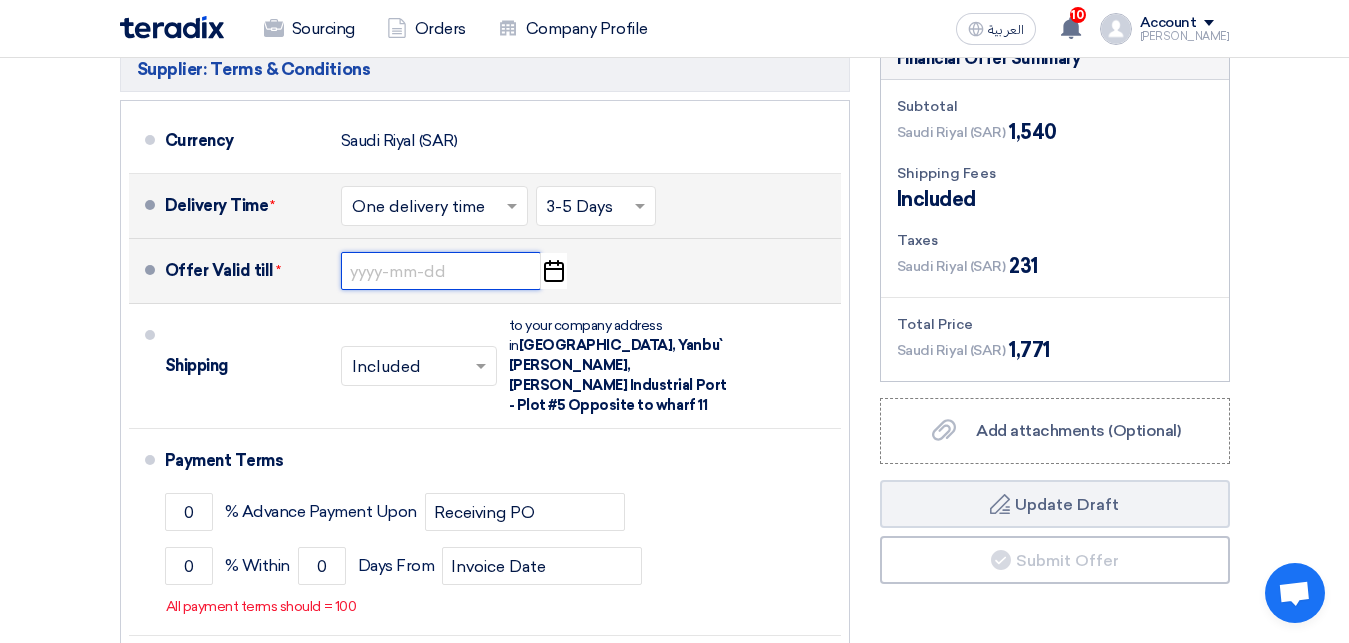 click 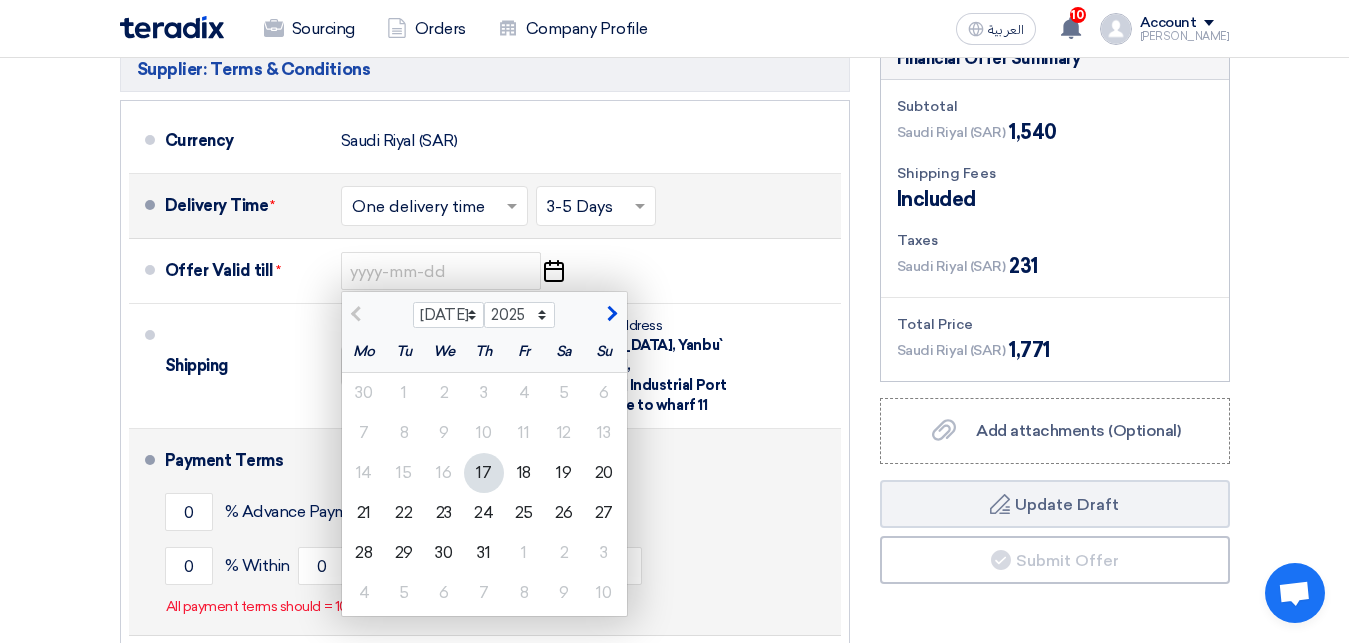 click on "24" 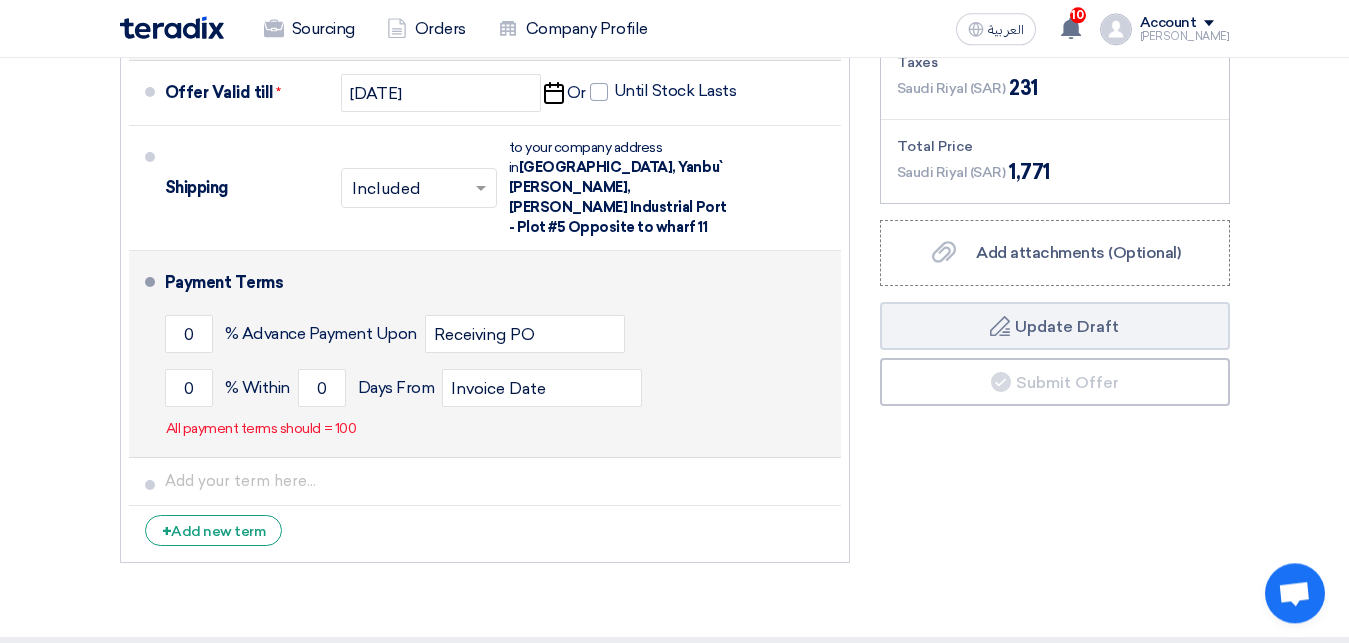 scroll, scrollTop: 2244, scrollLeft: 0, axis: vertical 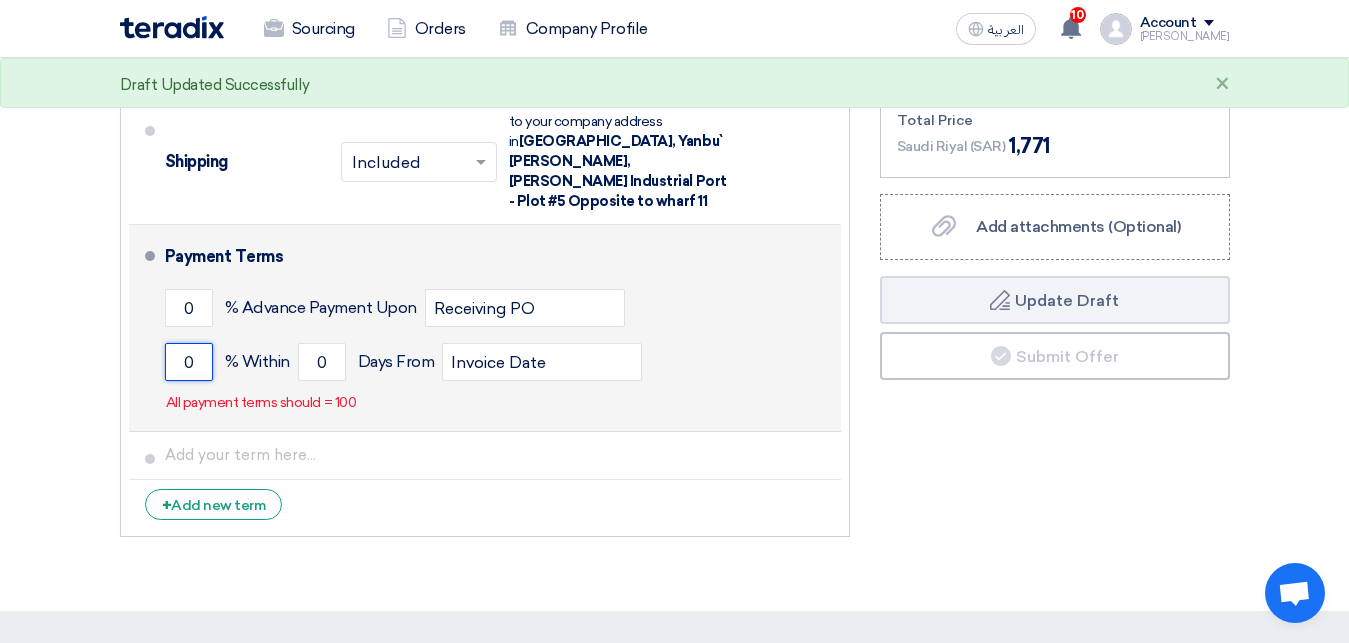 click on "0" 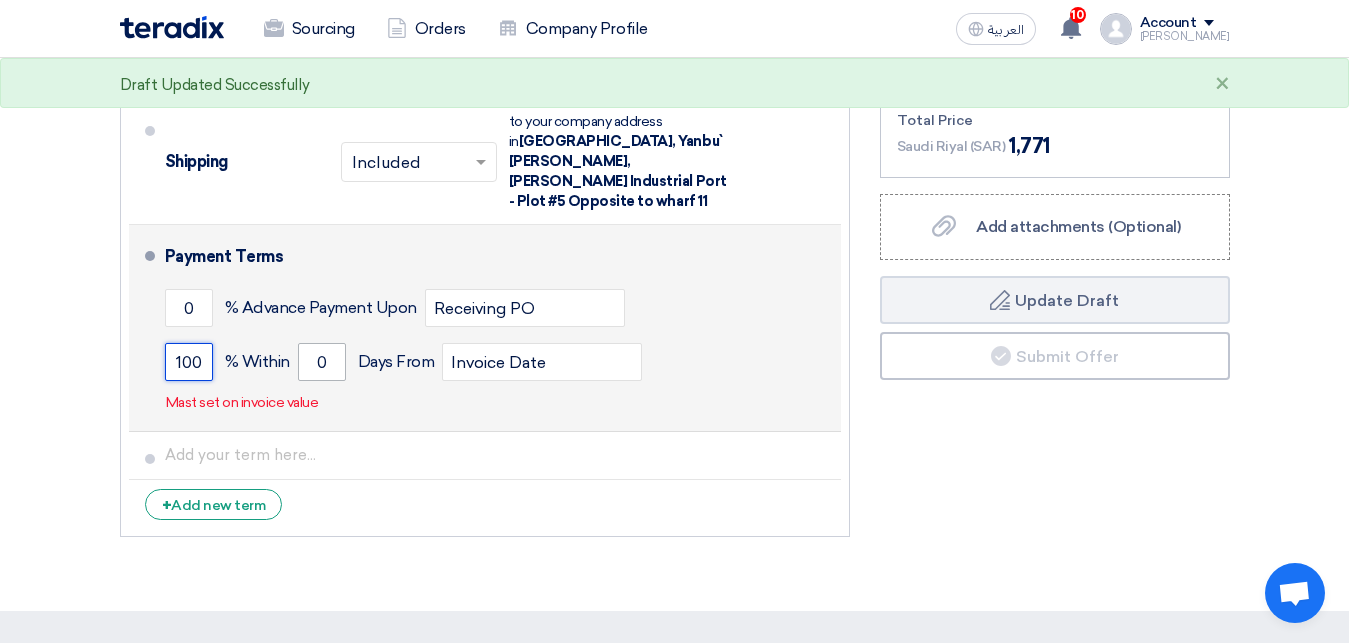 type on "100" 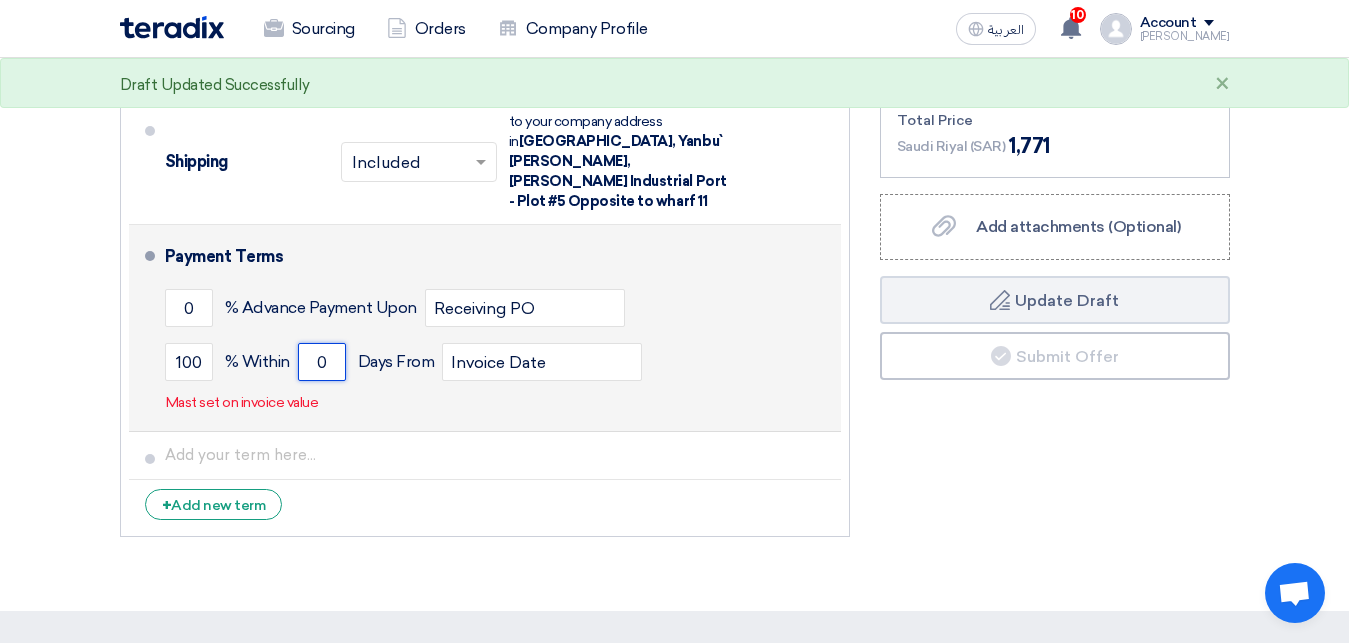 click on "0" 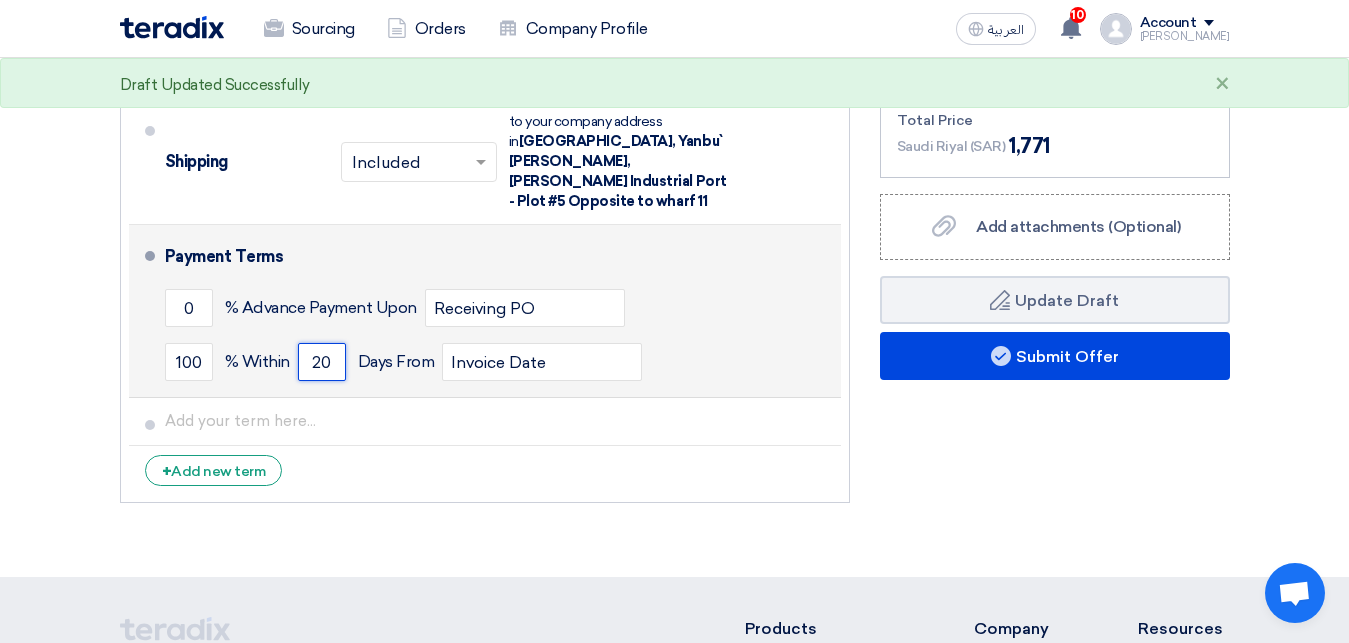 type on "2" 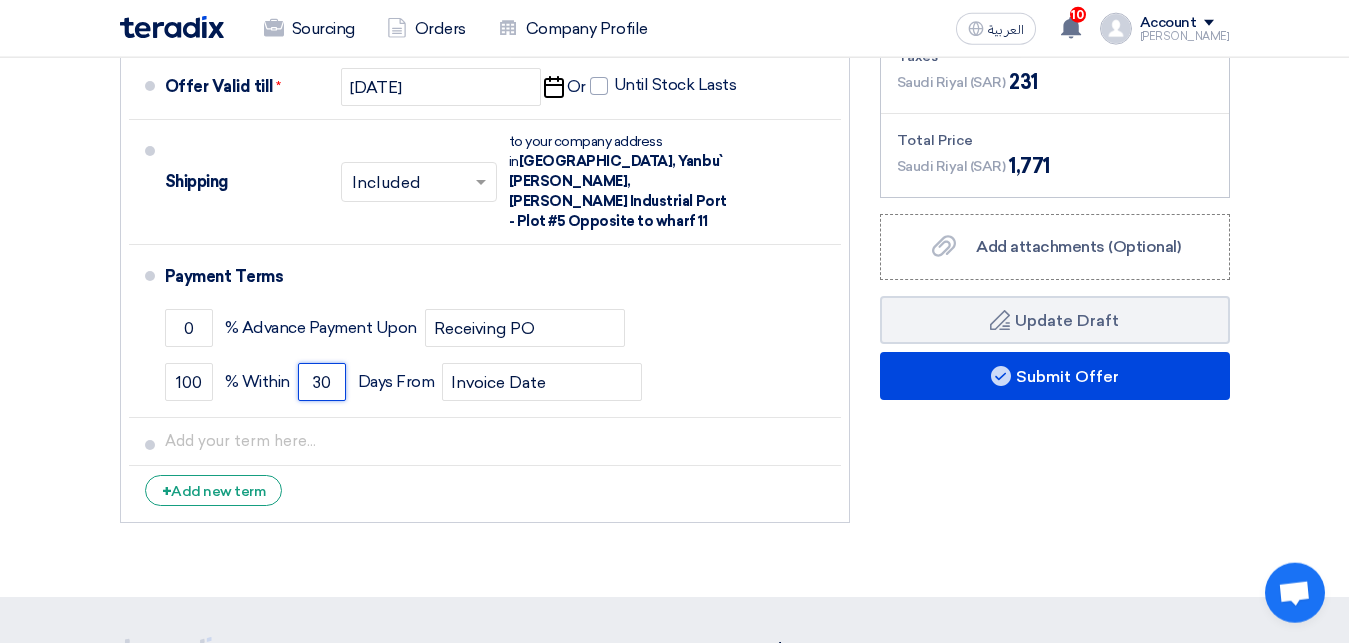 scroll, scrollTop: 2448, scrollLeft: 0, axis: vertical 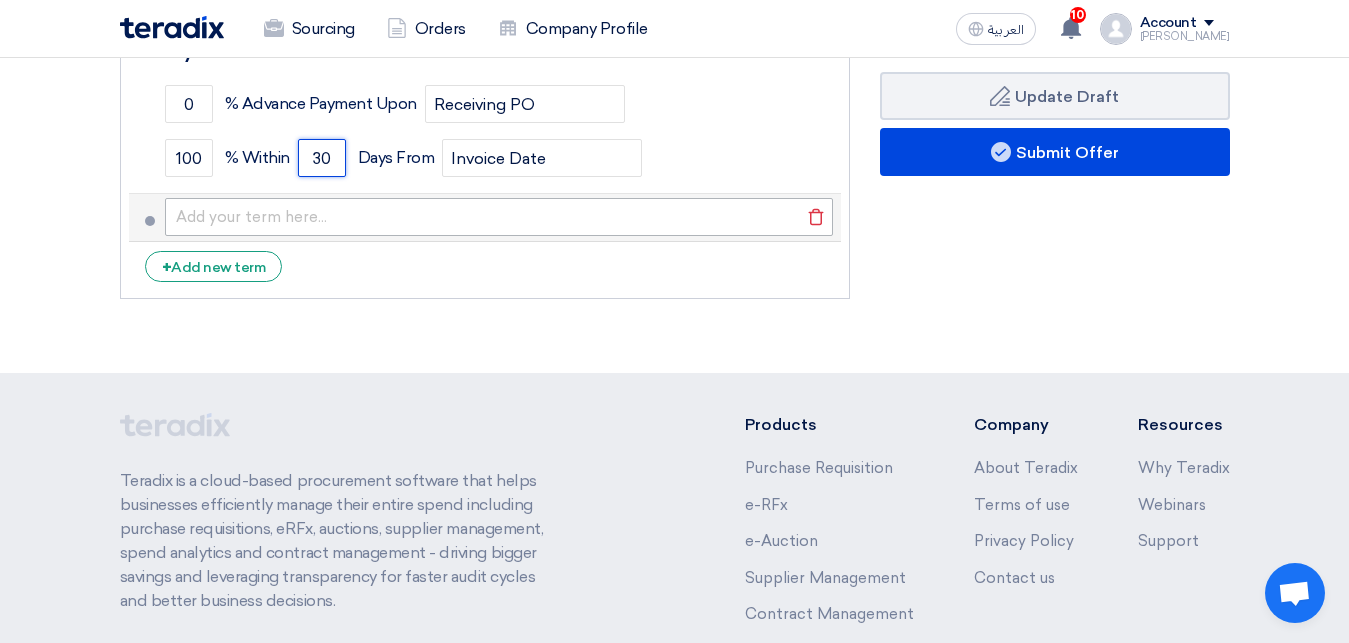 type on "30" 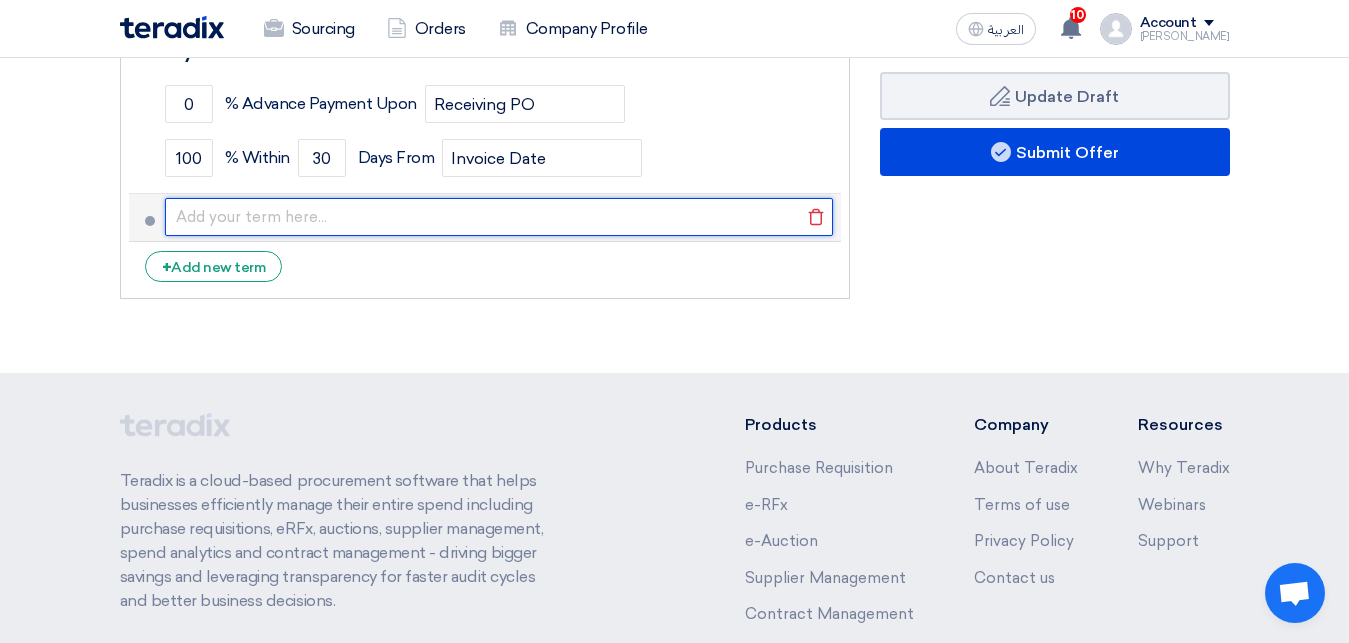 click 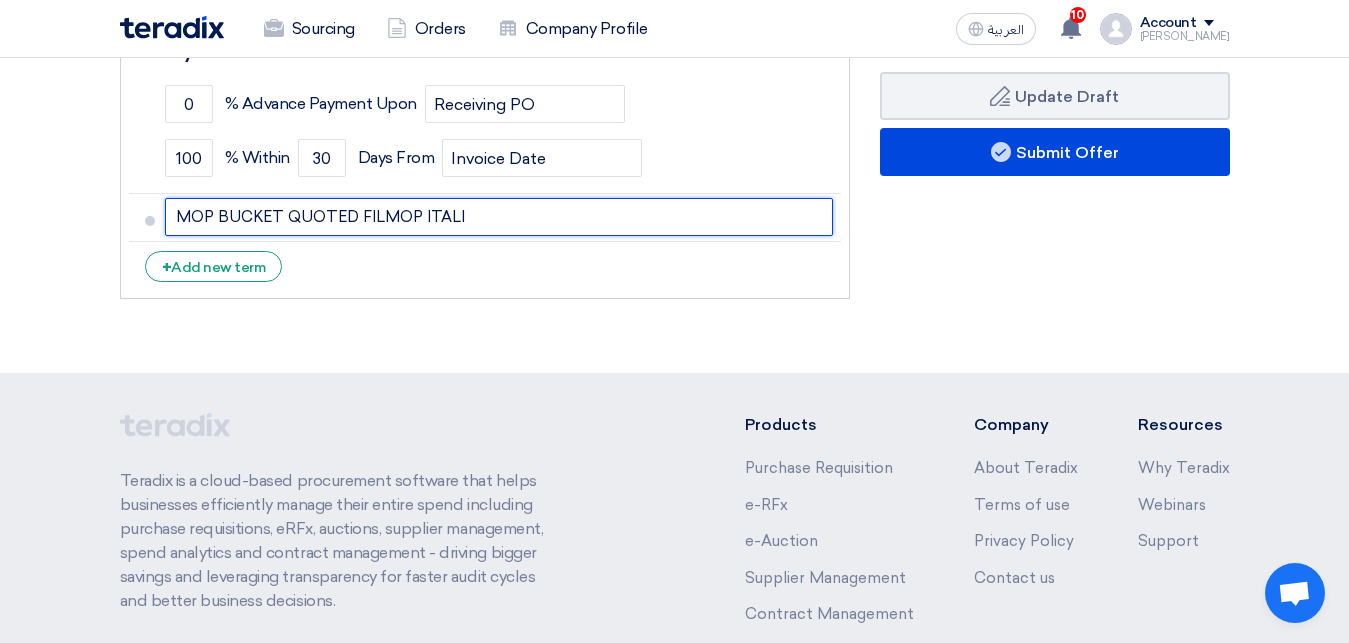 type on "MOP BUCKET QUOTED FILMOP ITALI" 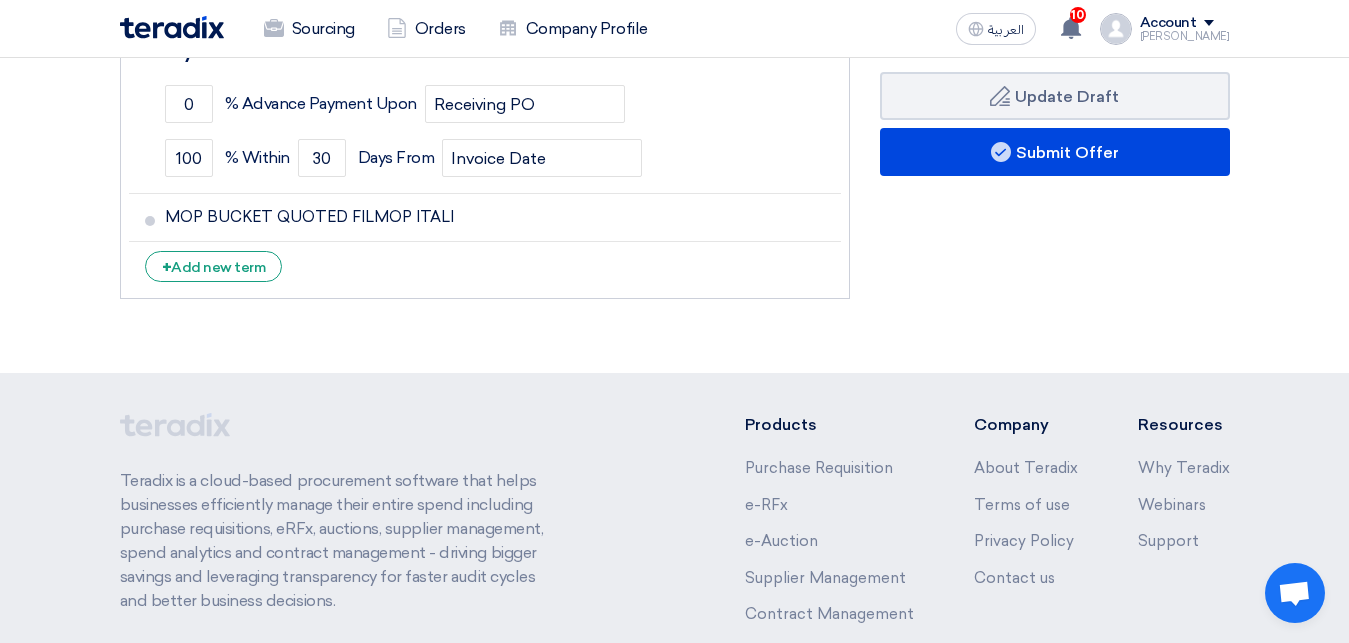 click on "Offer Details
#
Part Number
Item Description
Quantity
Unit Price (SAR)
Taxes
+
'Select taxes...
15% -VAT" 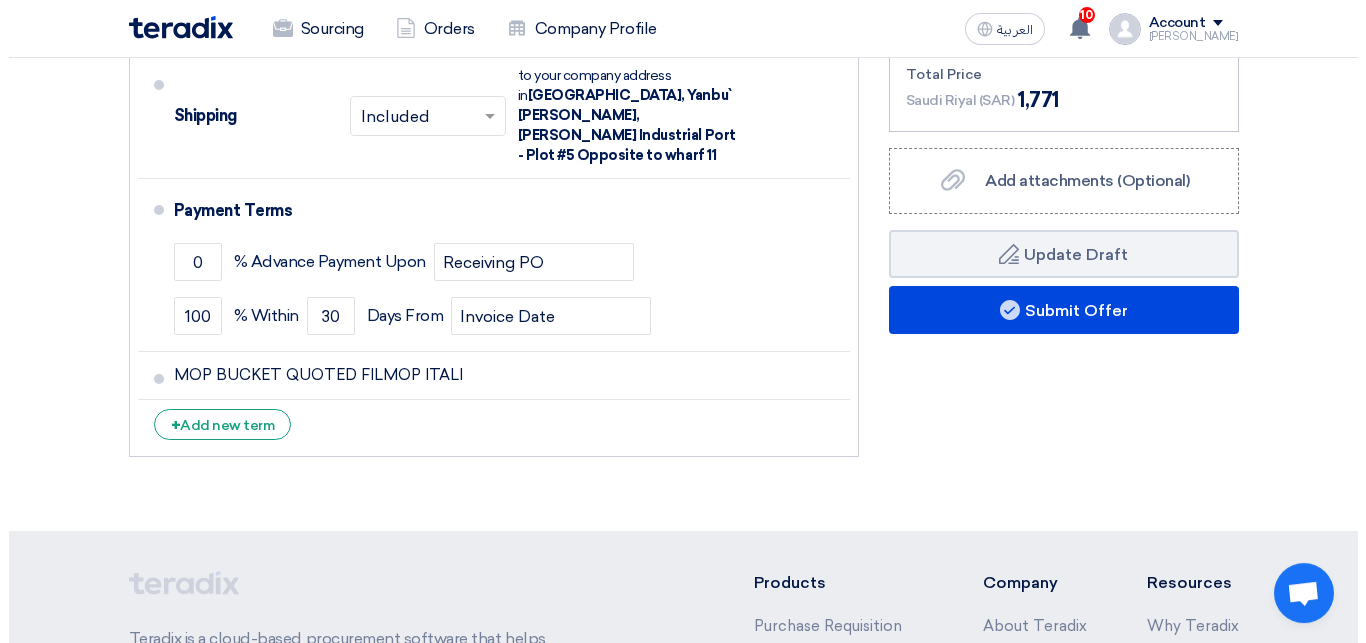 scroll, scrollTop: 2244, scrollLeft: 0, axis: vertical 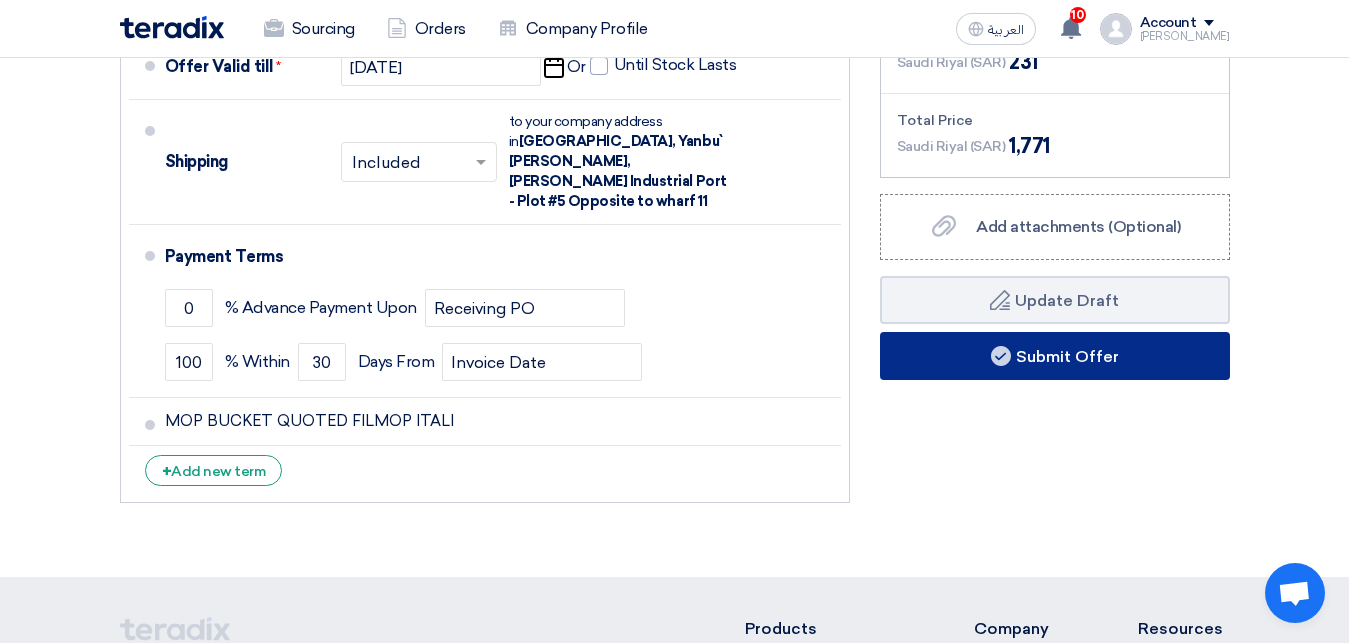 click on "Submit Offer" 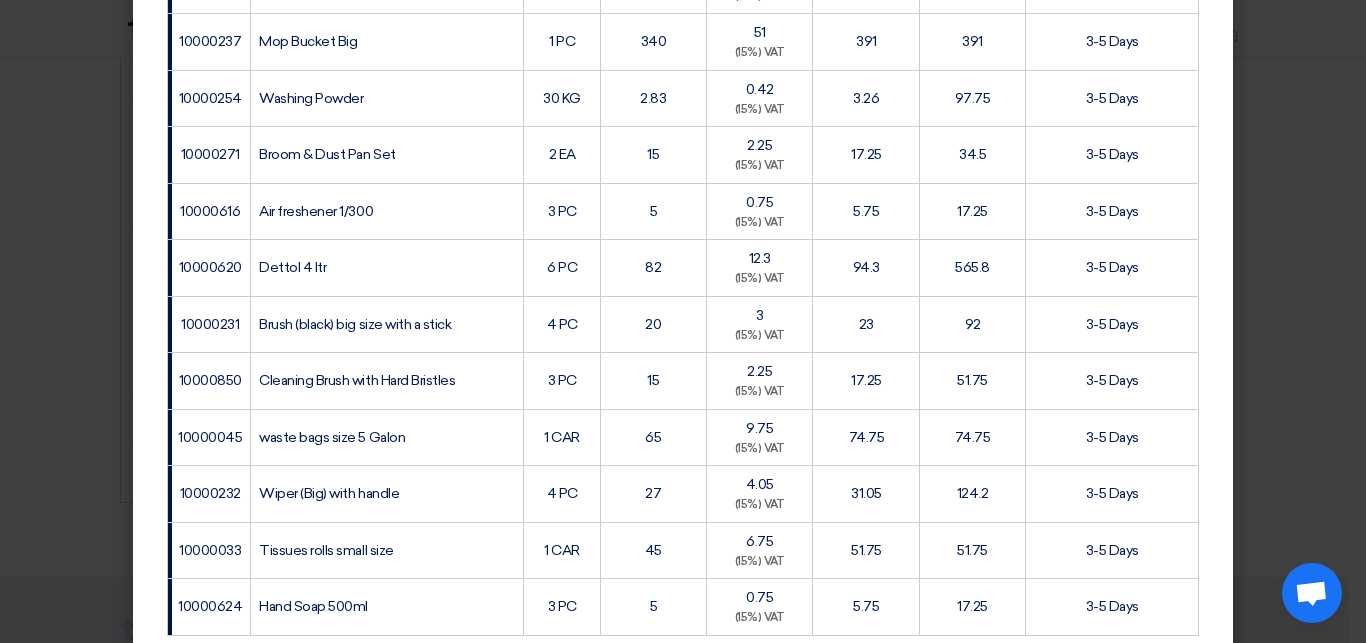 scroll, scrollTop: 1026, scrollLeft: 0, axis: vertical 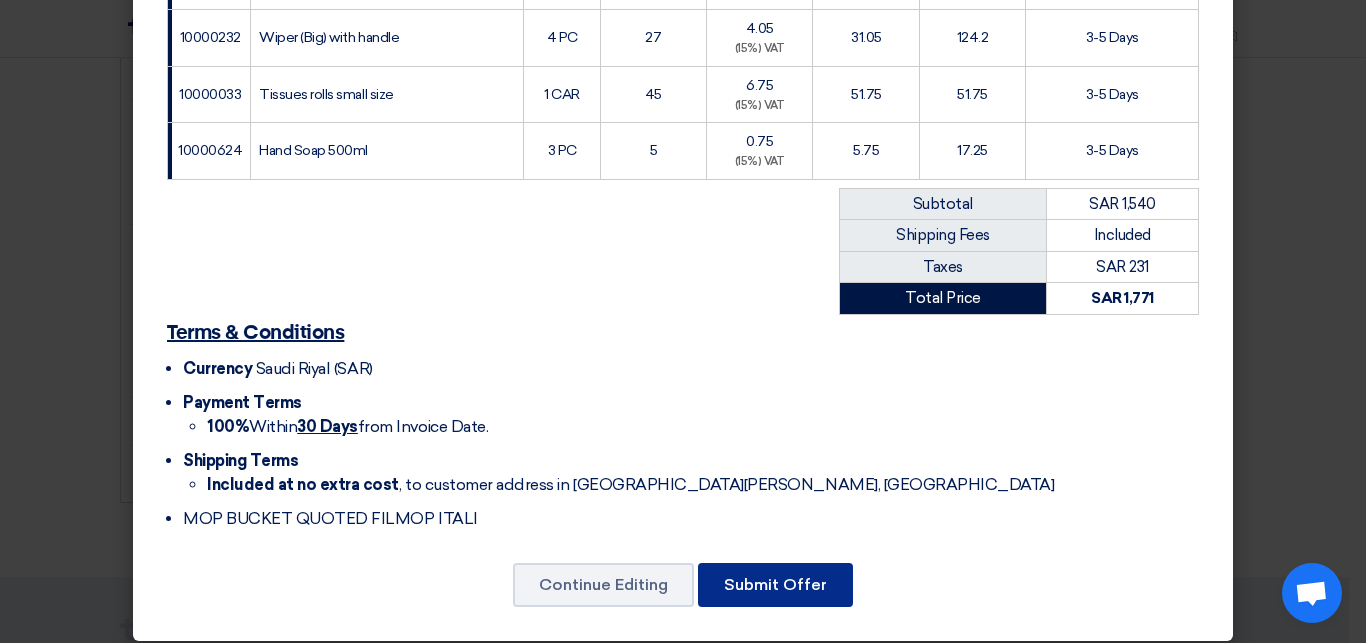 drag, startPoint x: 797, startPoint y: 571, endPoint x: 906, endPoint y: 408, distance: 196.08672 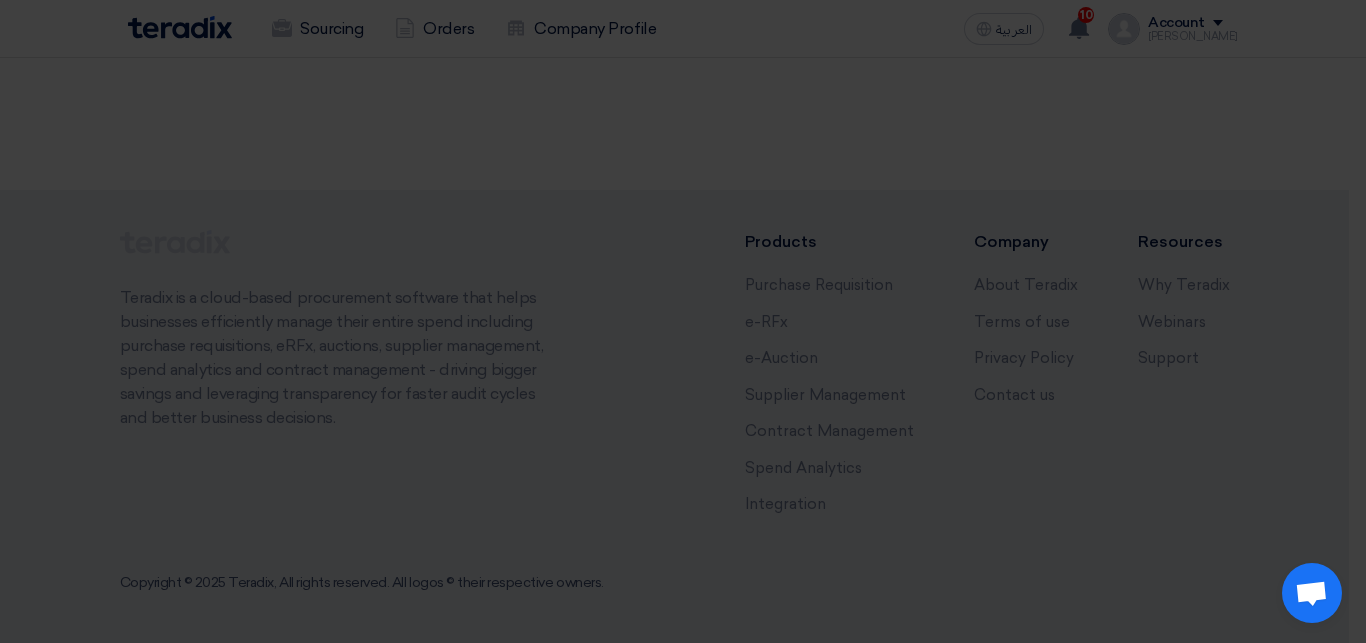 scroll, scrollTop: 168, scrollLeft: 0, axis: vertical 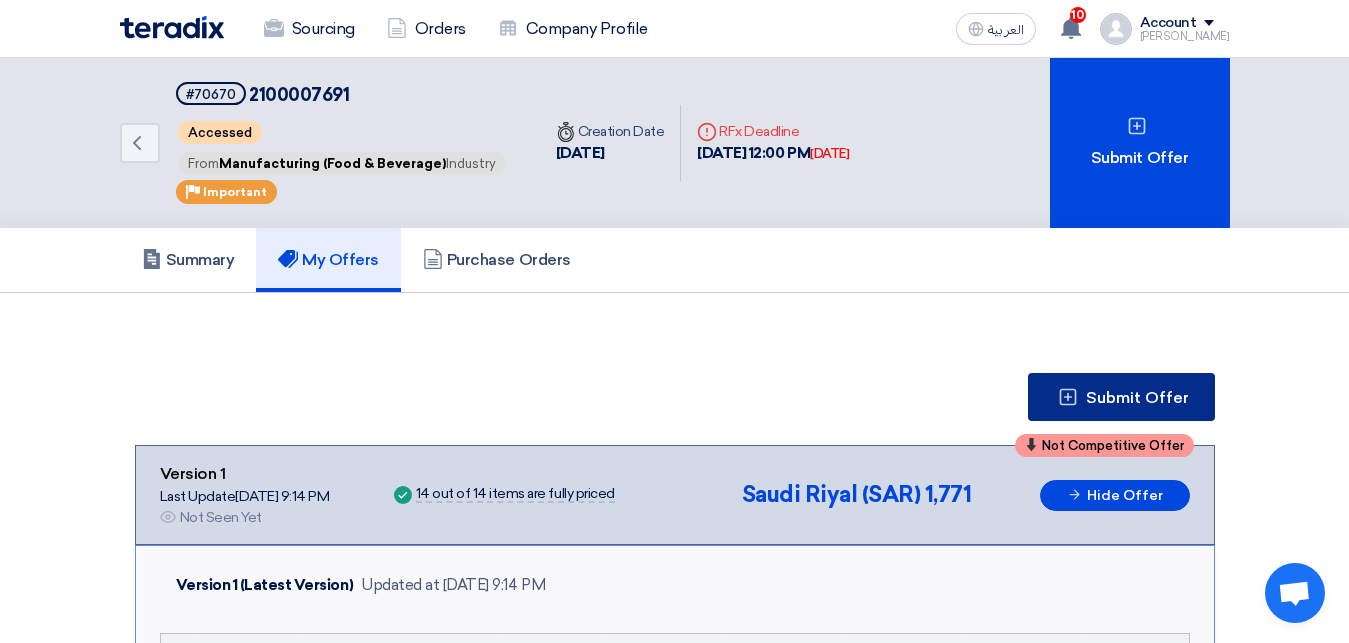 click on "Submit Offer" 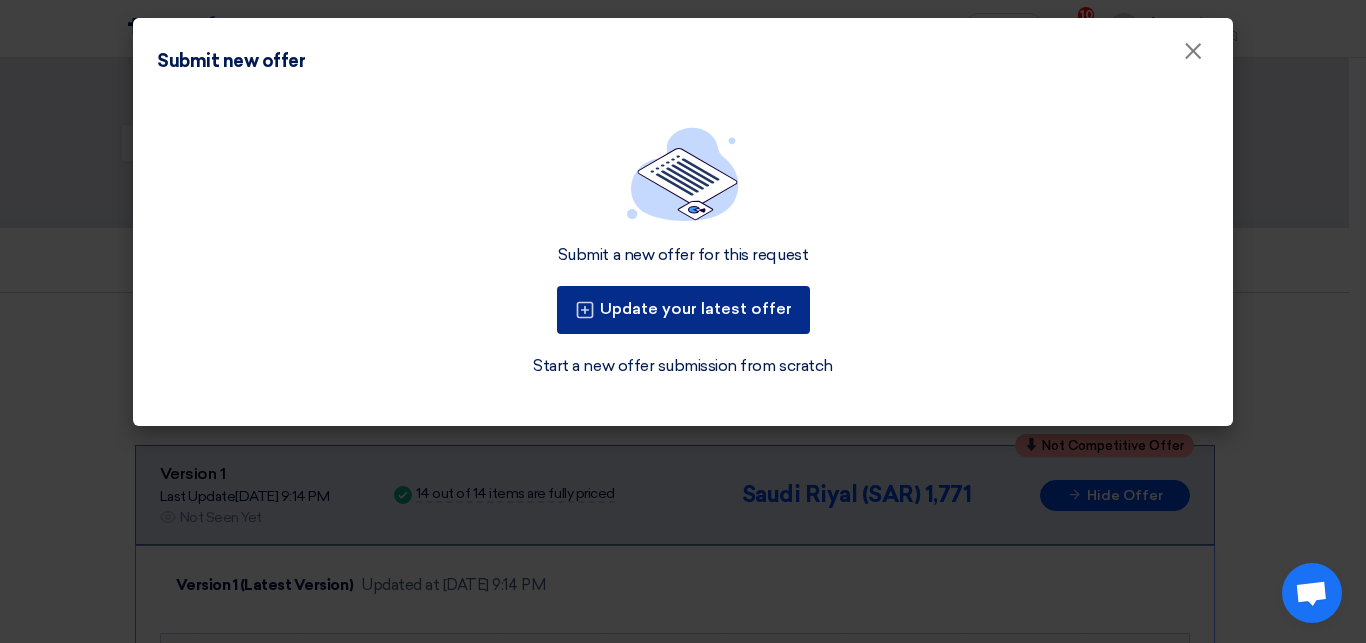 drag, startPoint x: 729, startPoint y: 315, endPoint x: 714, endPoint y: 322, distance: 16.552946 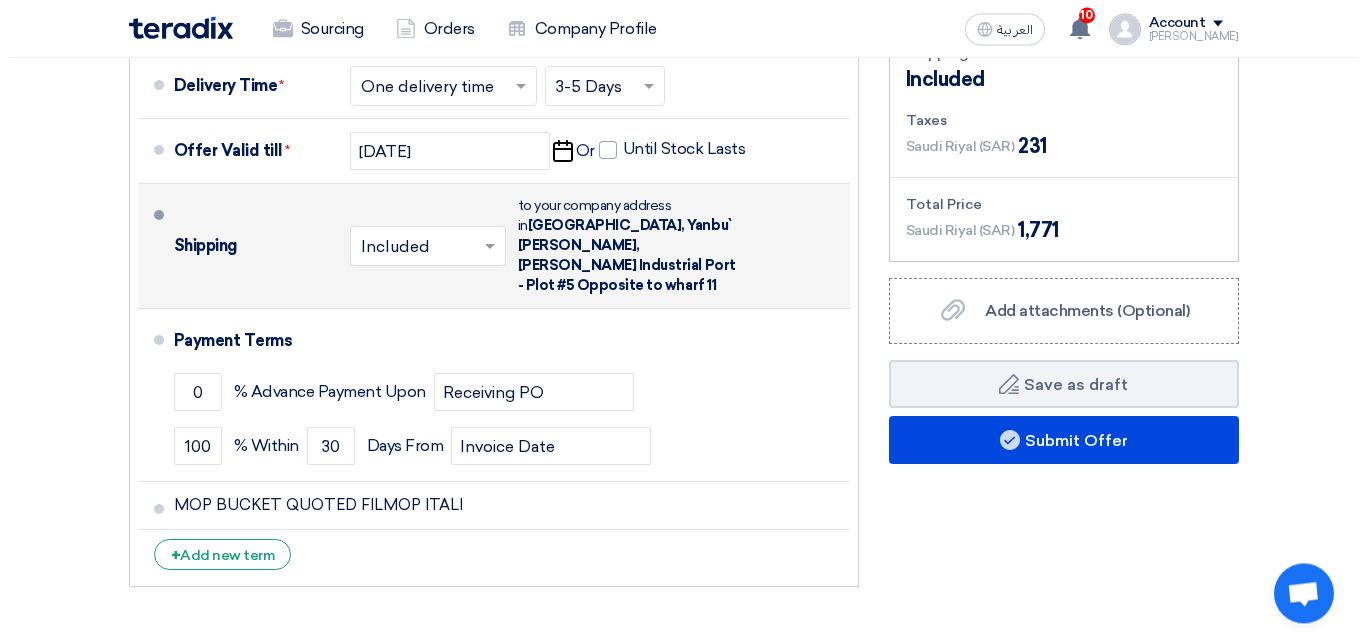 scroll, scrollTop: 2089, scrollLeft: 0, axis: vertical 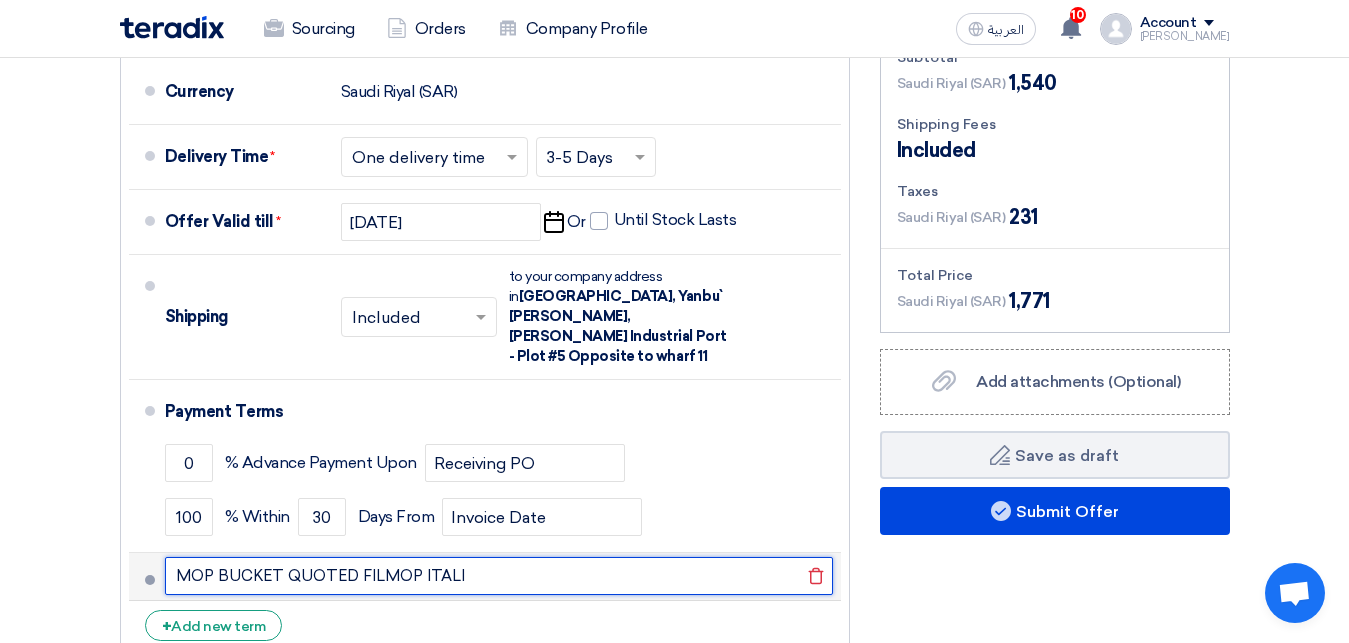 click on "MOP BUCKET QUOTED FILMOP ITALI" 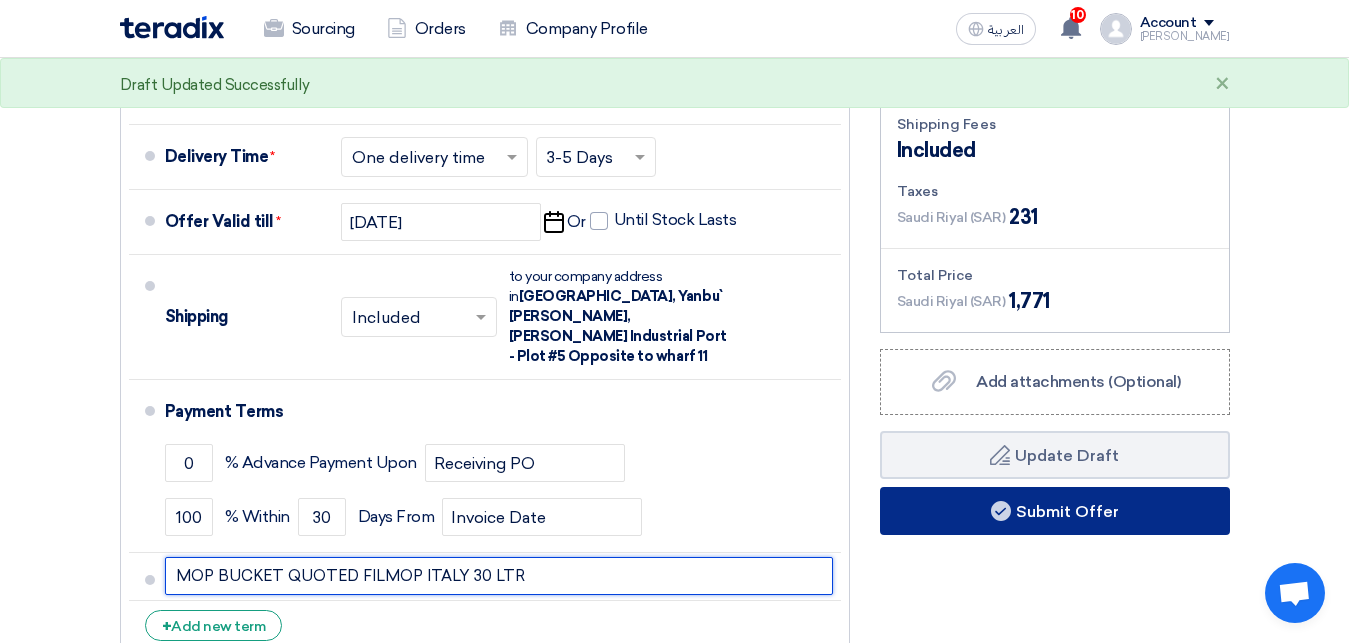 type on "MOP BUCKET QUOTED FILMOP ITALY 30 LTR" 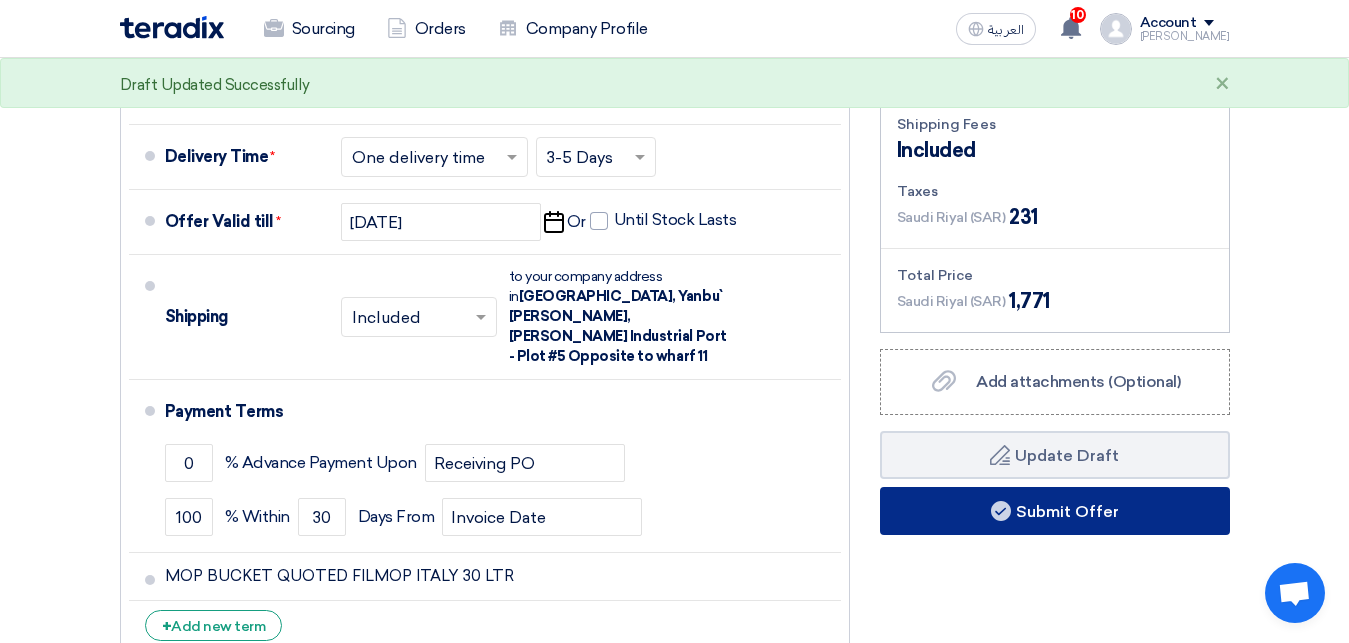 click on "Submit Offer" 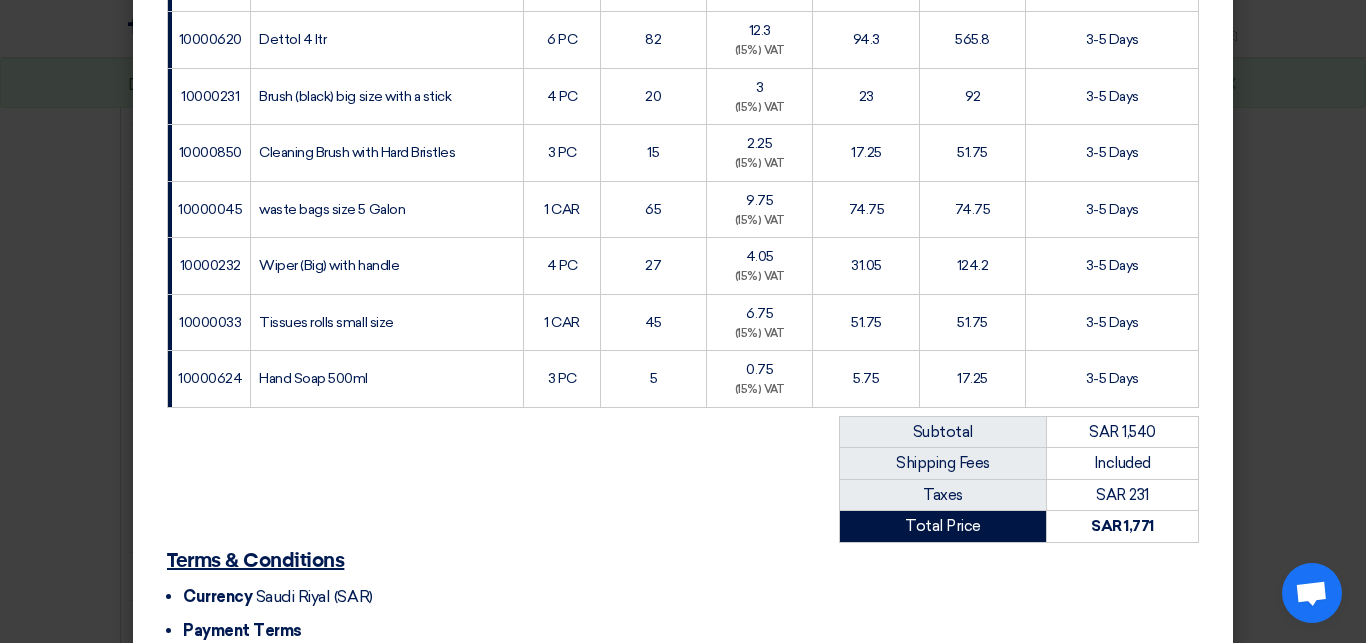 scroll, scrollTop: 1026, scrollLeft: 0, axis: vertical 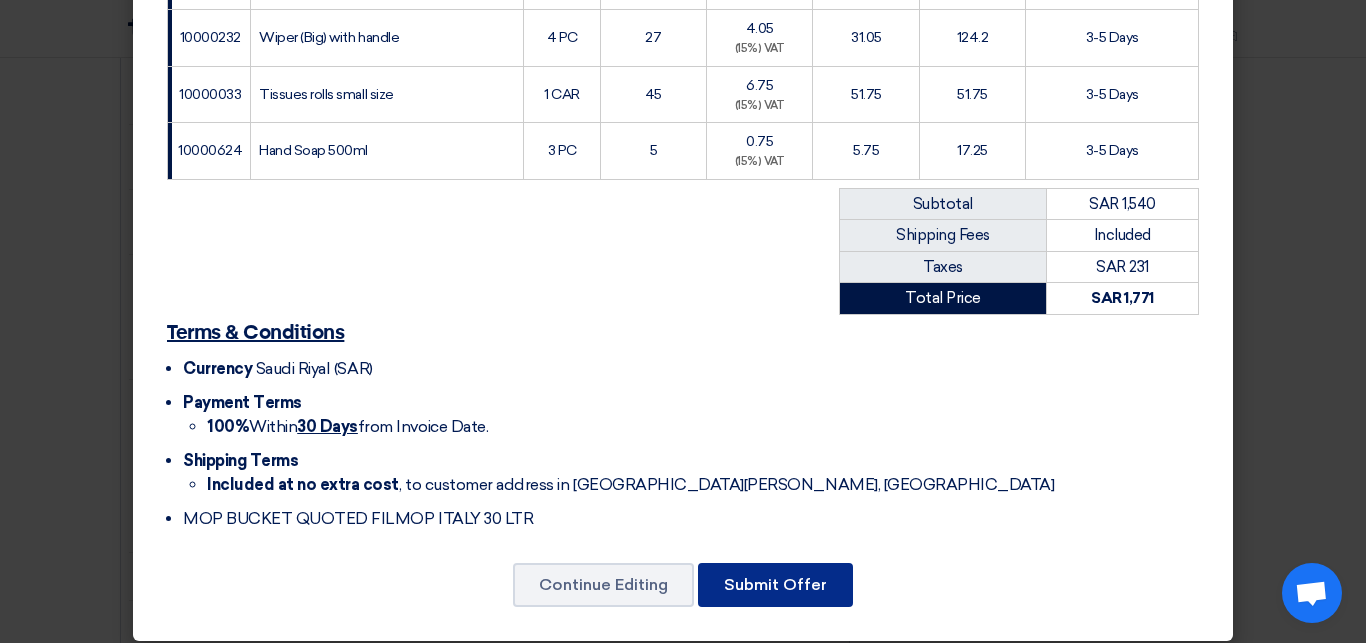 click on "Submit Offer" 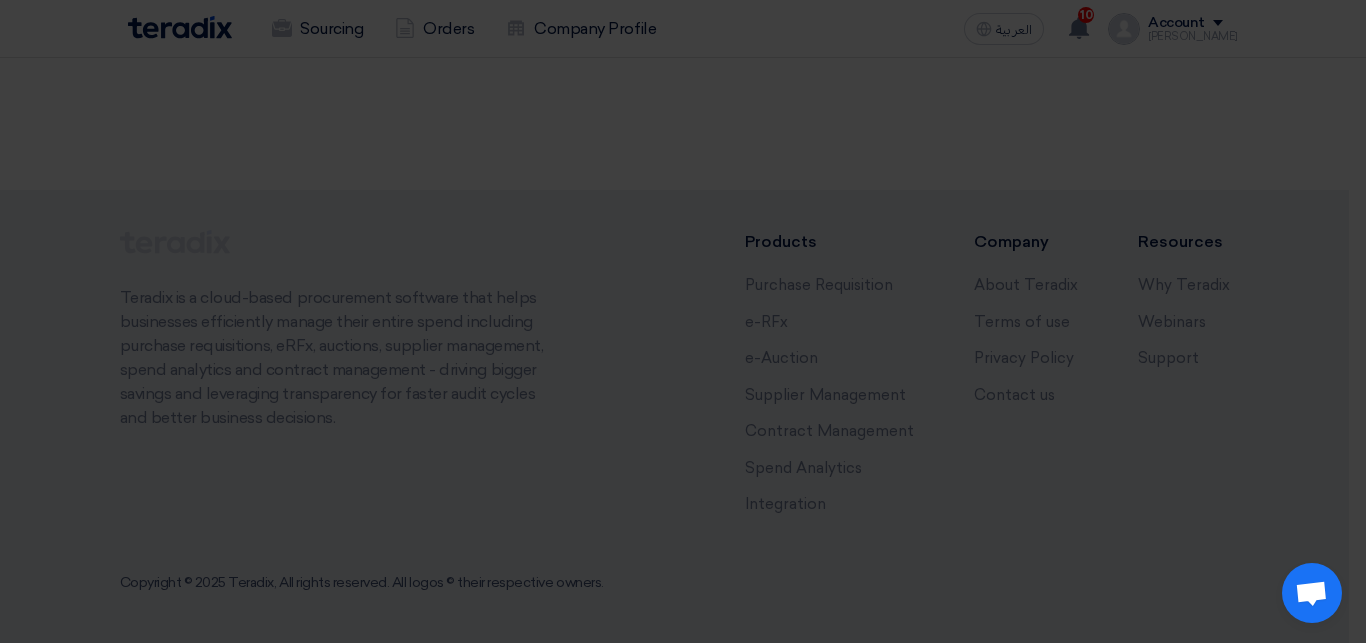 scroll, scrollTop: 168, scrollLeft: 0, axis: vertical 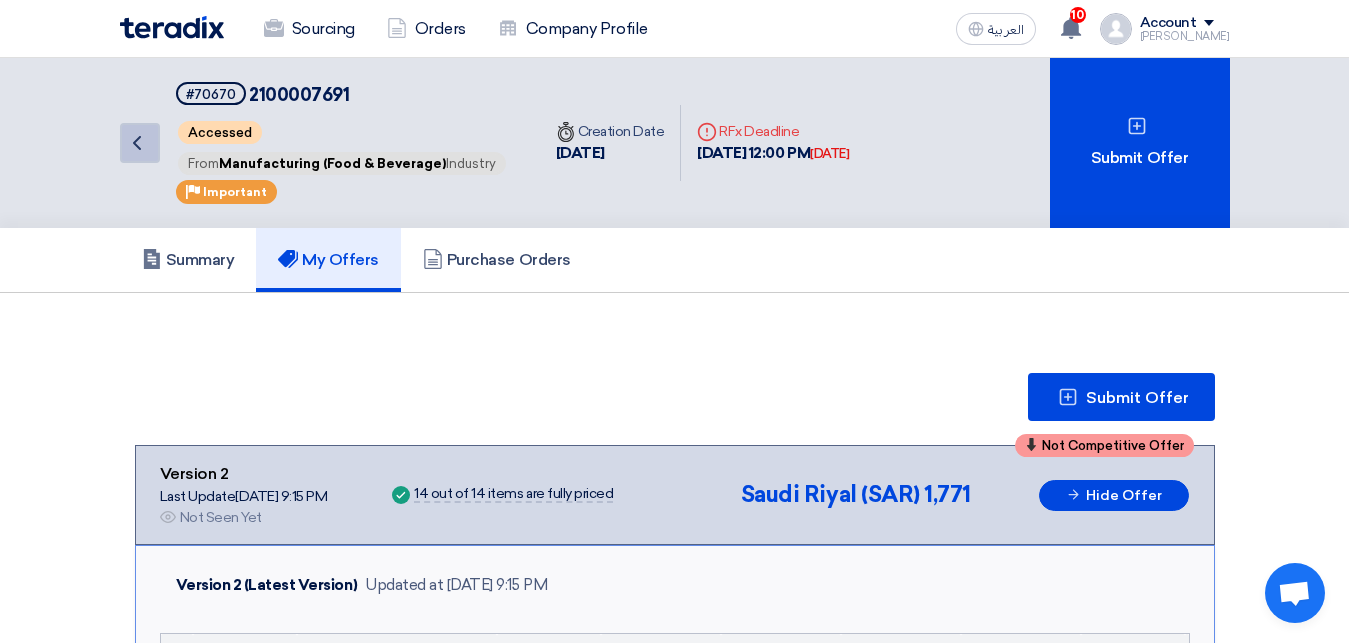 click on "Back" 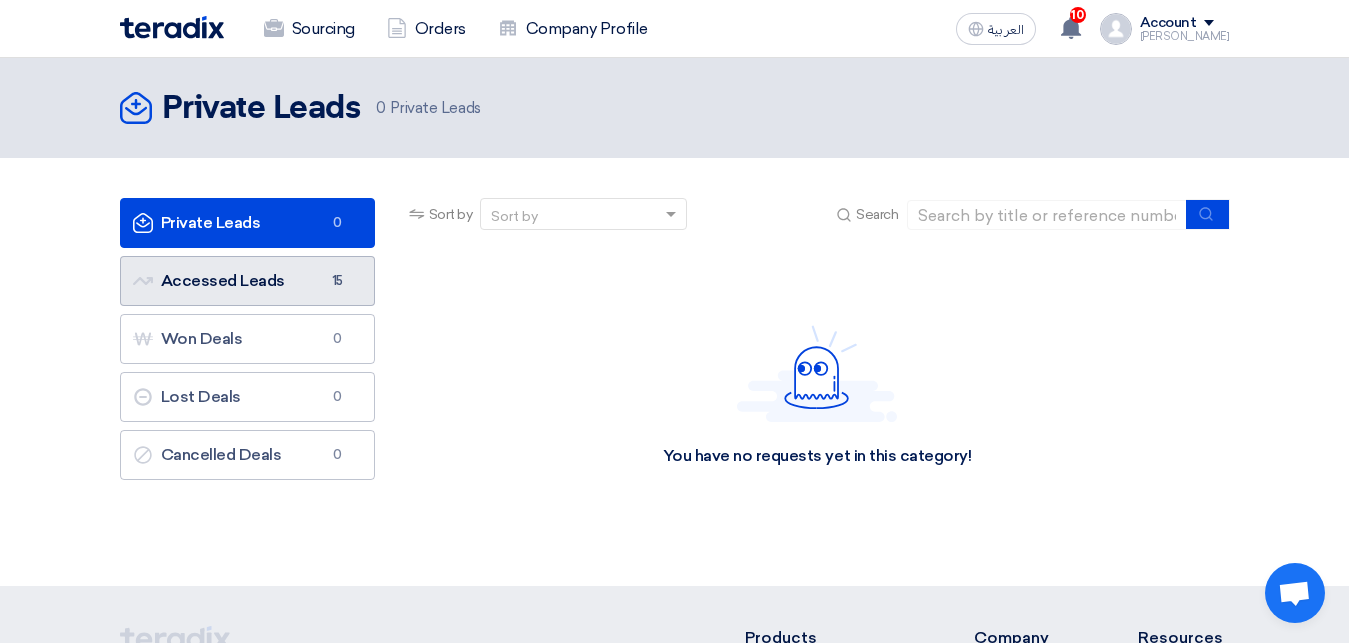 click on "Accessed Leads
Accessed Leads
15" 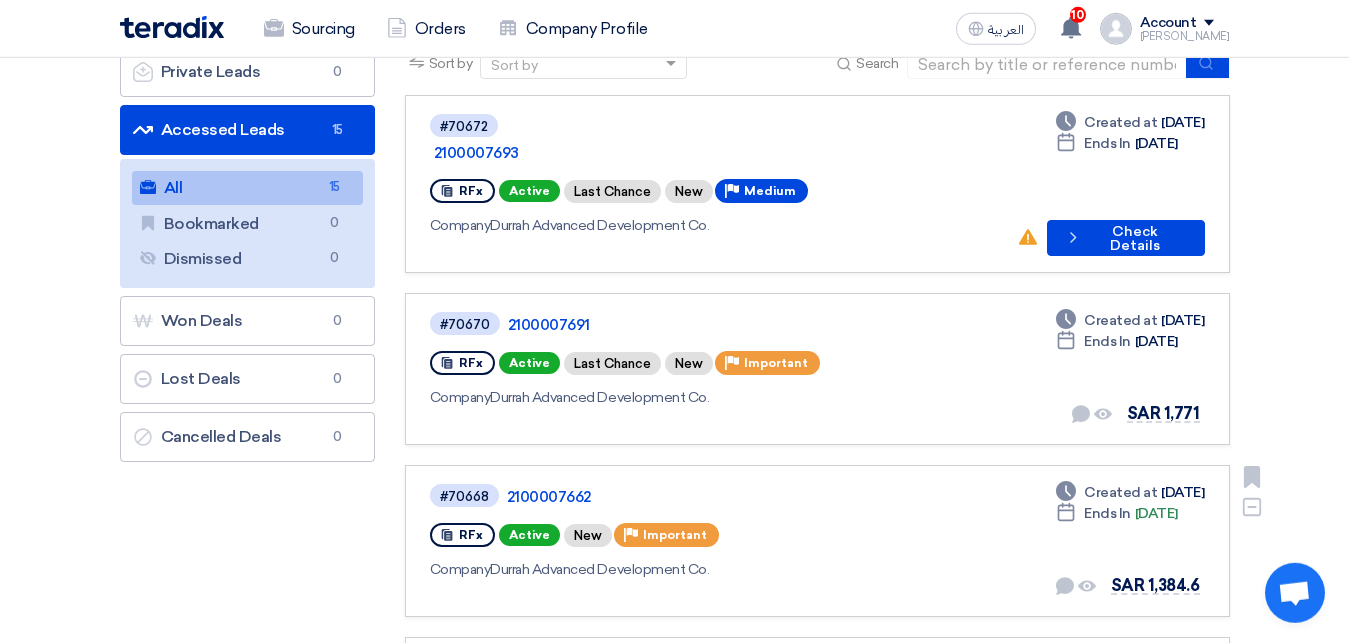 scroll, scrollTop: 102, scrollLeft: 0, axis: vertical 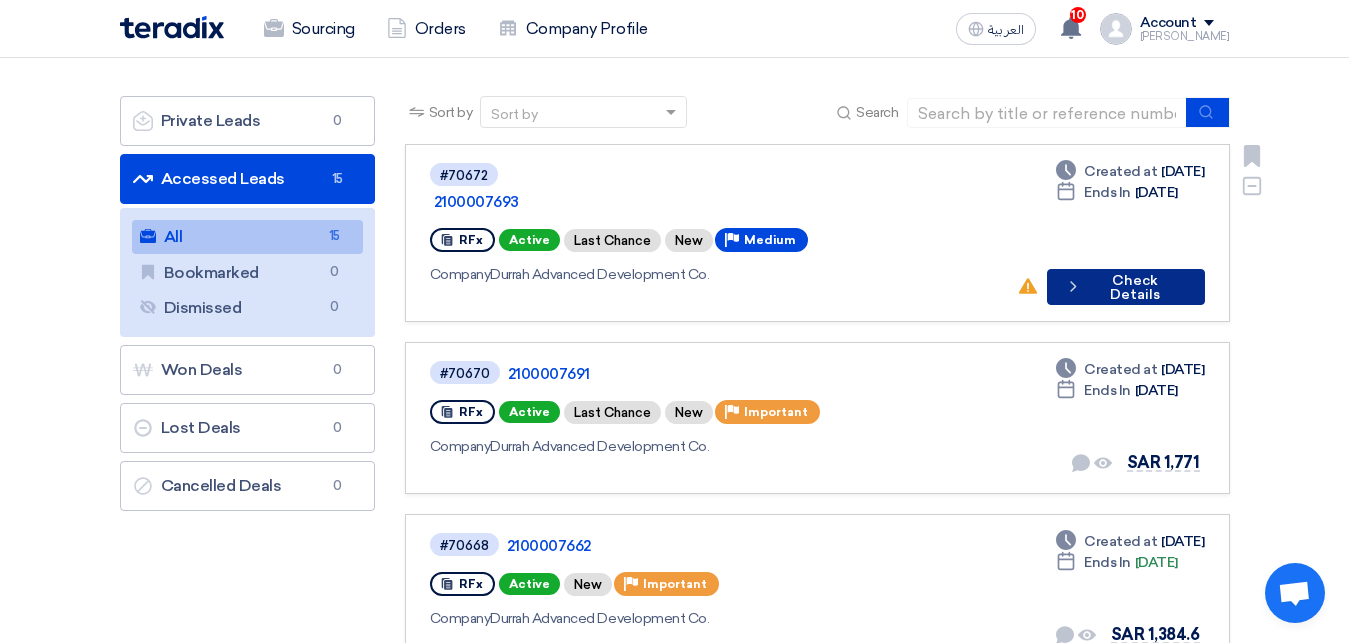click on "Check details
Check Details" 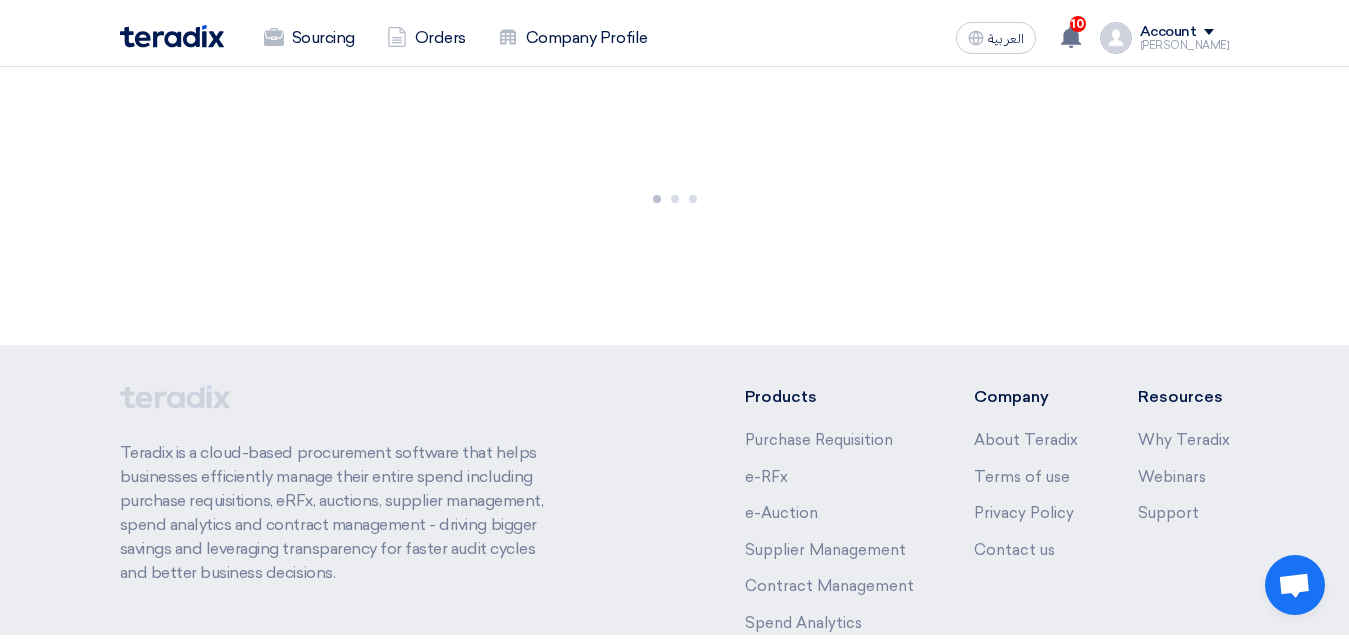 scroll, scrollTop: 0, scrollLeft: 0, axis: both 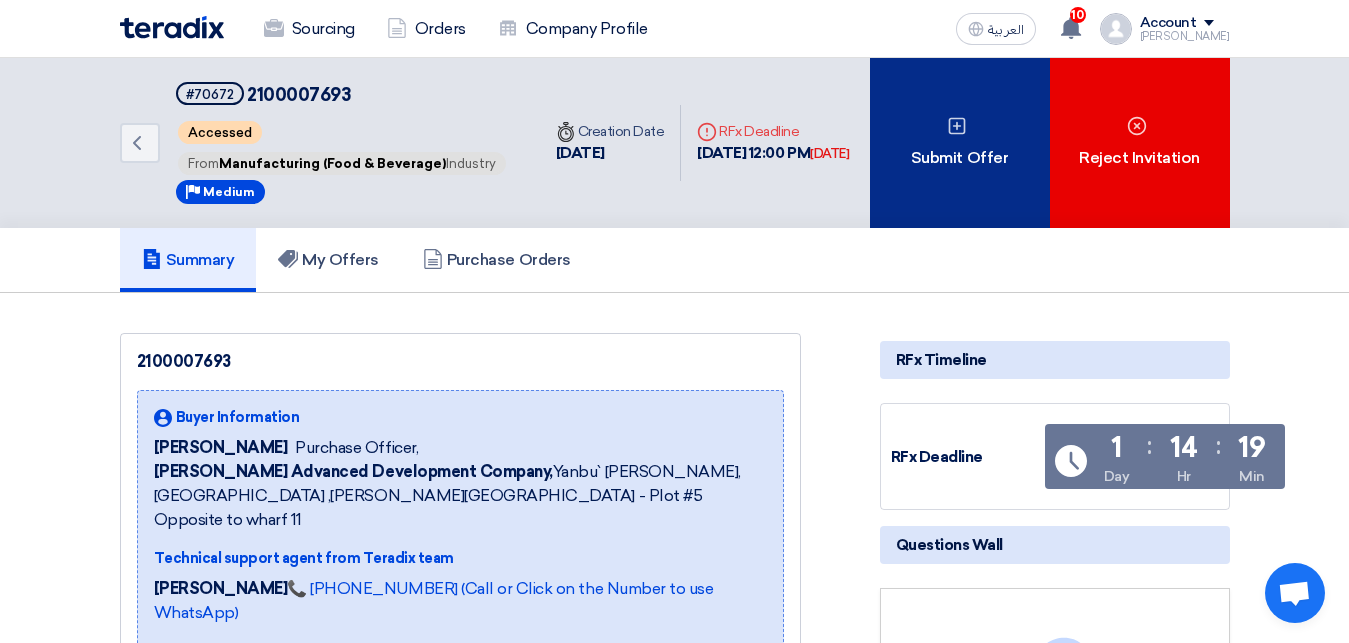 click on "Submit Offer" 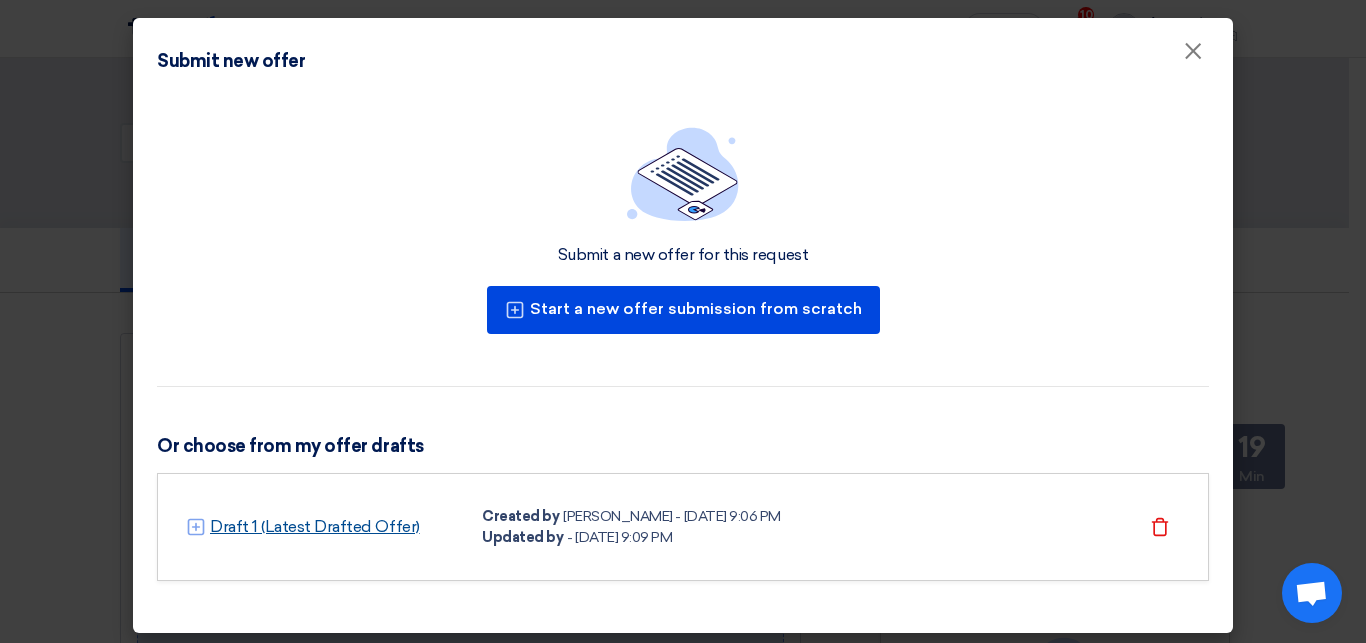 click on "Draft 1 (Latest Drafted Offer)" 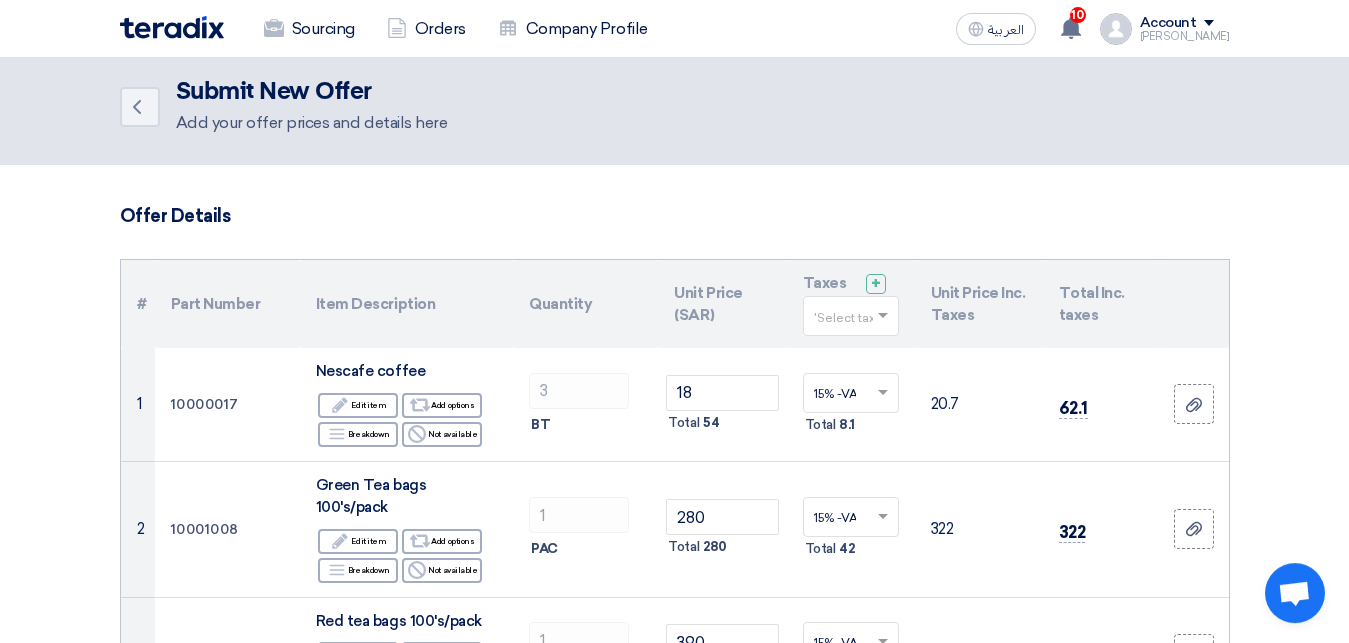 scroll, scrollTop: 0, scrollLeft: 0, axis: both 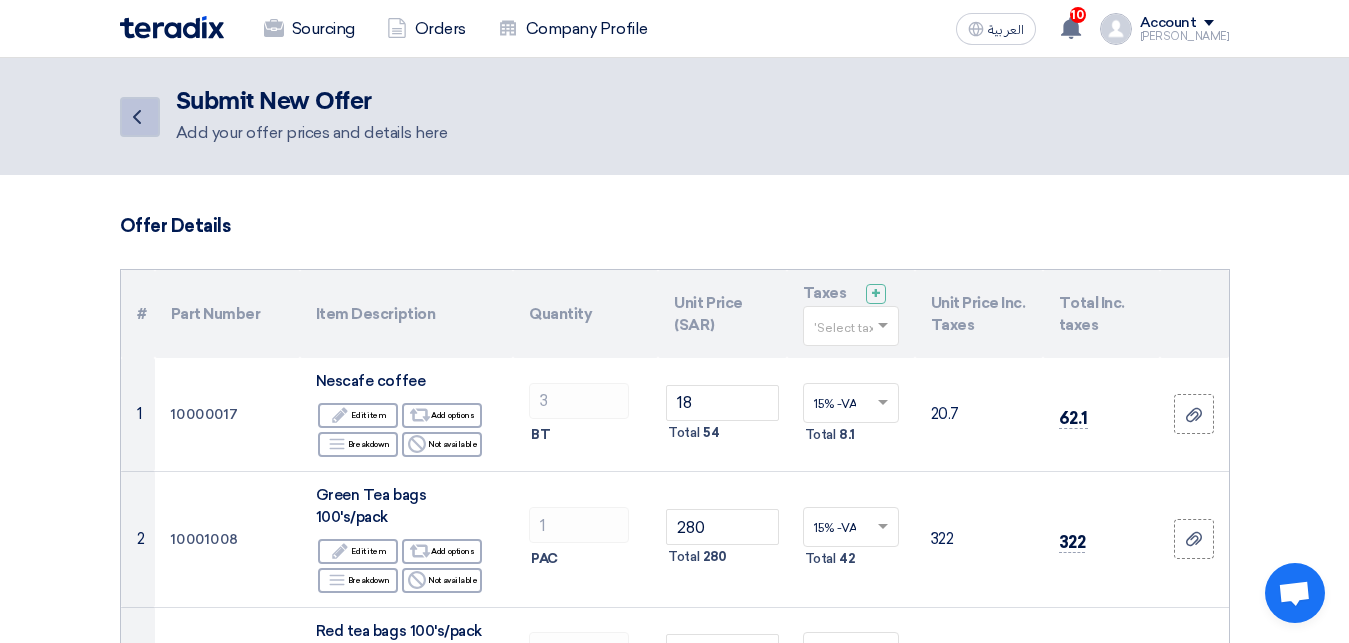 click on "Back" 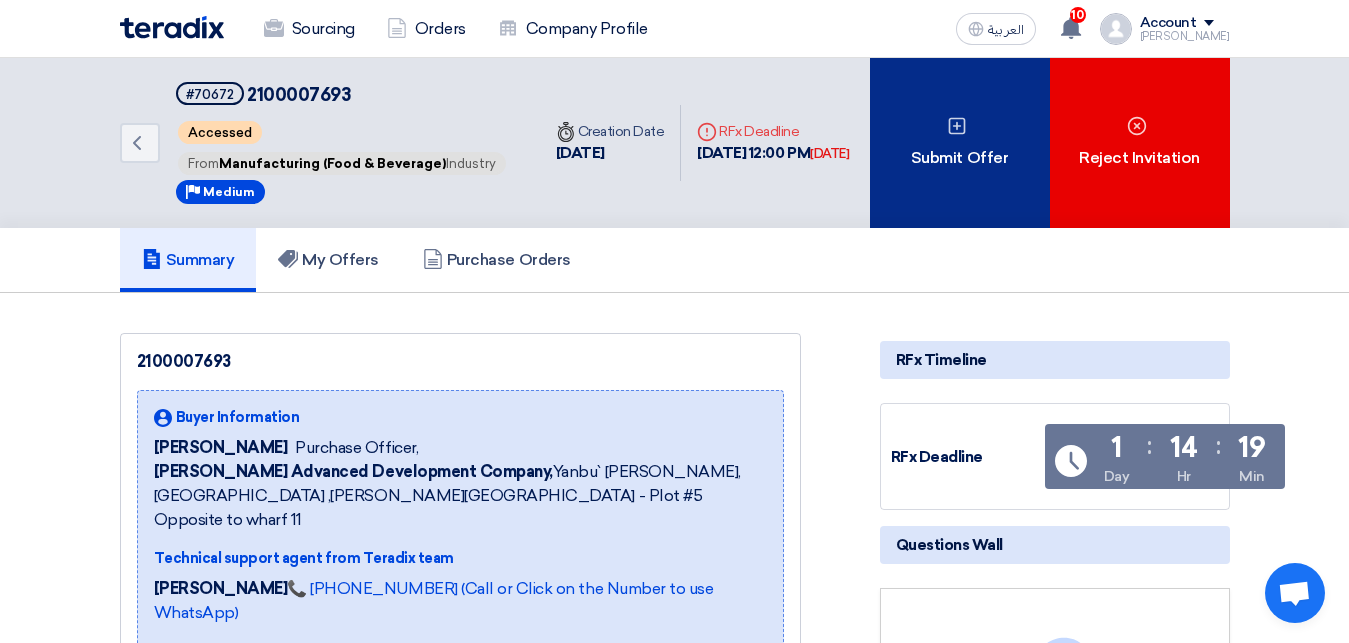 click on "Submit Offer" 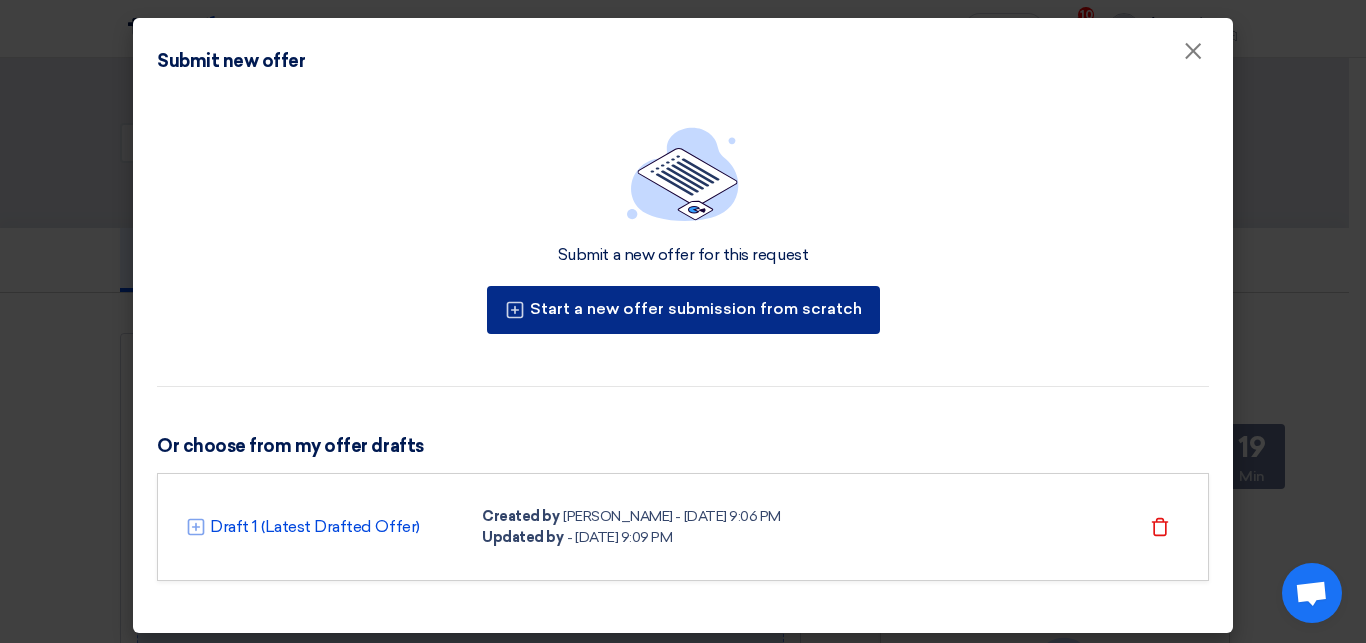 click on "Start a new offer submission from scratch" 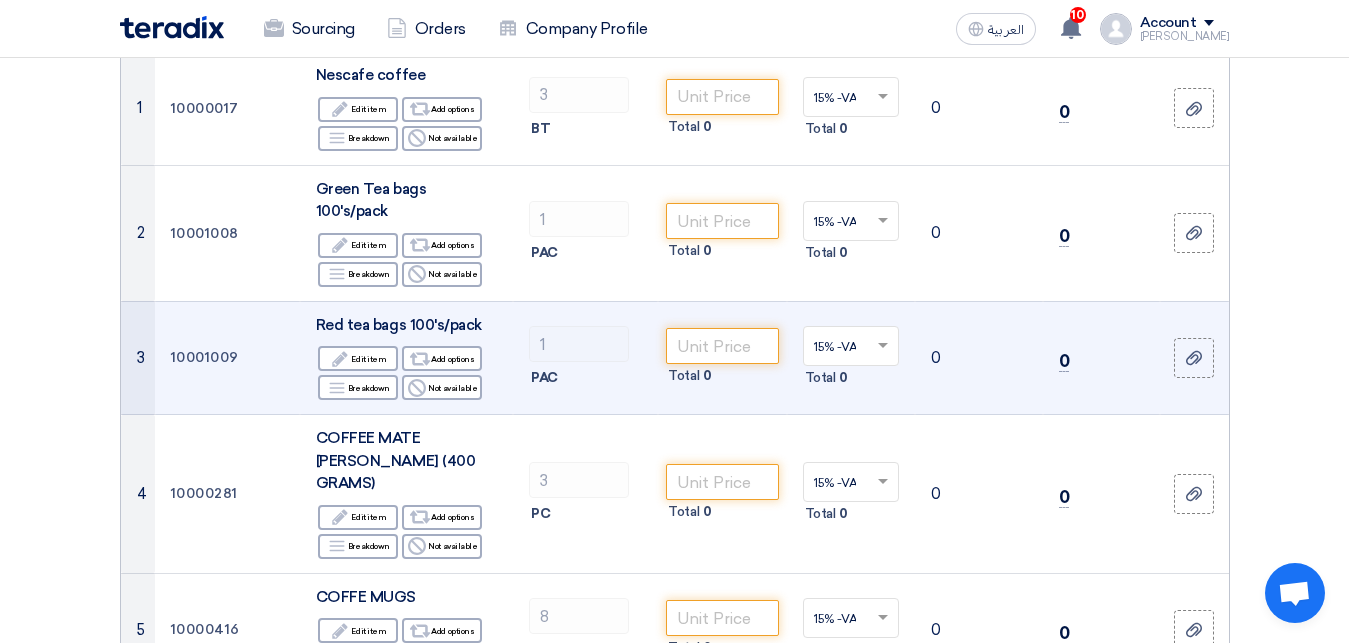 scroll, scrollTop: 0, scrollLeft: 0, axis: both 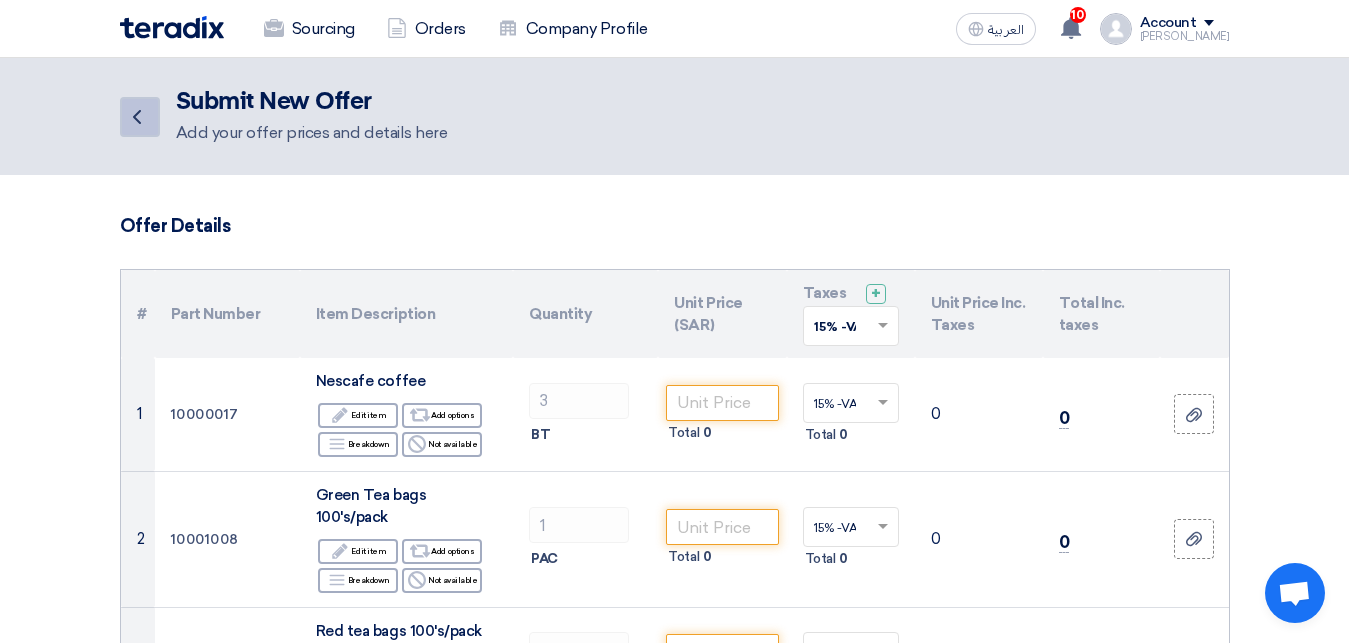 click on "Back" 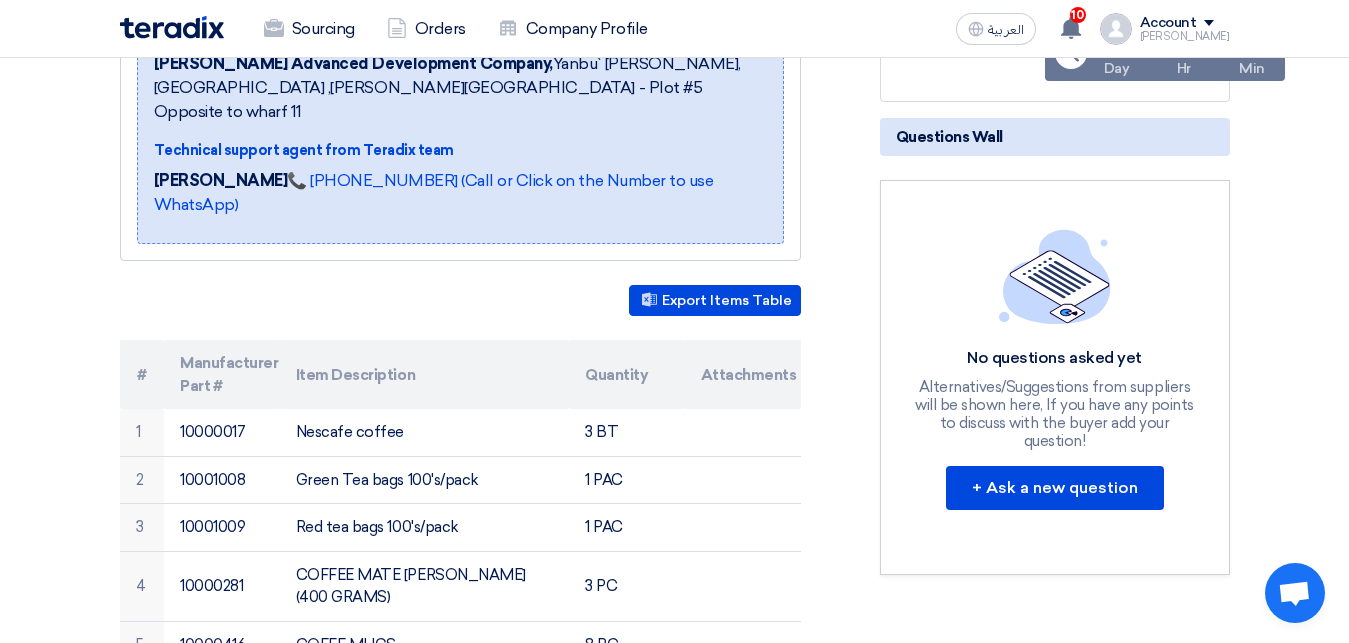 scroll, scrollTop: 0, scrollLeft: 0, axis: both 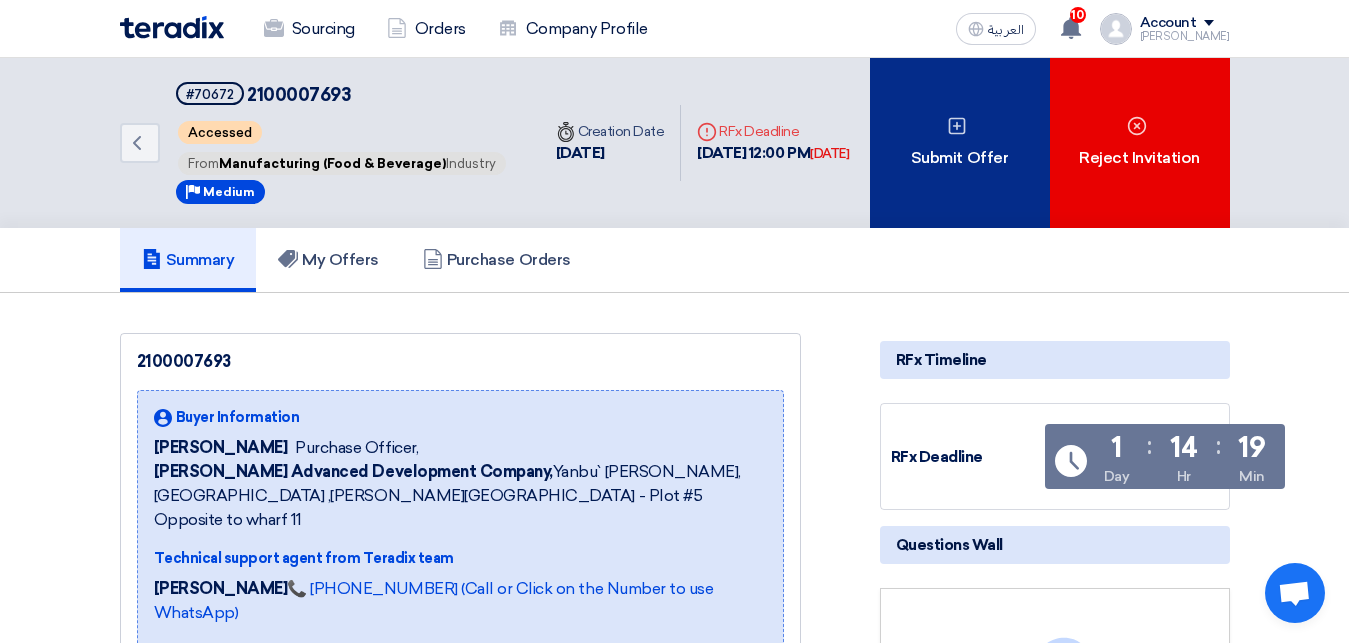 click on "Submit Offer" 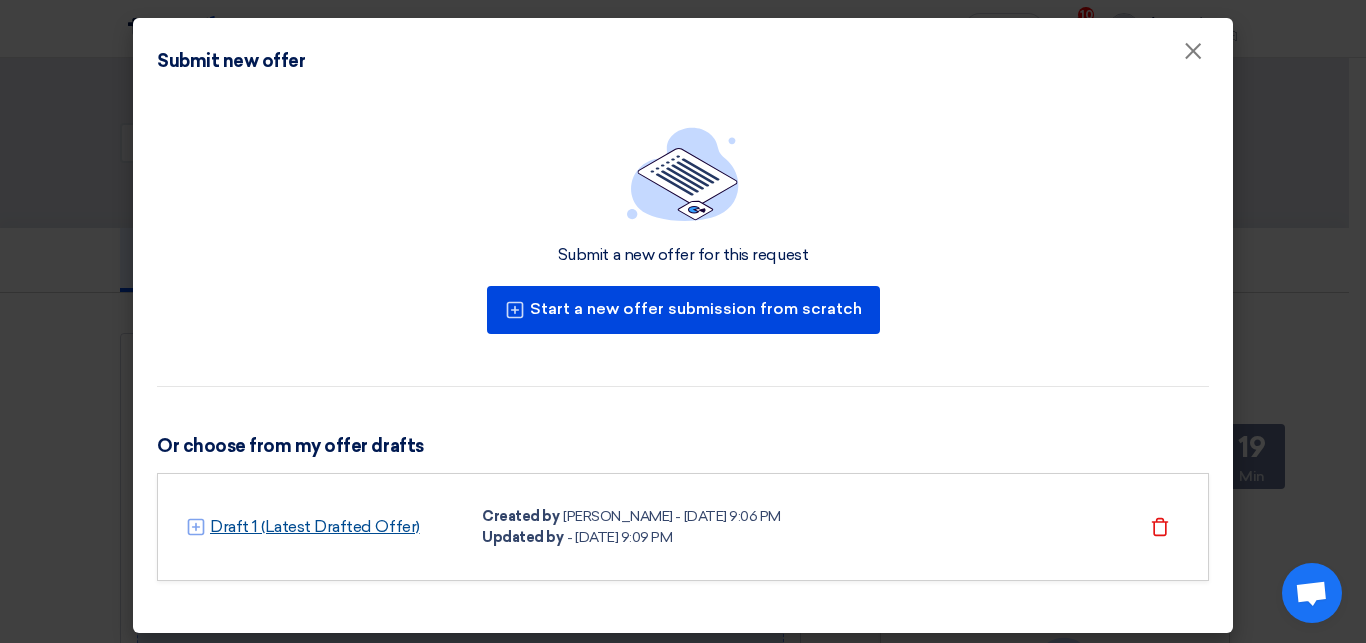 click on "Draft 1 (Latest Drafted Offer)" 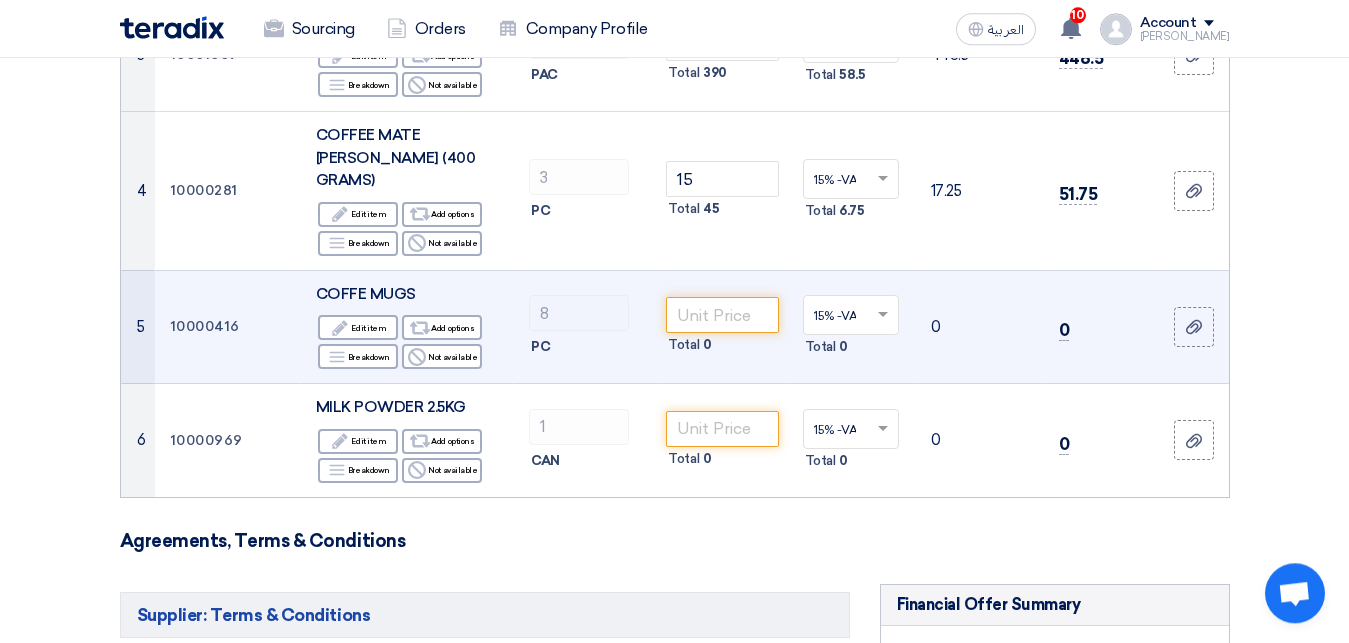 scroll, scrollTop: 612, scrollLeft: 0, axis: vertical 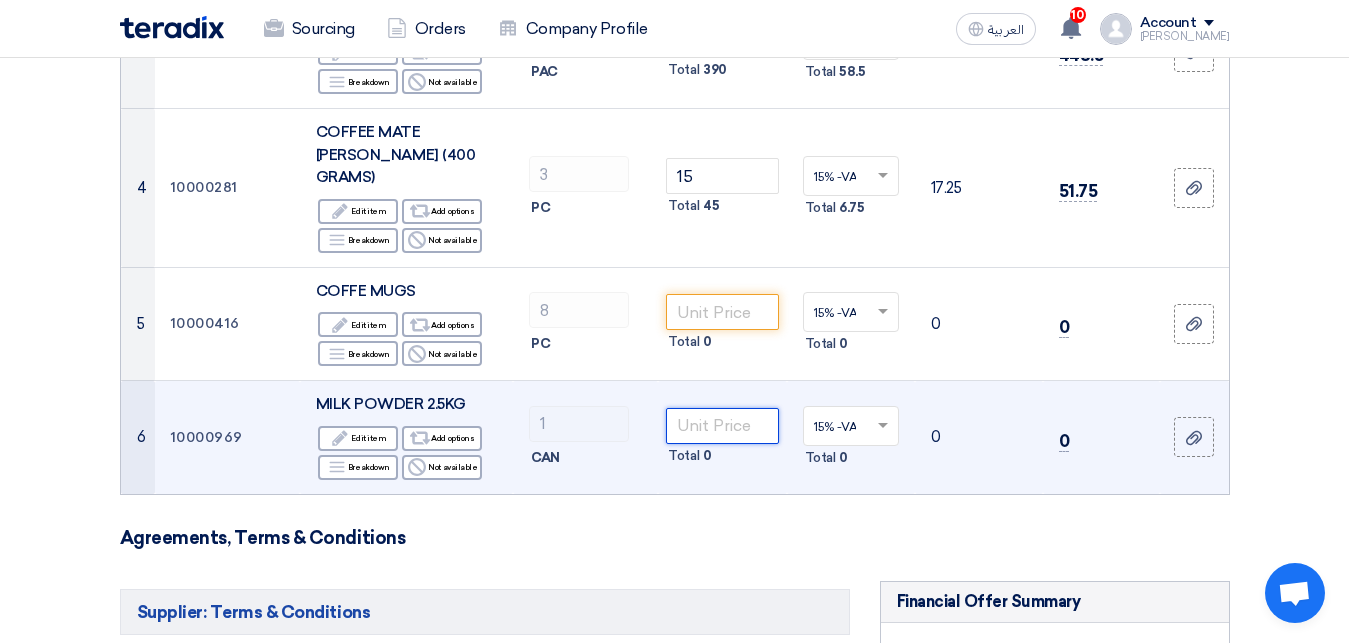 click 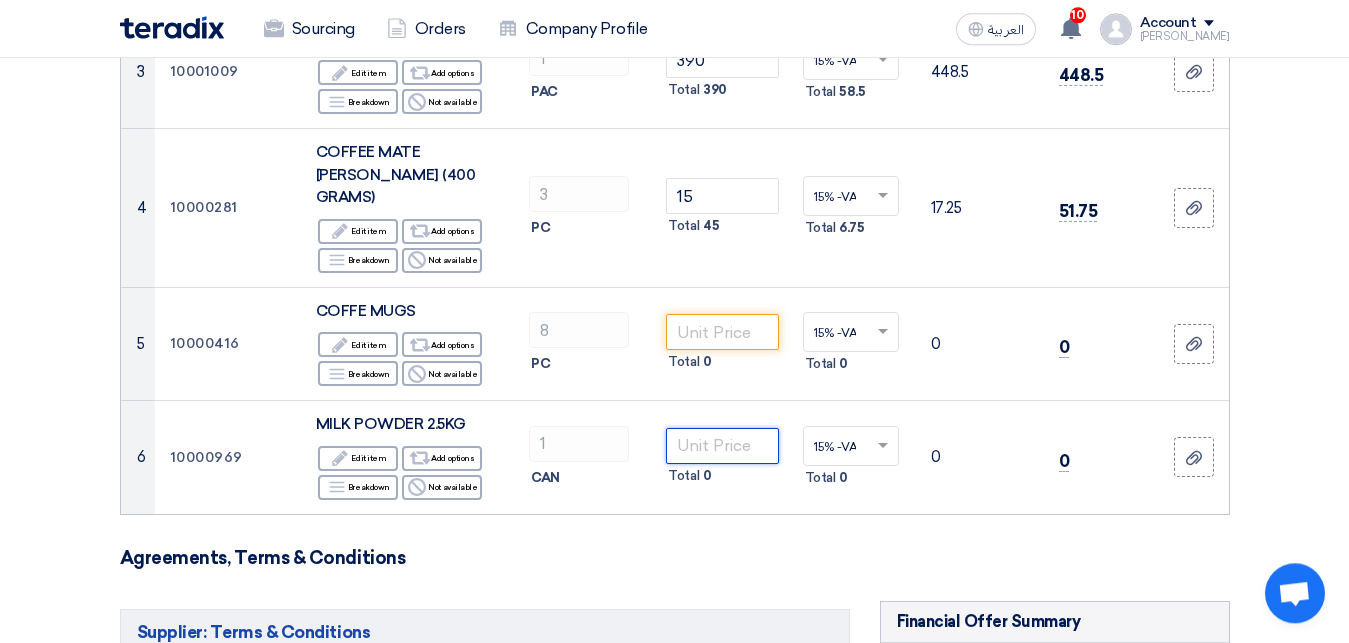 scroll, scrollTop: 612, scrollLeft: 0, axis: vertical 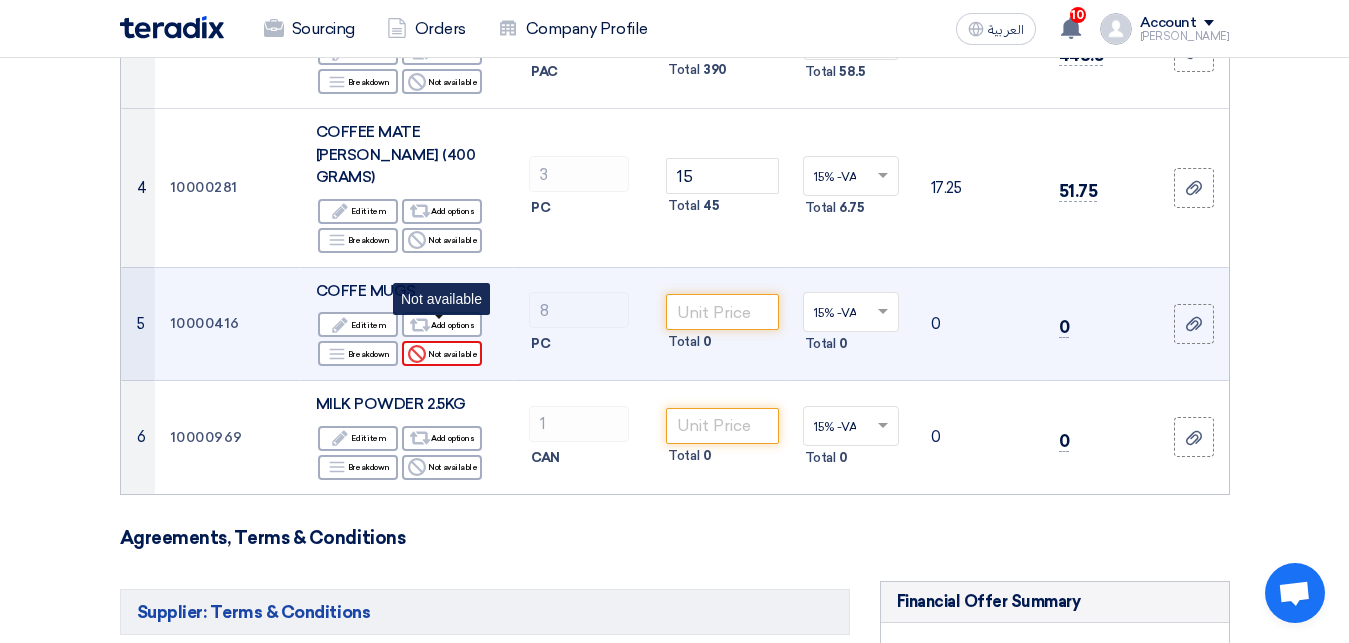 click on "Reject
Not available" 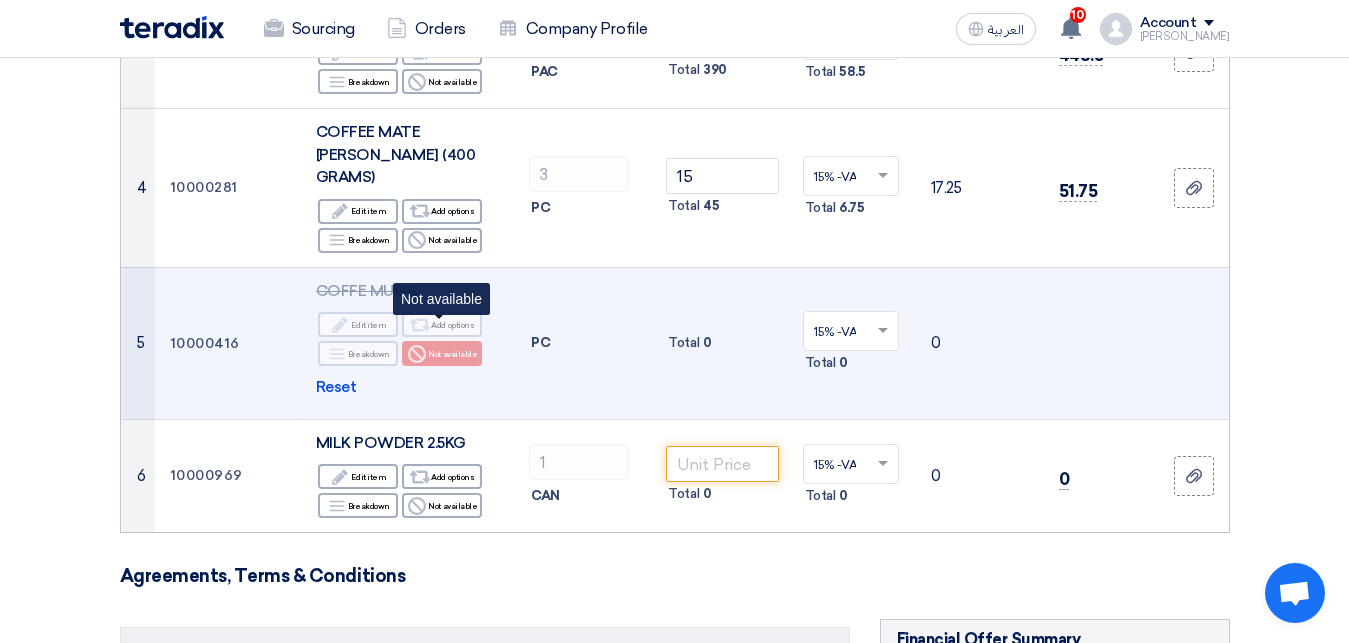 click on "Reject
Not available" 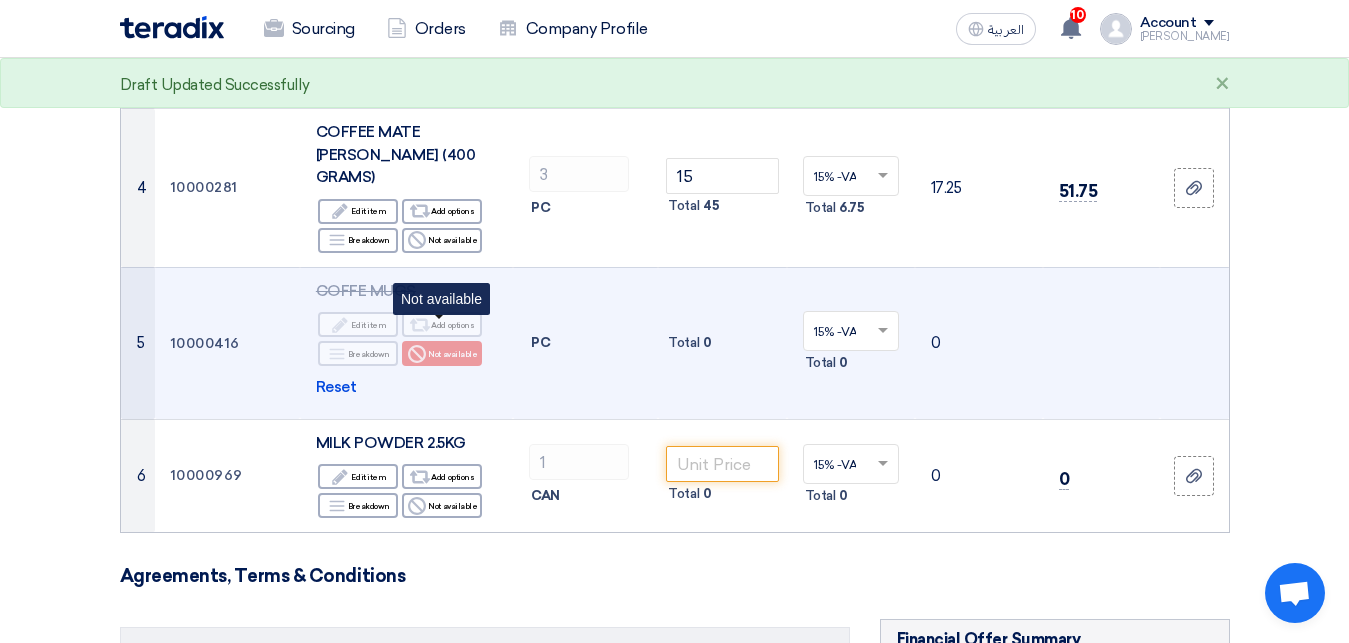 click on "Reject
Not available" 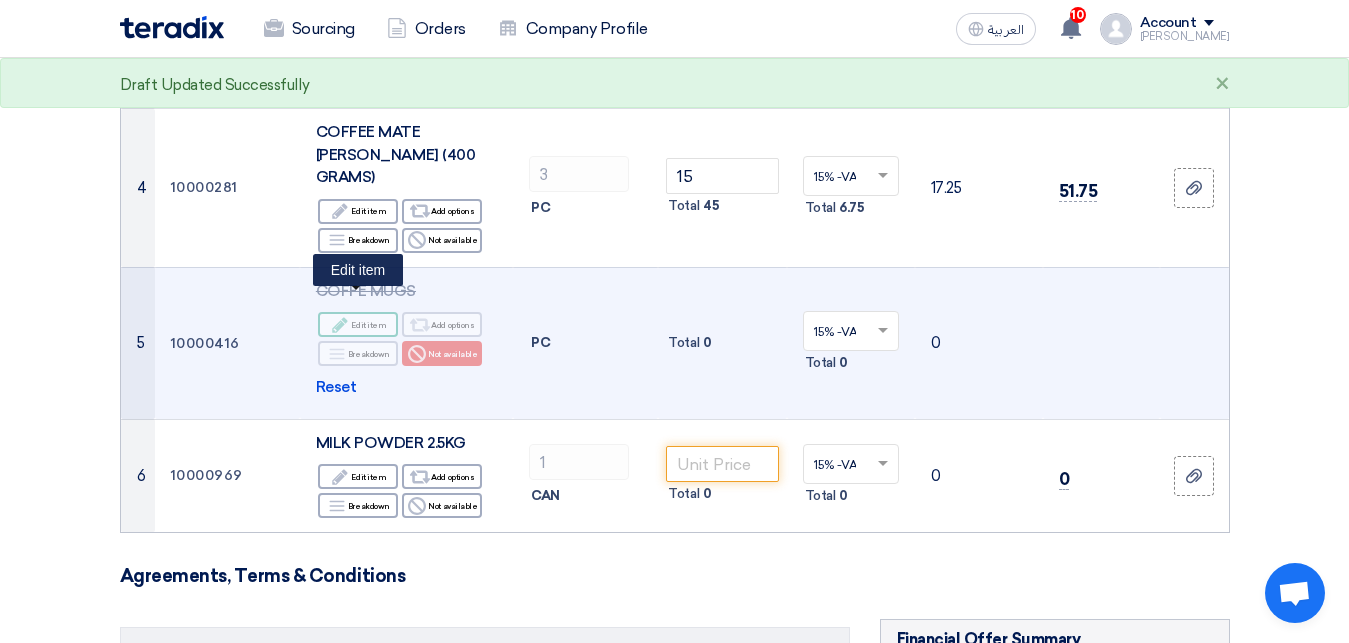 click on "Edit
Edit item" 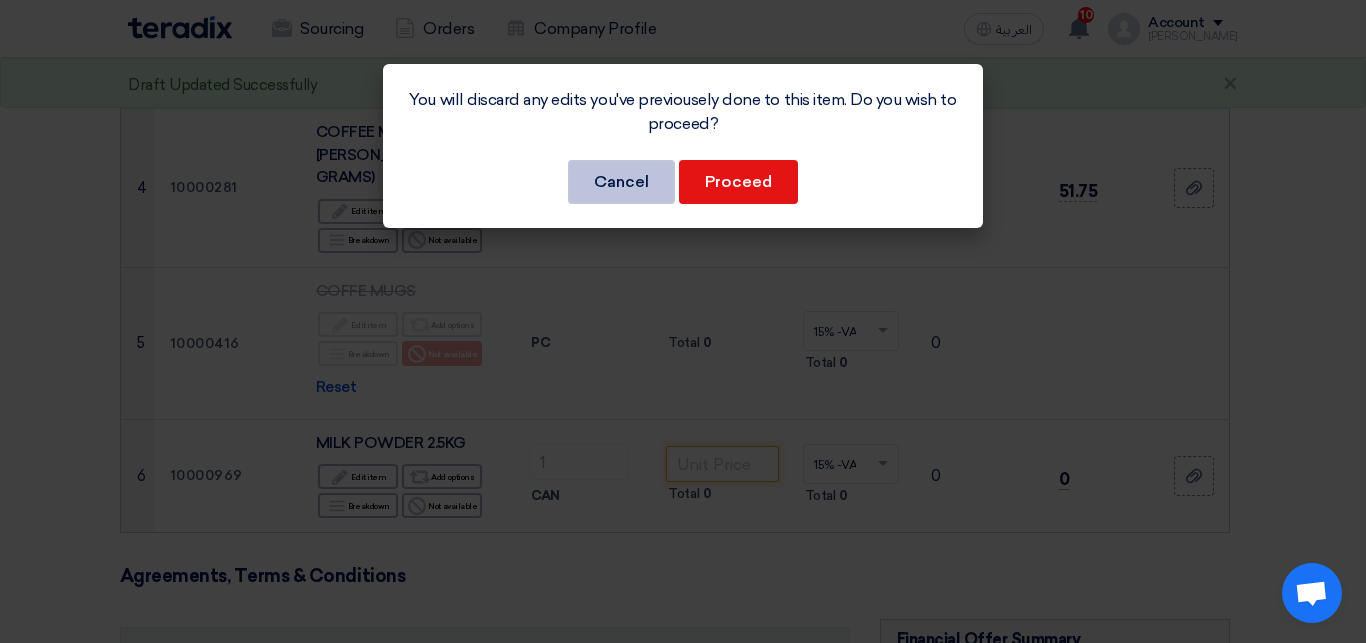 click on "Cancel" 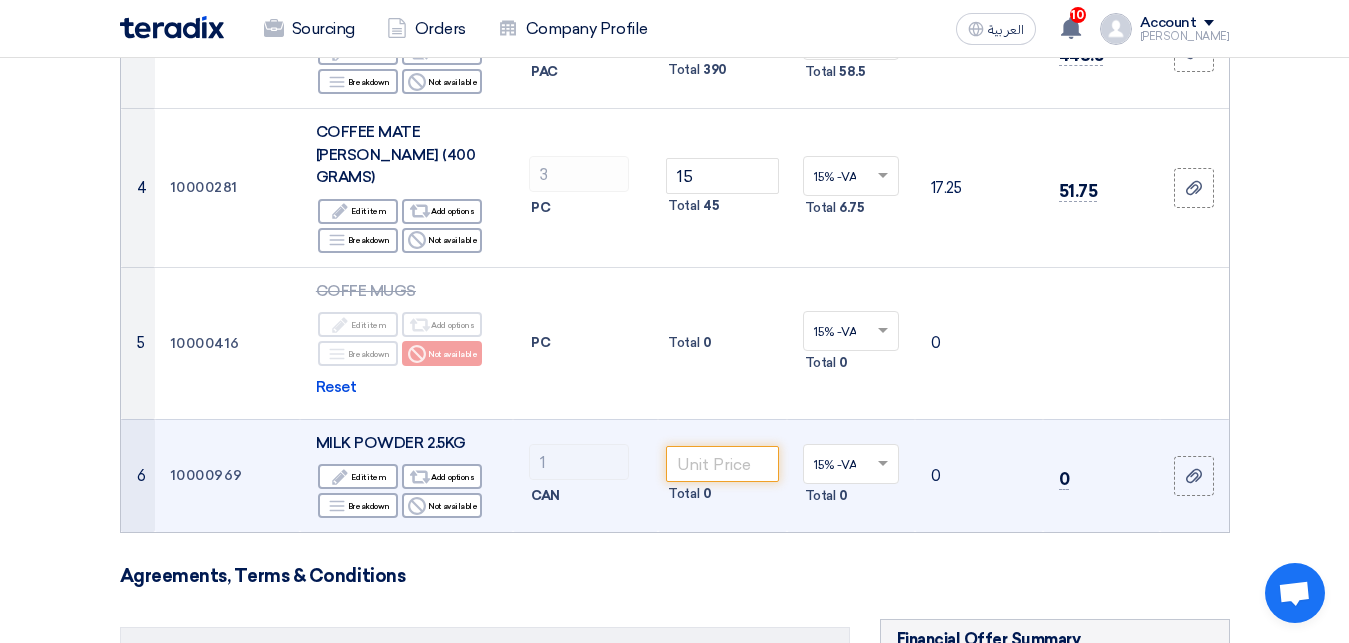 drag, startPoint x: 706, startPoint y: 493, endPoint x: 691, endPoint y: 508, distance: 21.213203 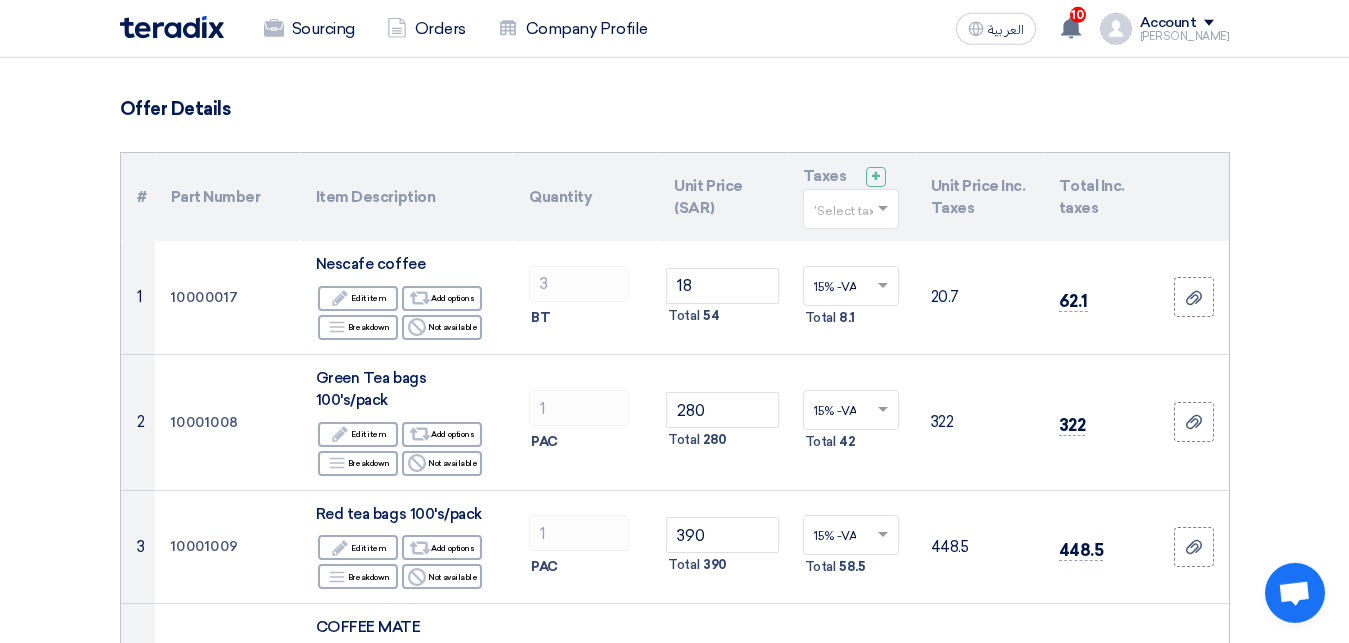 scroll, scrollTop: 0, scrollLeft: 0, axis: both 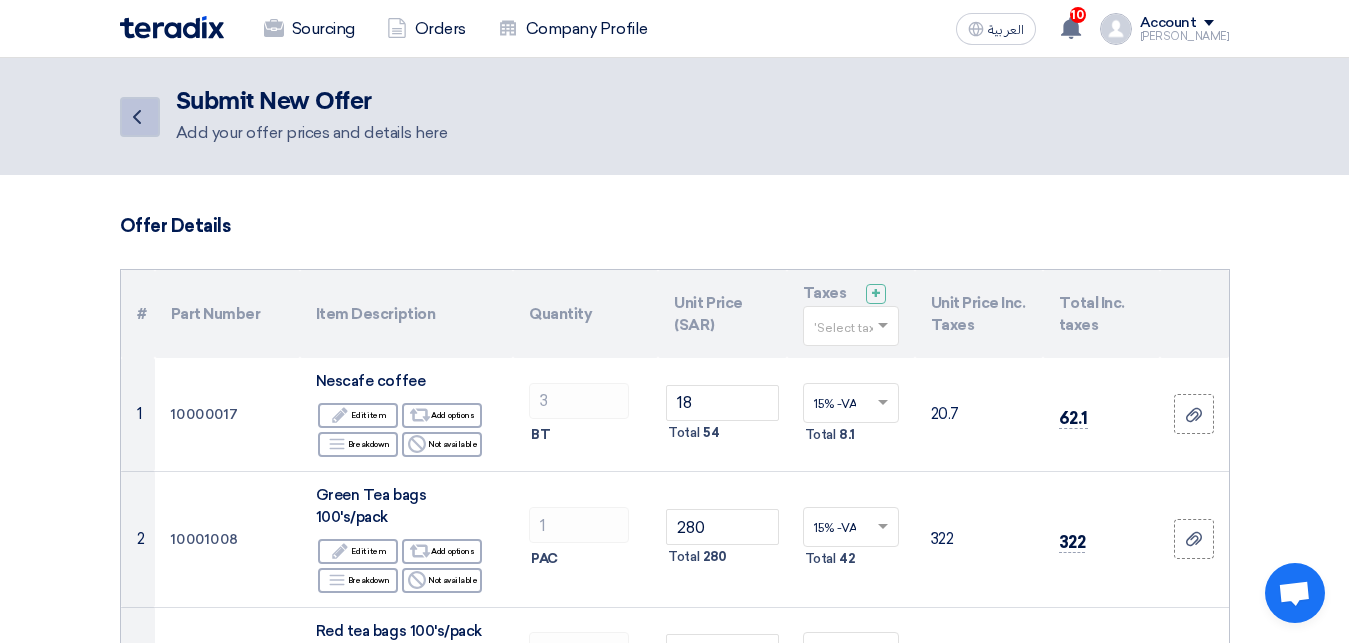 click on "Back" 